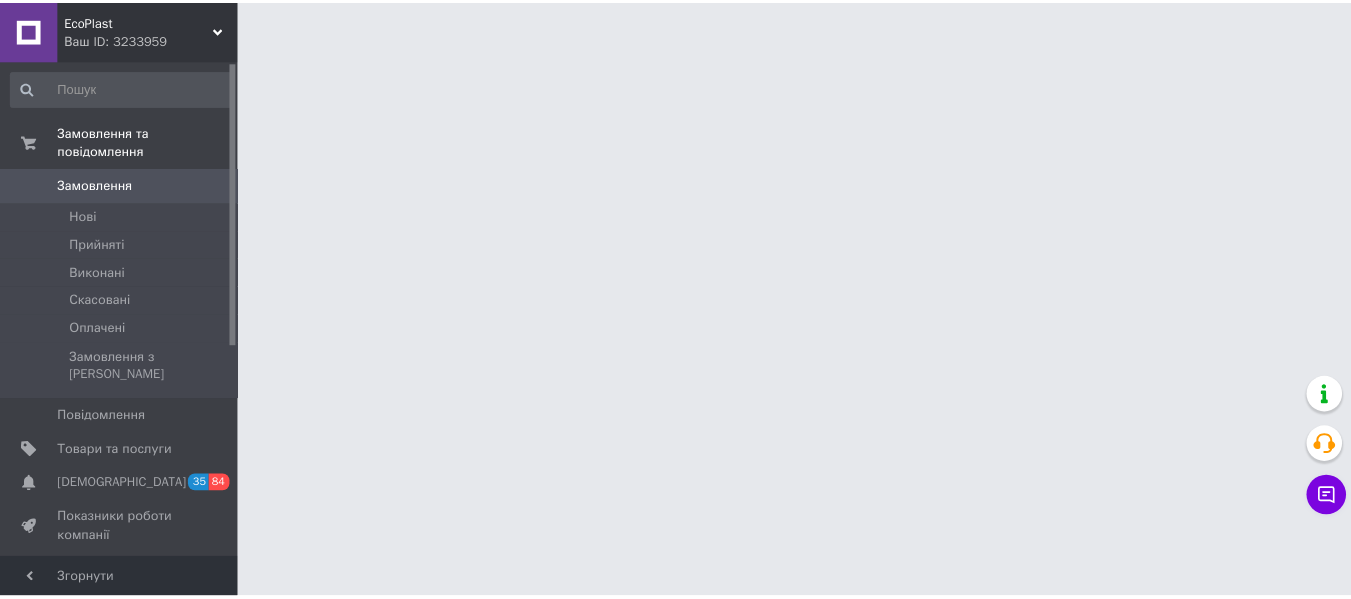 scroll, scrollTop: 0, scrollLeft: 0, axis: both 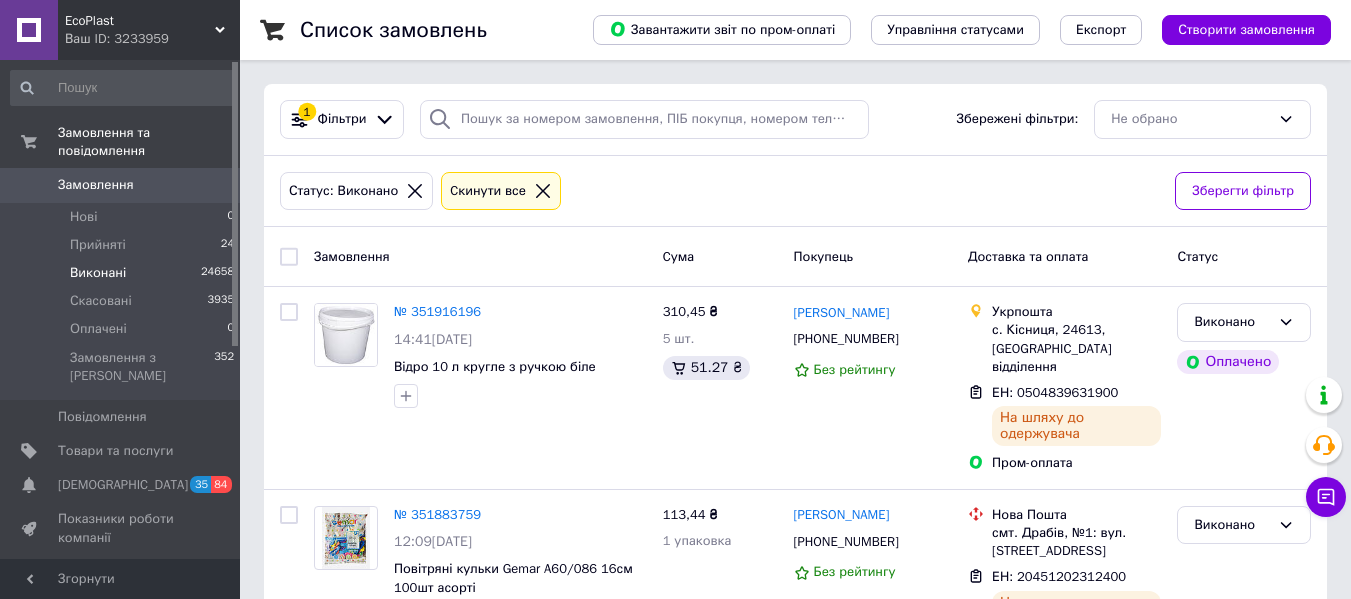 click on "EcoPlast" at bounding box center (140, 21) 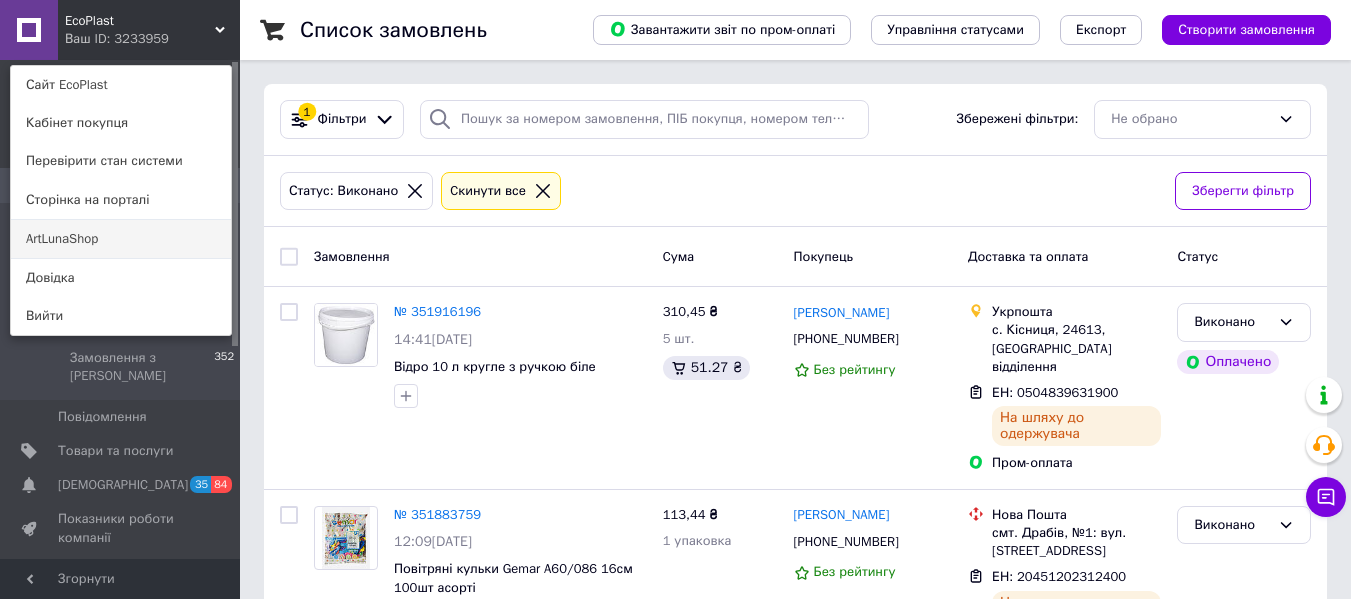 click on "ArtLunaShop" at bounding box center [121, 239] 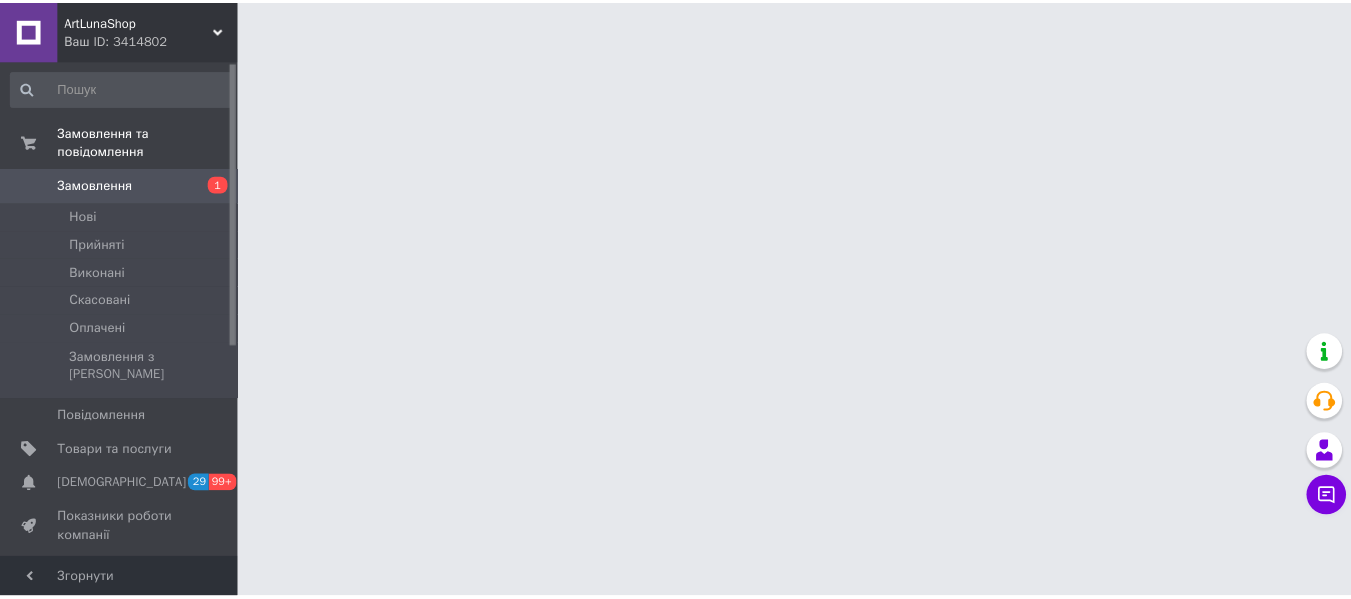 scroll, scrollTop: 0, scrollLeft: 0, axis: both 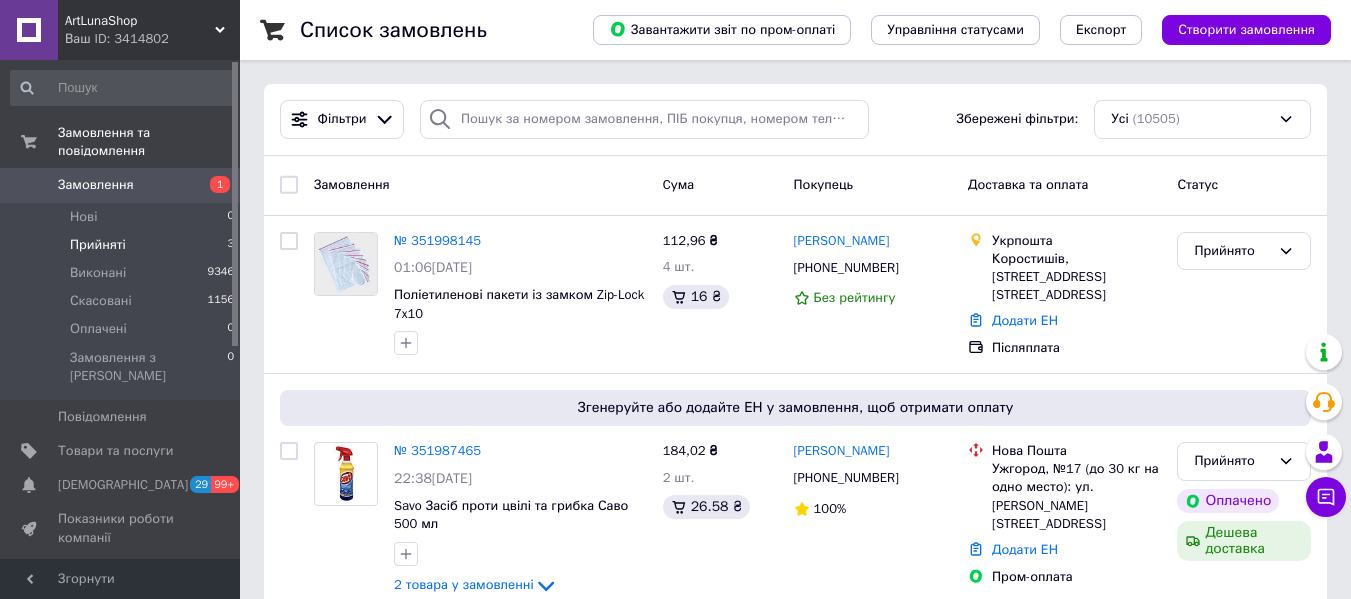 click on "Прийняті" at bounding box center [98, 245] 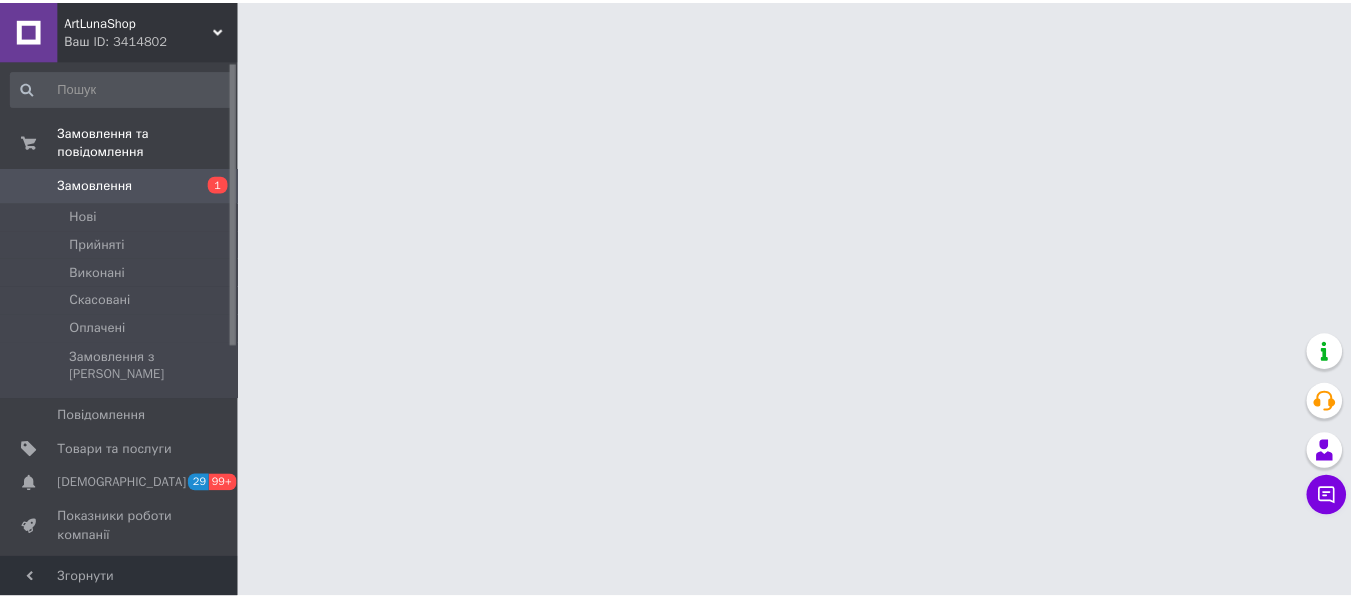 scroll, scrollTop: 0, scrollLeft: 0, axis: both 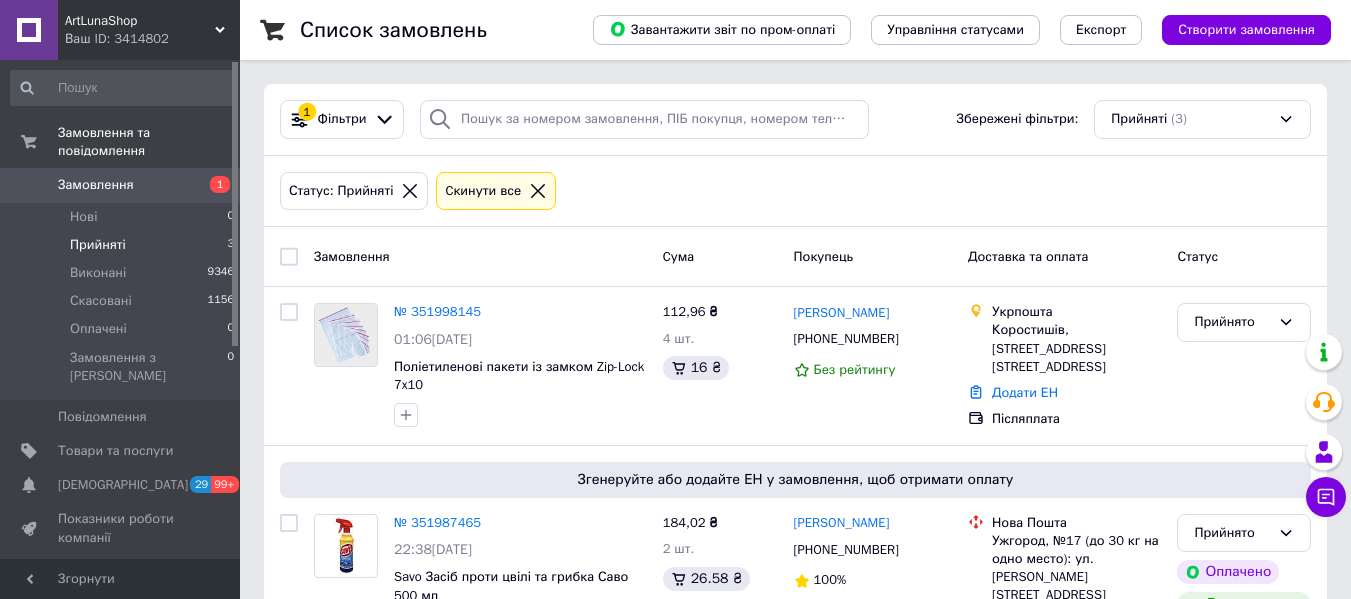 click on "ArtLunaShop Ваш ID: 3414802" at bounding box center [149, 30] 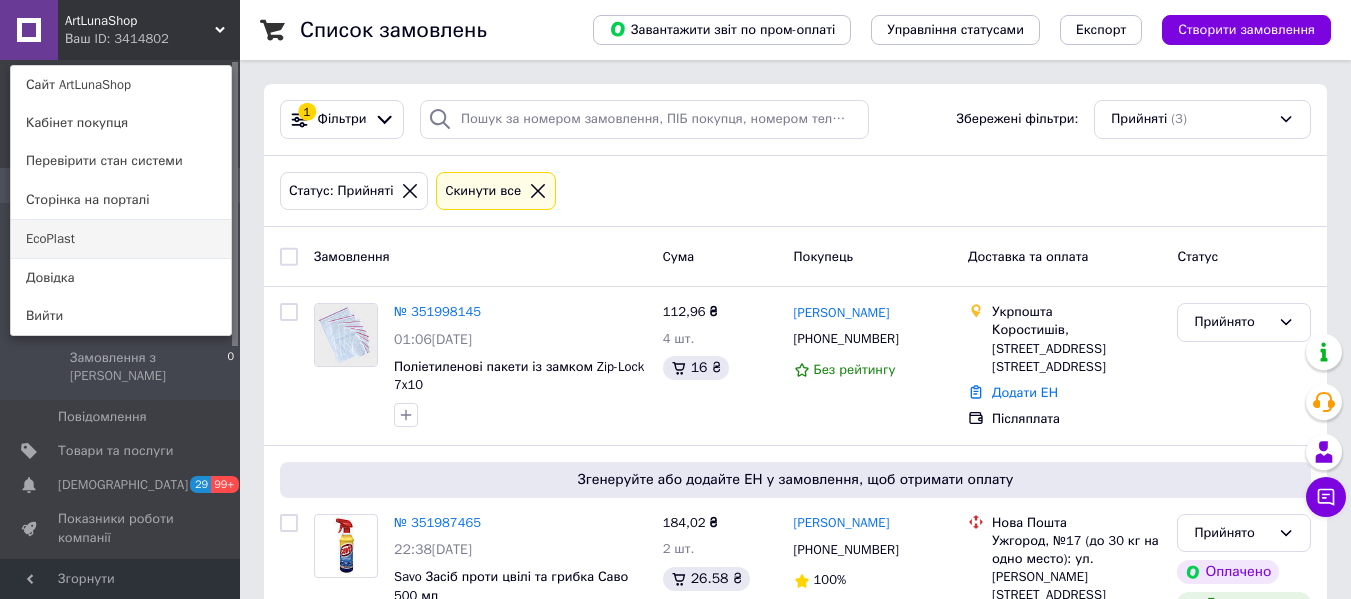click on "EcoPlast" at bounding box center [121, 239] 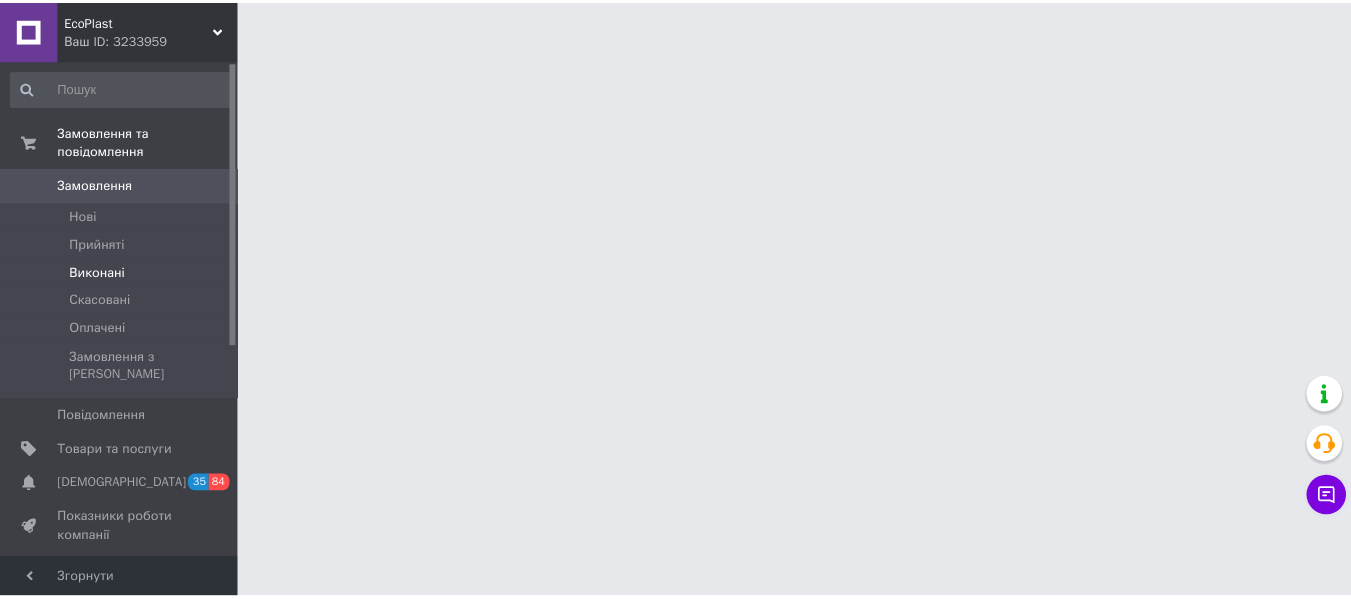 scroll, scrollTop: 0, scrollLeft: 0, axis: both 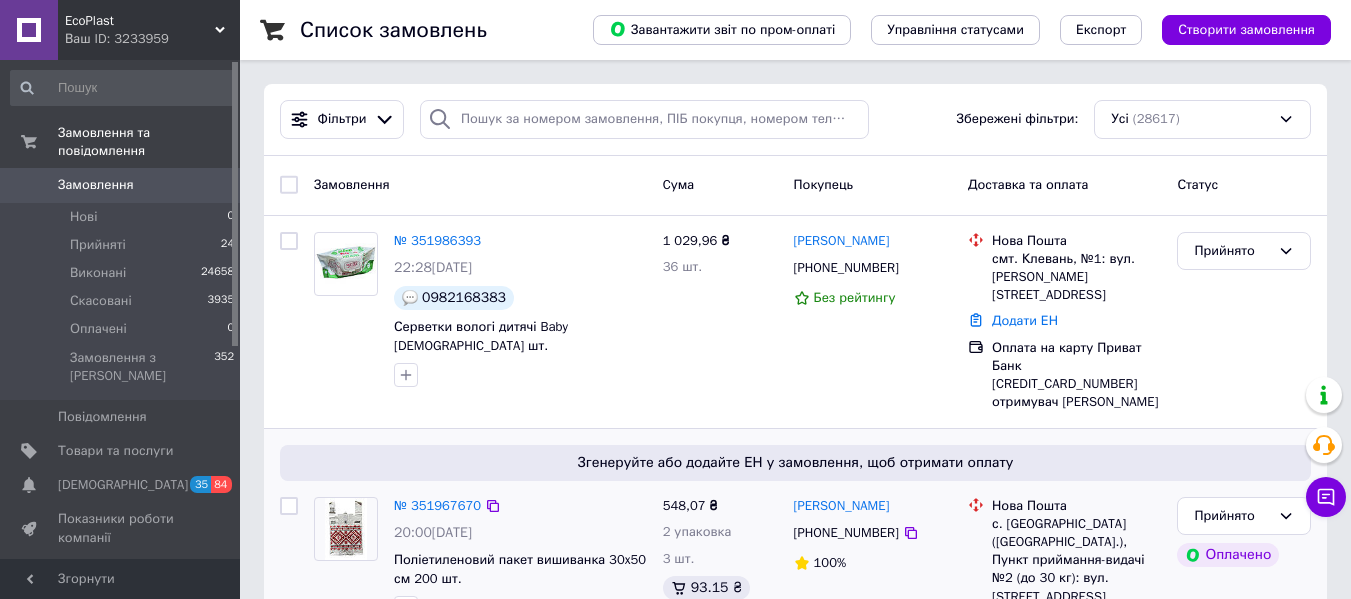 click on "Згенеруйте або додайте ЕН у замовлення, щоб отримати оплату" at bounding box center [795, 463] 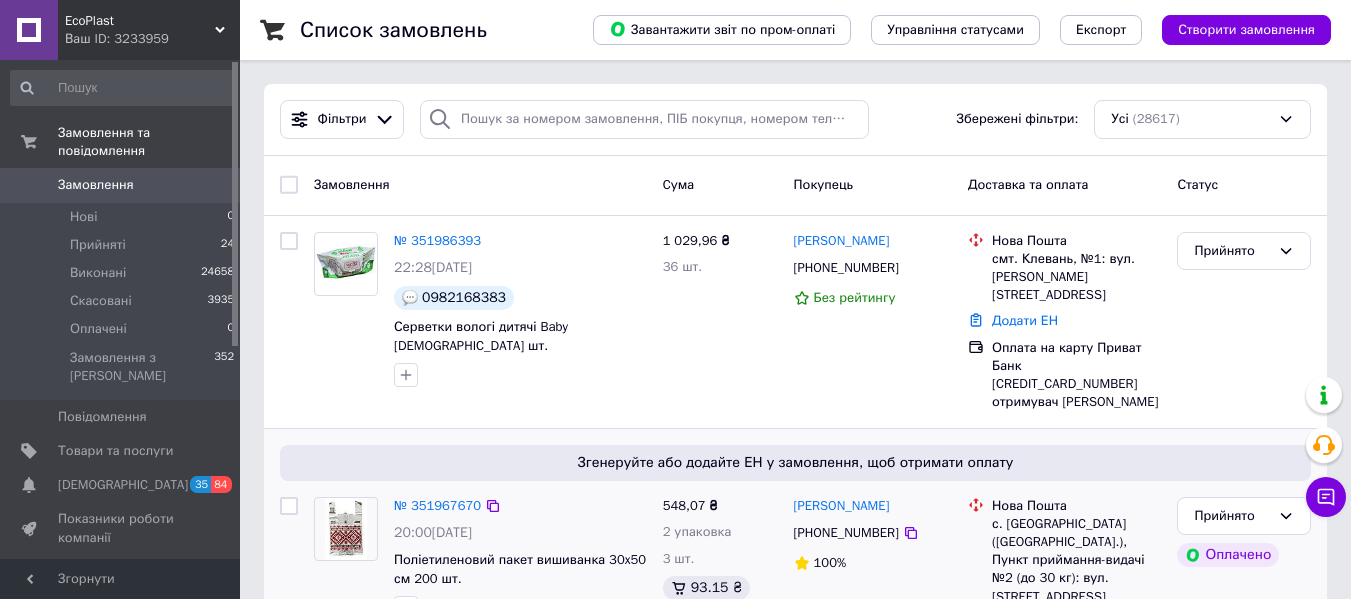 click on "3 шт." at bounding box center [720, 559] 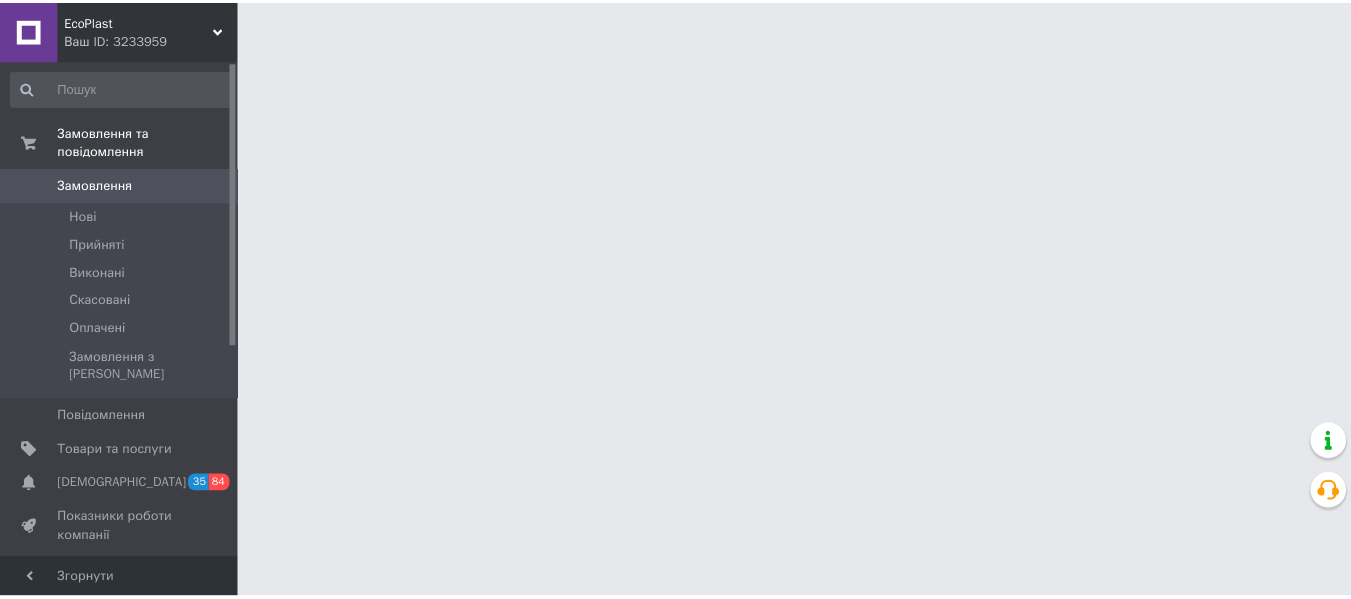 scroll, scrollTop: 0, scrollLeft: 0, axis: both 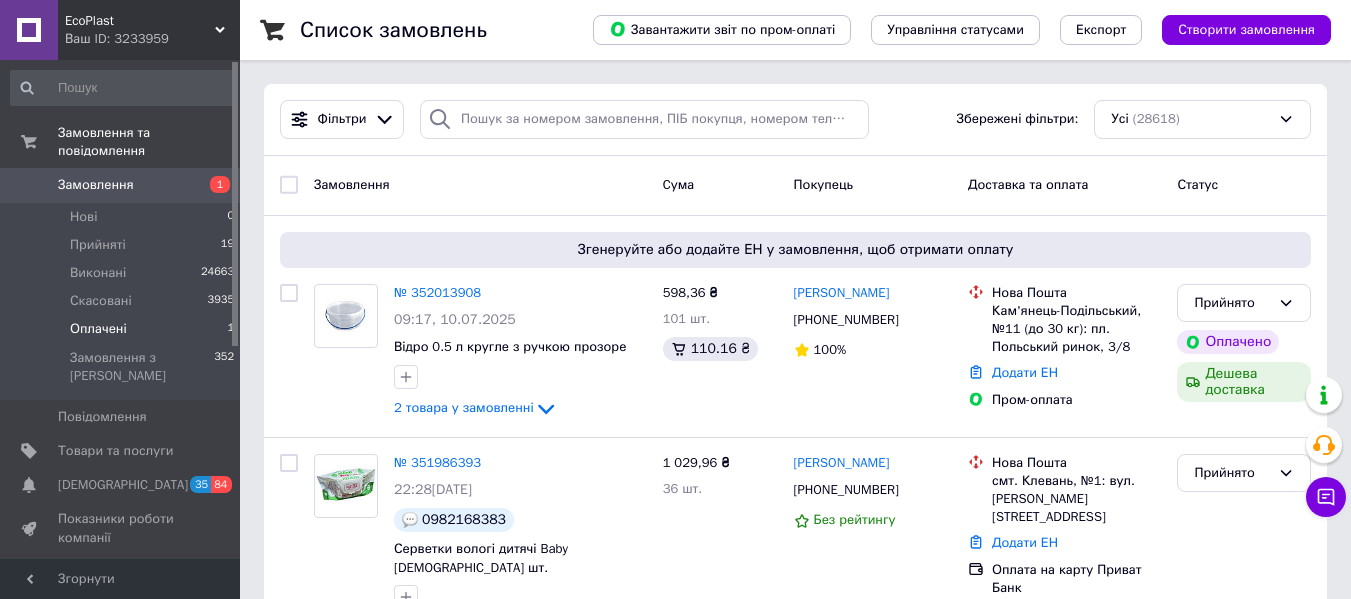 click on "Оплачені 1" at bounding box center (123, 329) 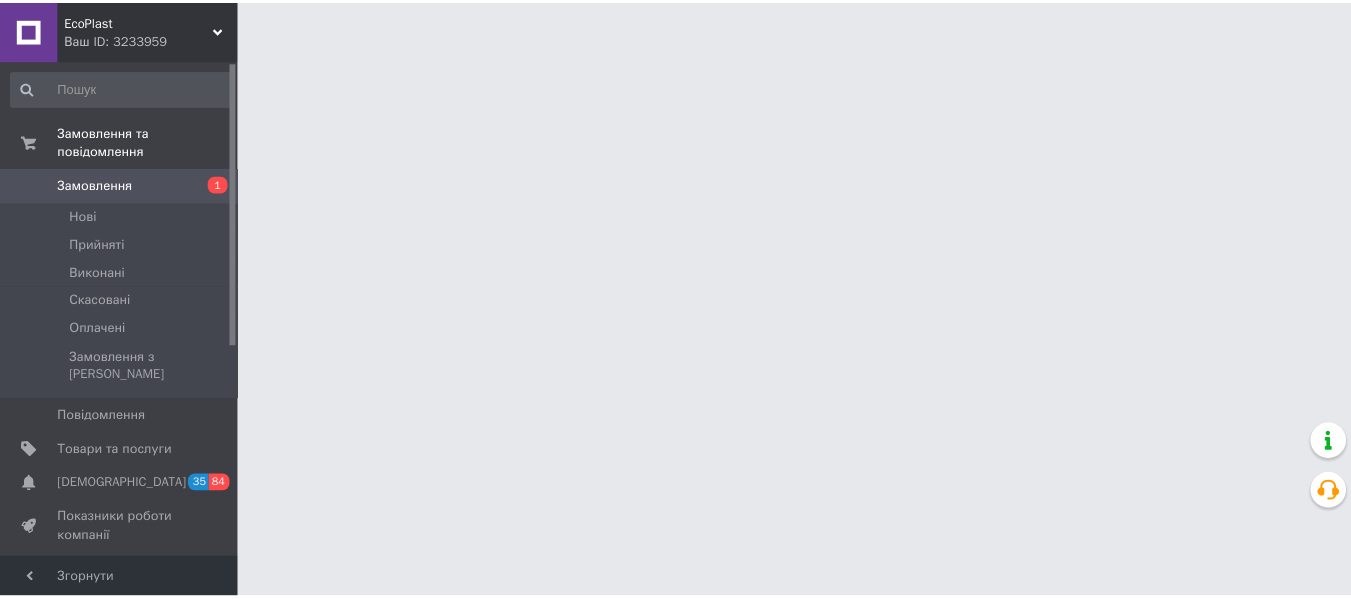 scroll, scrollTop: 0, scrollLeft: 0, axis: both 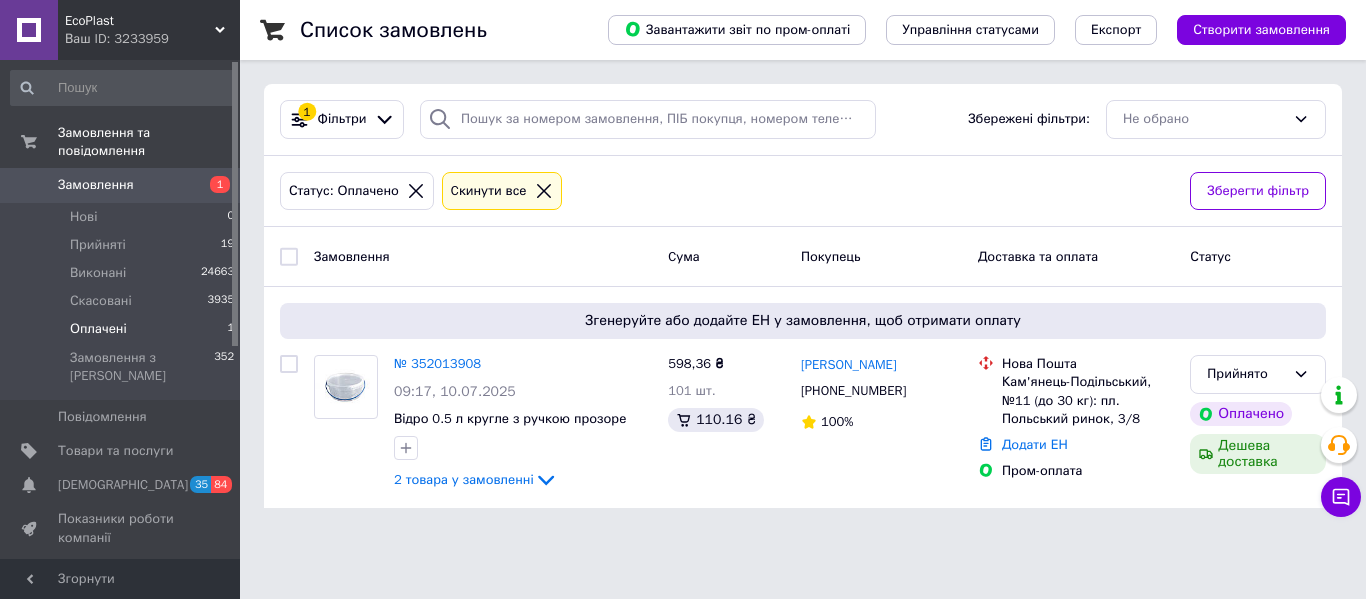 click on "Оплачені 1" at bounding box center [123, 329] 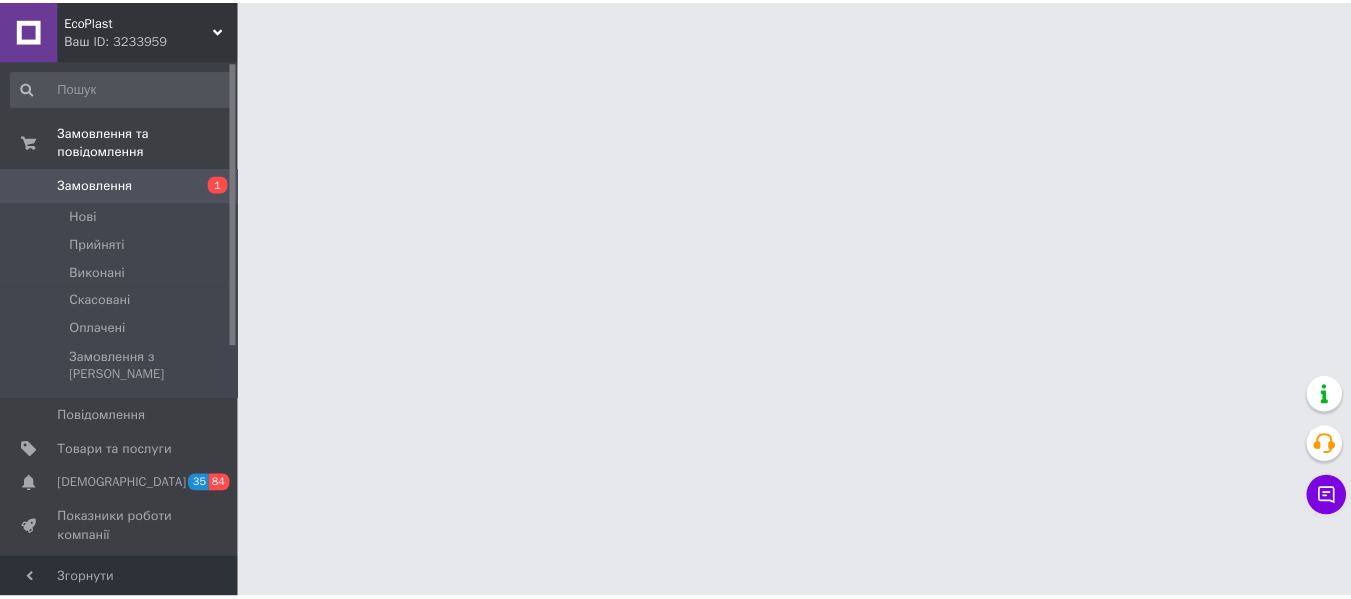 scroll, scrollTop: 0, scrollLeft: 0, axis: both 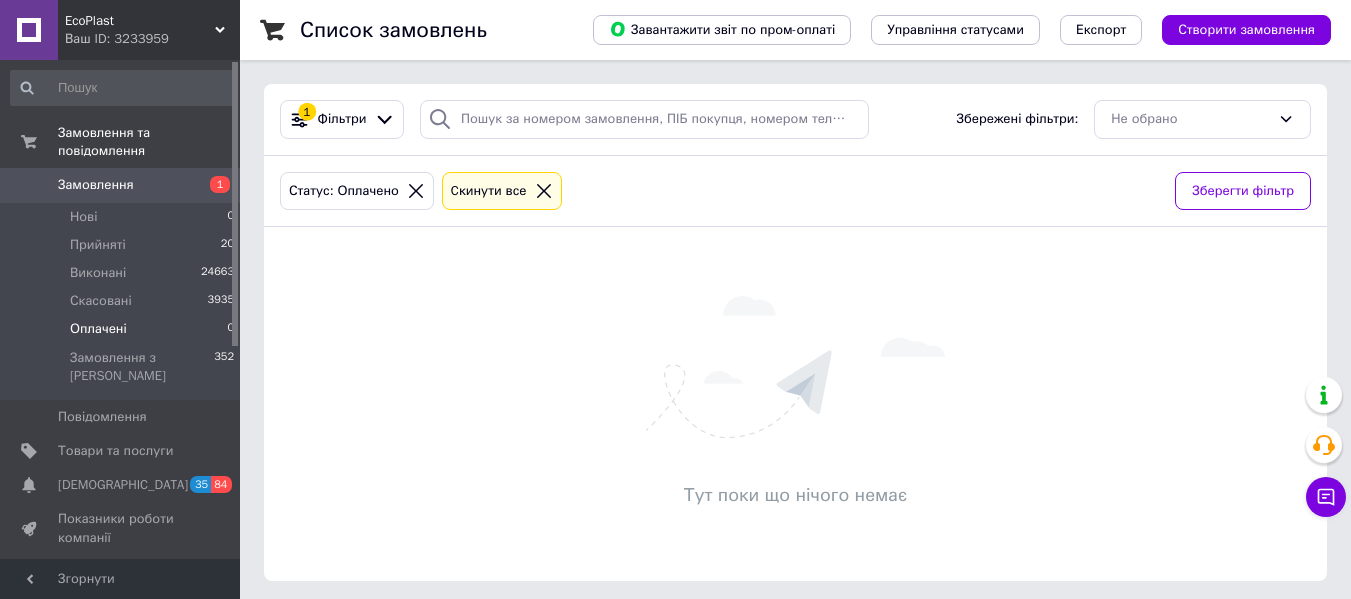 click on "Тут поки що нічого немає" at bounding box center [795, 404] 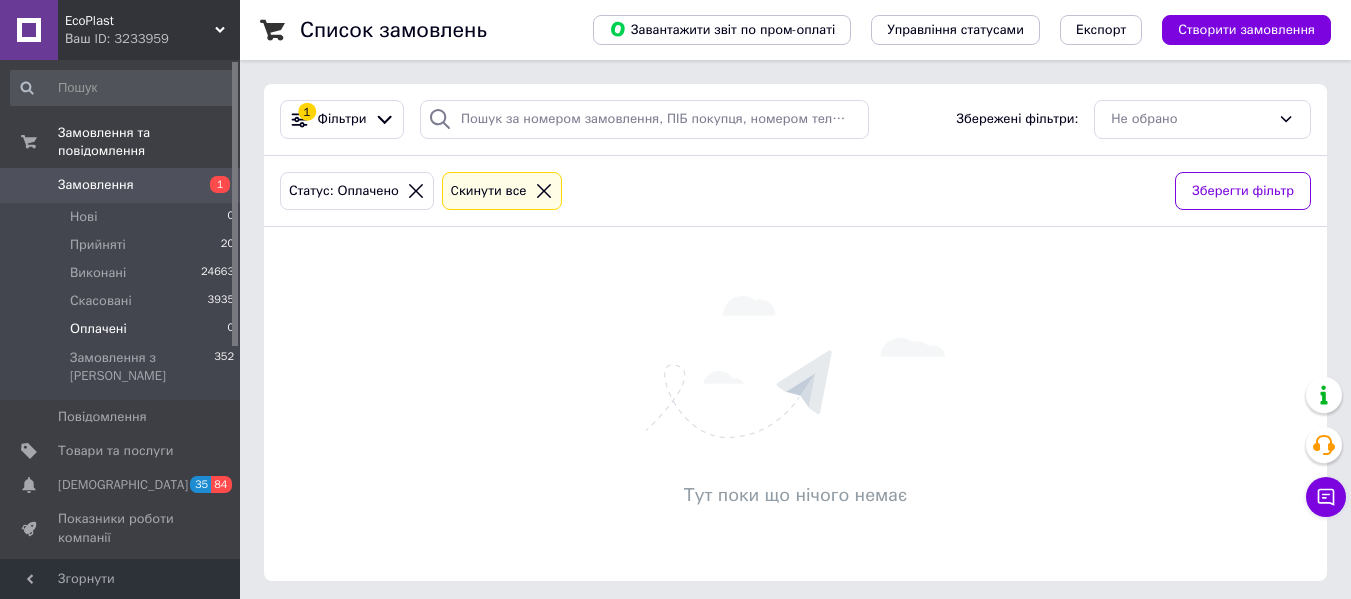 click on "Тут поки що нічого немає" at bounding box center (795, 404) 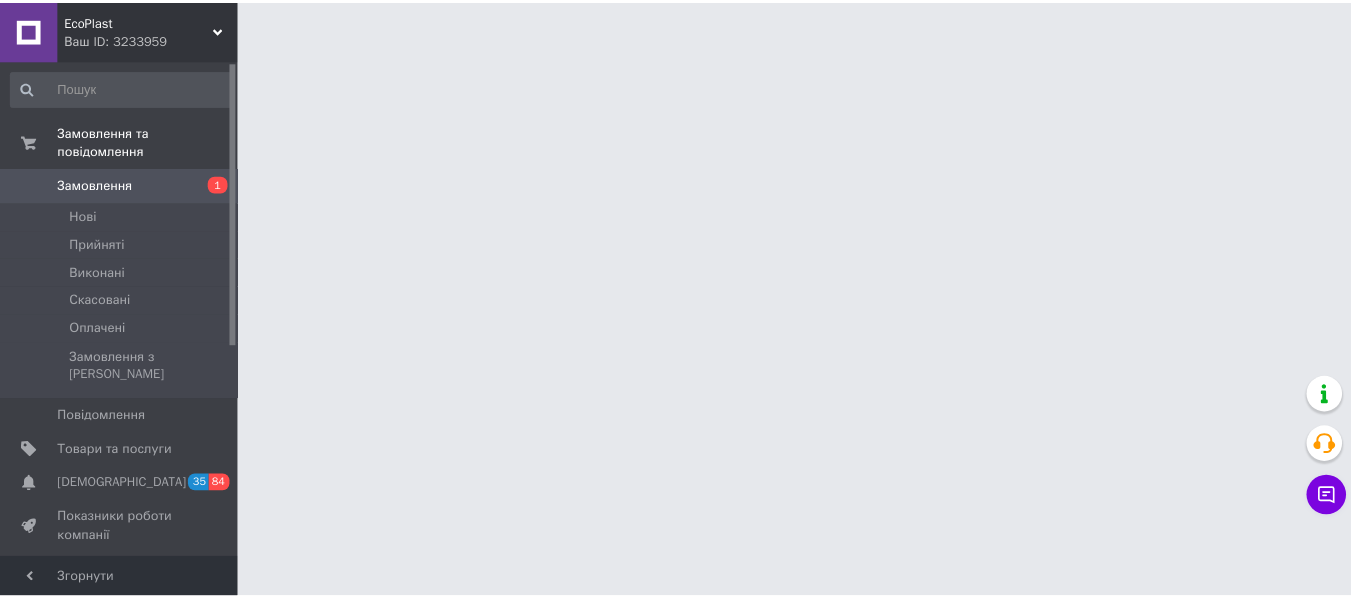 scroll, scrollTop: 0, scrollLeft: 0, axis: both 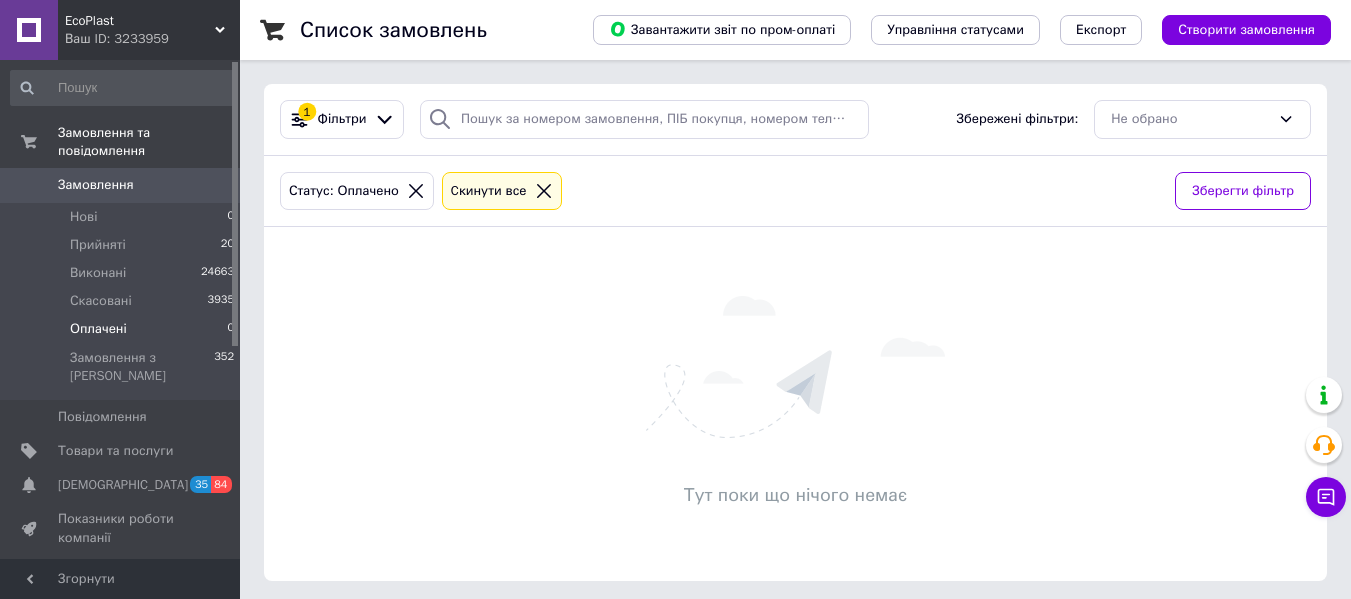 click on "EcoPlast Ваш ID: 3233959" at bounding box center [149, 30] 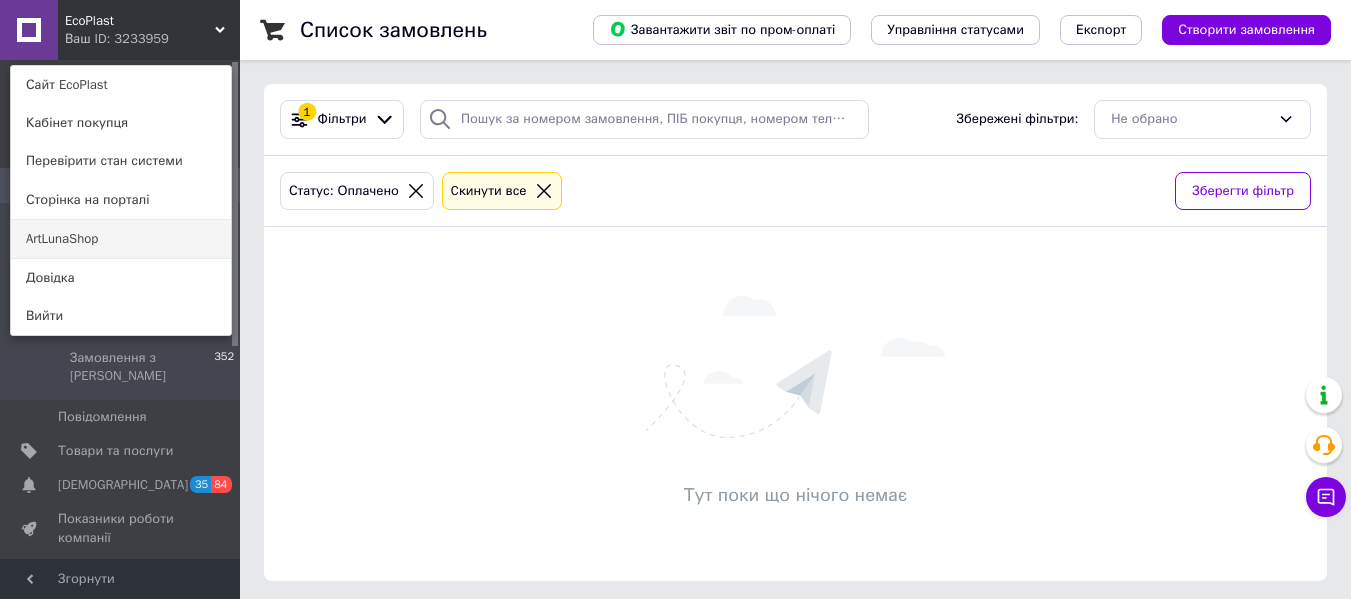 click on "ArtLunaShop" at bounding box center (121, 239) 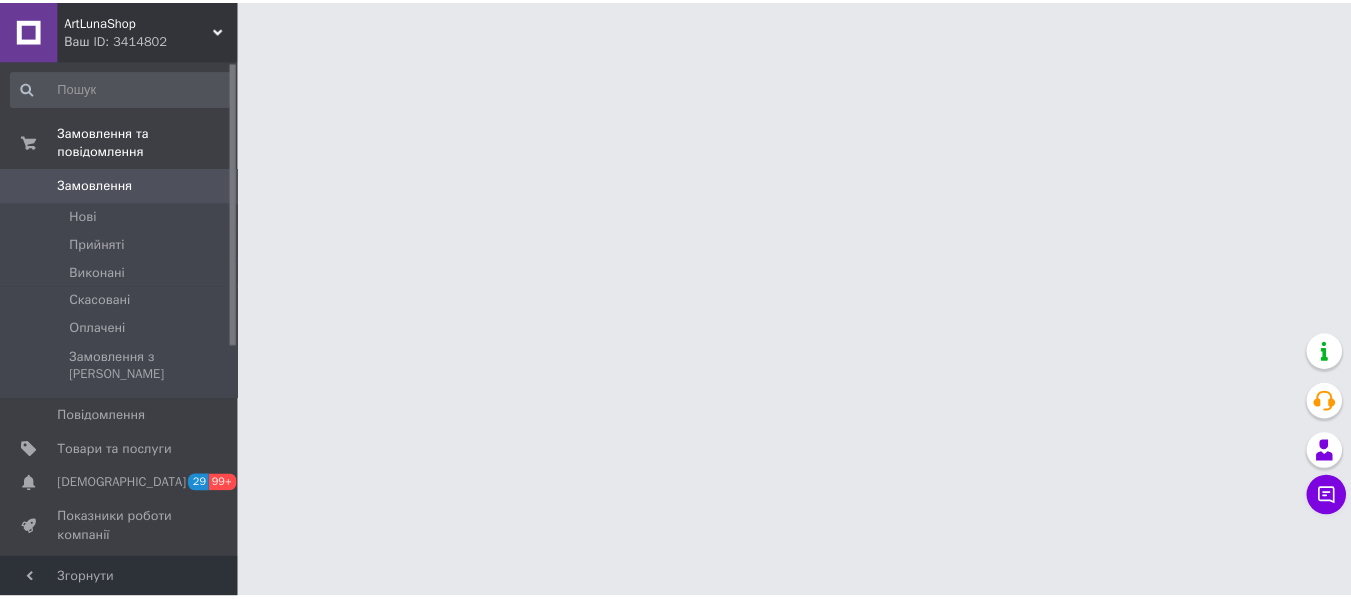 scroll, scrollTop: 0, scrollLeft: 0, axis: both 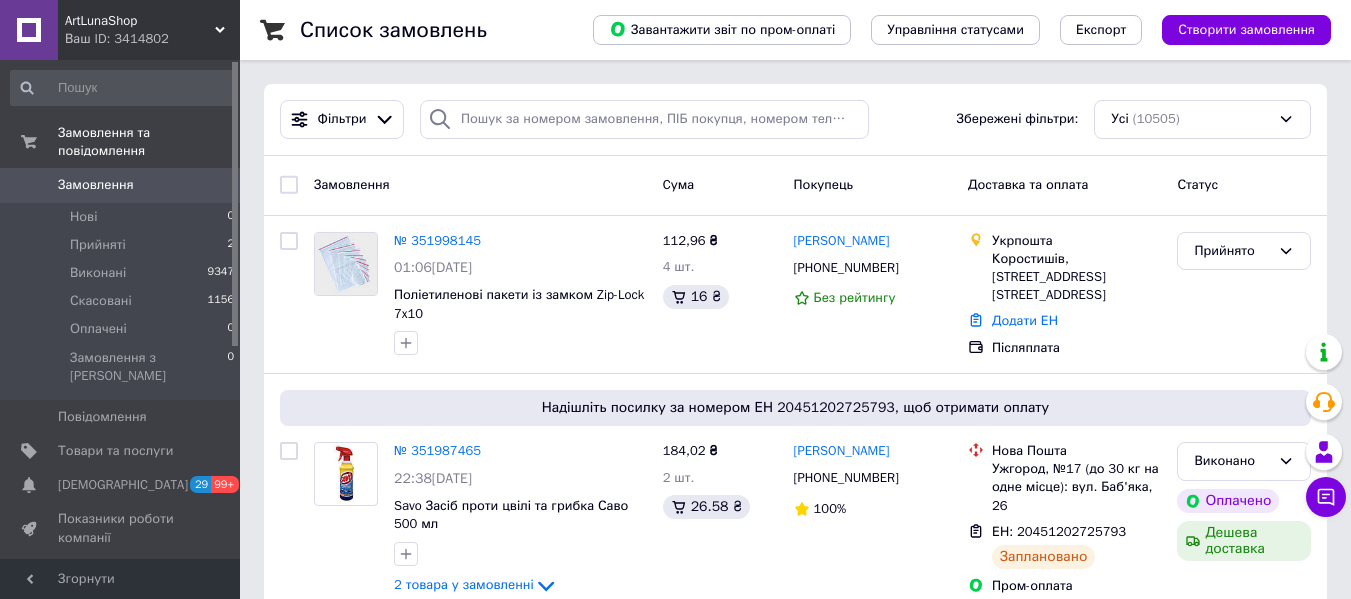 click on "ArtLunaShop Ваш ID: 3414802" at bounding box center (149, 30) 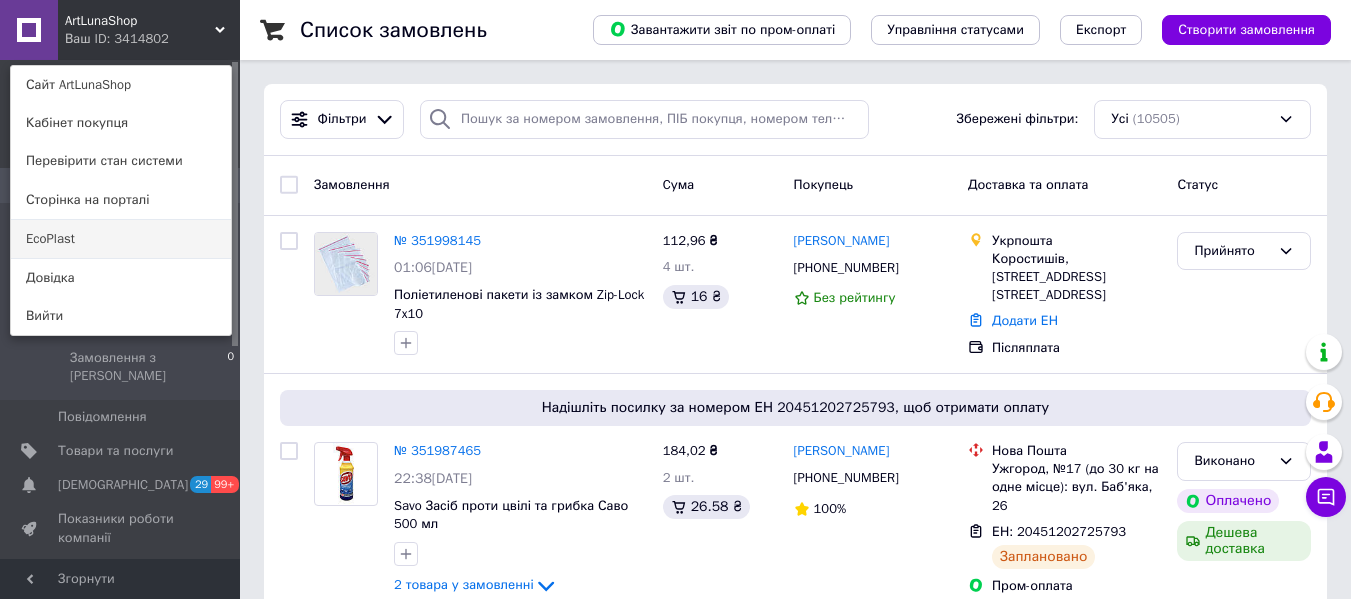 click on "EcoPlast" at bounding box center [121, 239] 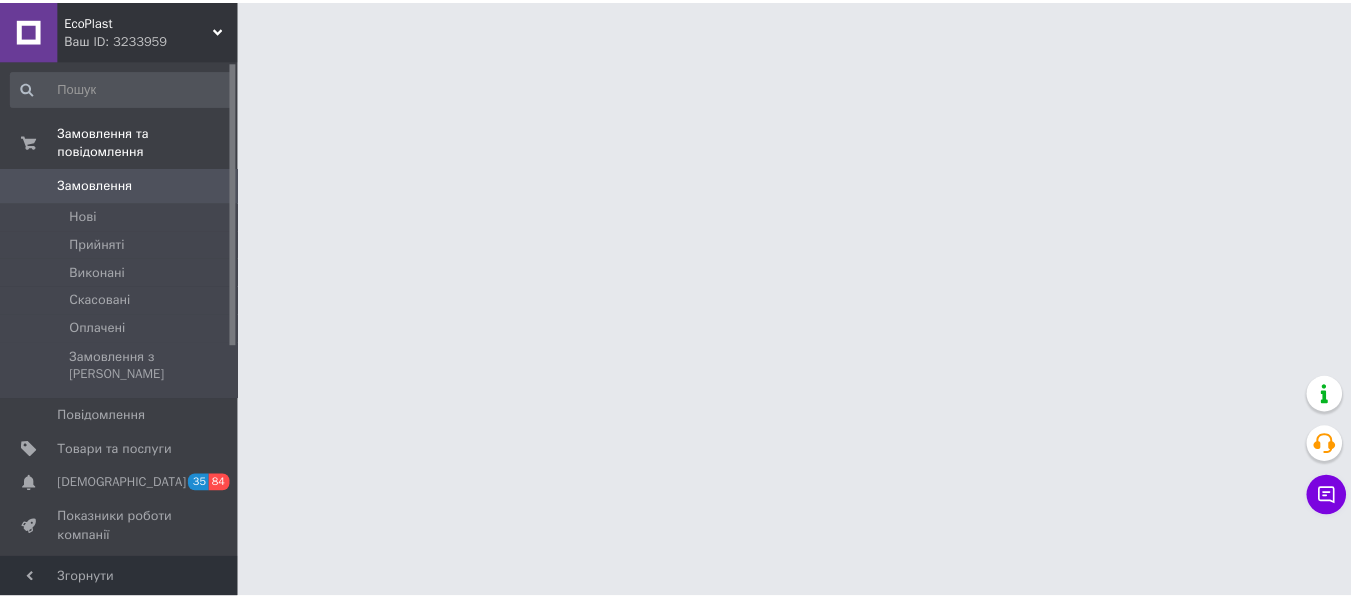 scroll, scrollTop: 0, scrollLeft: 0, axis: both 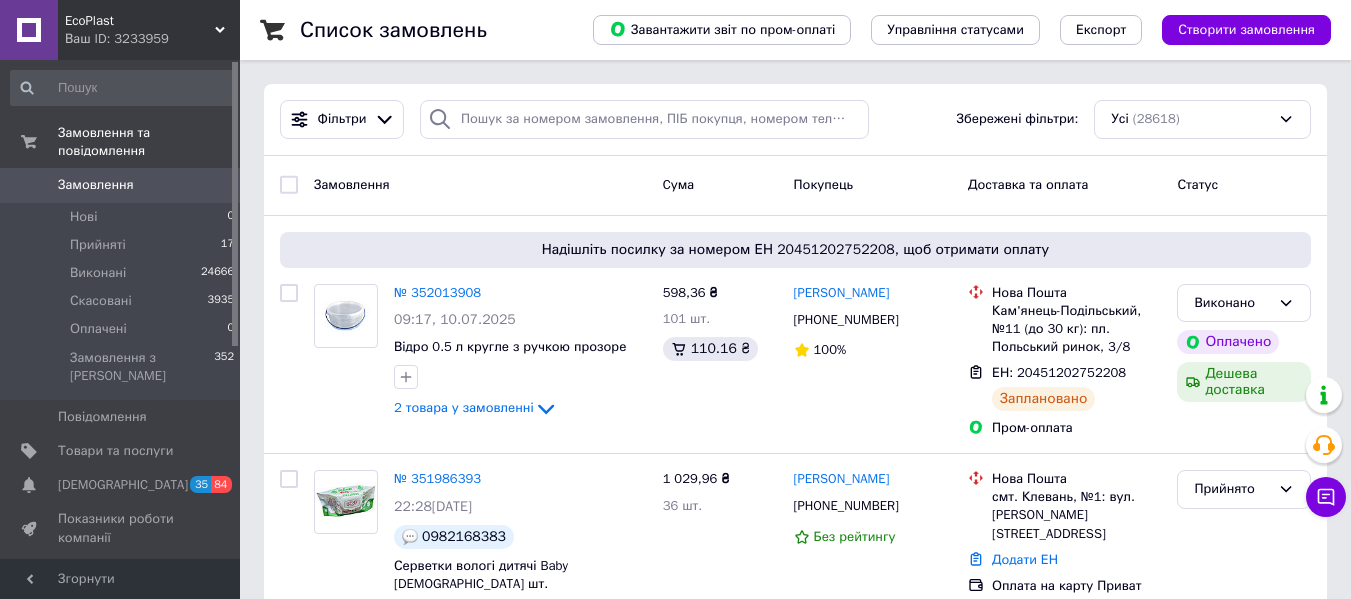 drag, startPoint x: 234, startPoint y: 84, endPoint x: 251, endPoint y: 35, distance: 51.86521 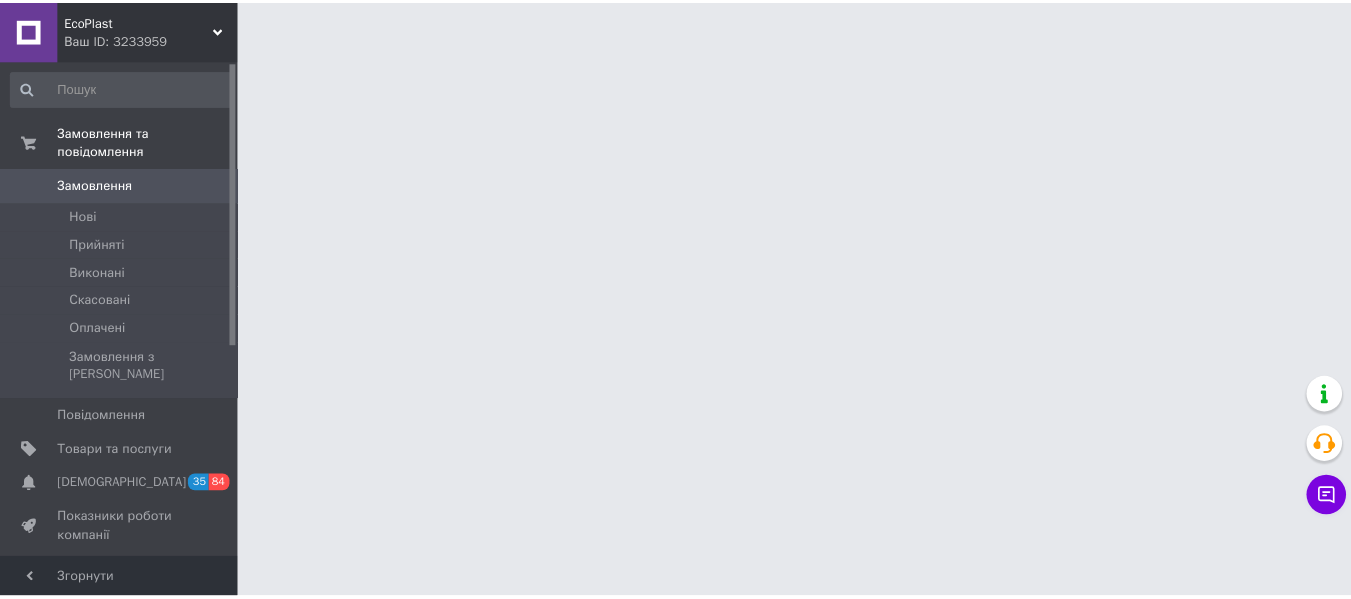 scroll, scrollTop: 0, scrollLeft: 0, axis: both 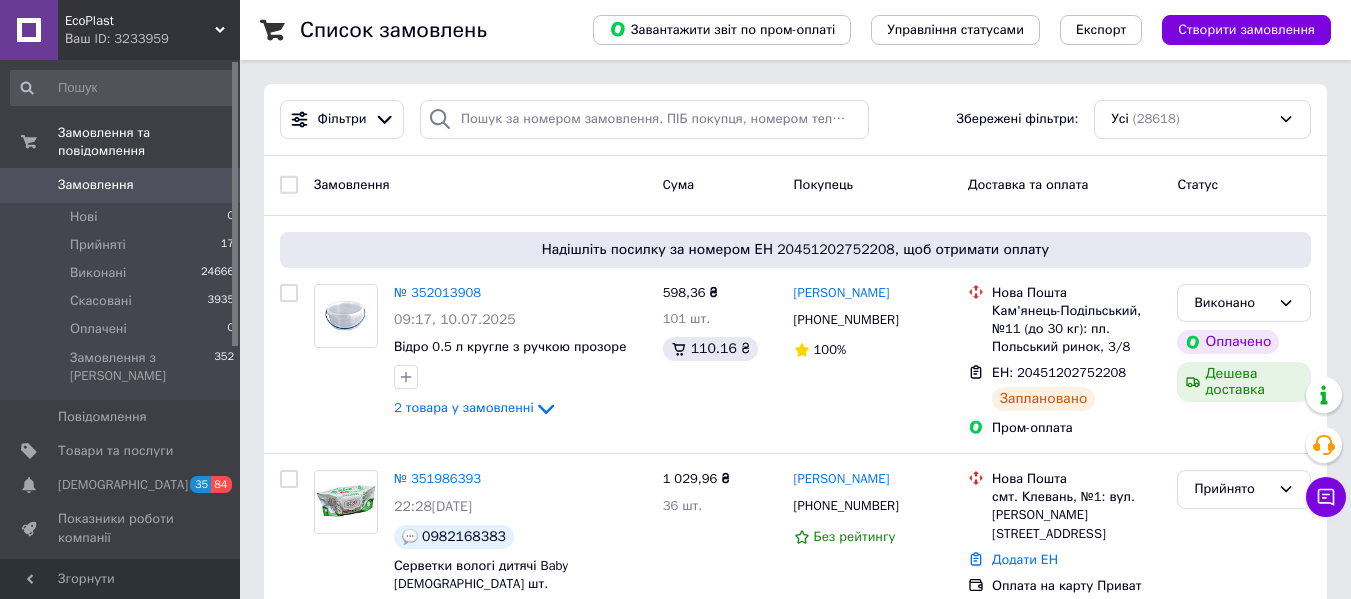 click on "Список замовлень" at bounding box center (426, 30) 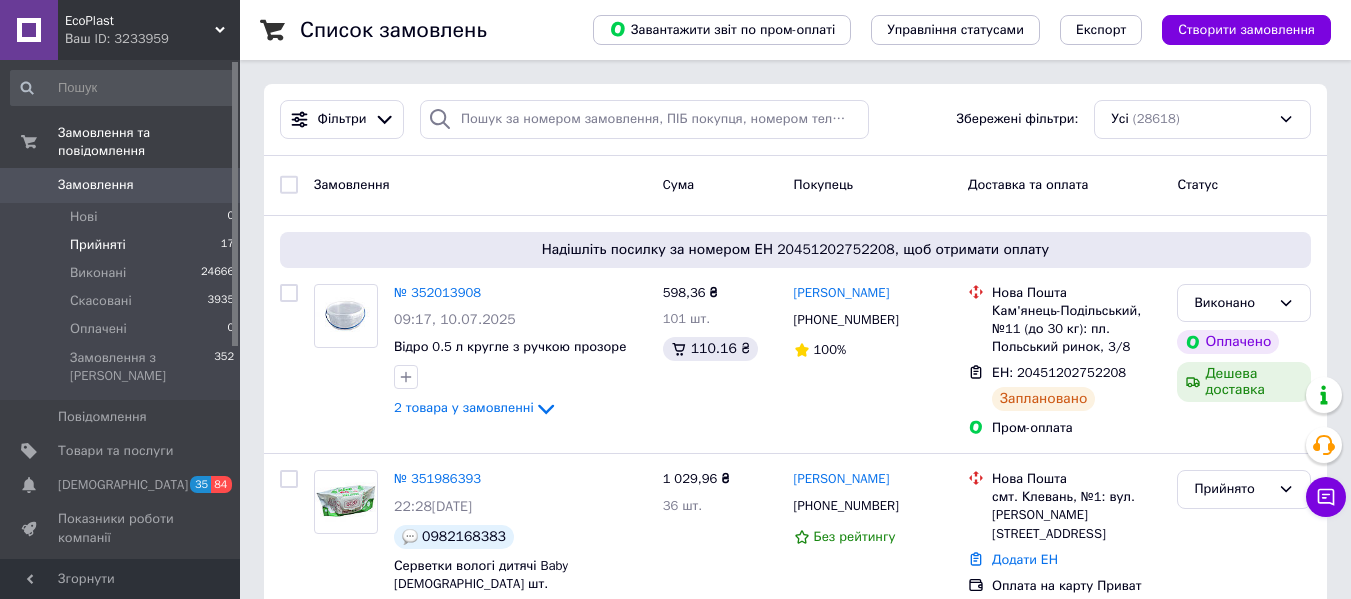 click on "Прийняті 17" at bounding box center (123, 245) 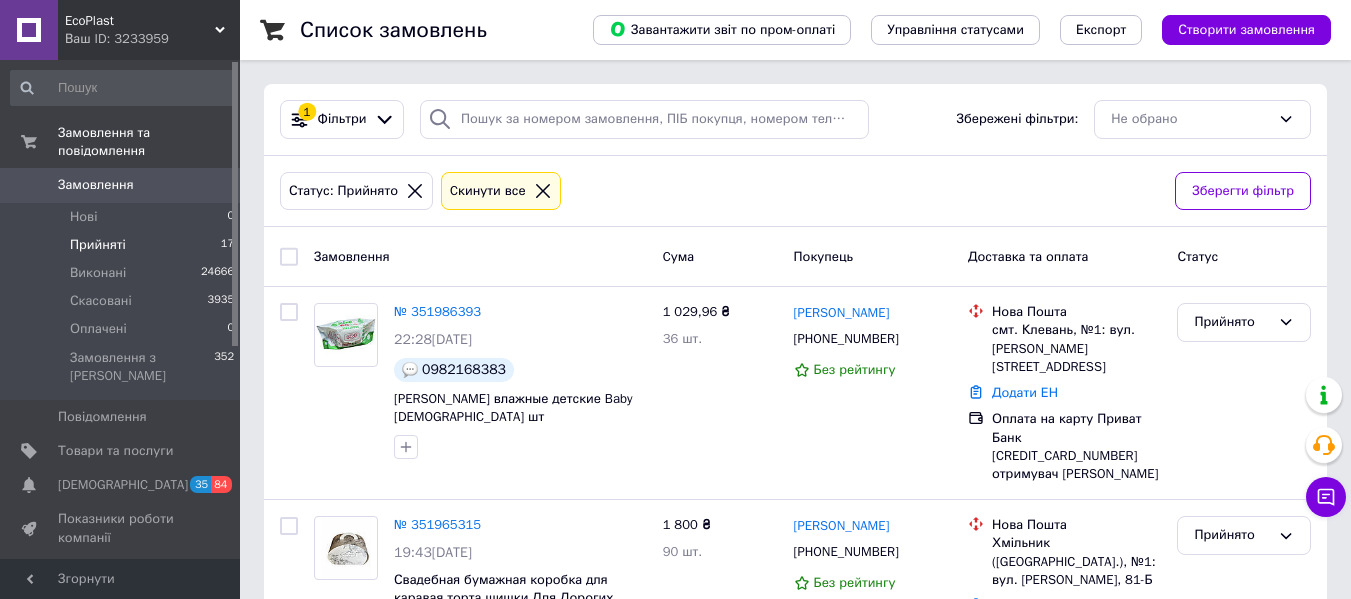 click on "Статус: Прийнято Cкинути все" at bounding box center [719, 191] 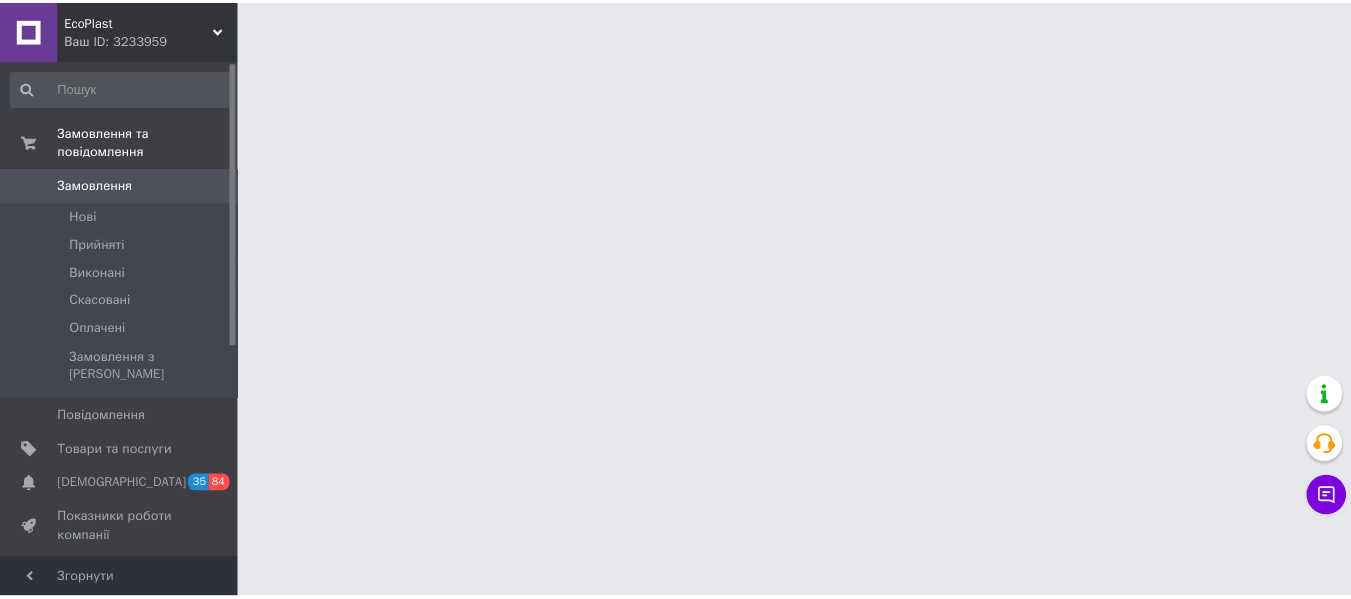 scroll, scrollTop: 0, scrollLeft: 0, axis: both 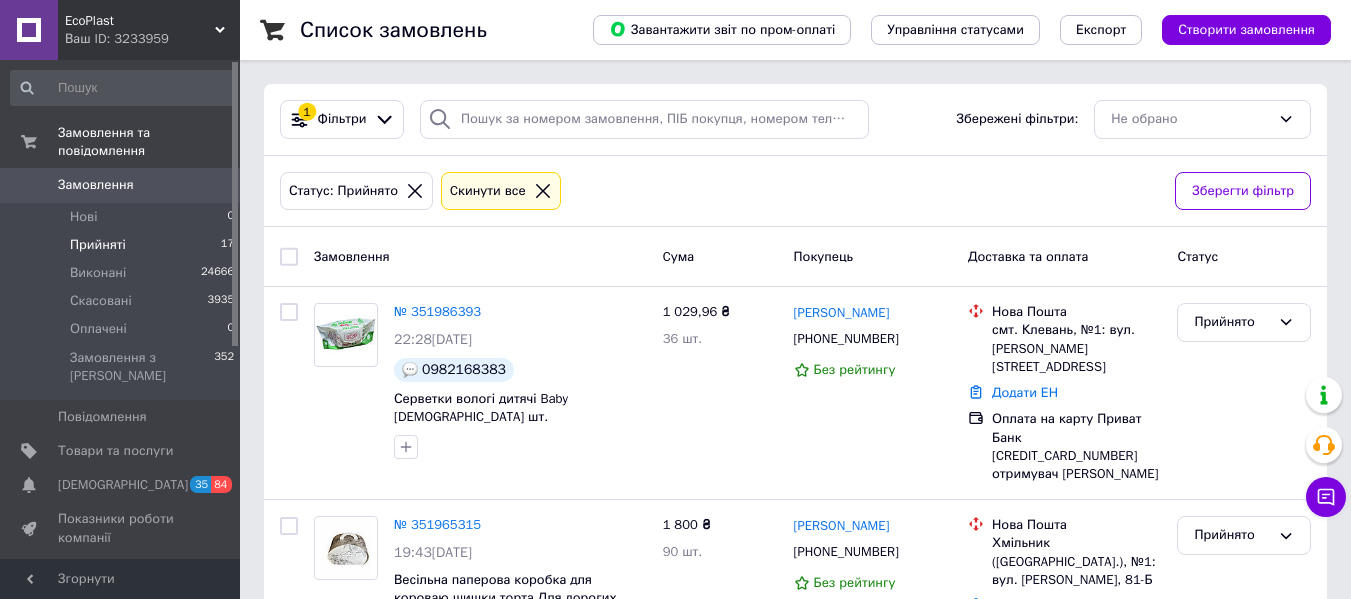 click on "Прийняті" at bounding box center (98, 245) 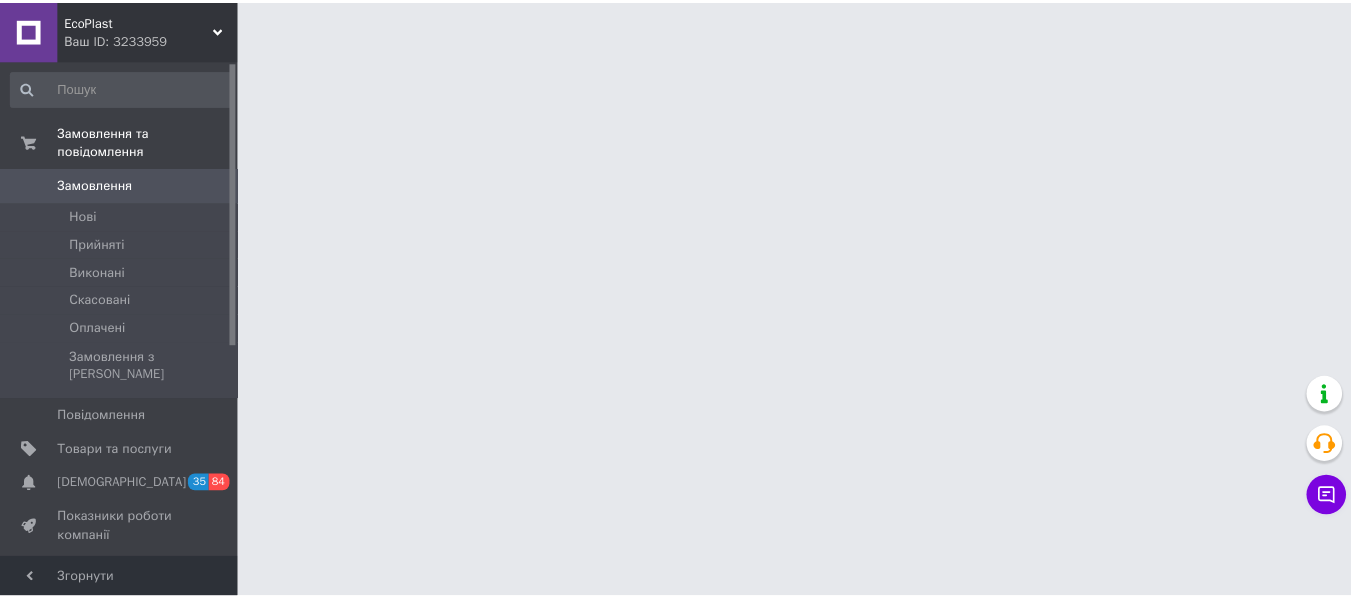 scroll, scrollTop: 0, scrollLeft: 0, axis: both 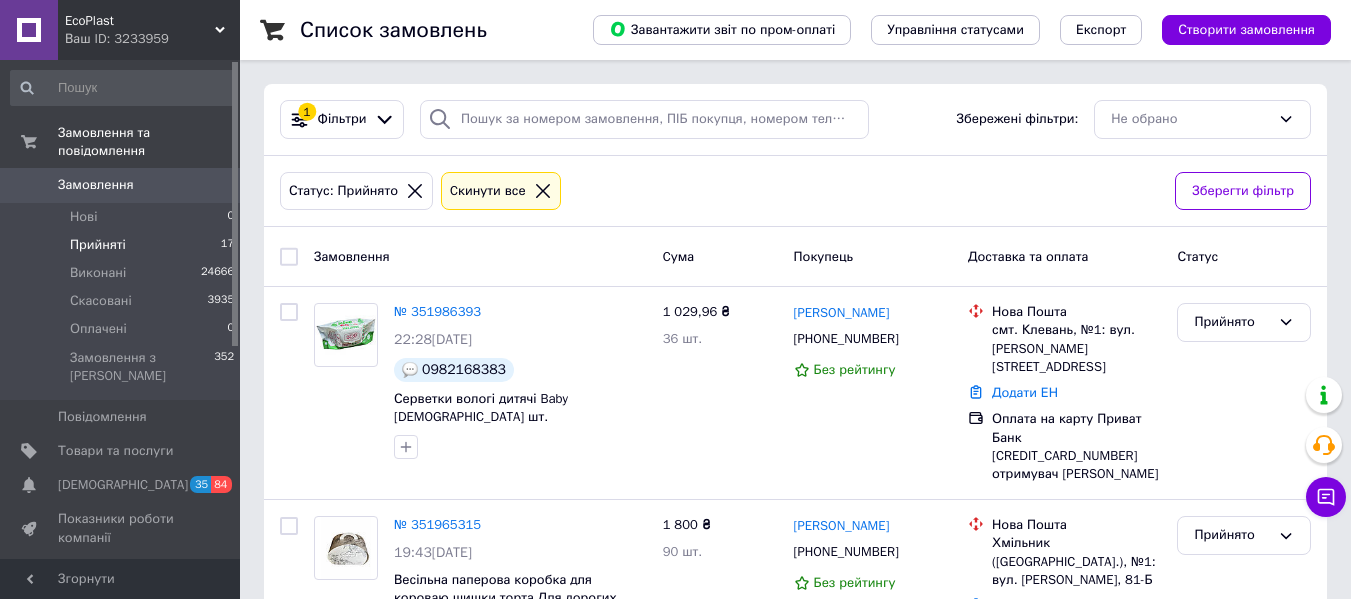 click on "Прийняті" at bounding box center [98, 245] 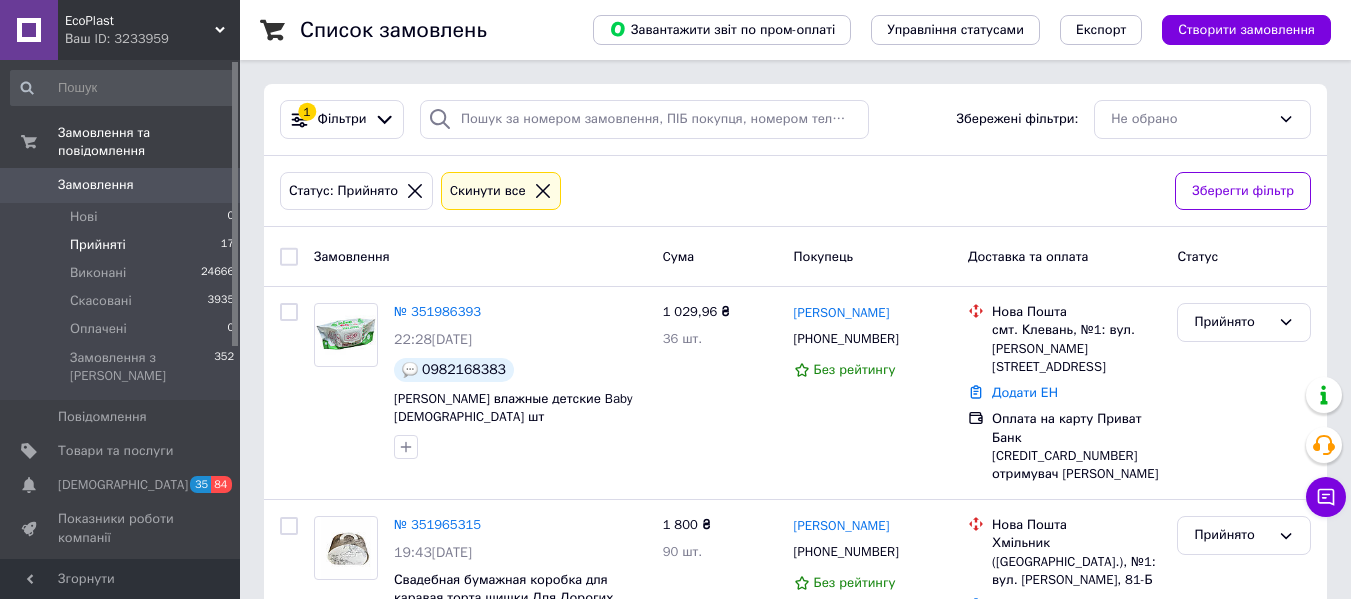 click on "Статус: Прийнято Cкинути все Зберегти фільтр" at bounding box center [795, 192] 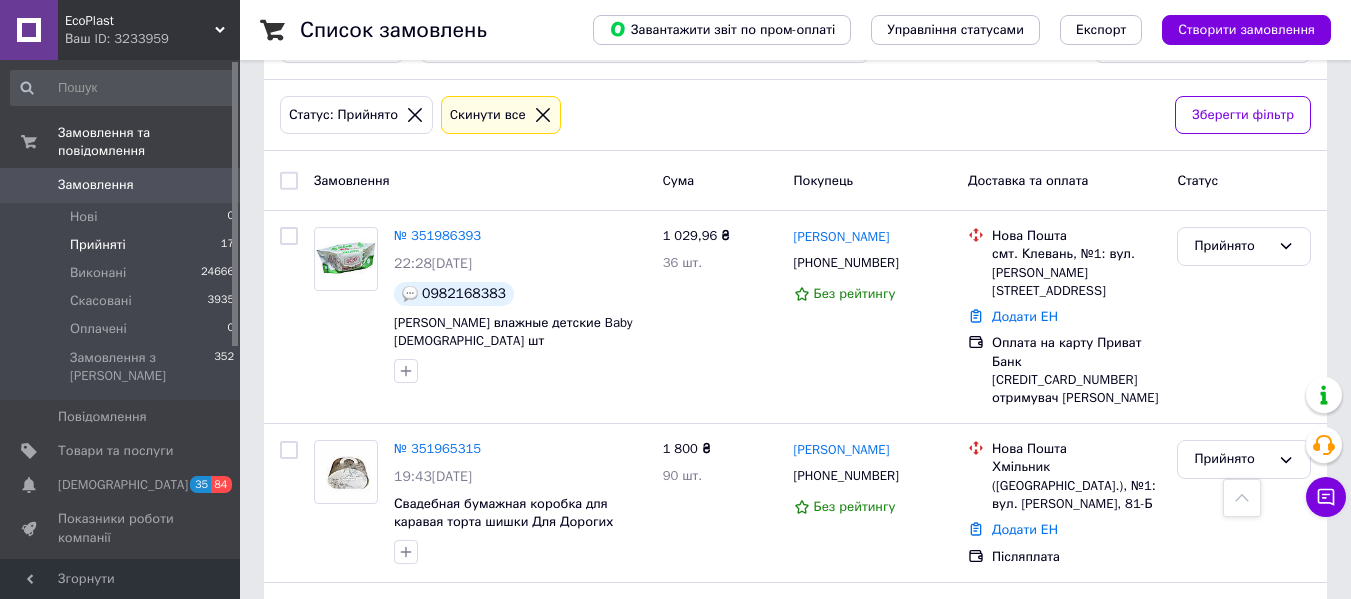 scroll, scrollTop: 0, scrollLeft: 0, axis: both 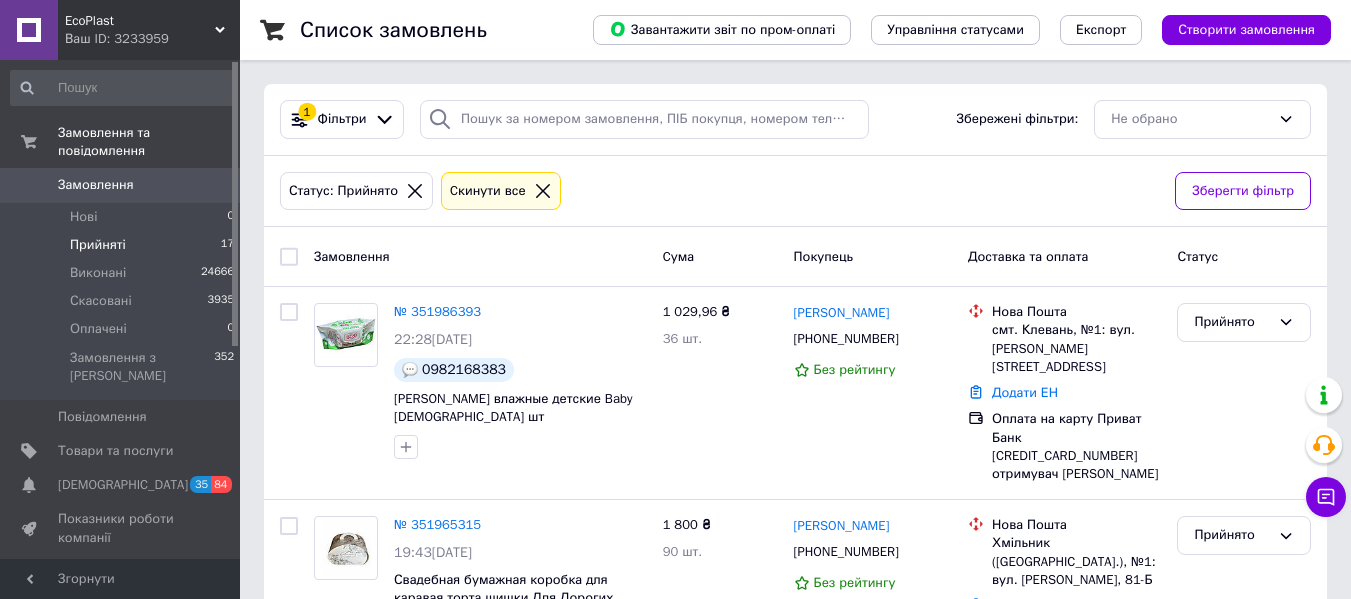 click on "Статус: Прийнято Cкинути все" at bounding box center (719, 191) 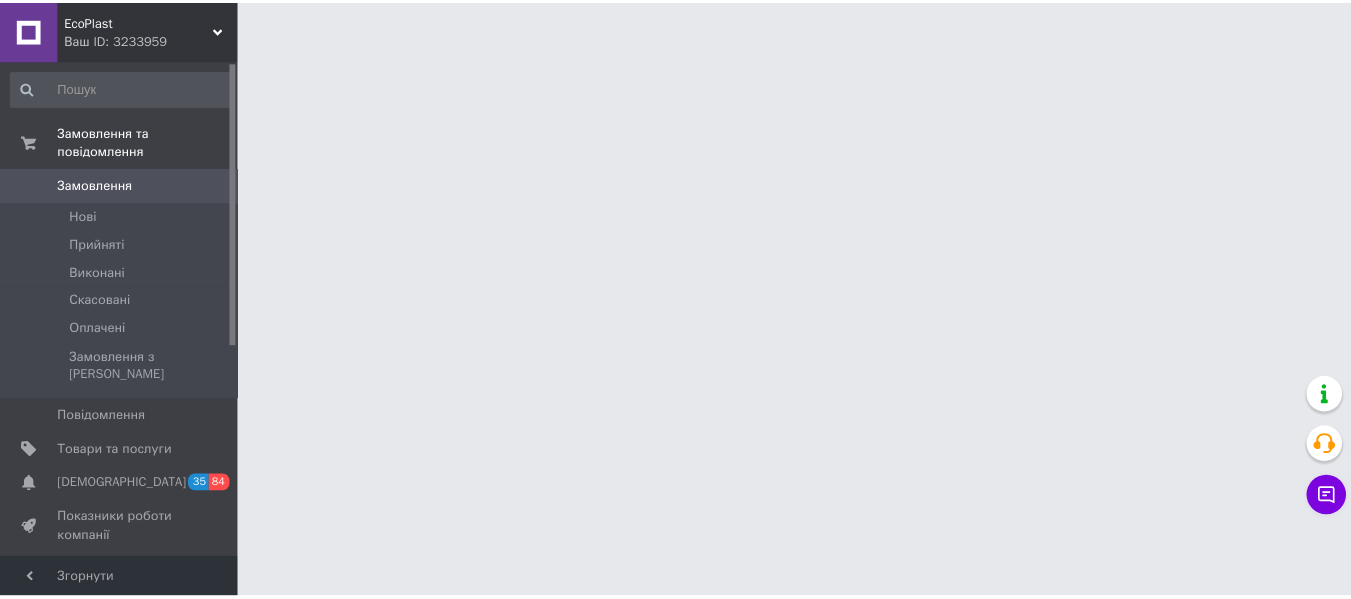 scroll, scrollTop: 0, scrollLeft: 0, axis: both 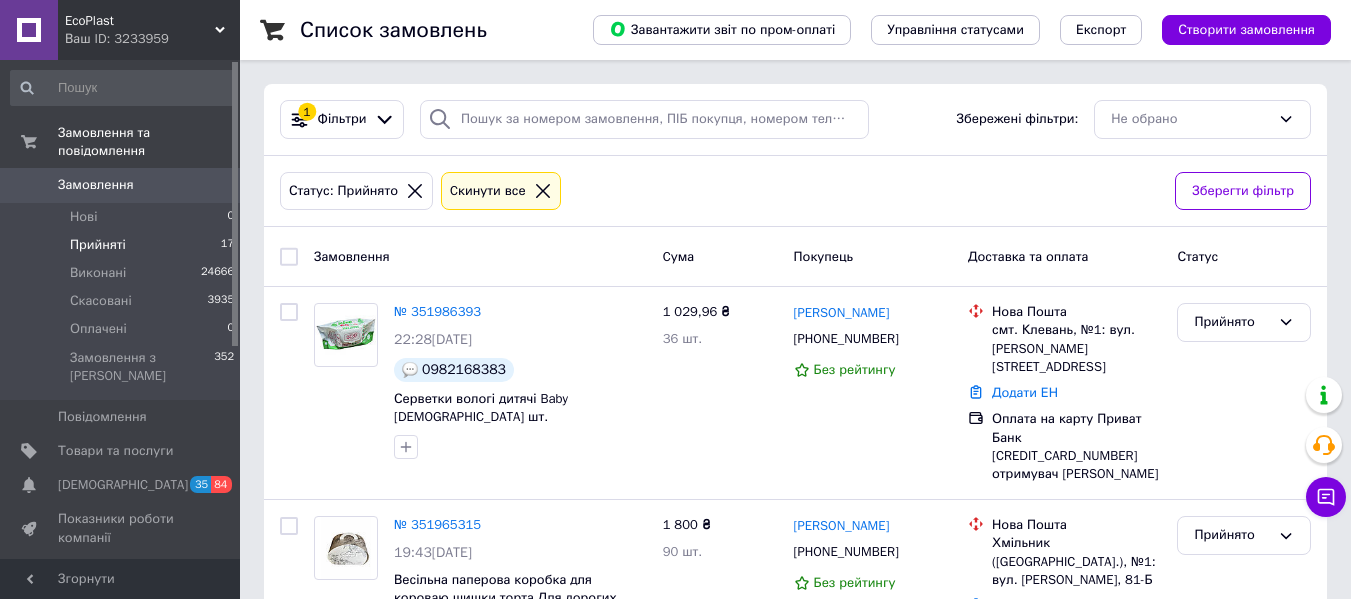 click on "EcoPlast" at bounding box center [140, 21] 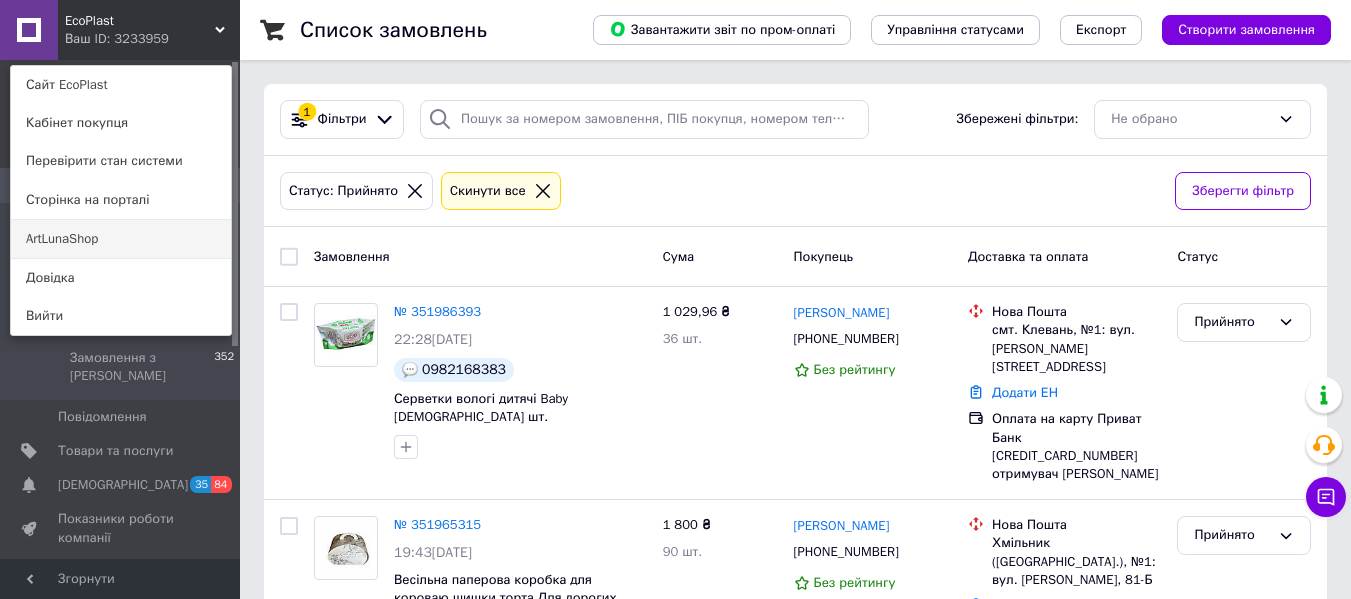 click on "ArtLunaShop" at bounding box center (121, 239) 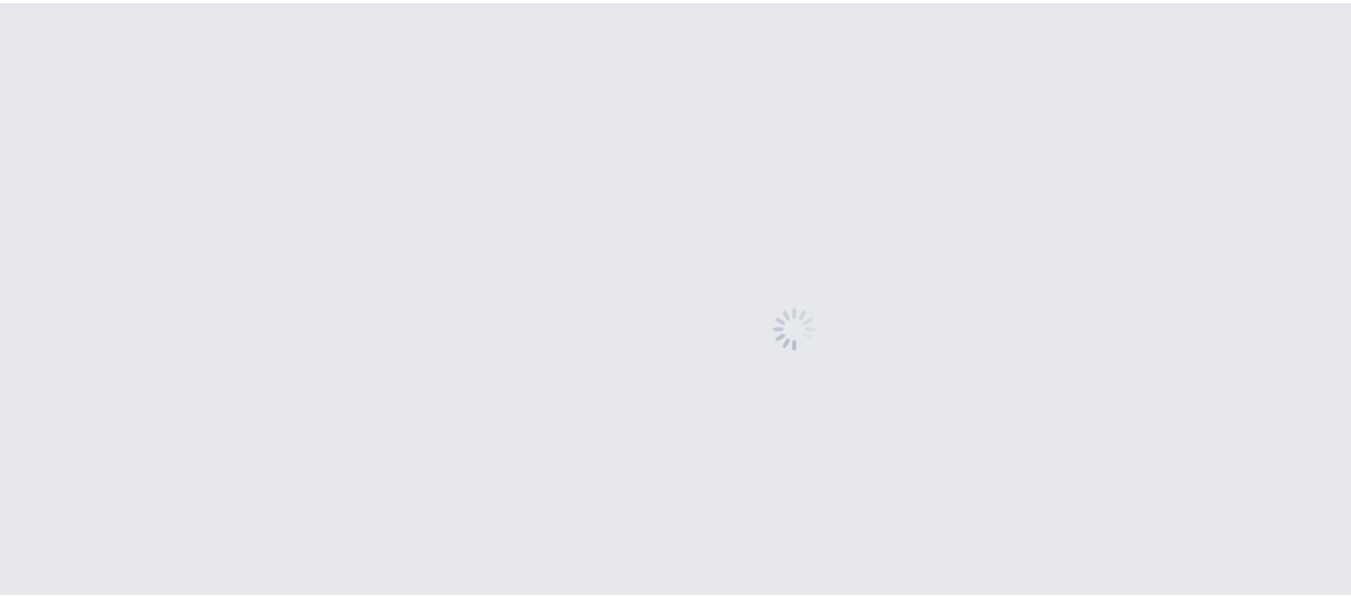 scroll, scrollTop: 0, scrollLeft: 0, axis: both 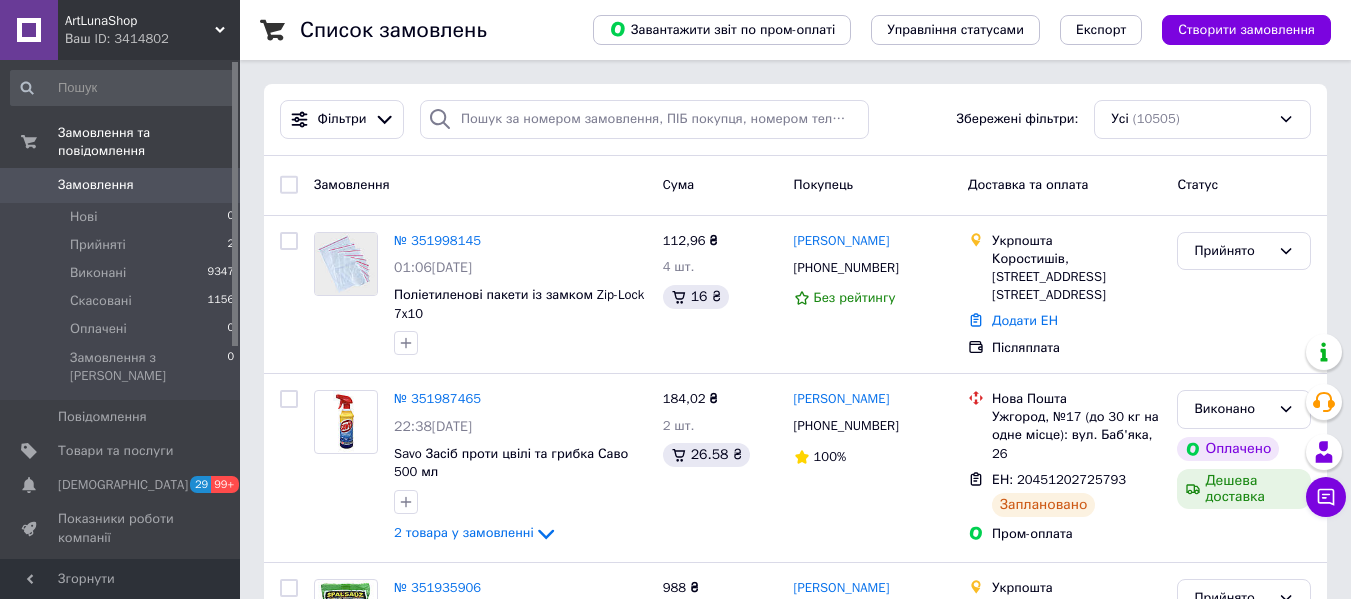 click 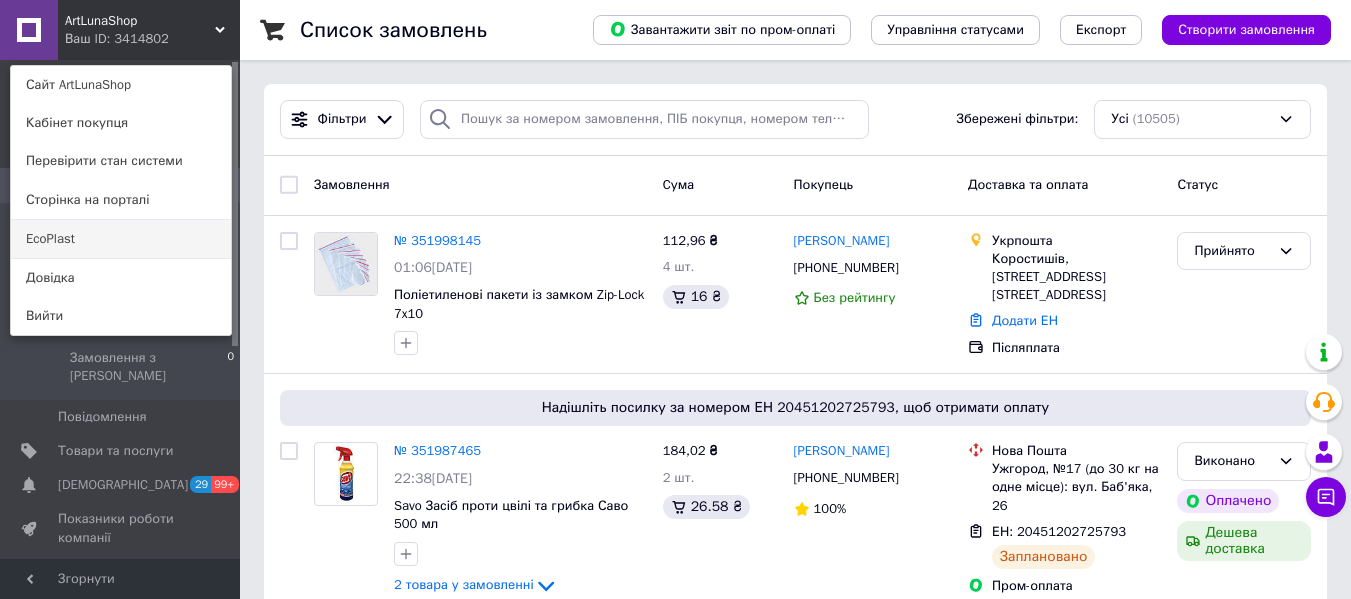 click on "EcoPlast" at bounding box center (121, 239) 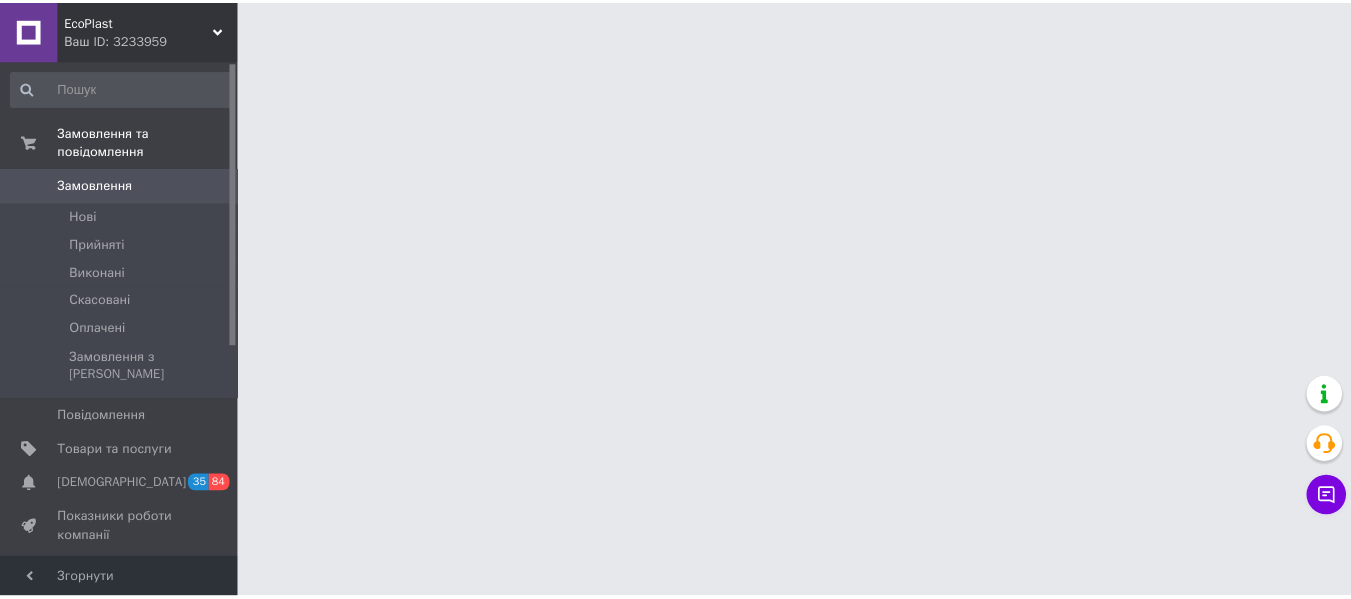 scroll, scrollTop: 0, scrollLeft: 0, axis: both 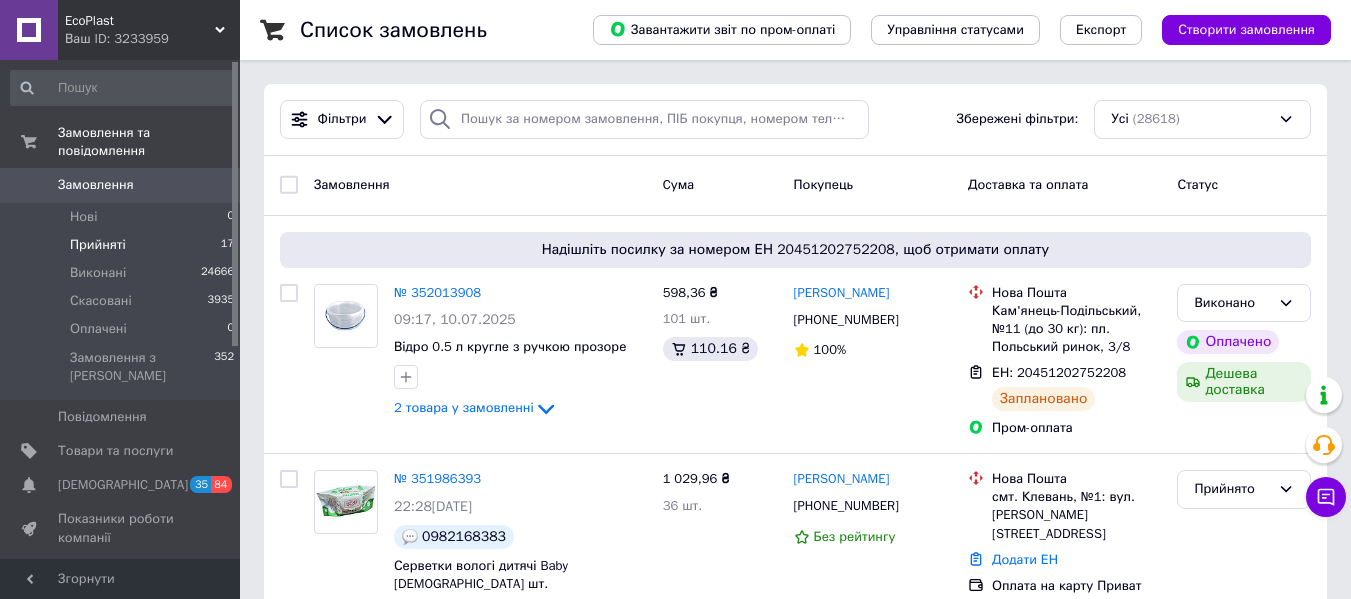 click on "Прийняті 17" at bounding box center (123, 245) 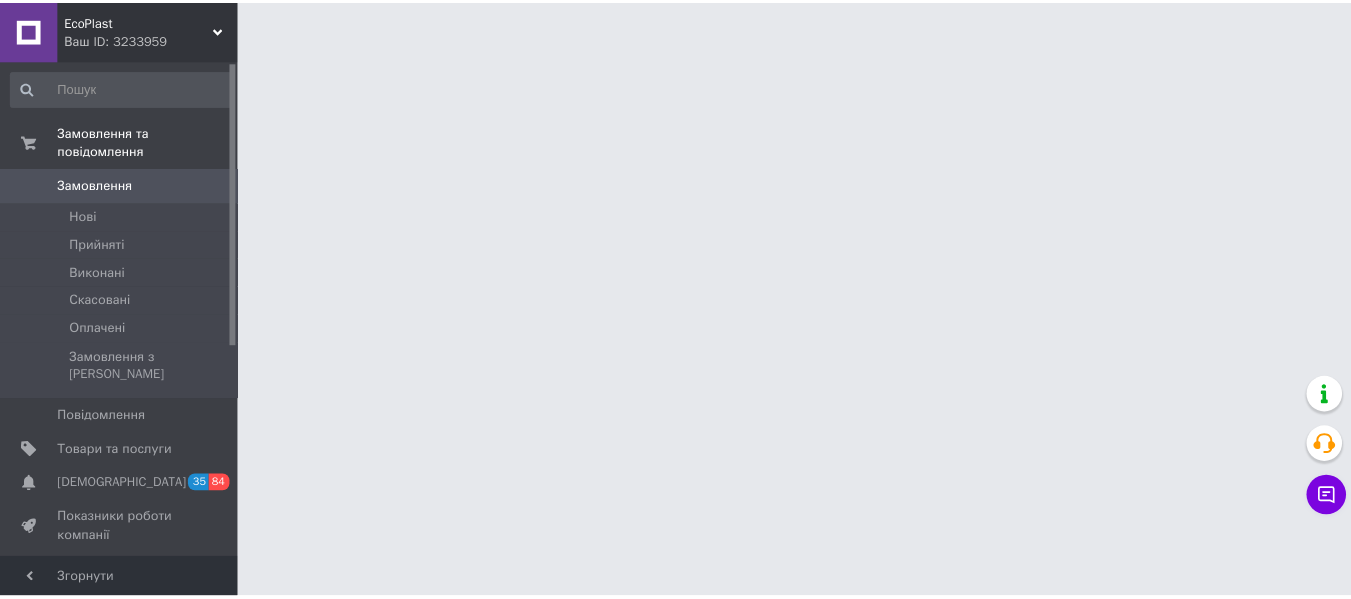 scroll, scrollTop: 0, scrollLeft: 0, axis: both 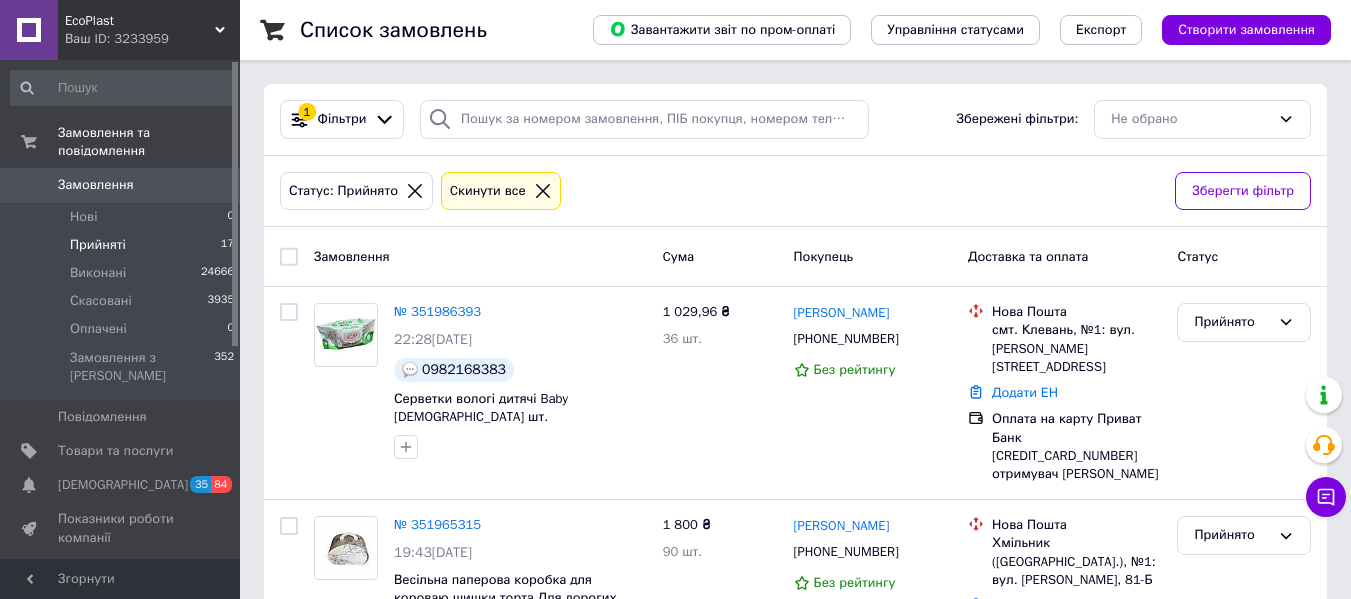 drag, startPoint x: 232, startPoint y: 189, endPoint x: 243, endPoint y: 135, distance: 55.108982 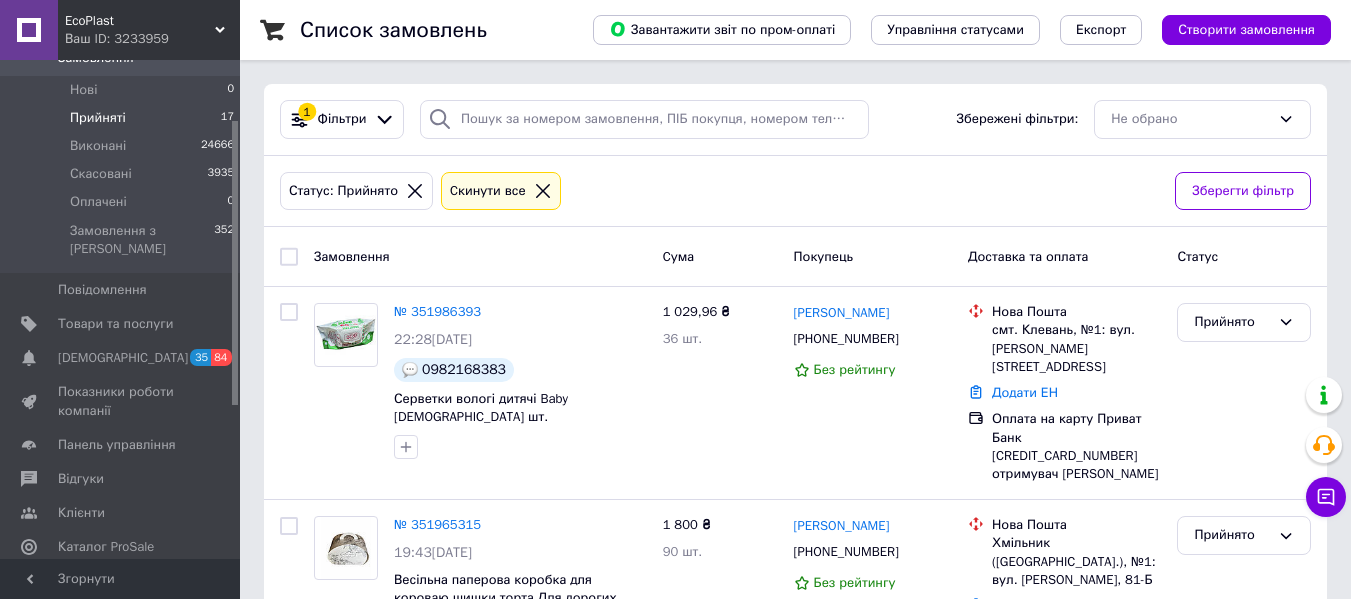 drag, startPoint x: 236, startPoint y: 88, endPoint x: 236, endPoint y: 169, distance: 81 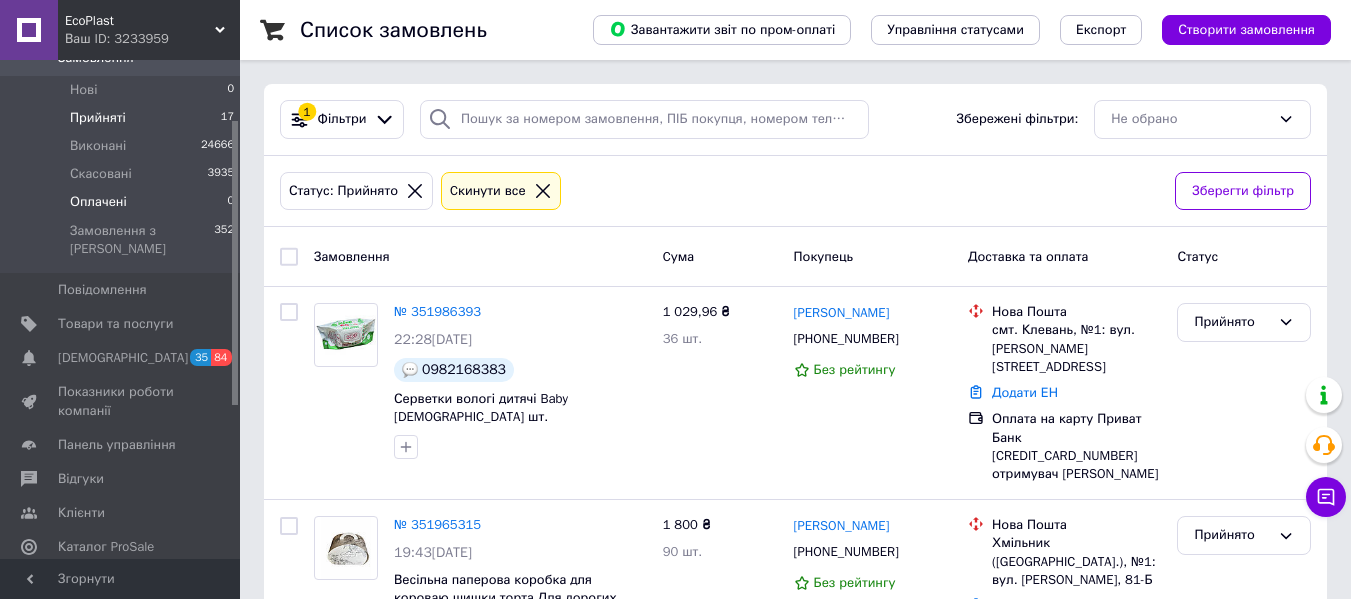 scroll, scrollTop: 138, scrollLeft: 0, axis: vertical 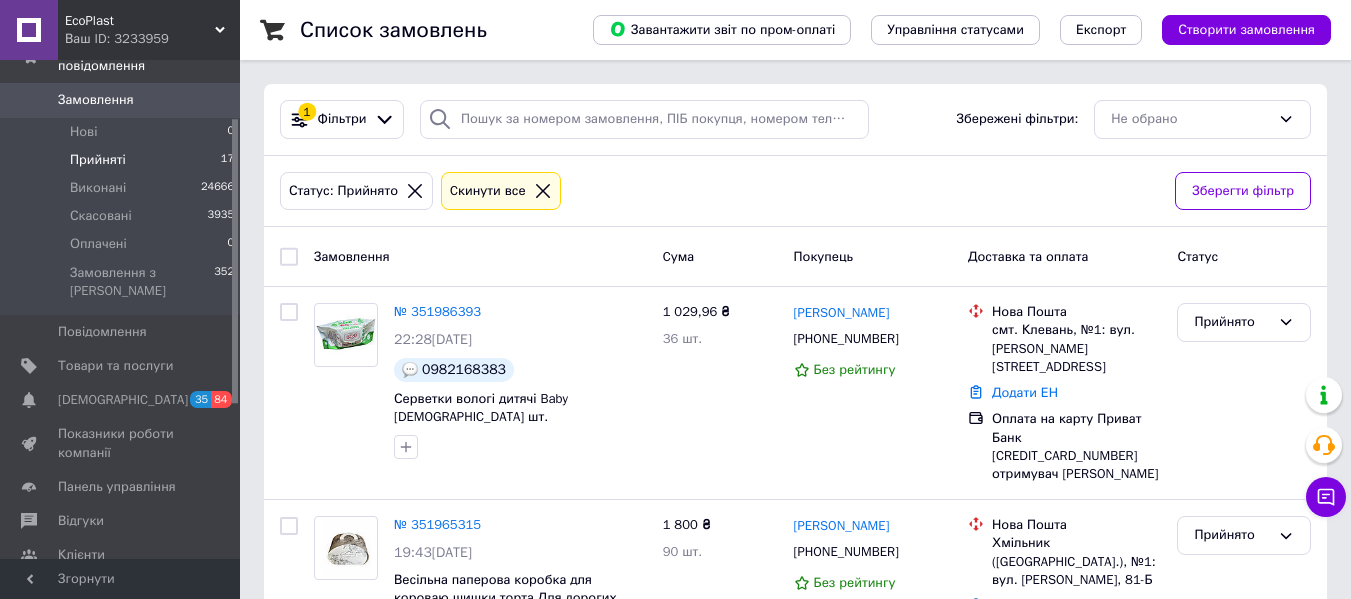drag, startPoint x: 235, startPoint y: 187, endPoint x: 241, endPoint y: 146, distance: 41.4367 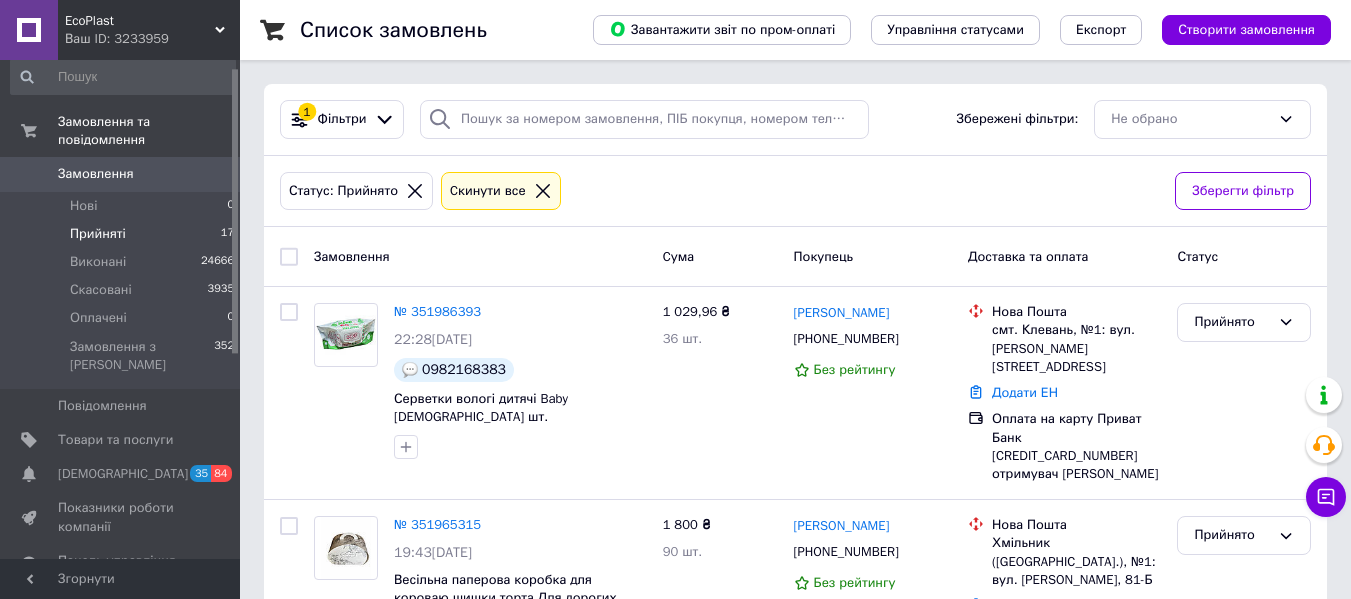 scroll, scrollTop: 0, scrollLeft: 0, axis: both 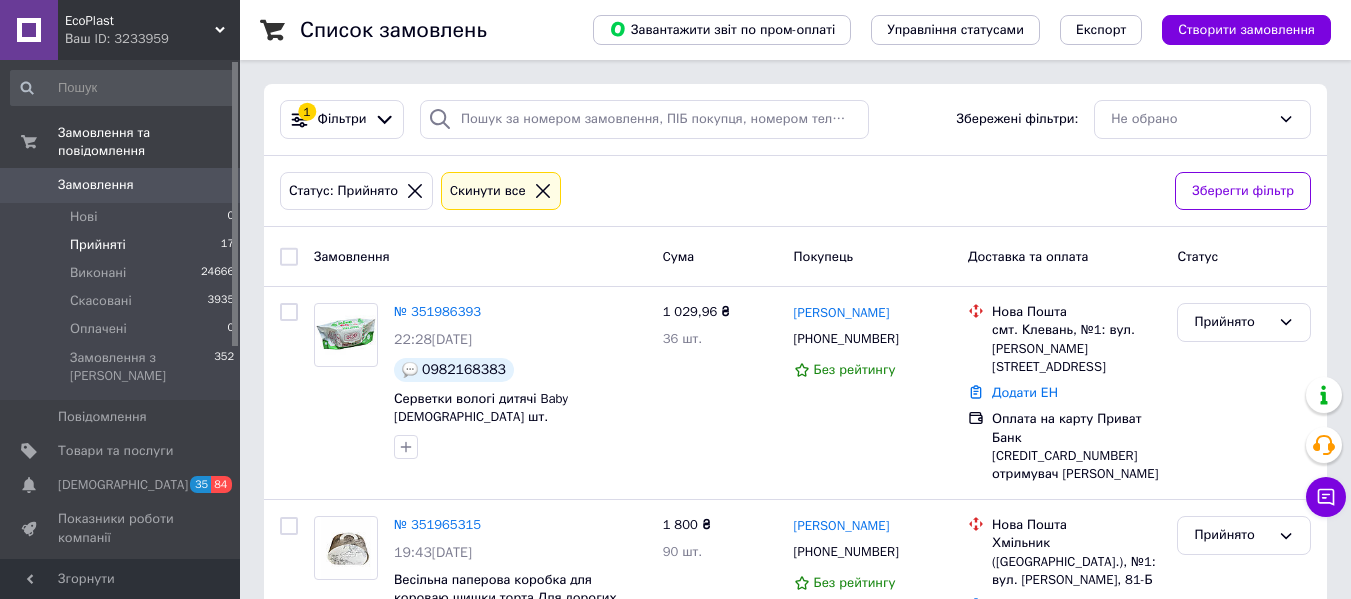 drag, startPoint x: 233, startPoint y: 170, endPoint x: 237, endPoint y: 90, distance: 80.09994 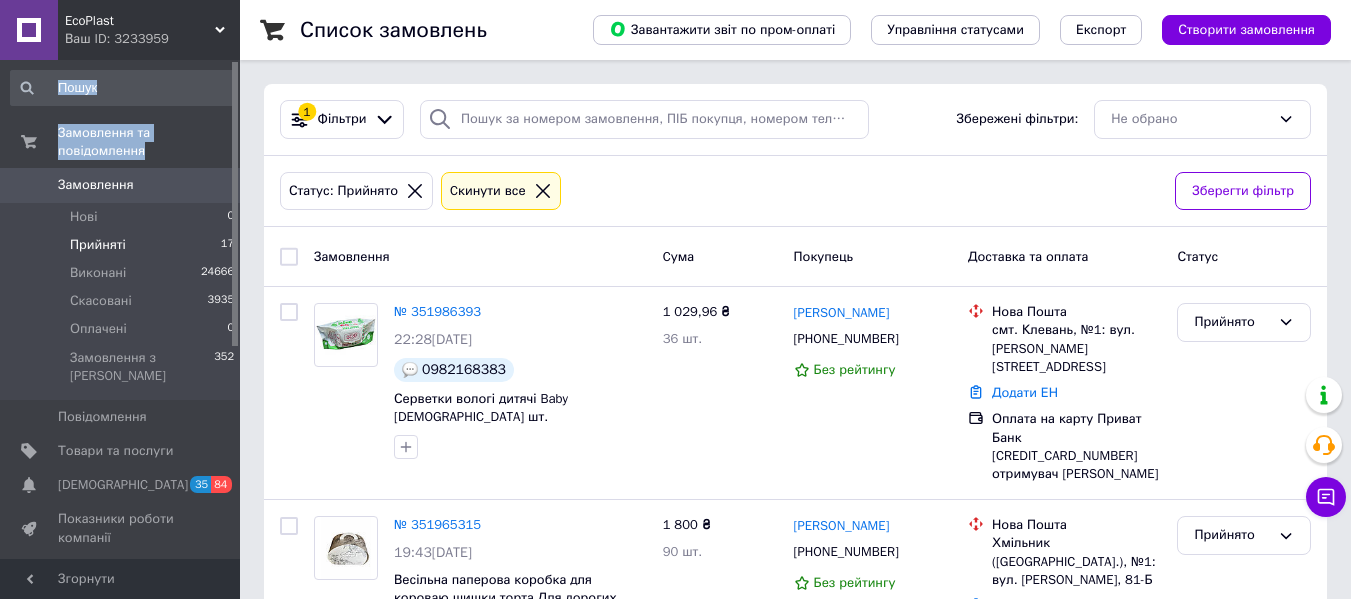 drag, startPoint x: 231, startPoint y: 100, endPoint x: 226, endPoint y: 157, distance: 57.21888 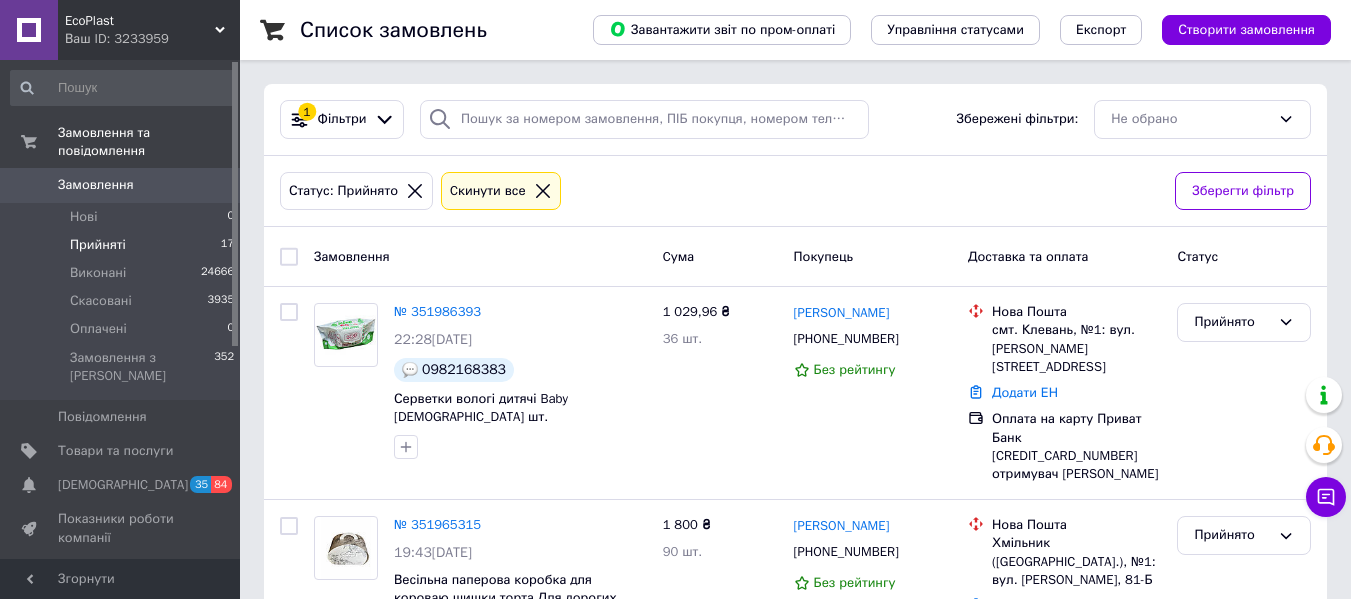 click on "Список замовлень   Завантажити звіт по пром-оплаті Управління статусами Експорт Створити замовлення 1 Фільтри Збережені фільтри: Не обрано Статус: Прийнято Cкинути все Зберегти фільтр Замовлення Cума Покупець Доставка та оплата Статус № 351986393 22:28, 09.07.2025 0982168383 Серветки вологі дитячі Baby 120 шт. 1 029,96 ₴ 36 шт. Юрій Гунько +380982168383 Без рейтингу Нова Пошта смт. Клевань, №1: вул. Богдана Хмельницького, 26 Додати ЕН Оплата на карту Приват Банк 5168 7451 6817 4636 отримувач Карась Володимир Сергійович Прийнято № 351965315 19:43, 09.07.2025 1 800 ₴ 90 шт. Наталія Мора +380964907515 Без рейтингу 500,33 ₴" at bounding box center [795, 1718] 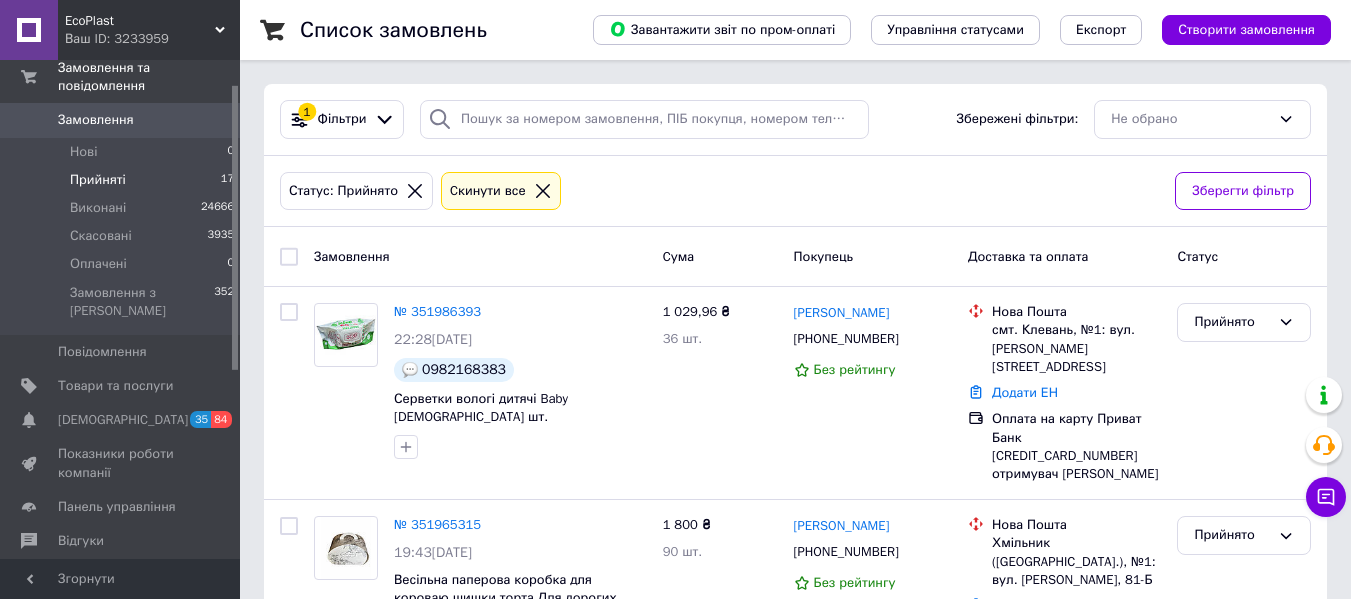 drag, startPoint x: 234, startPoint y: 124, endPoint x: 235, endPoint y: 181, distance: 57.00877 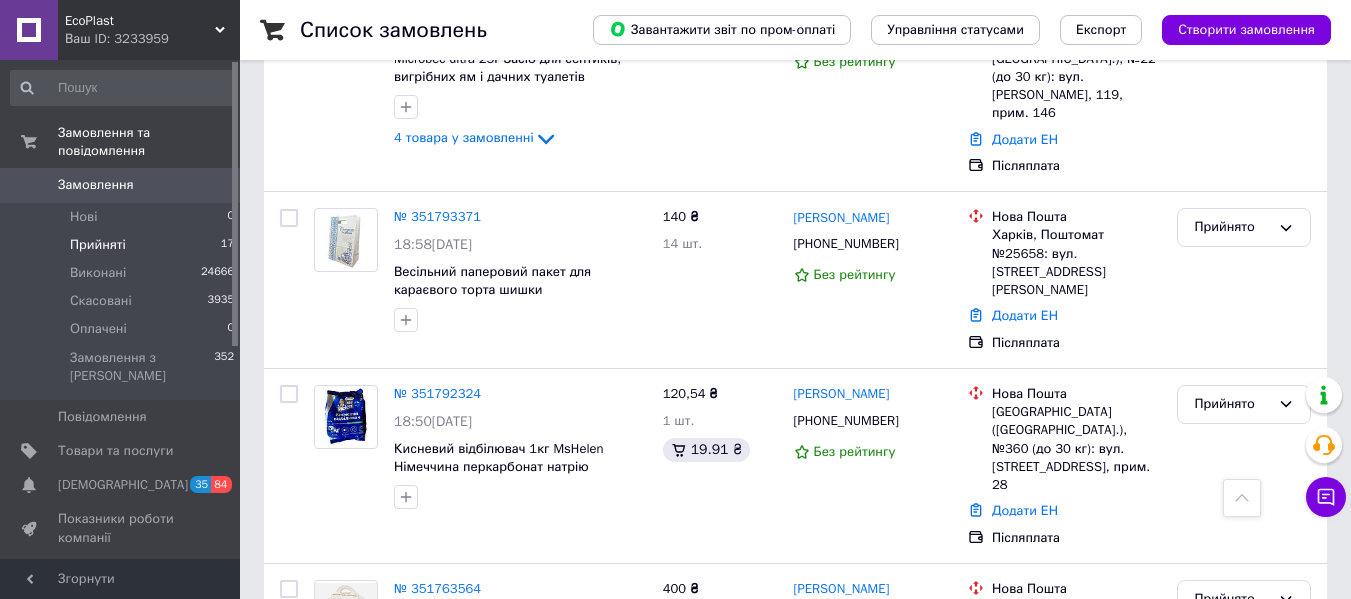 scroll, scrollTop: 1800, scrollLeft: 0, axis: vertical 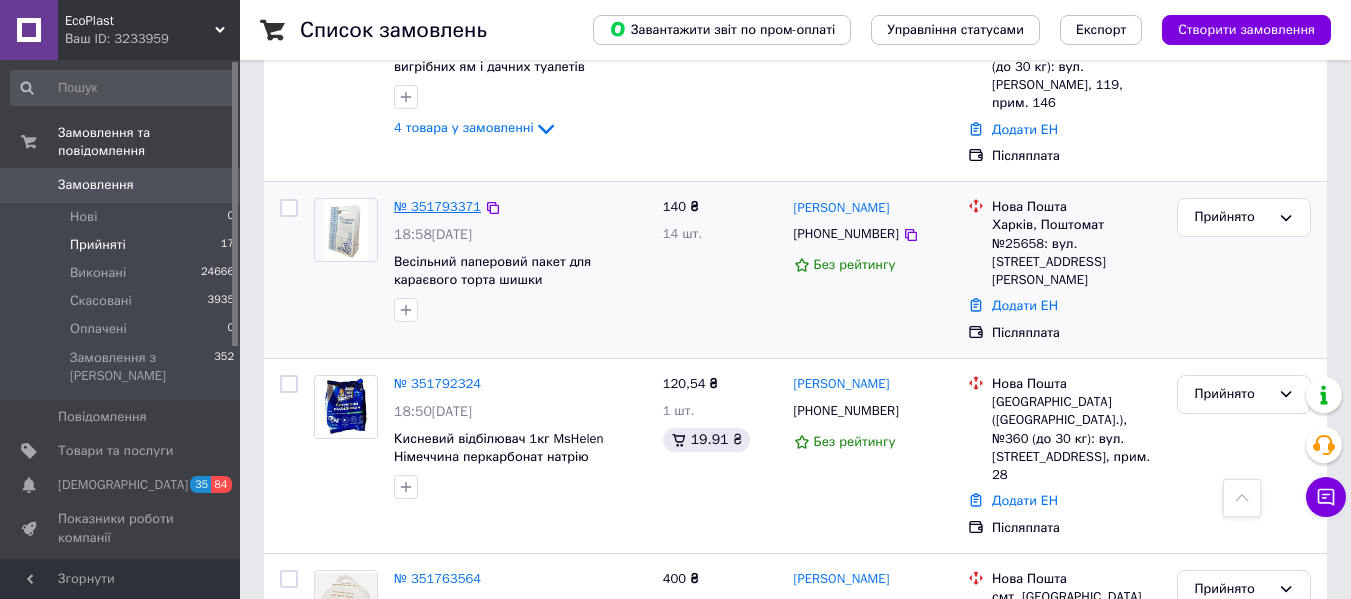click on "№ 351793371" at bounding box center (437, 206) 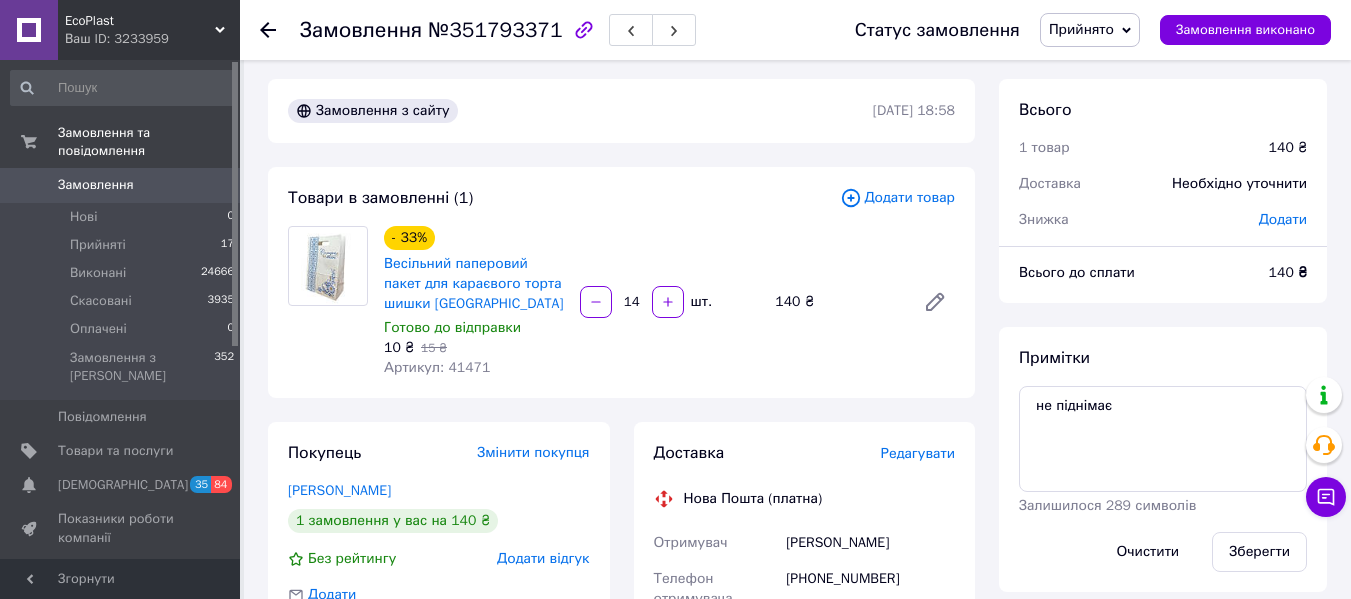 scroll, scrollTop: 0, scrollLeft: 0, axis: both 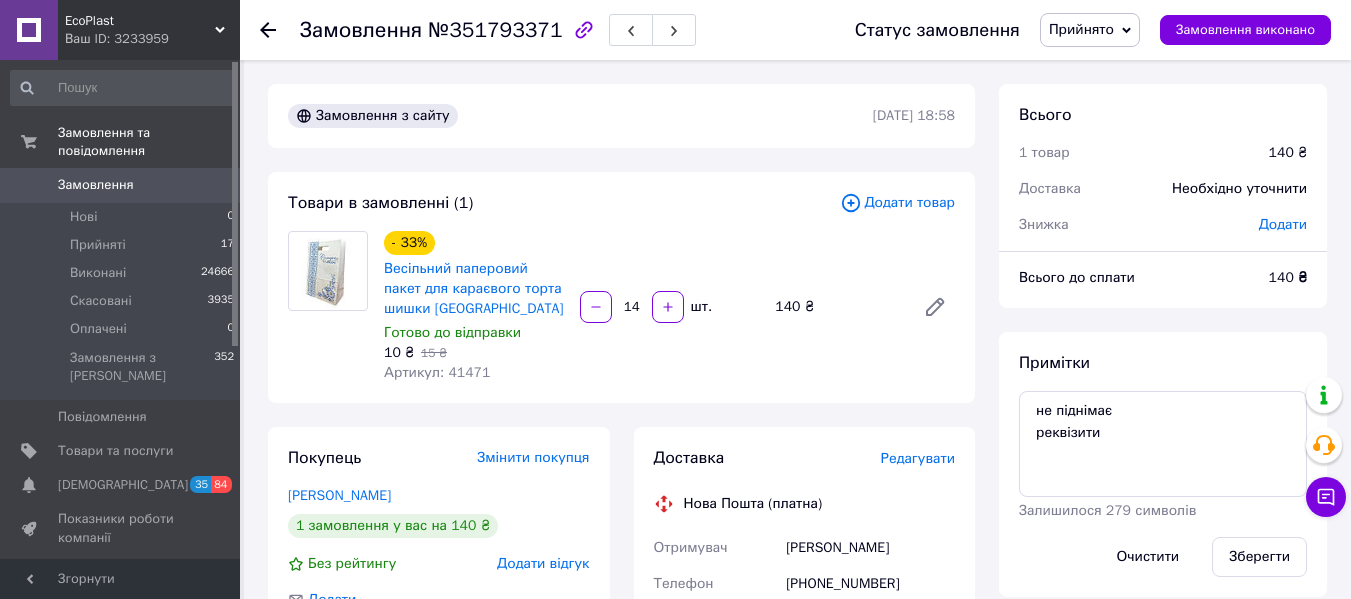 drag, startPoint x: 237, startPoint y: 96, endPoint x: 240, endPoint y: 80, distance: 16.27882 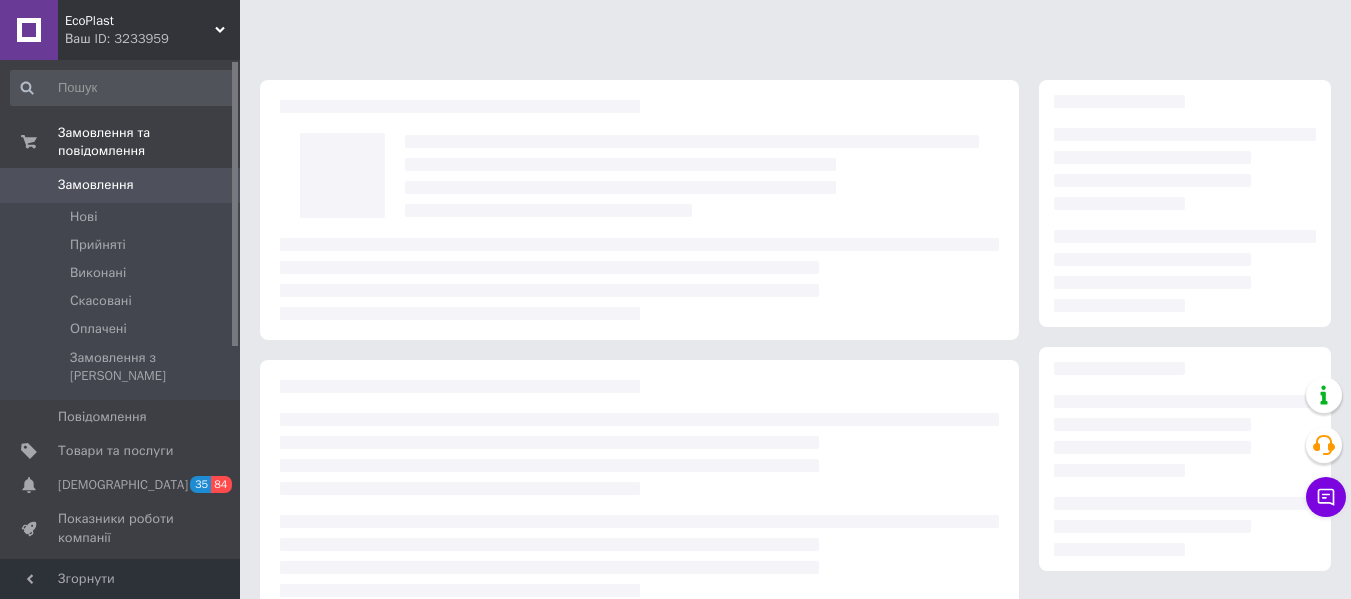scroll, scrollTop: 0, scrollLeft: 0, axis: both 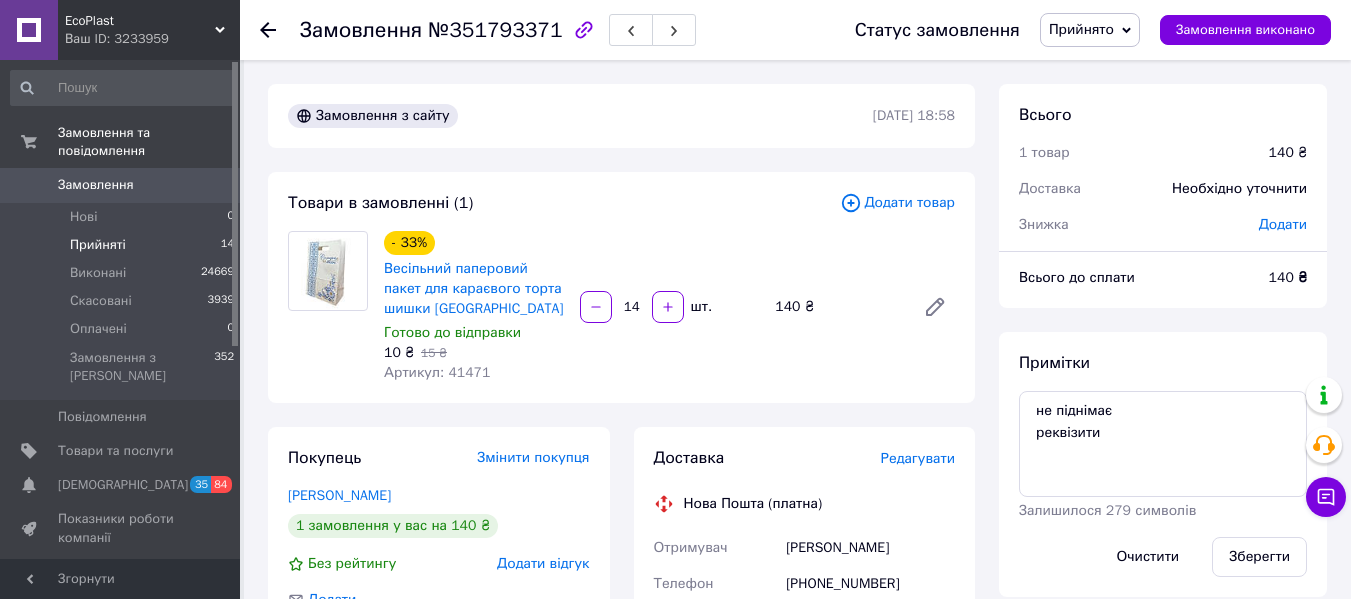 click on "Прийняті" at bounding box center (98, 245) 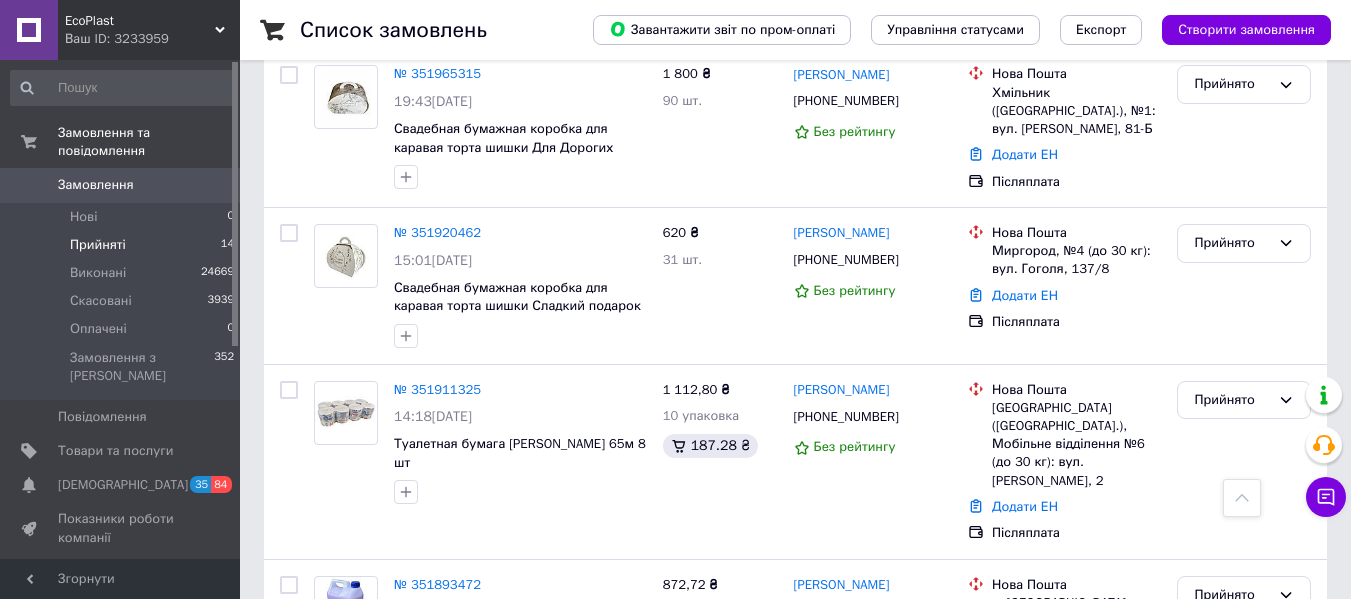 scroll, scrollTop: 800, scrollLeft: 0, axis: vertical 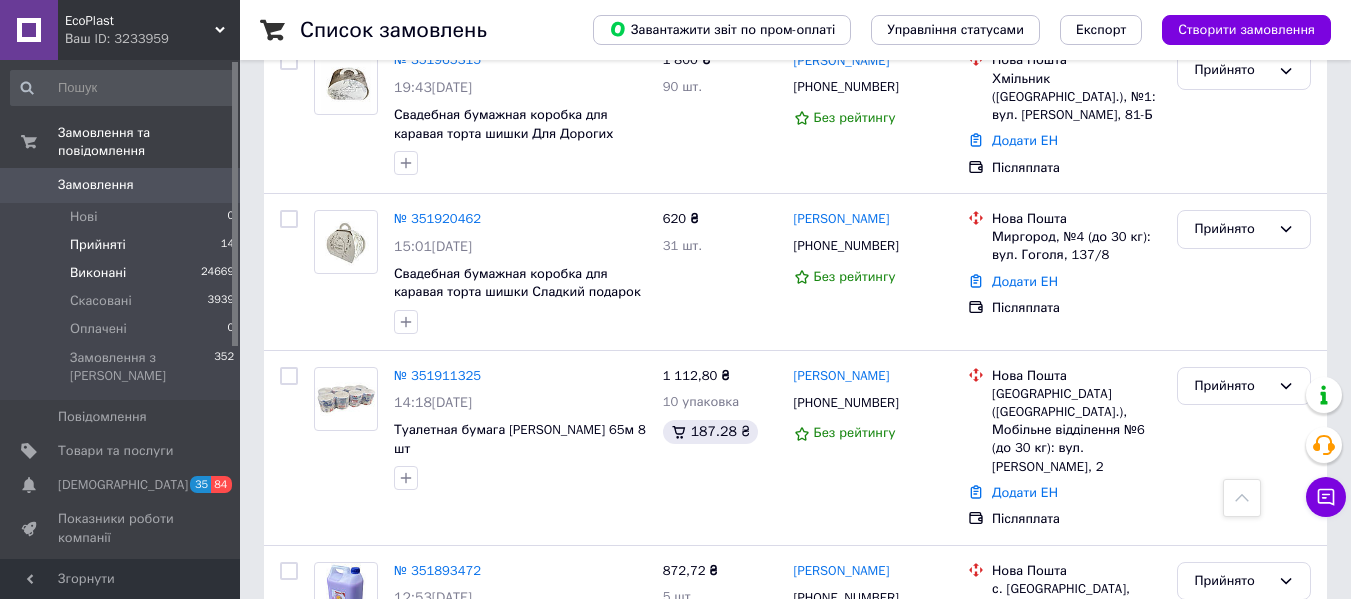 click on "Виконані 24669" at bounding box center [123, 273] 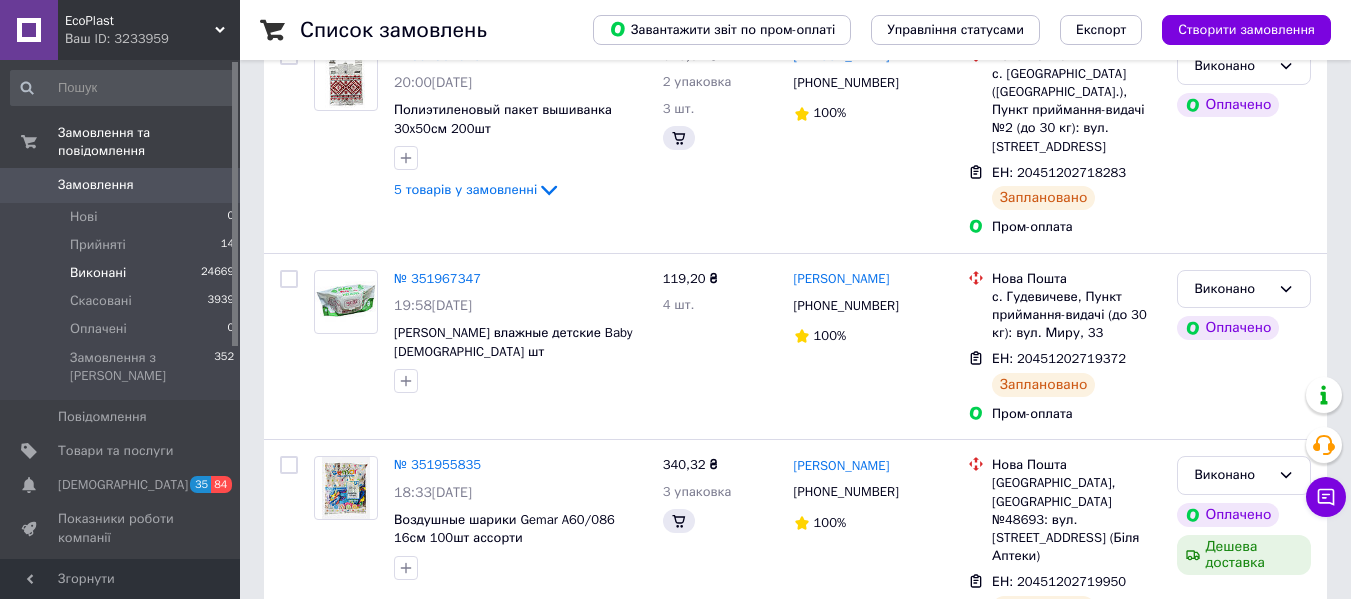 scroll, scrollTop: 0, scrollLeft: 0, axis: both 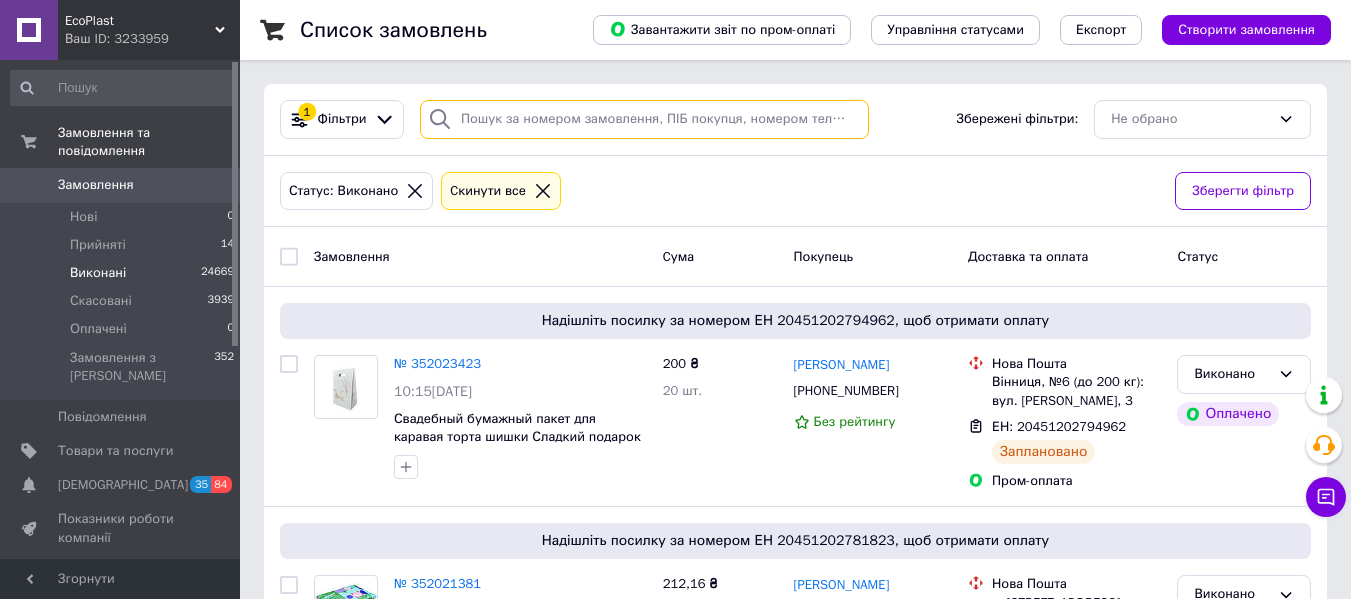 click at bounding box center [644, 119] 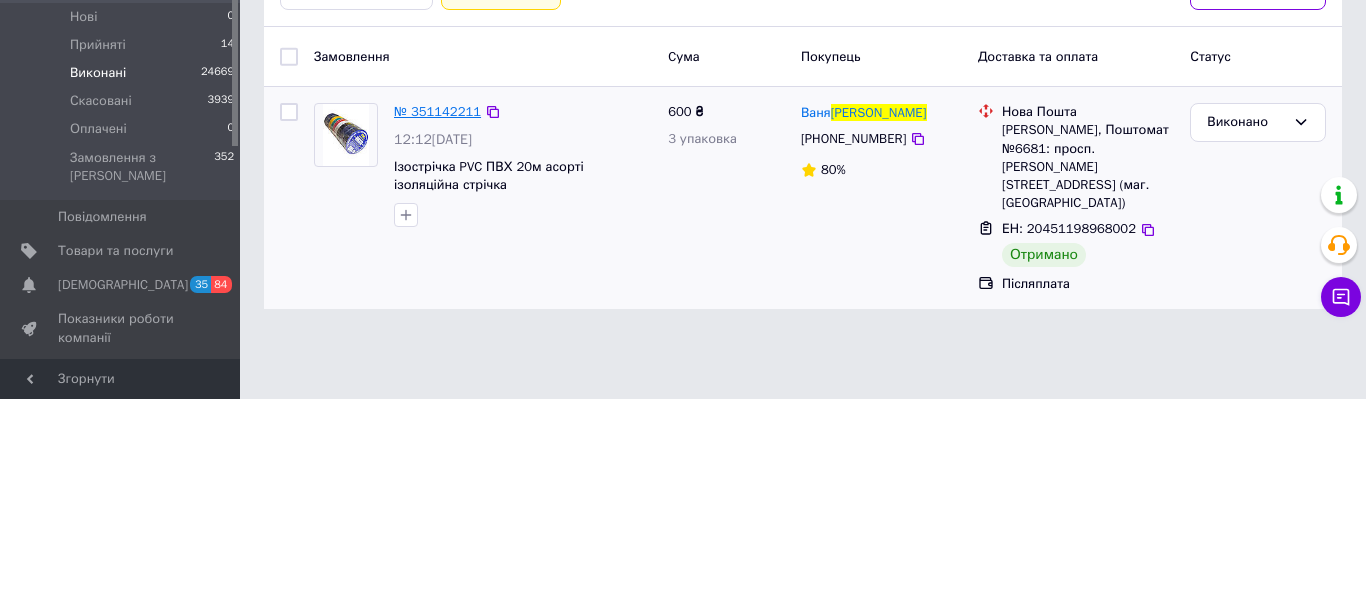 type on "манзя" 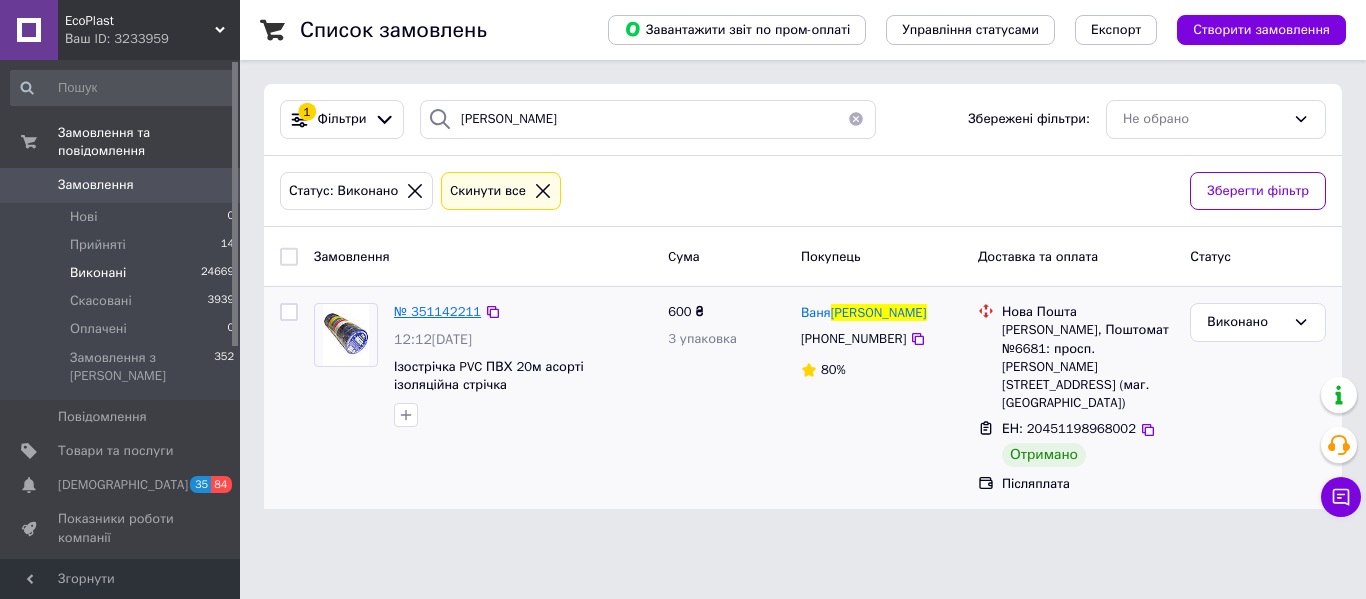 click on "№ 351142211" at bounding box center [437, 311] 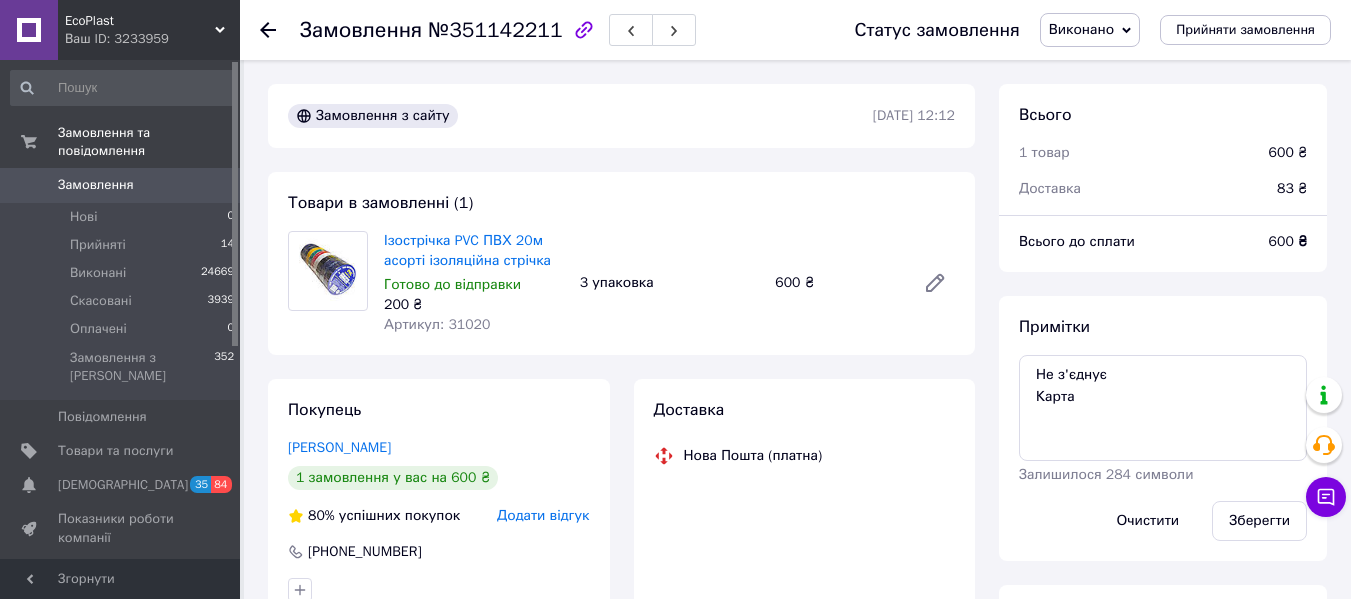 scroll, scrollTop: 52, scrollLeft: 0, axis: vertical 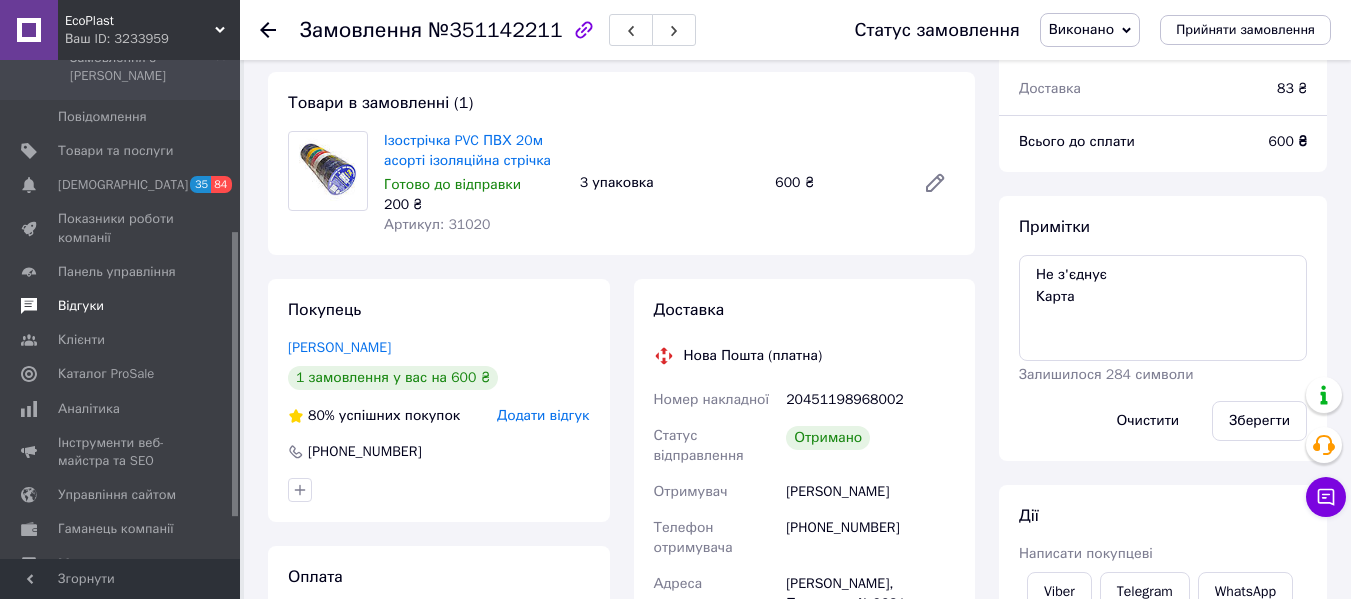 click on "Відгуки" at bounding box center [121, 306] 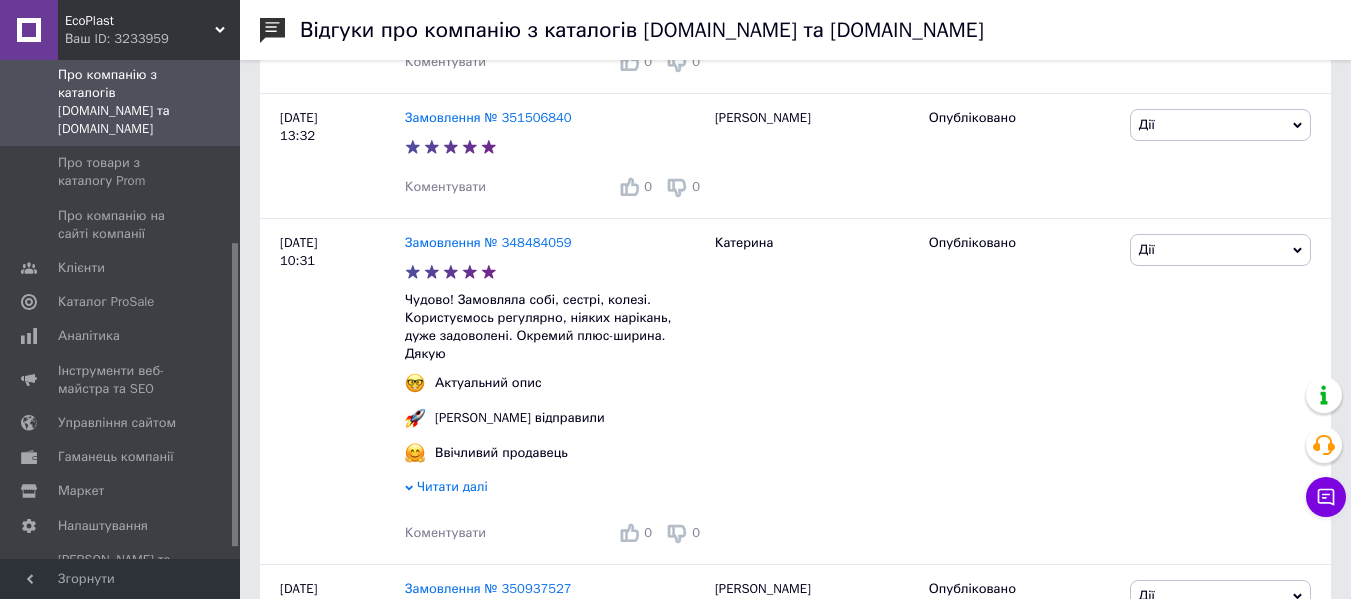 scroll, scrollTop: 500, scrollLeft: 0, axis: vertical 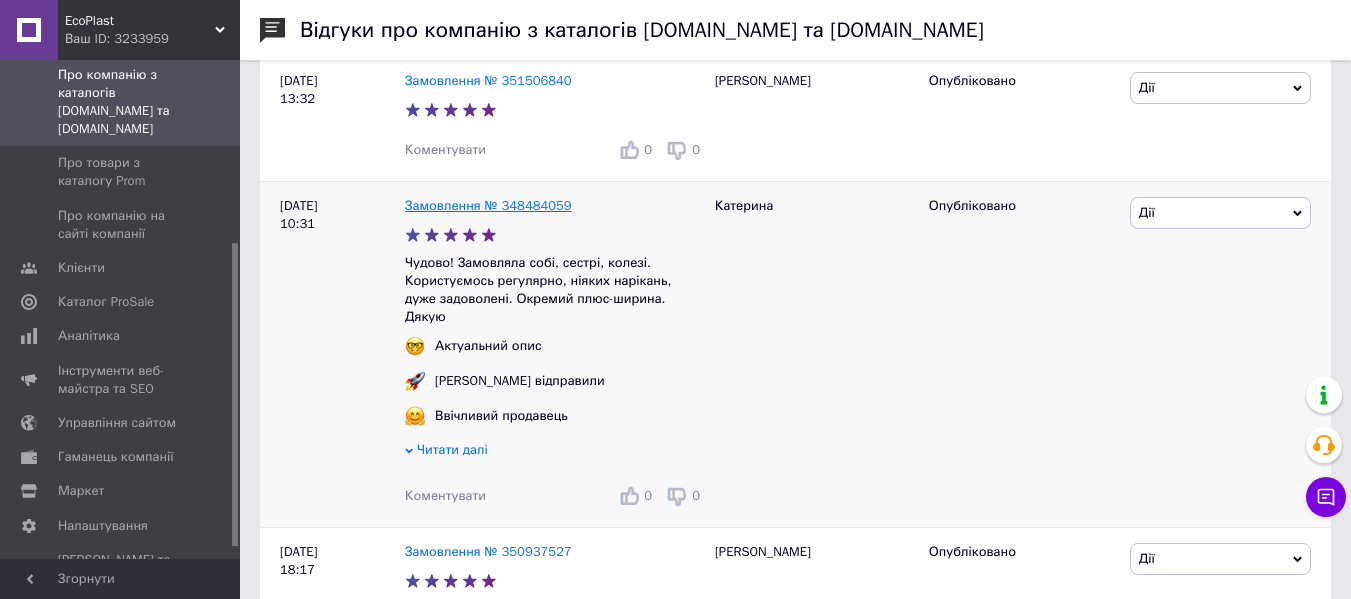 click on "Замовлення № 348484059" at bounding box center [488, 205] 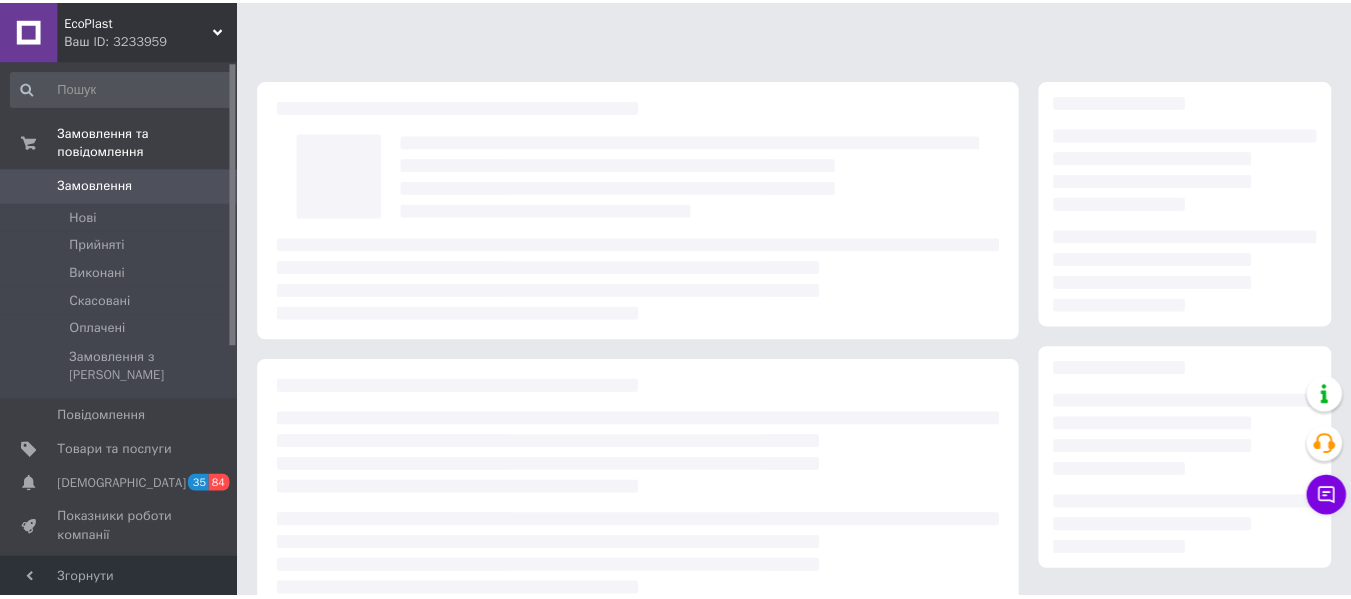 scroll, scrollTop: 0, scrollLeft: 0, axis: both 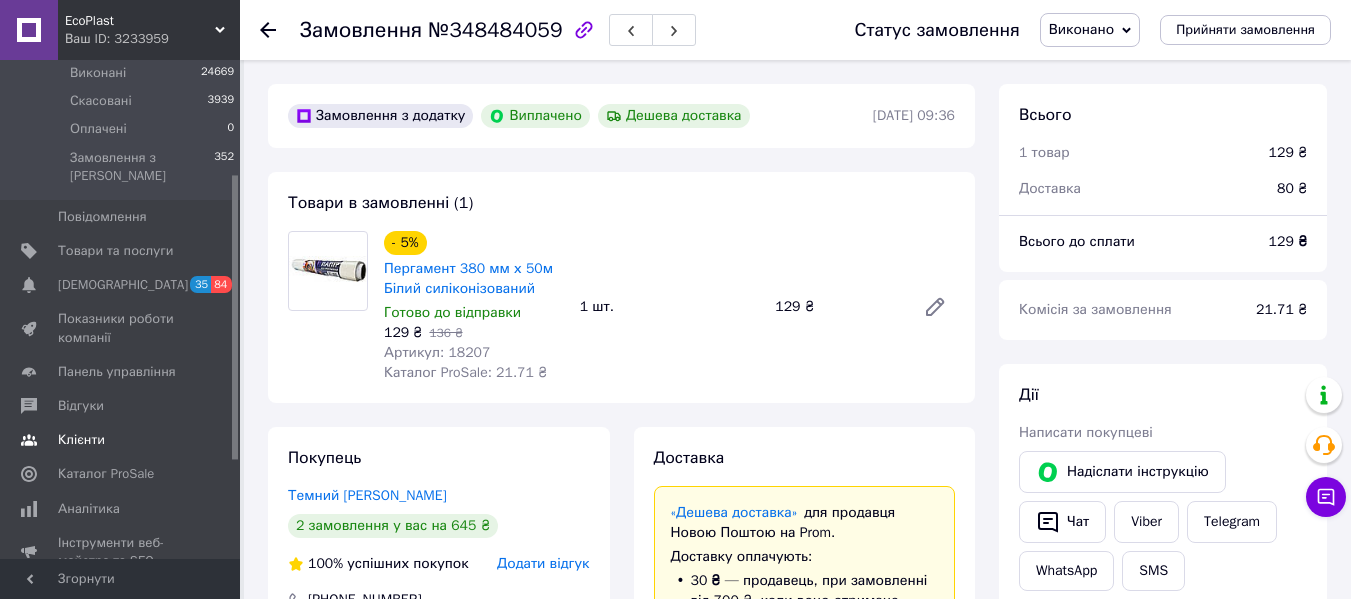 click on "Відгуки" at bounding box center [121, 406] 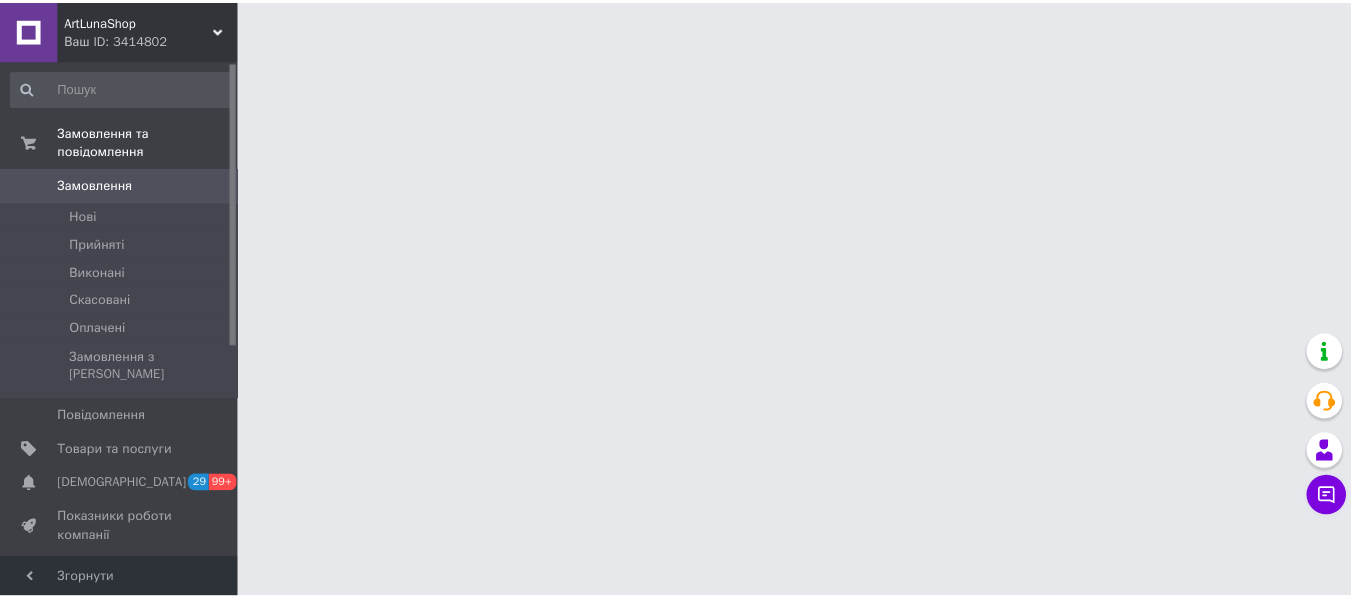 scroll, scrollTop: 0, scrollLeft: 0, axis: both 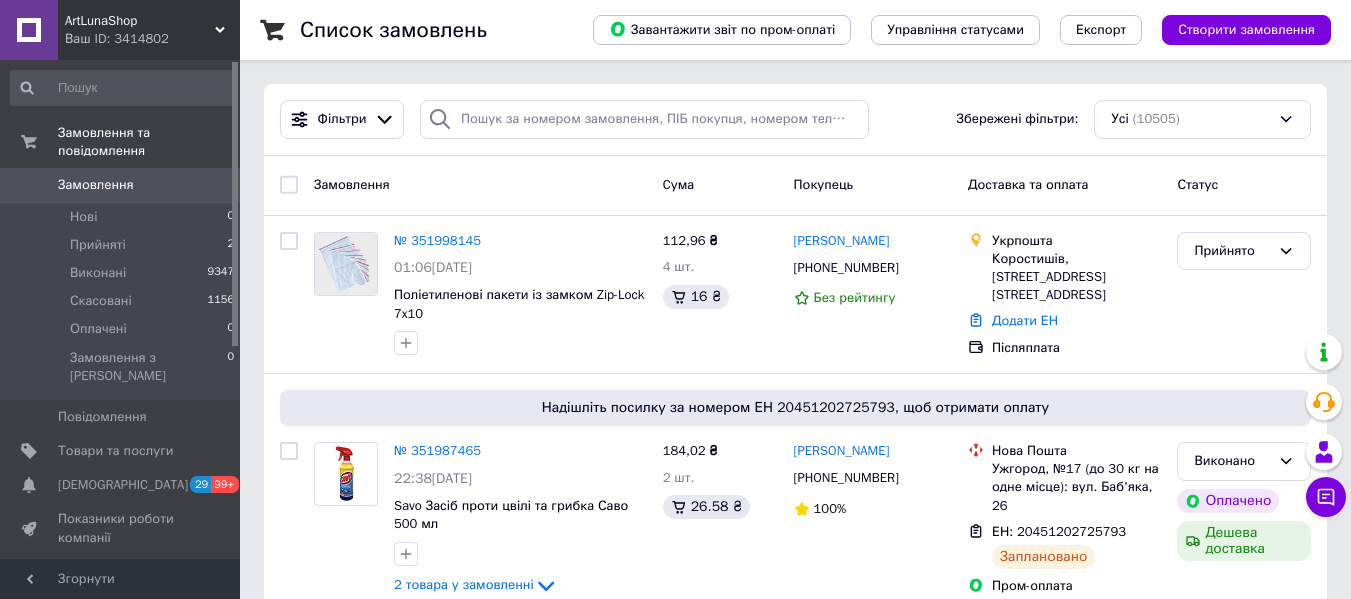 click on "ArtLunaShop" at bounding box center (140, 21) 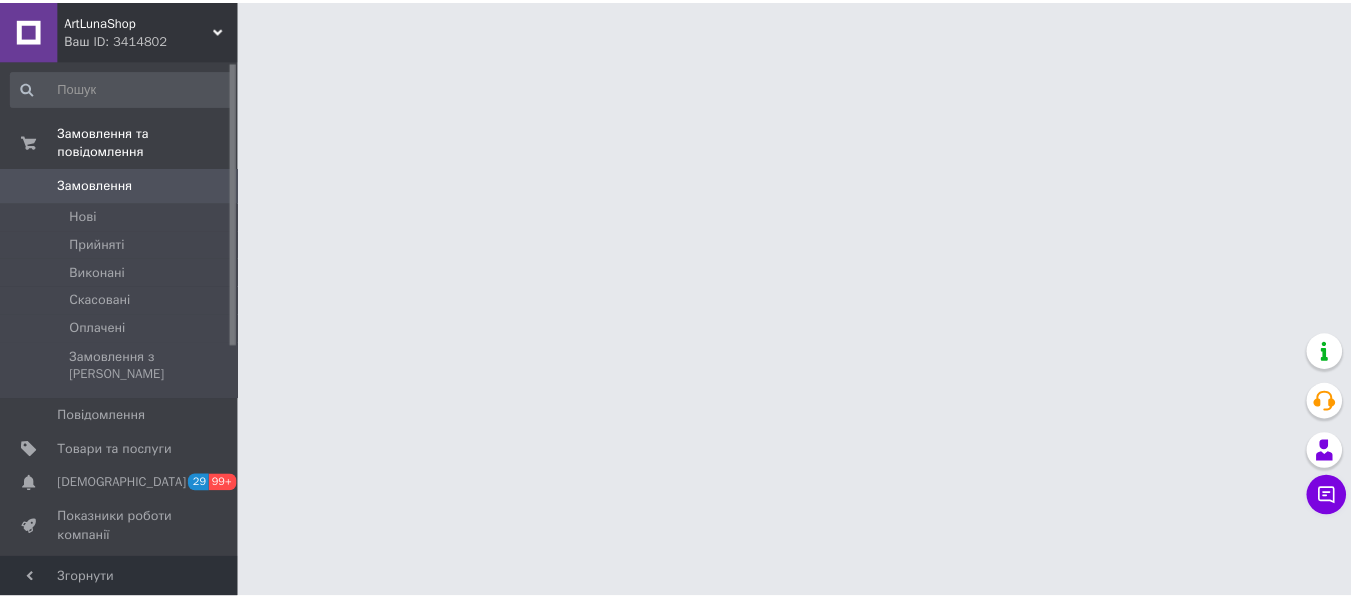 scroll, scrollTop: 0, scrollLeft: 0, axis: both 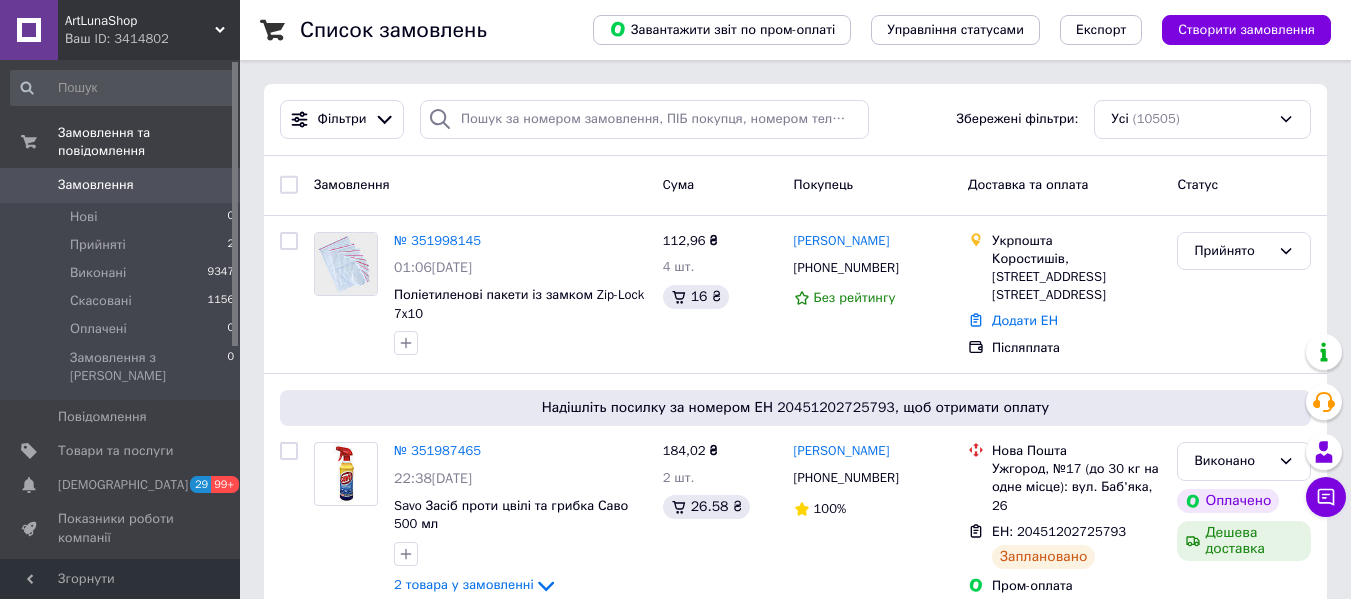 drag, startPoint x: 225, startPoint y: 22, endPoint x: 193, endPoint y: 62, distance: 51.224995 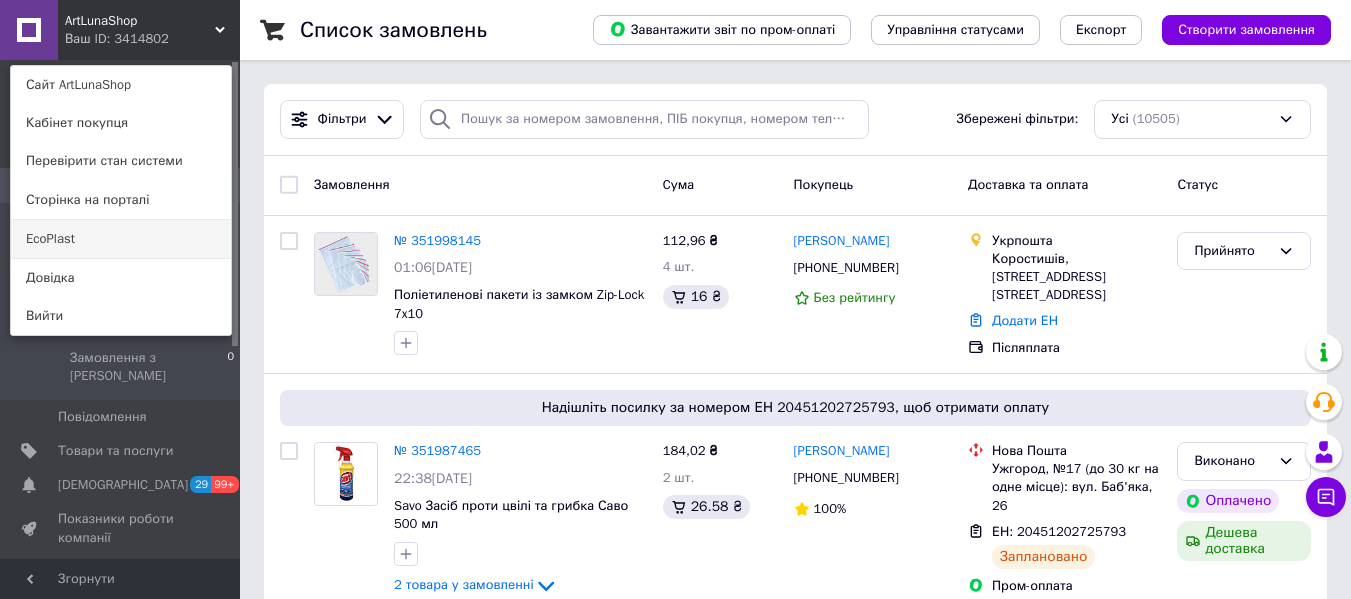 click on "EcoPlast" at bounding box center (121, 239) 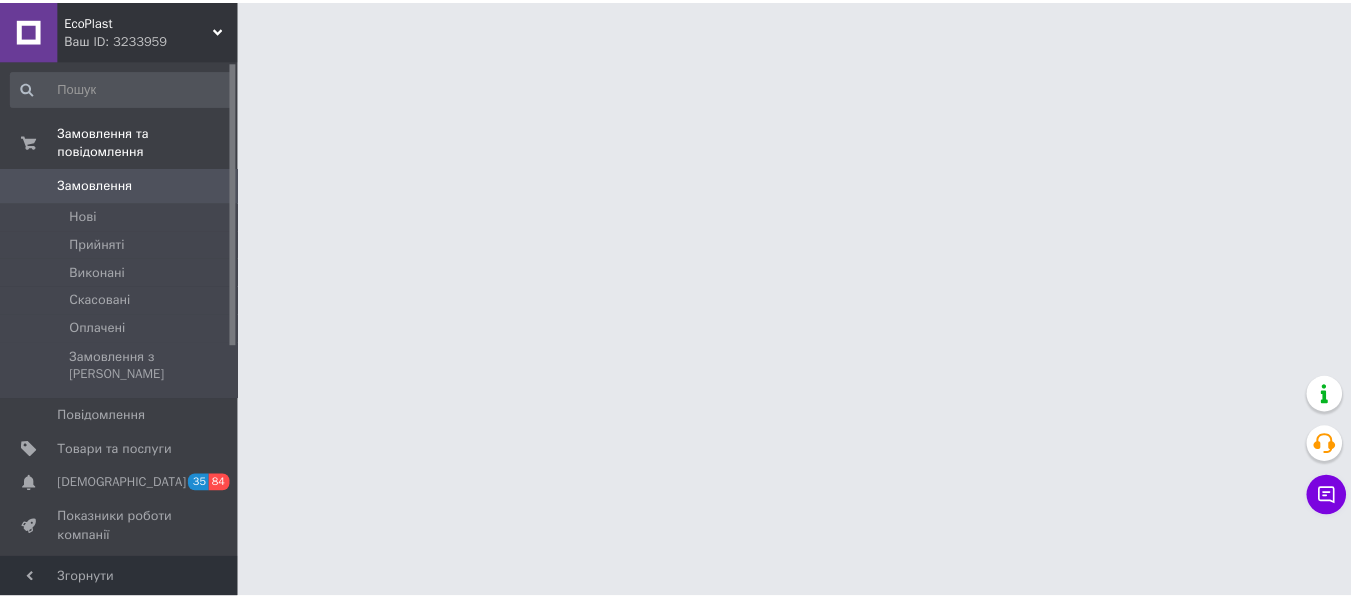 scroll, scrollTop: 0, scrollLeft: 0, axis: both 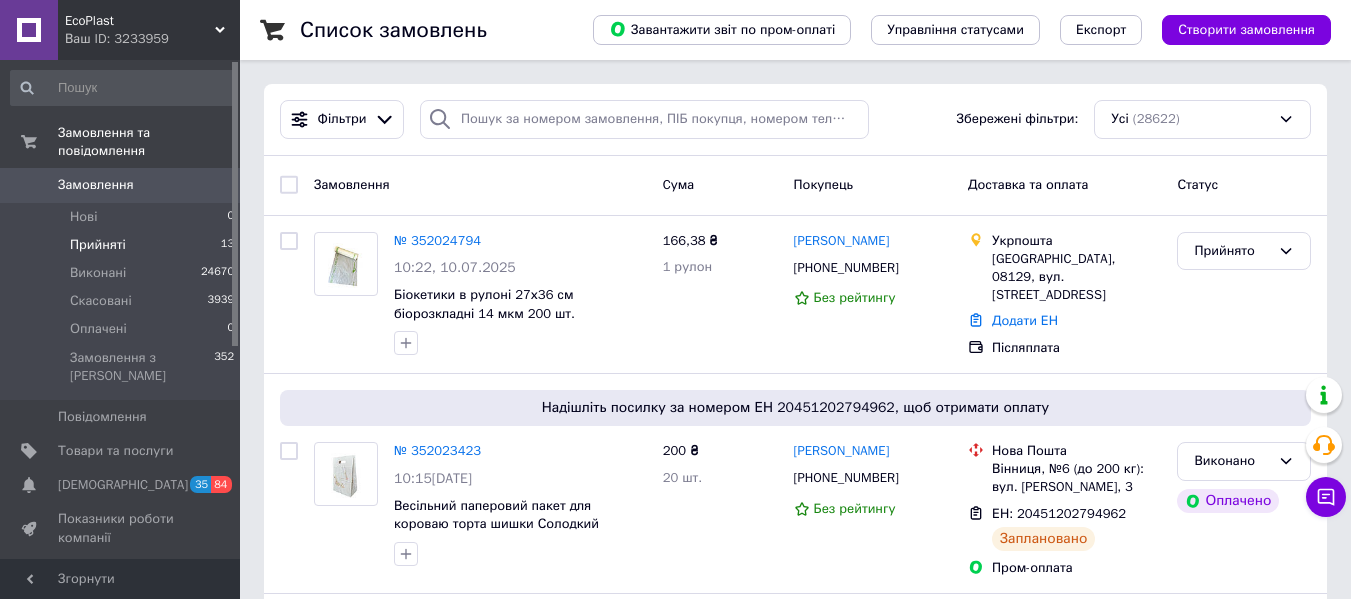 click on "Прийняті" at bounding box center [98, 245] 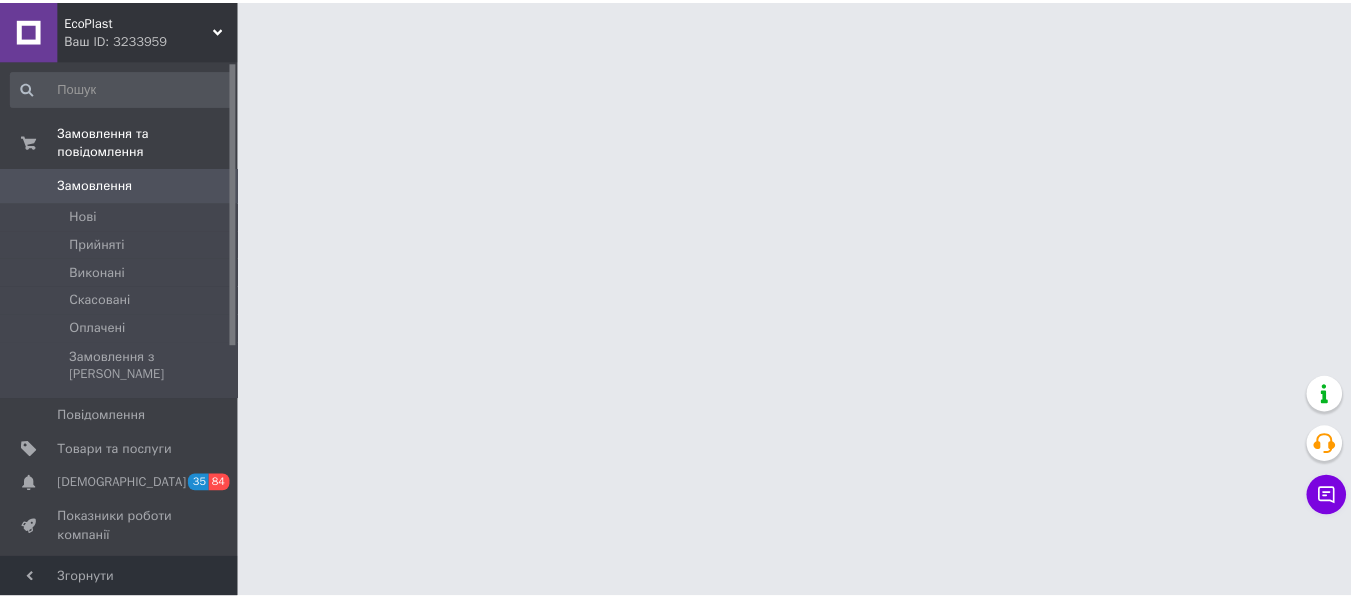 scroll, scrollTop: 0, scrollLeft: 0, axis: both 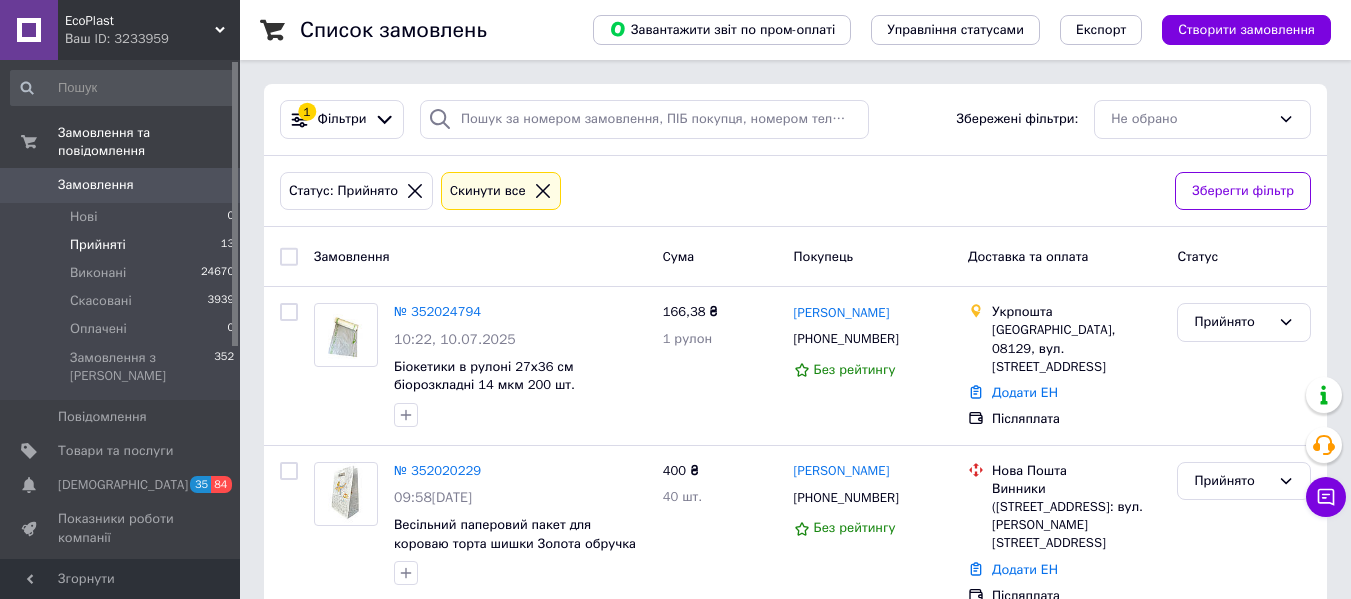 click on "Прийняті 13" at bounding box center [123, 245] 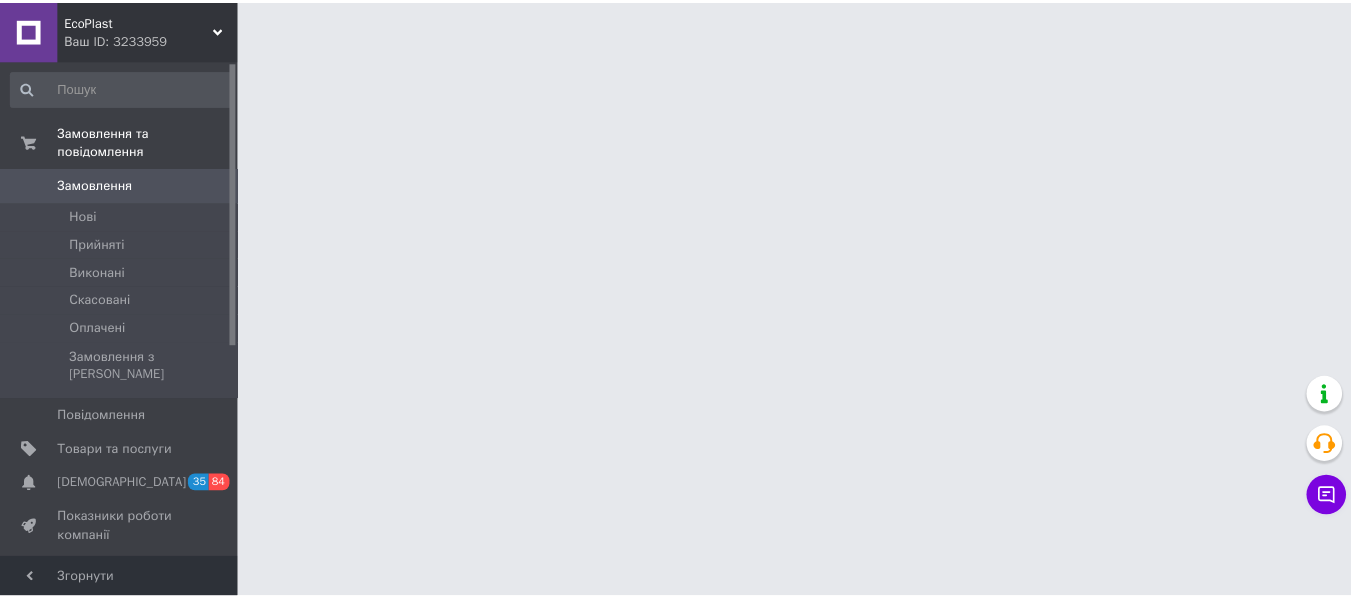 scroll, scrollTop: 0, scrollLeft: 0, axis: both 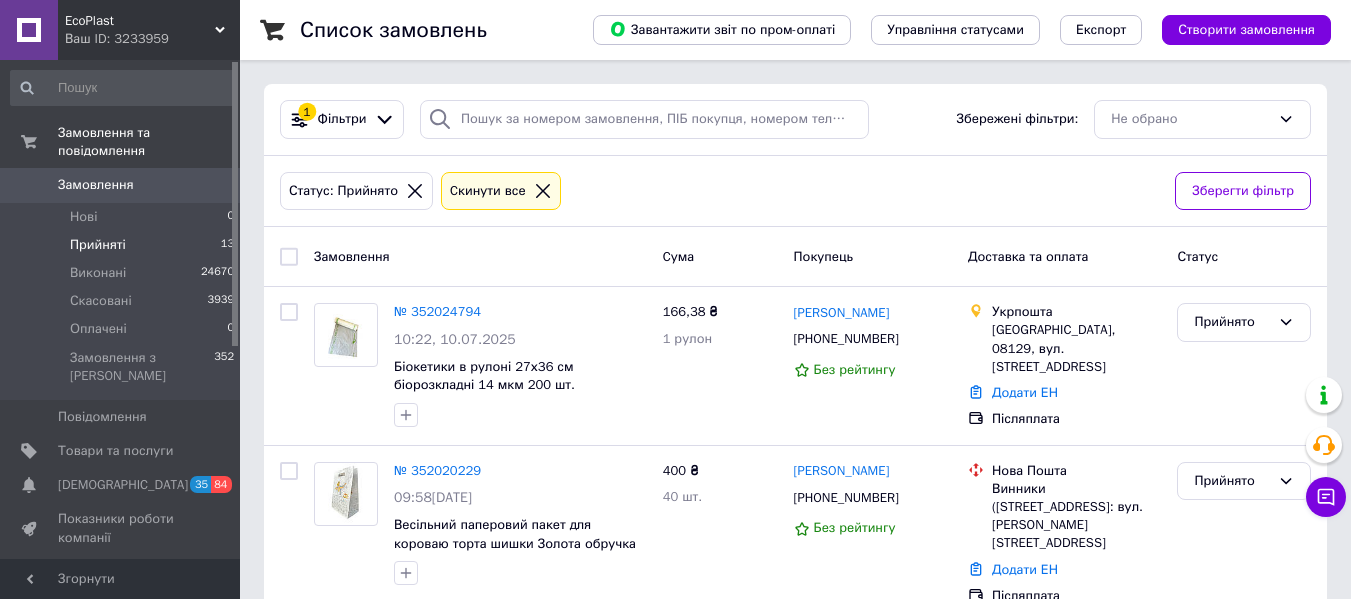 click on "Прийняті 13" at bounding box center [123, 245] 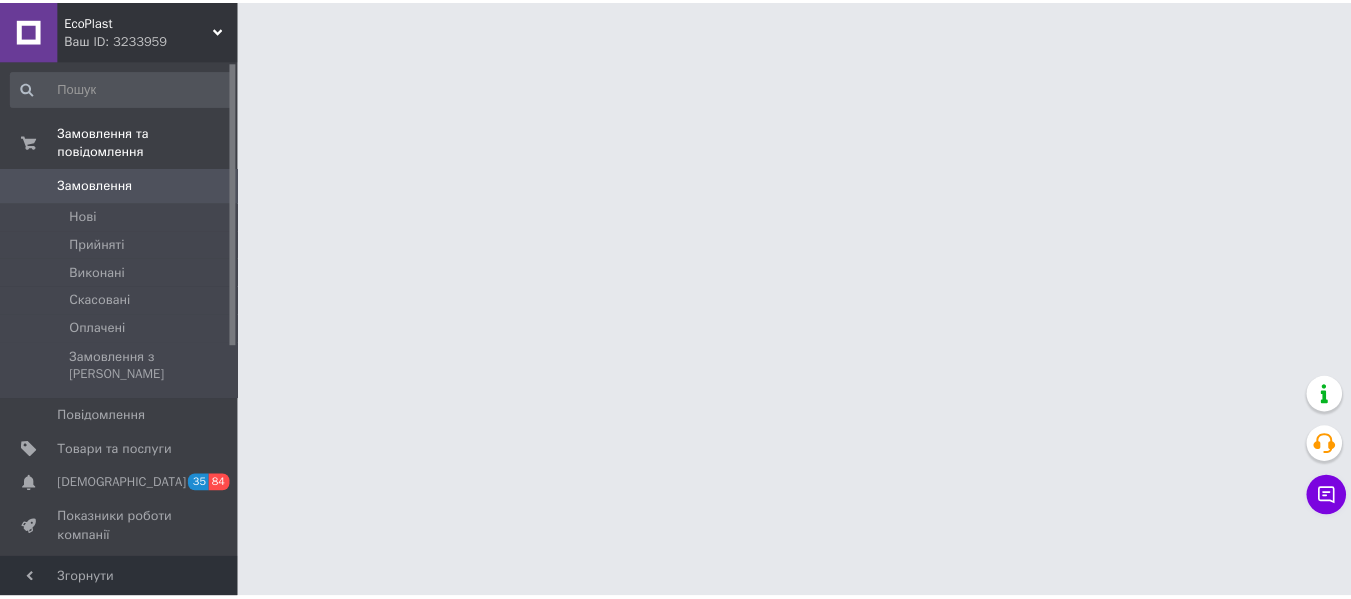 scroll, scrollTop: 0, scrollLeft: 0, axis: both 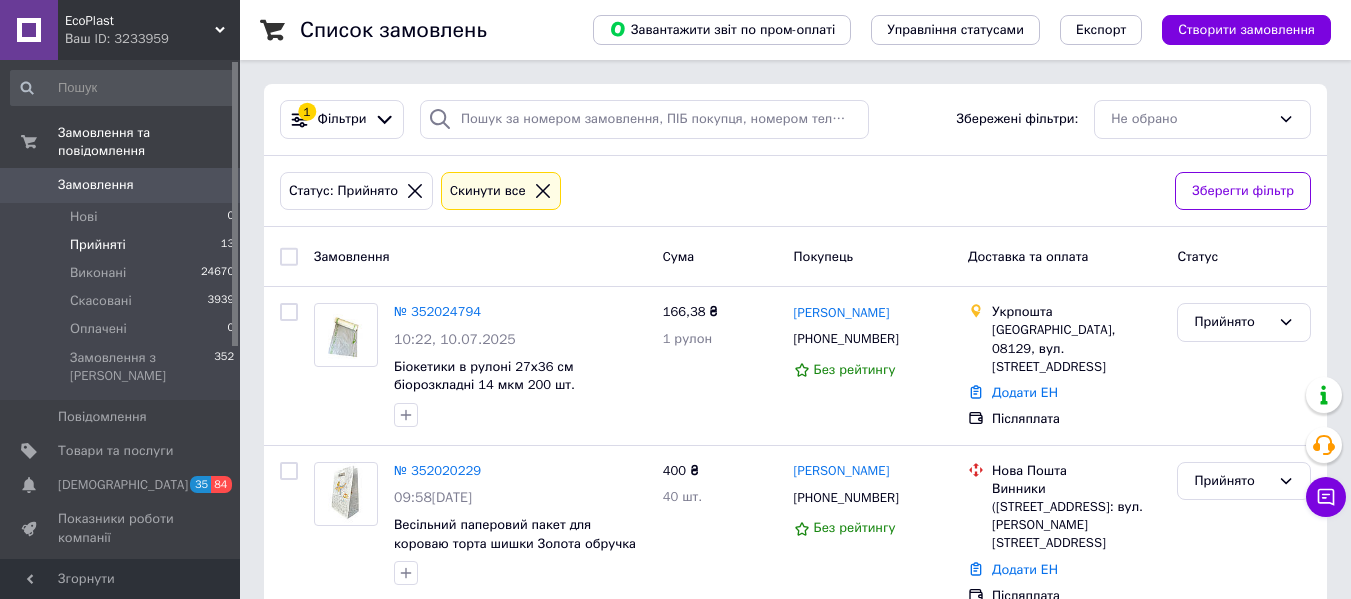 click 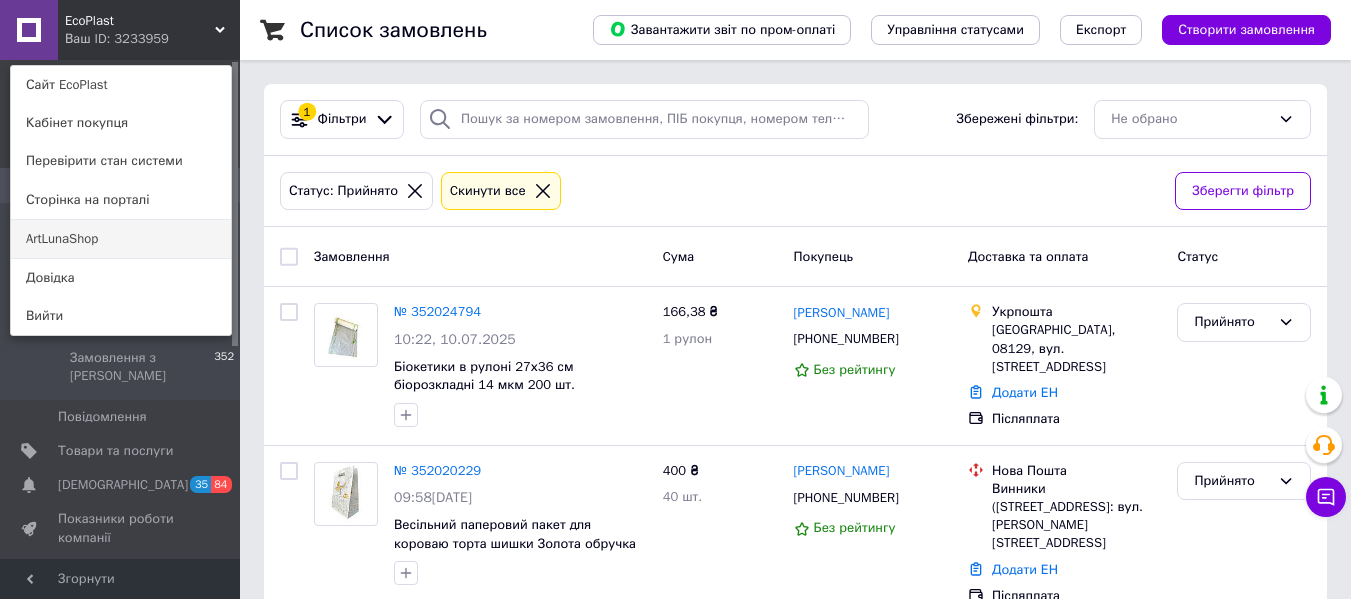 click on "ArtLunaShop" at bounding box center [121, 239] 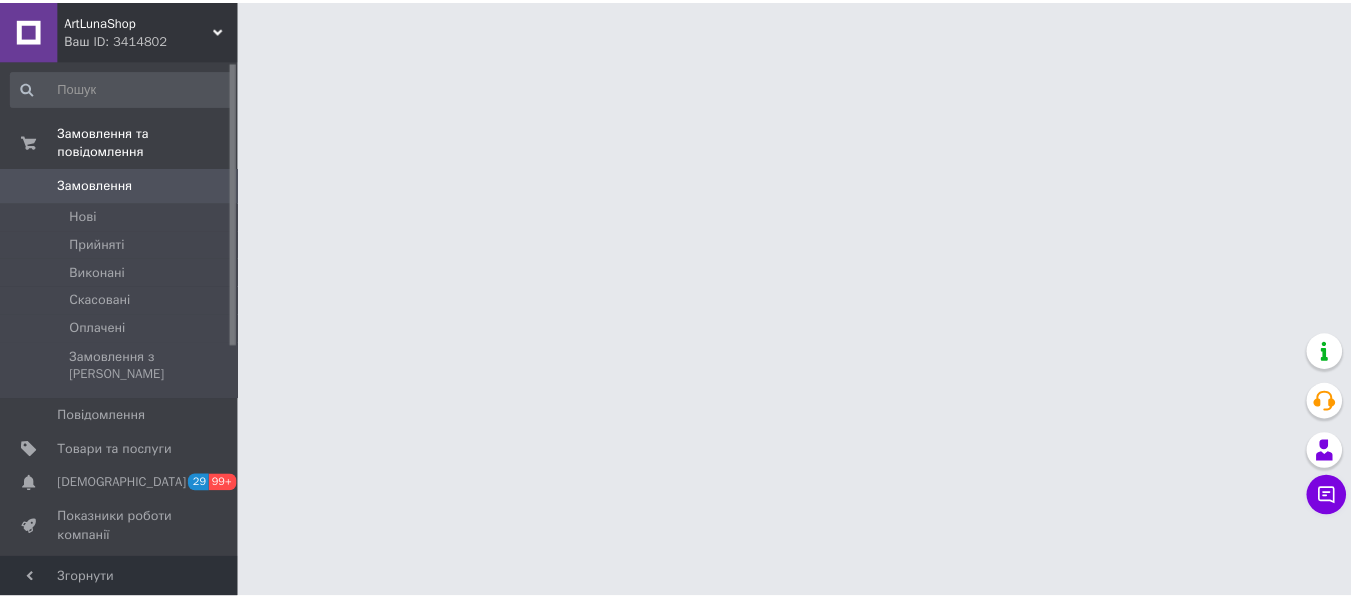 scroll, scrollTop: 0, scrollLeft: 0, axis: both 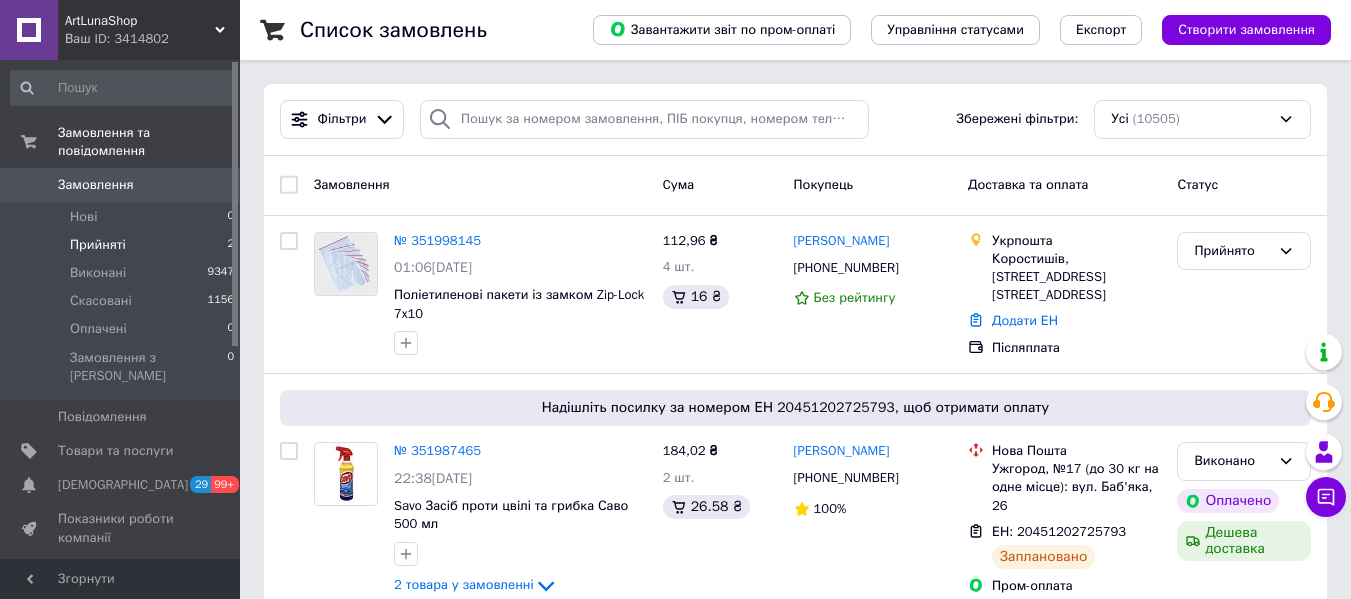click on "Прийняті" at bounding box center [98, 245] 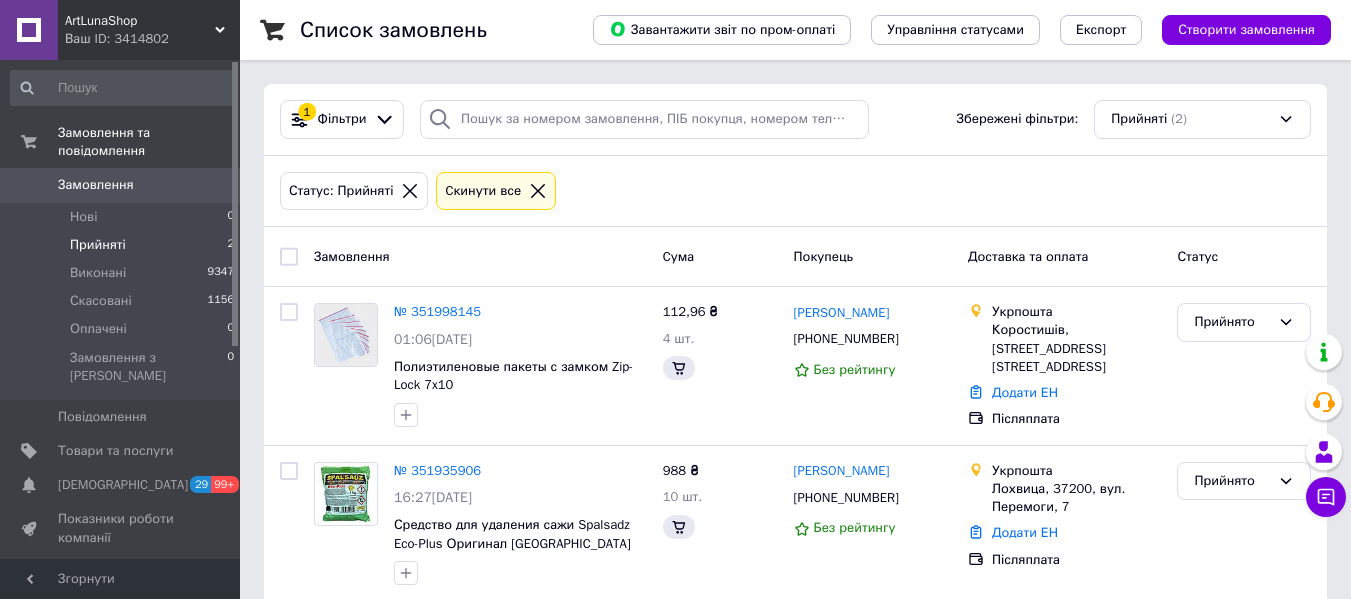 click on "ArtLunaShop Ваш ID: 3414802" at bounding box center [149, 30] 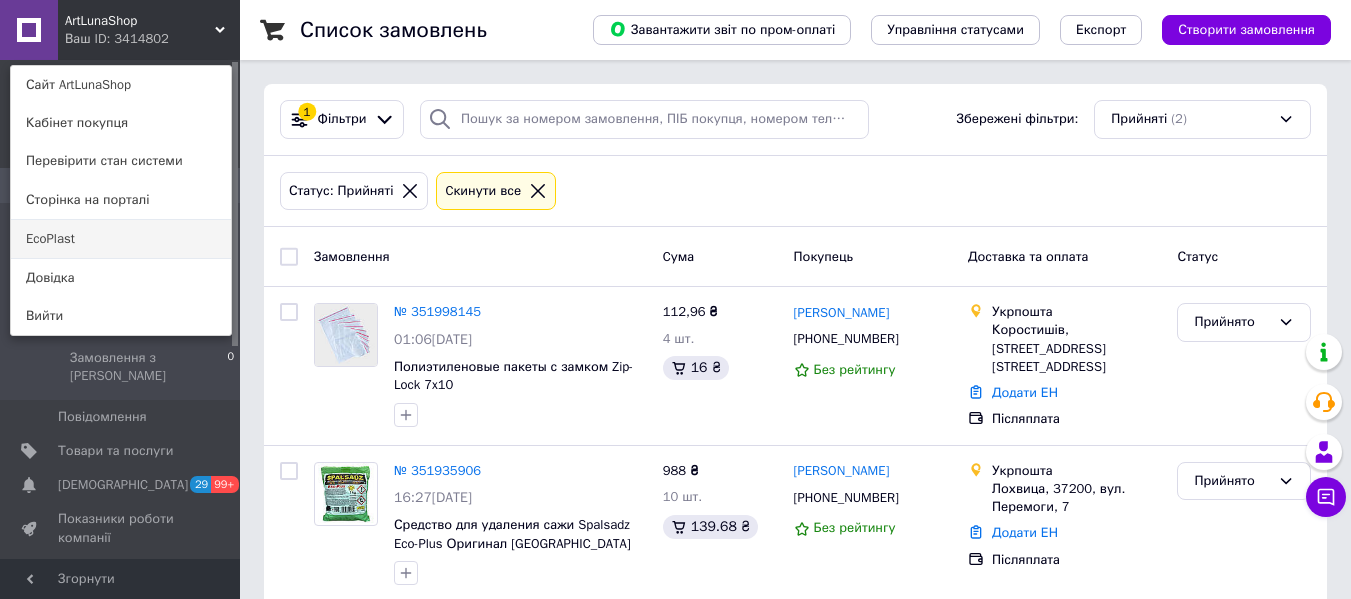 click on "EcoPlast" at bounding box center (121, 239) 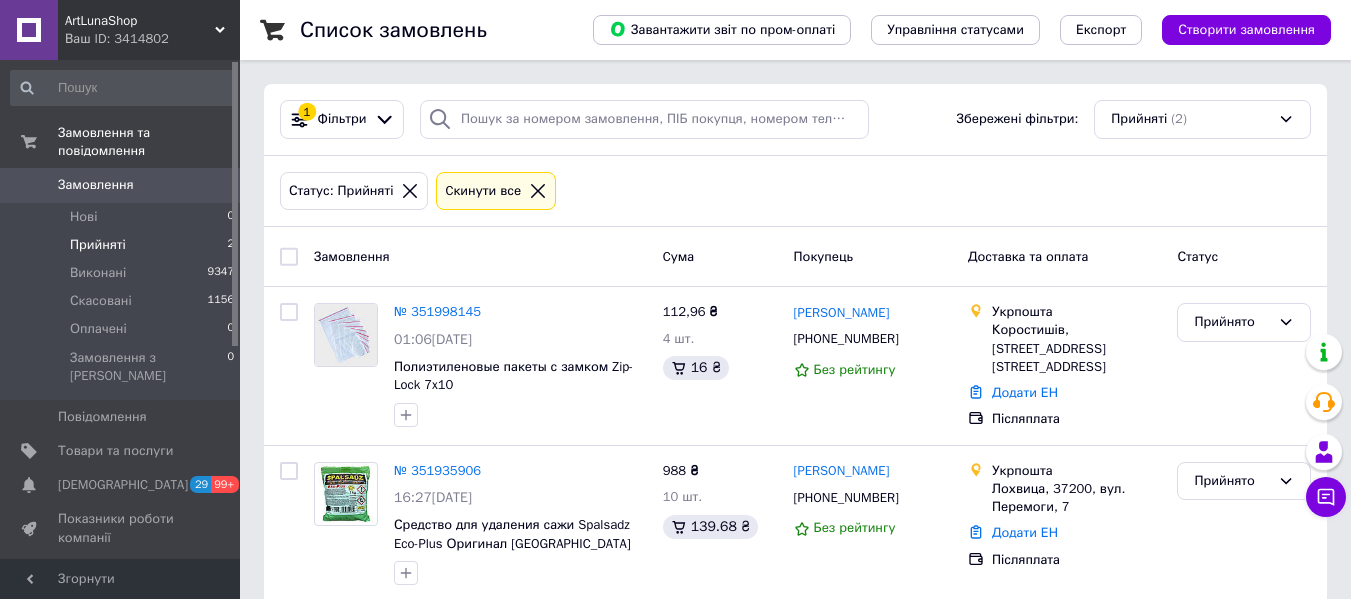 click on "Ваш ID: 3414802" at bounding box center (152, 39) 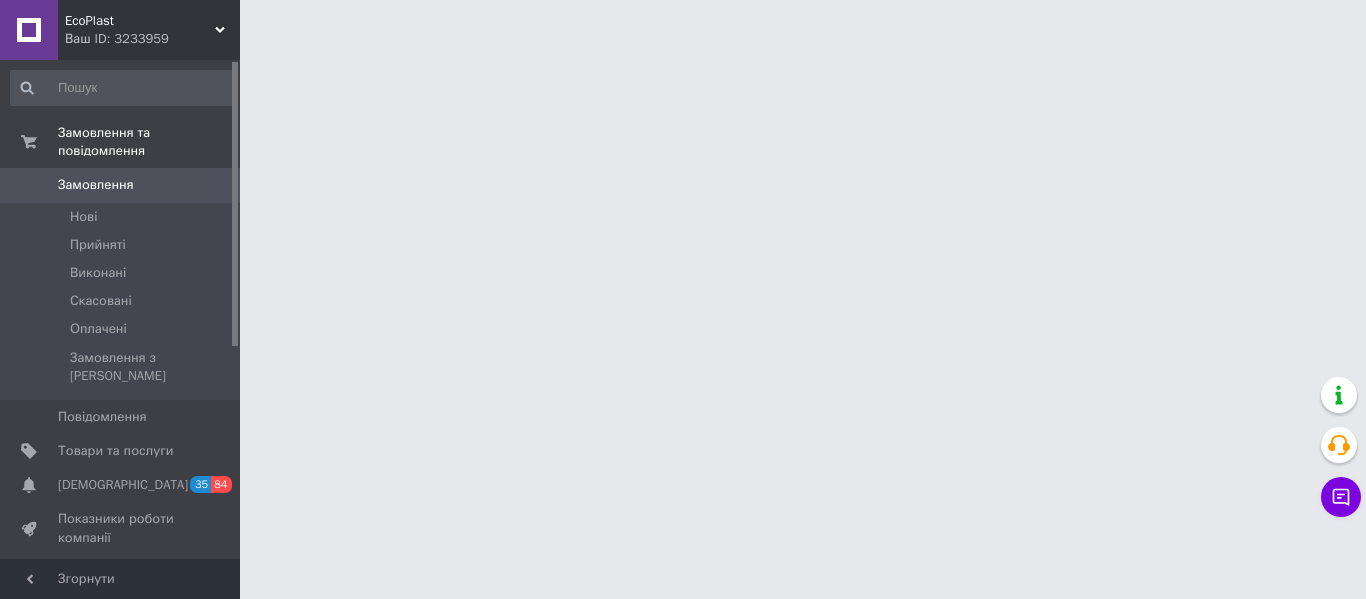 scroll, scrollTop: 0, scrollLeft: 0, axis: both 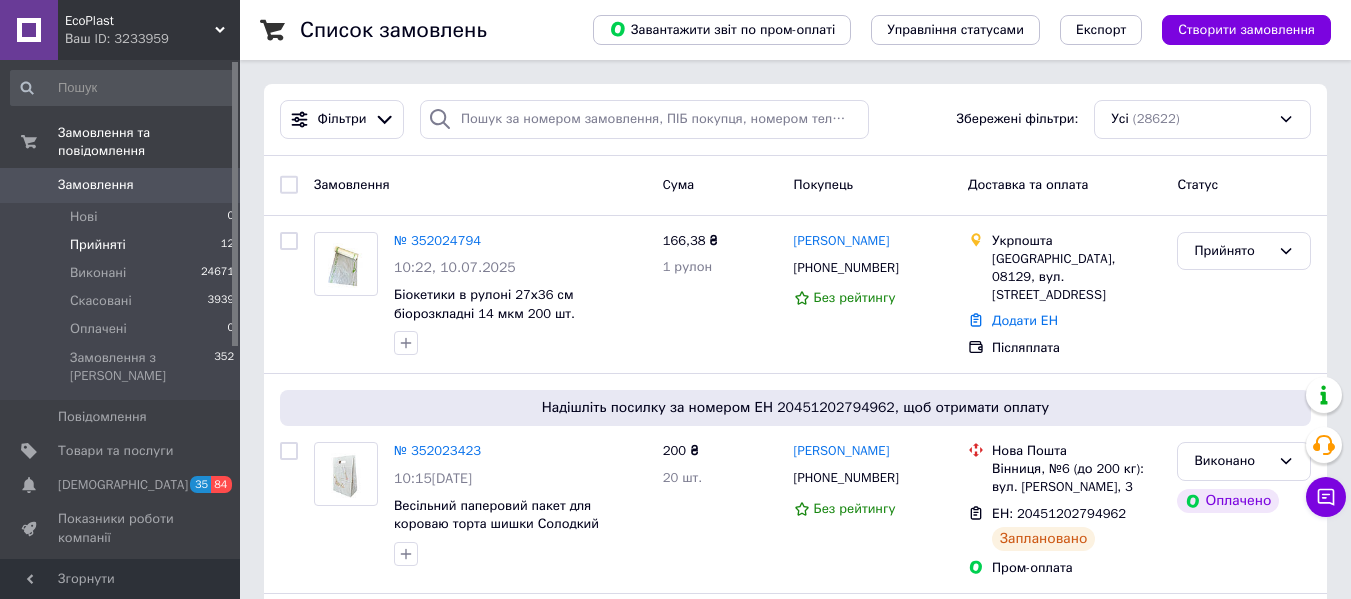 click on "Прийняті" at bounding box center [98, 245] 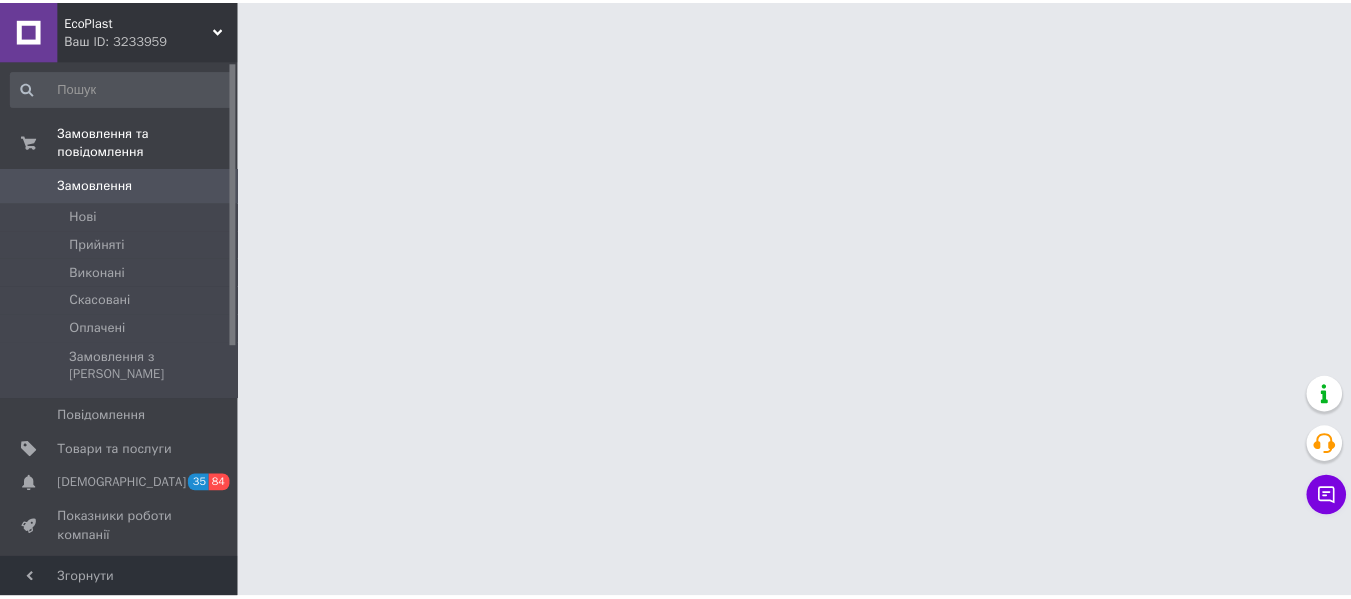 scroll, scrollTop: 0, scrollLeft: 0, axis: both 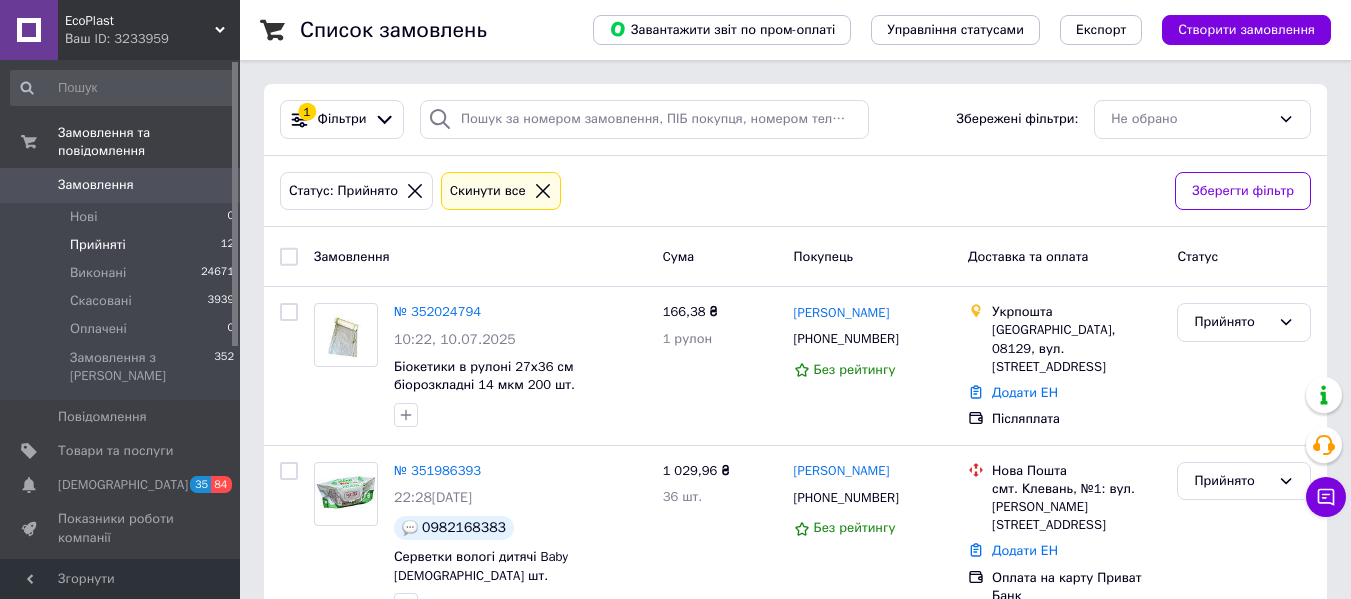 click on "Прийняті 12" at bounding box center (123, 245) 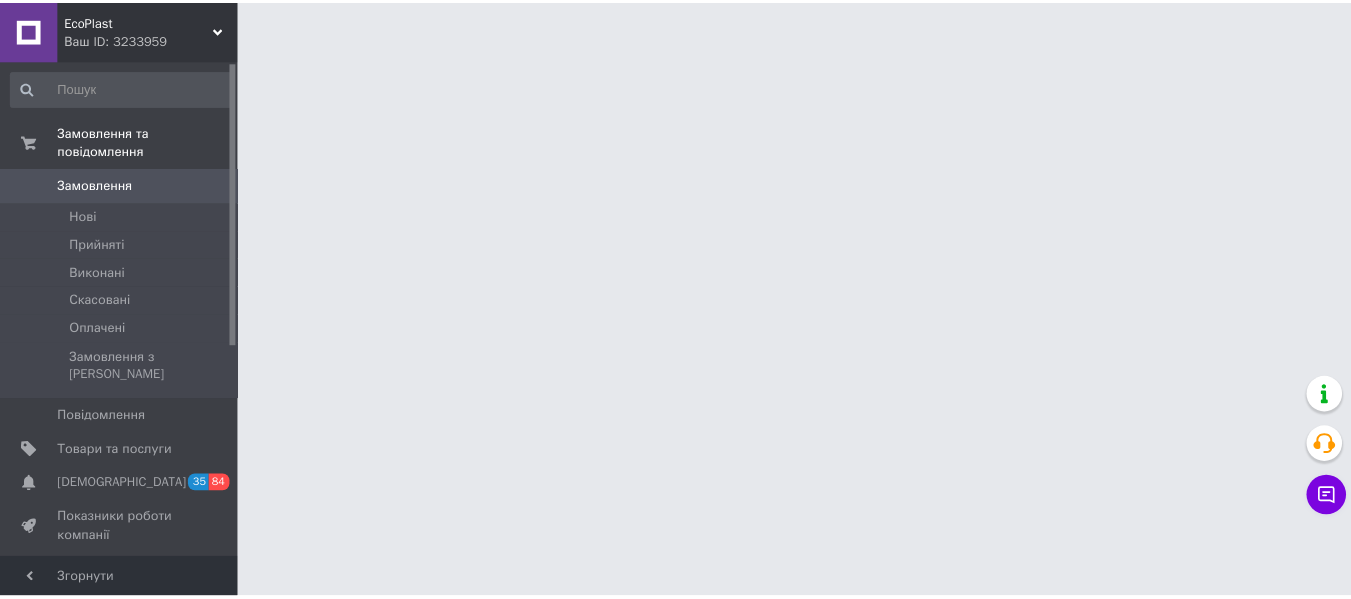 scroll, scrollTop: 0, scrollLeft: 0, axis: both 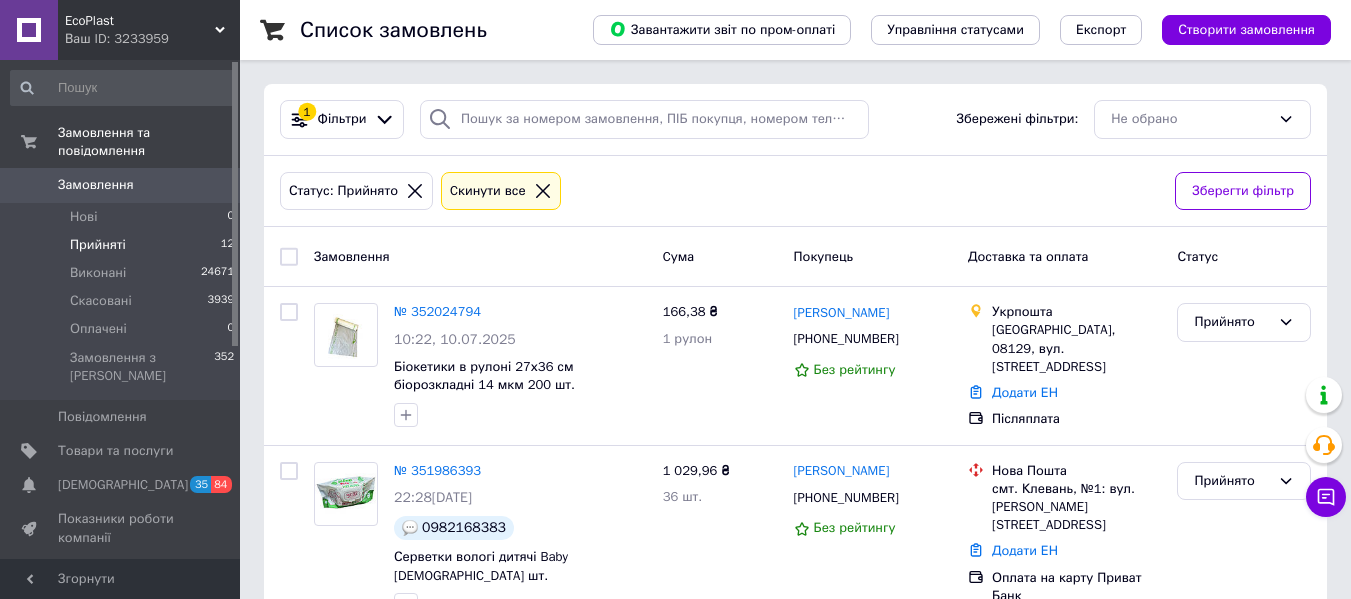 drag, startPoint x: 236, startPoint y: 115, endPoint x: 237, endPoint y: 68, distance: 47.010635 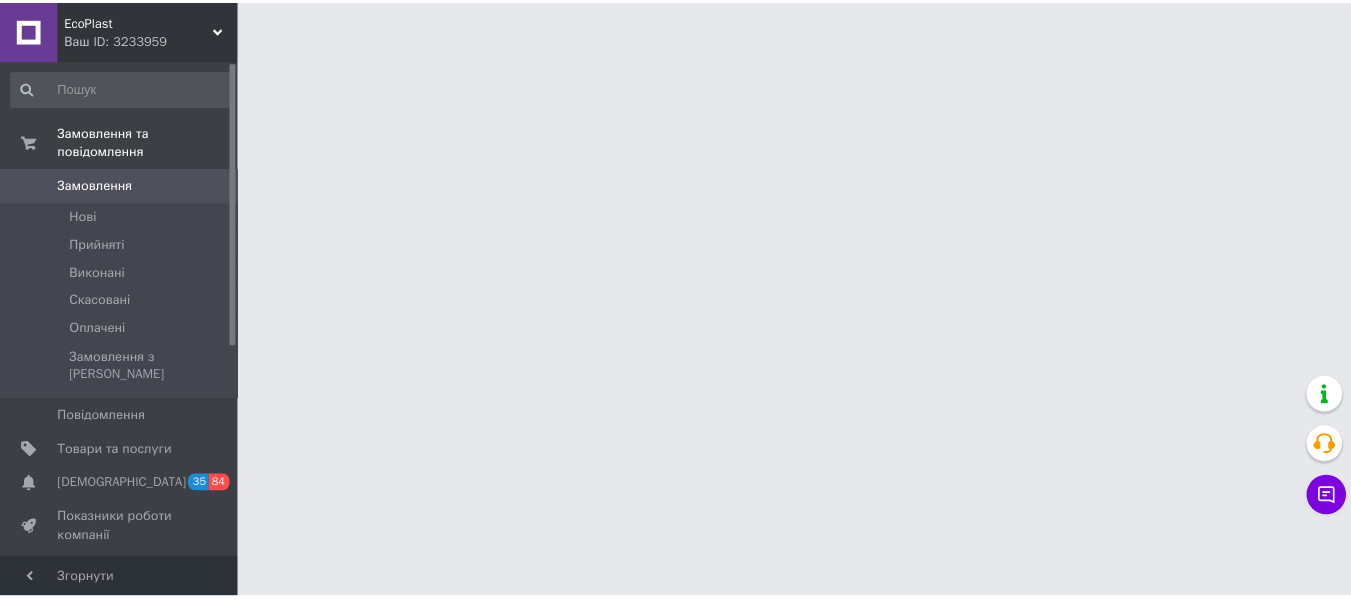 scroll, scrollTop: 0, scrollLeft: 0, axis: both 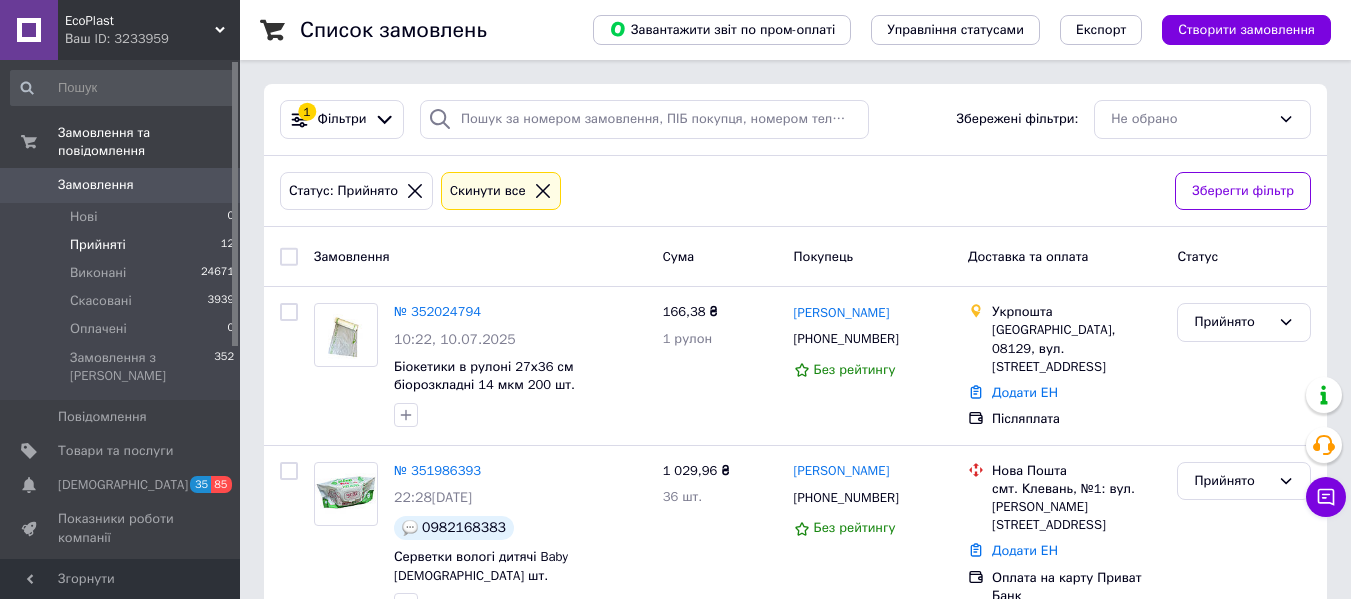 click 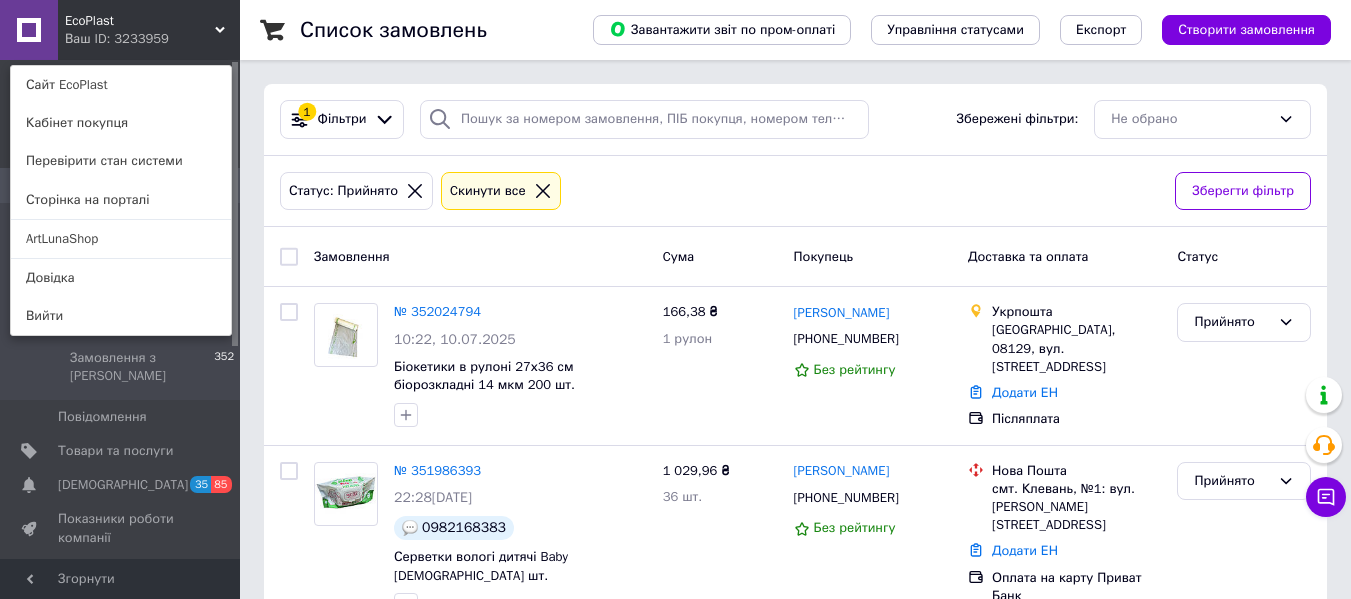click on "EcoPlast Ваш ID: 3233959 Сайт EcoPlast Кабінет покупця Перевірити стан системи Сторінка на порталі ArtLunaShop Довідка Вийти" at bounding box center (120, 30) 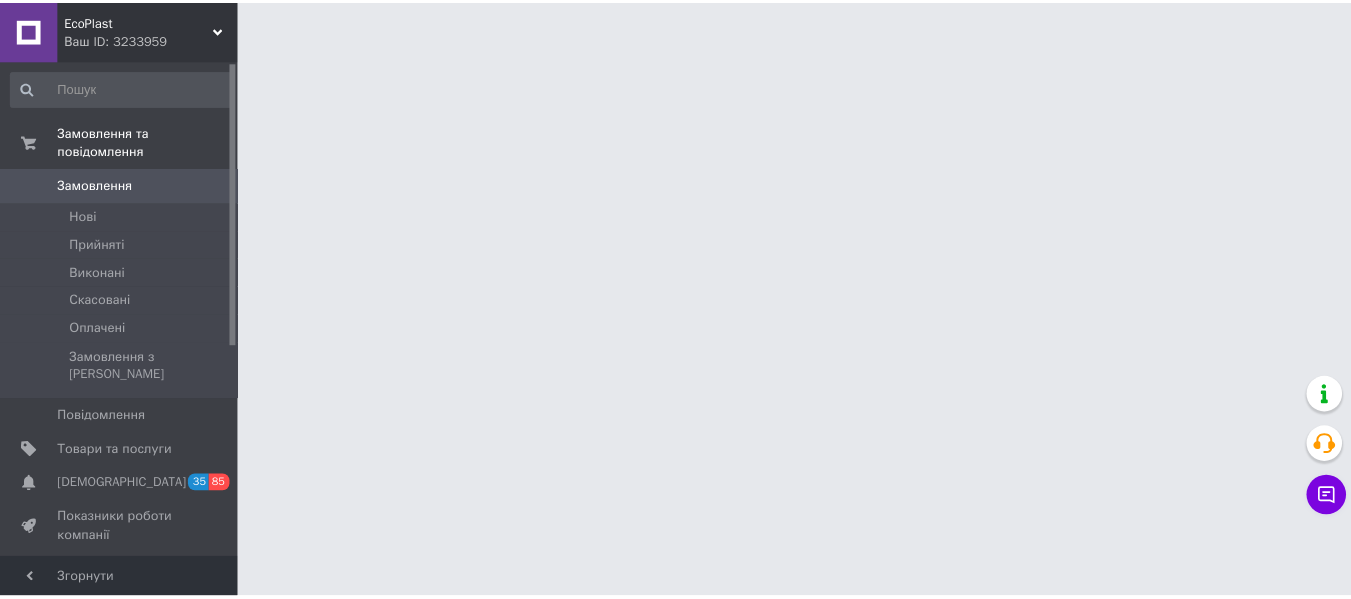 scroll, scrollTop: 0, scrollLeft: 0, axis: both 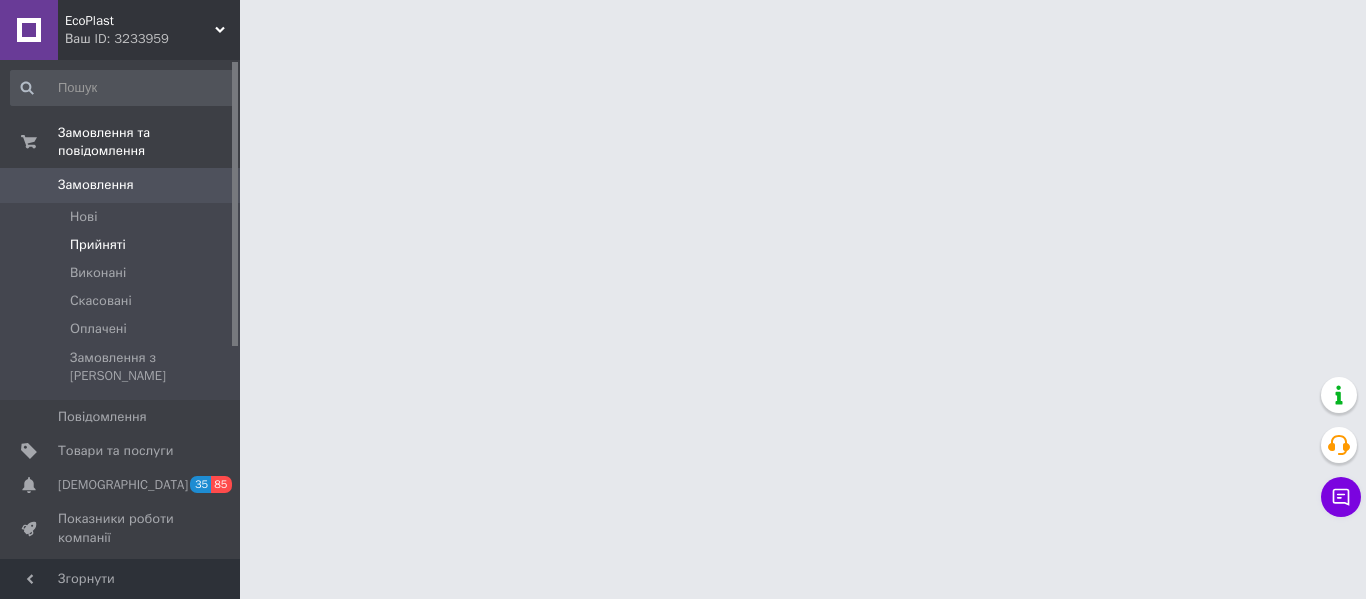 click on "Прийняті" at bounding box center [98, 245] 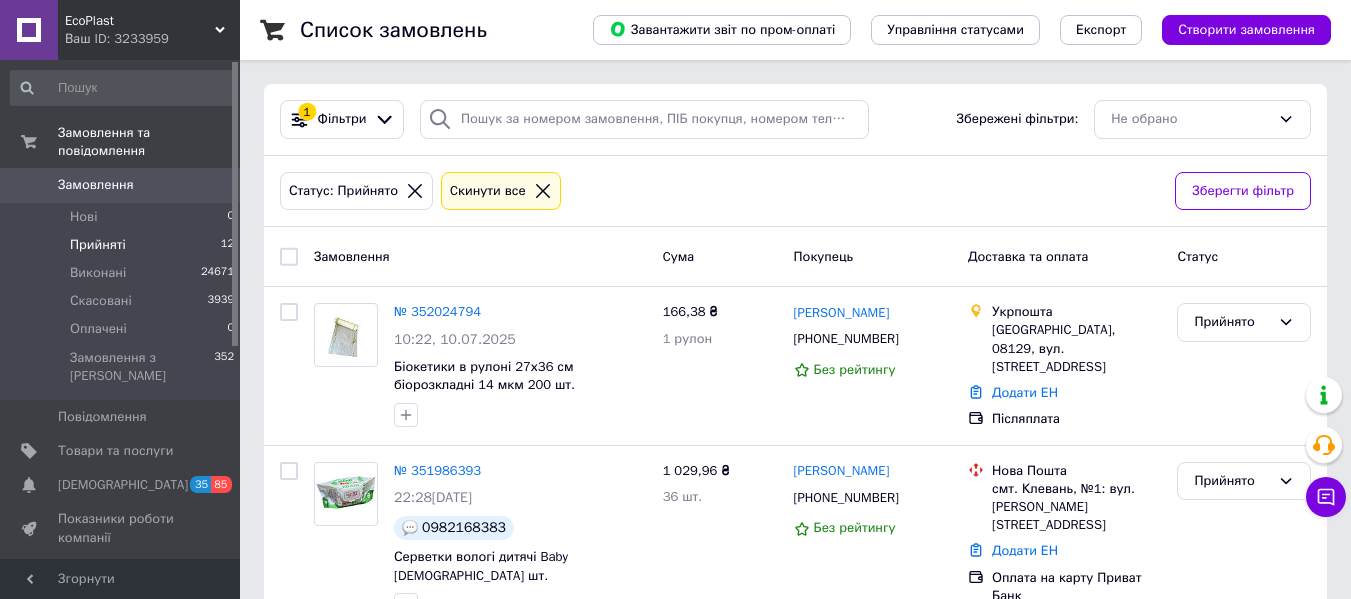 click on "Прийняті 12" at bounding box center [123, 245] 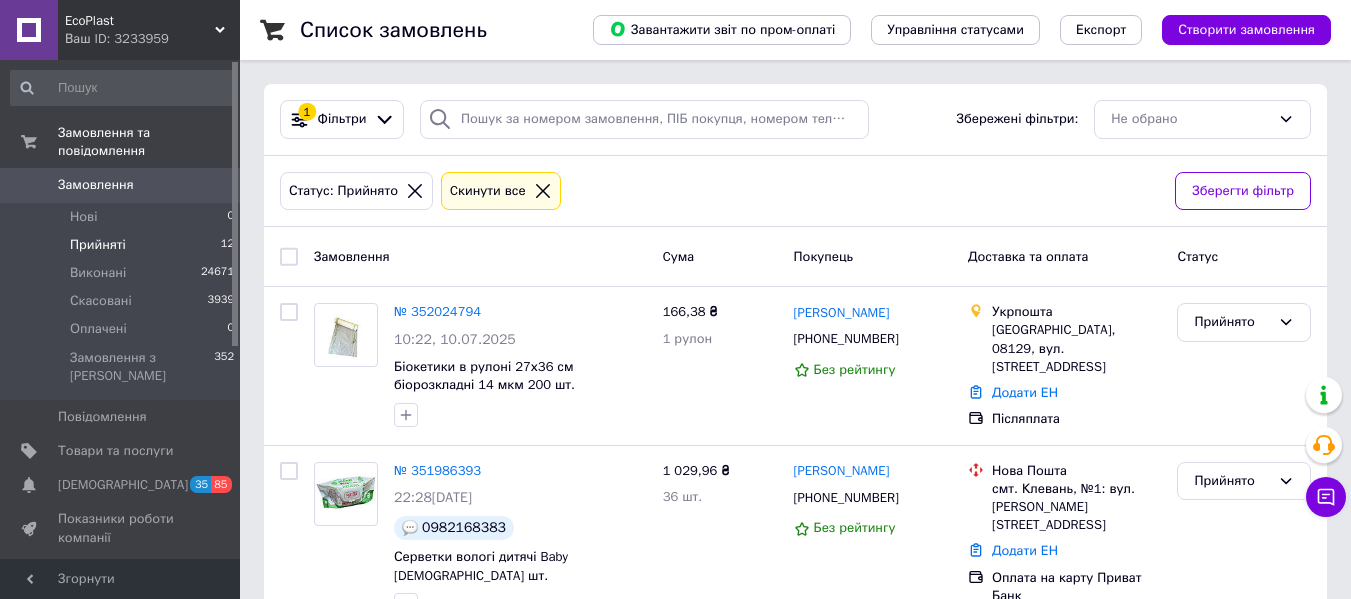 click on "Прийняті" at bounding box center [98, 245] 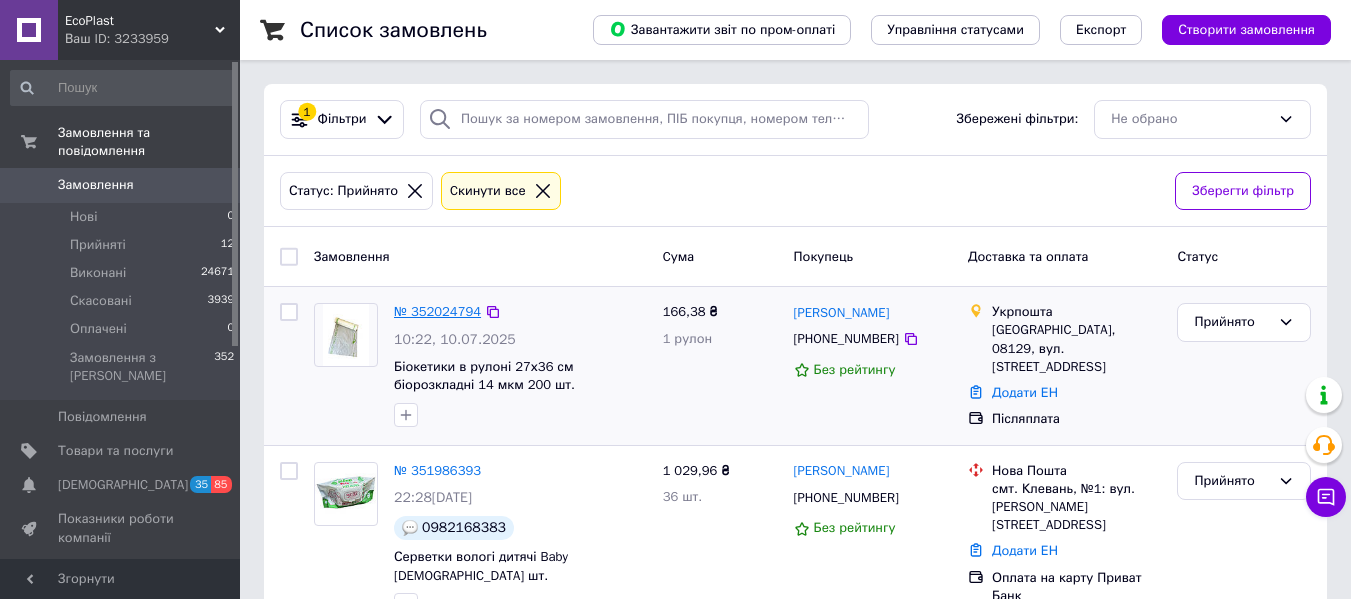 click on "№ 352024794" at bounding box center [437, 311] 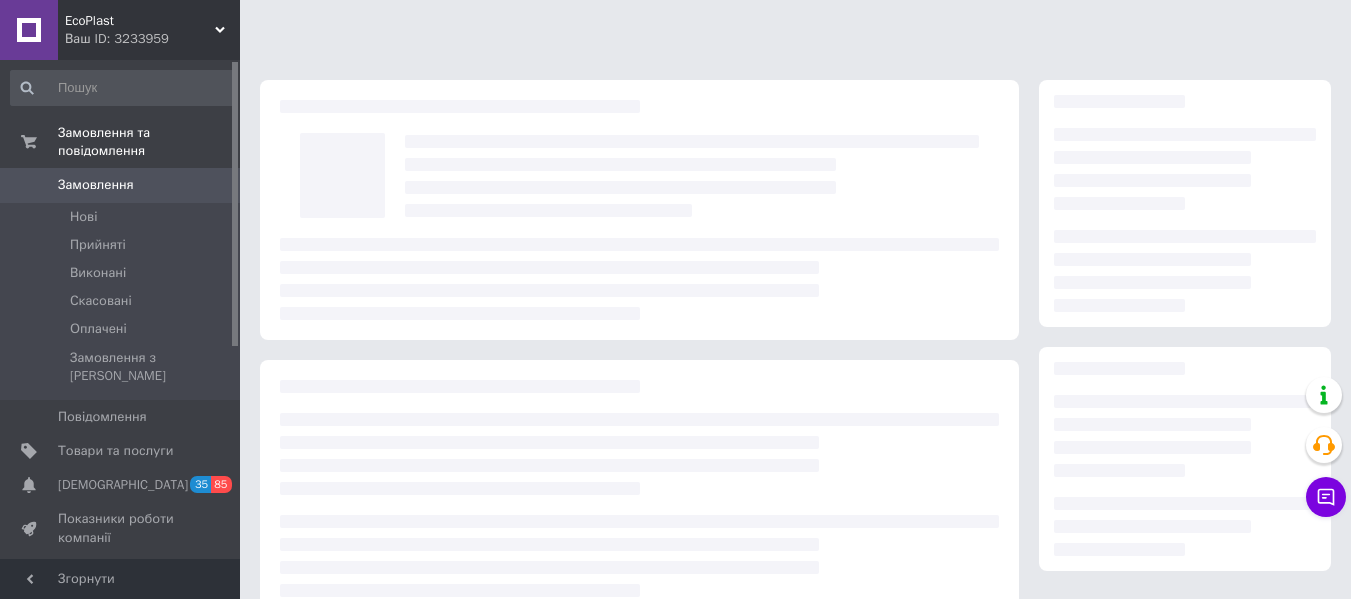 click 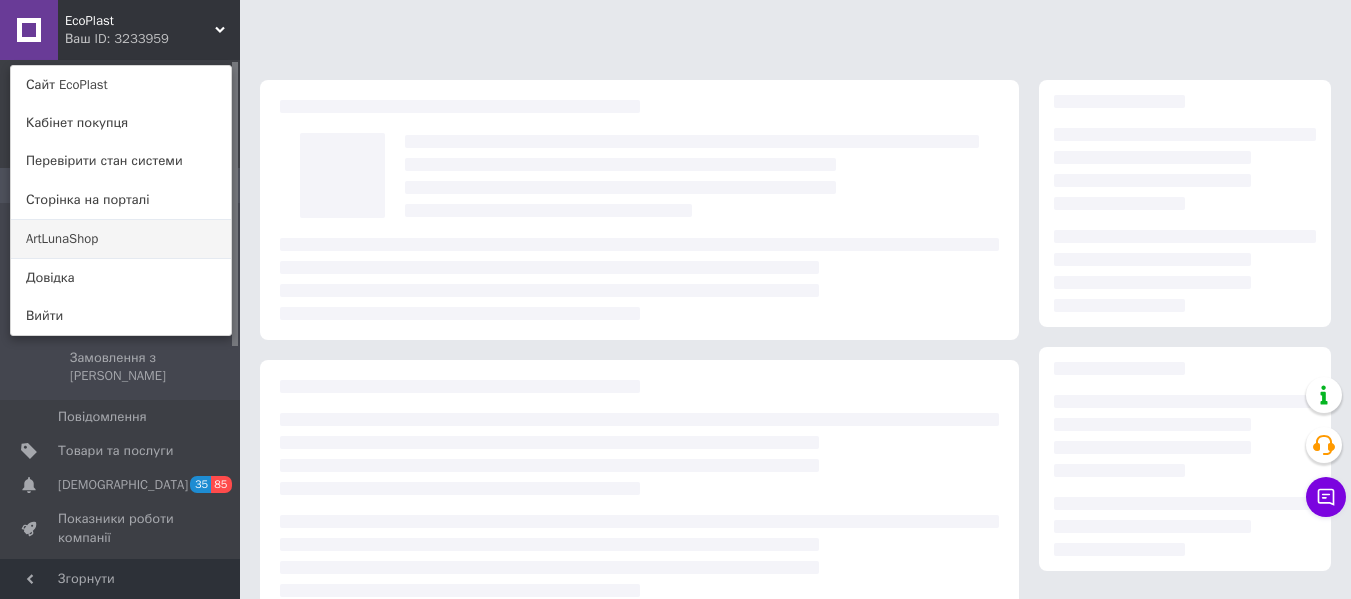 click on "ArtLunaShop" at bounding box center [121, 239] 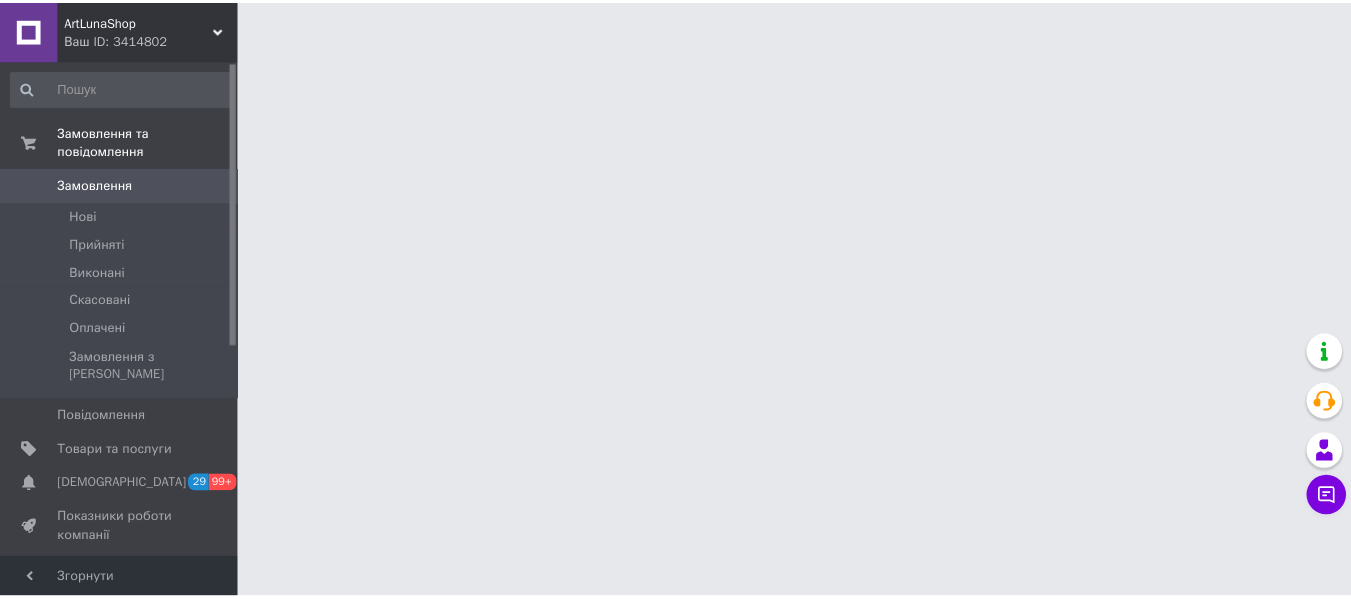 scroll, scrollTop: 0, scrollLeft: 0, axis: both 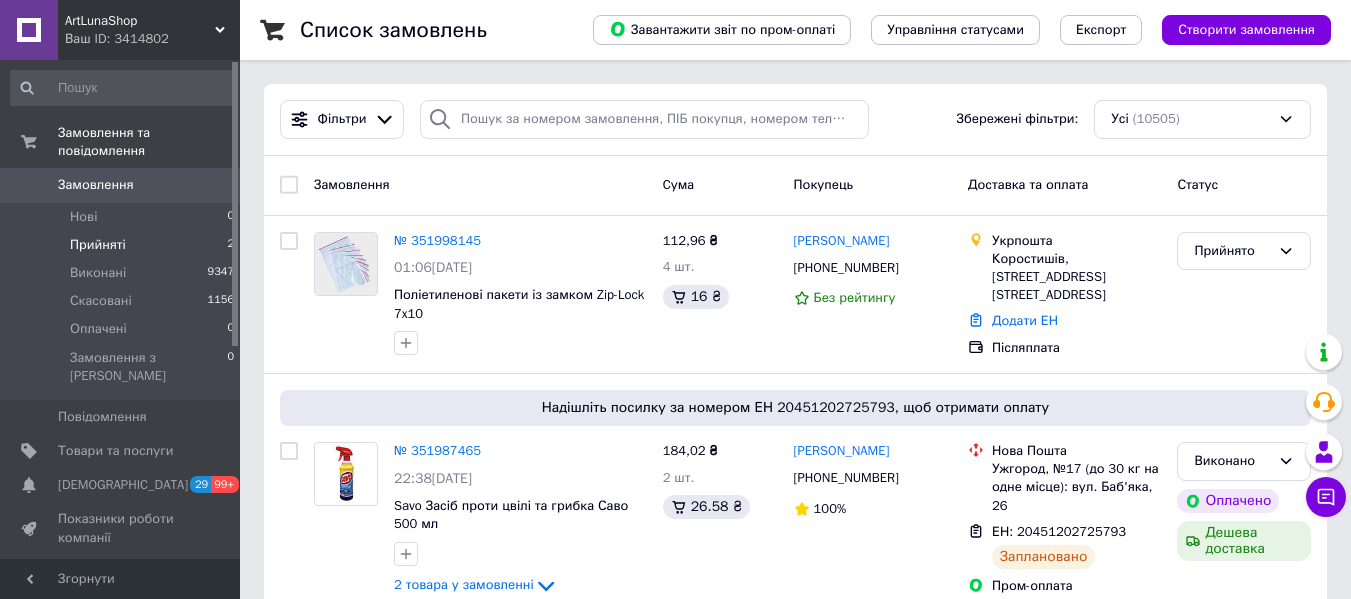 click on "Прийняті" at bounding box center [98, 245] 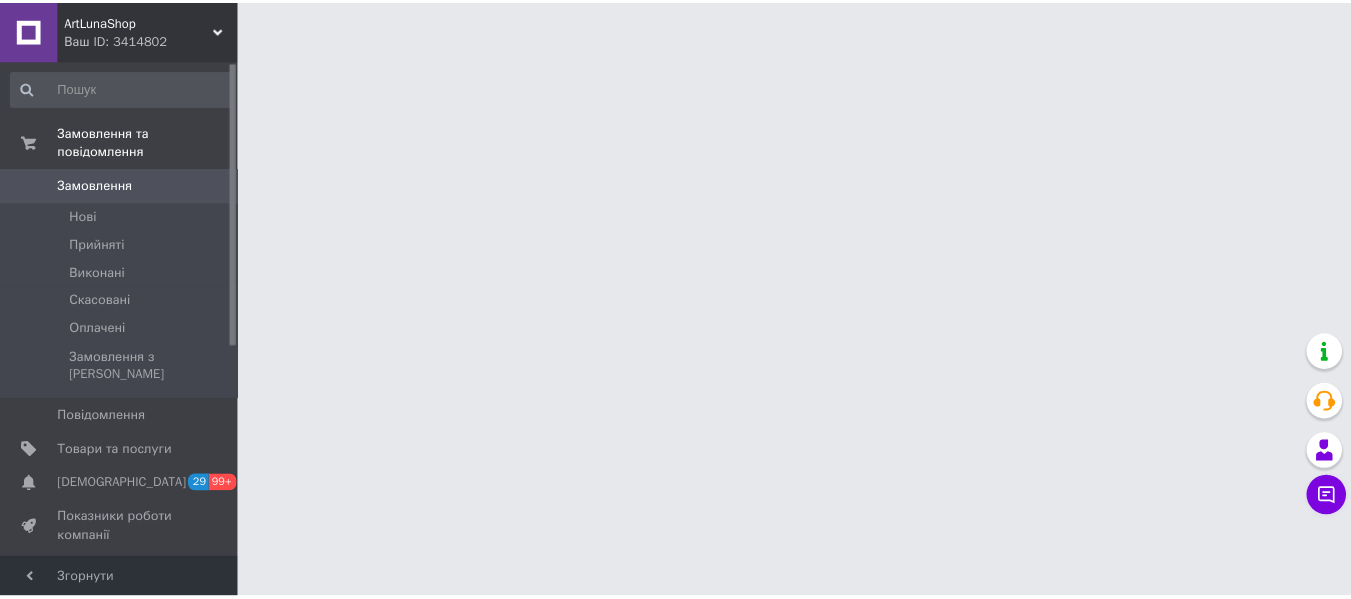 scroll, scrollTop: 0, scrollLeft: 0, axis: both 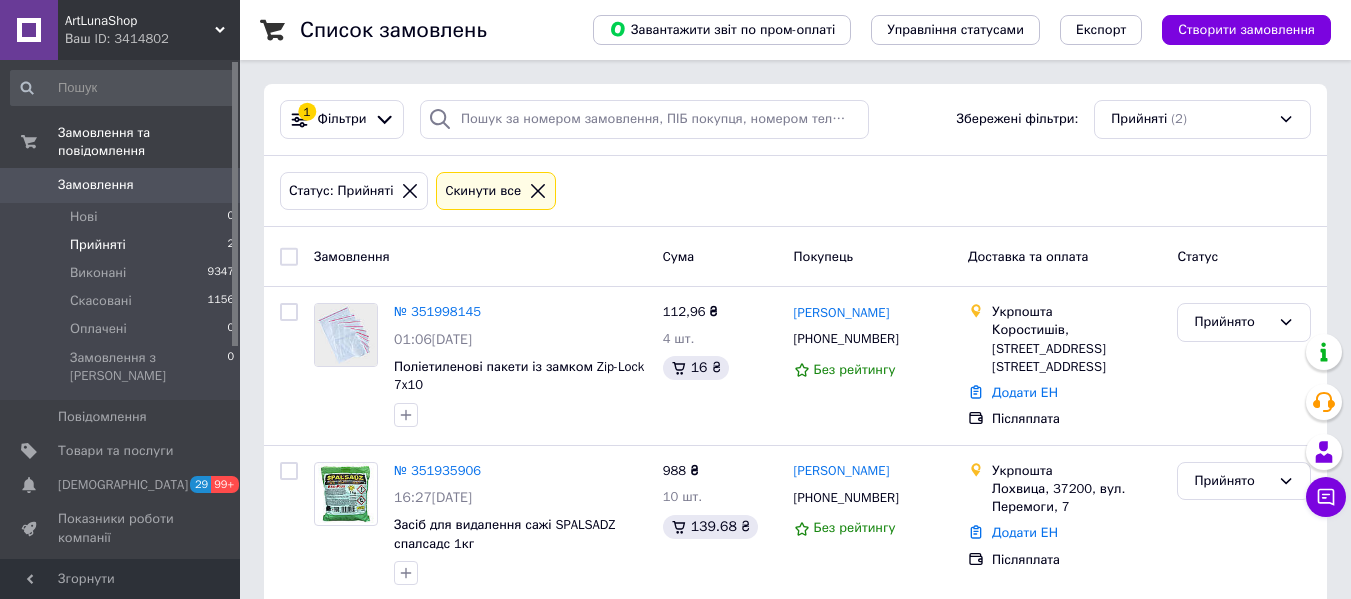 click on "ArtLunaShop Ваш ID: 3414802" at bounding box center (149, 30) 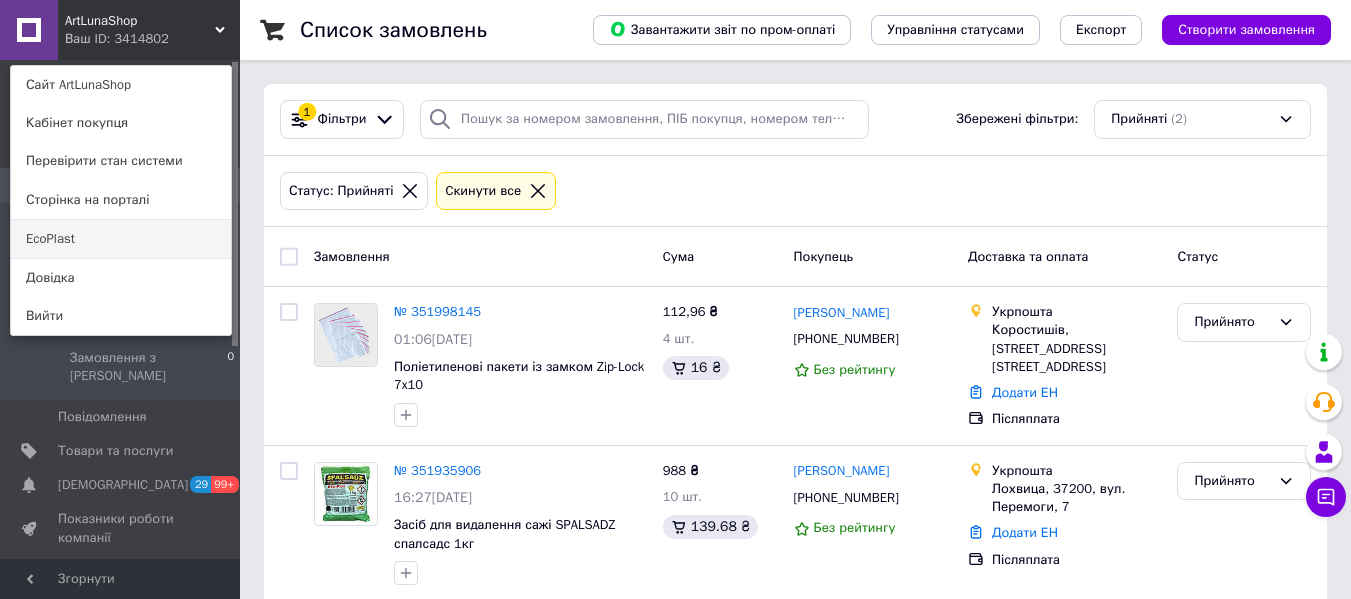 click on "EcoPlast" at bounding box center (121, 239) 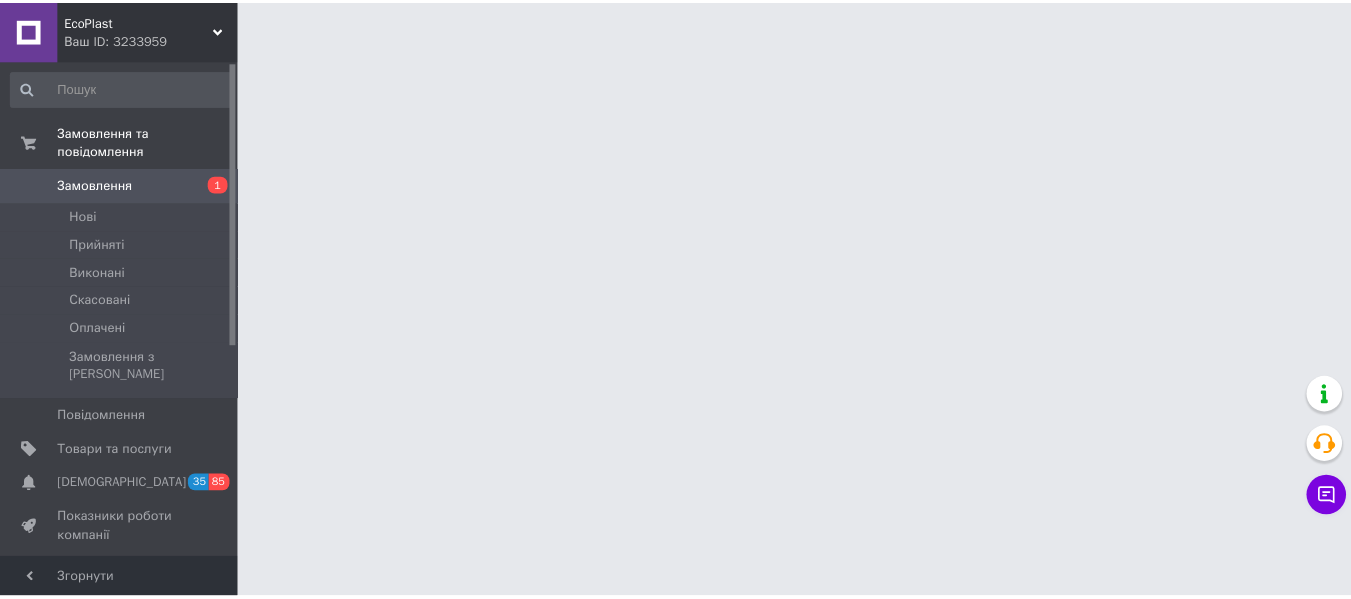 scroll, scrollTop: 0, scrollLeft: 0, axis: both 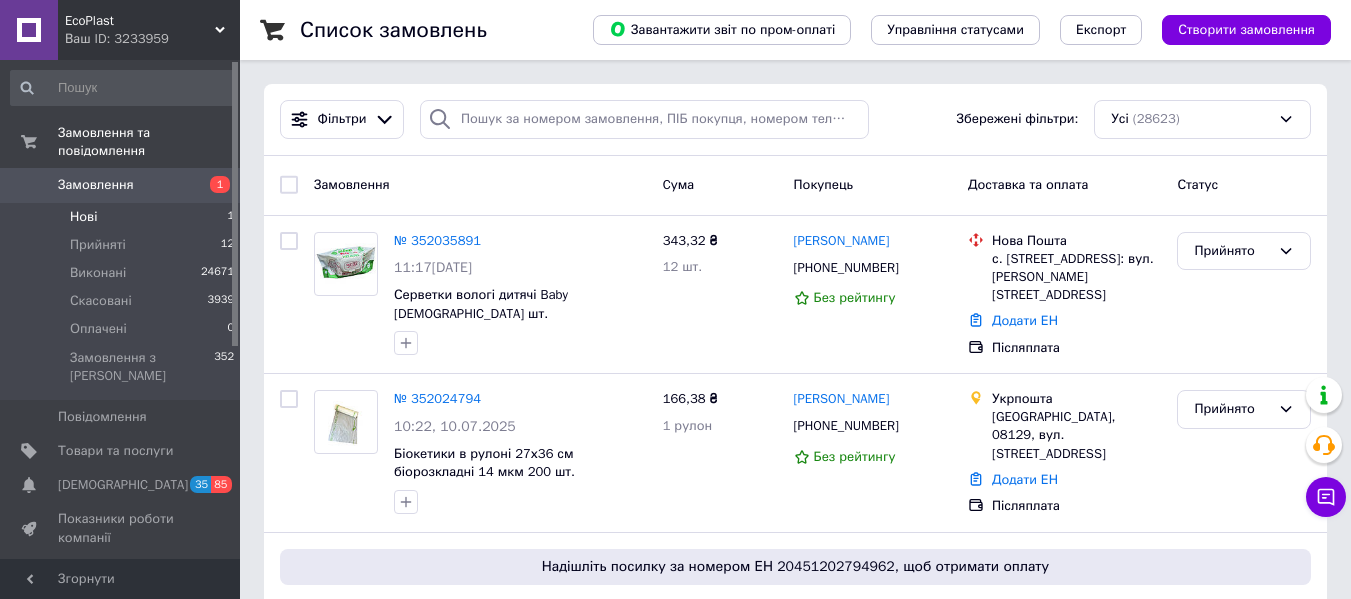 click on "Нові" at bounding box center [83, 217] 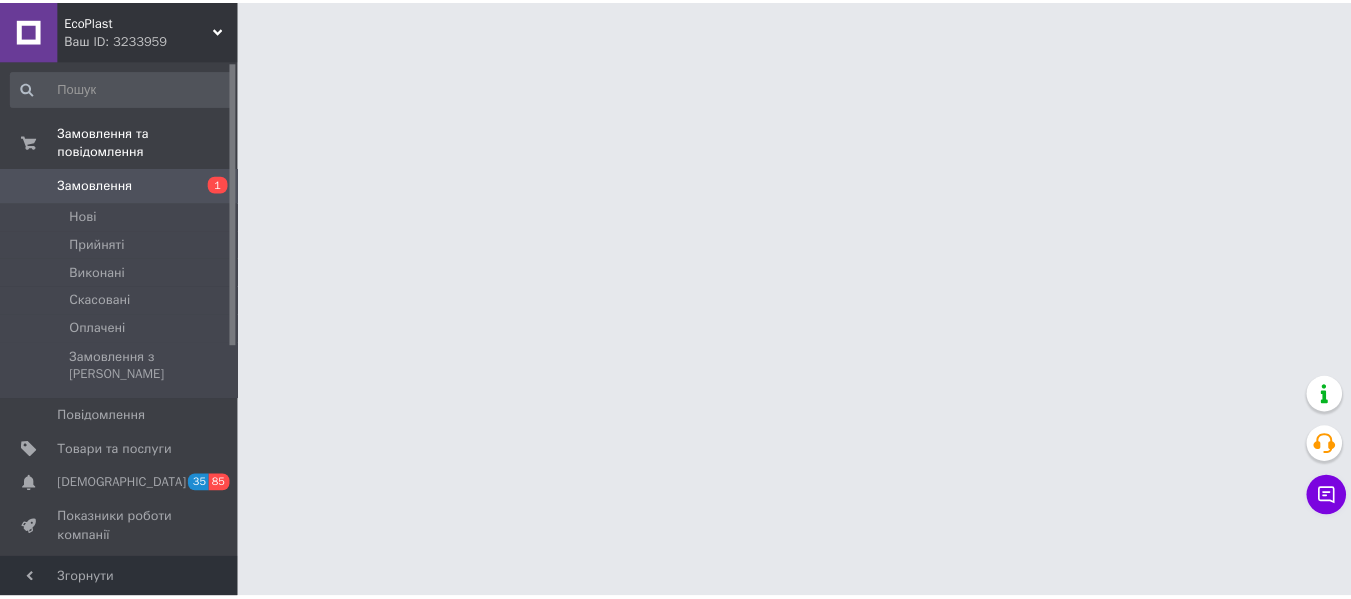 scroll, scrollTop: 0, scrollLeft: 0, axis: both 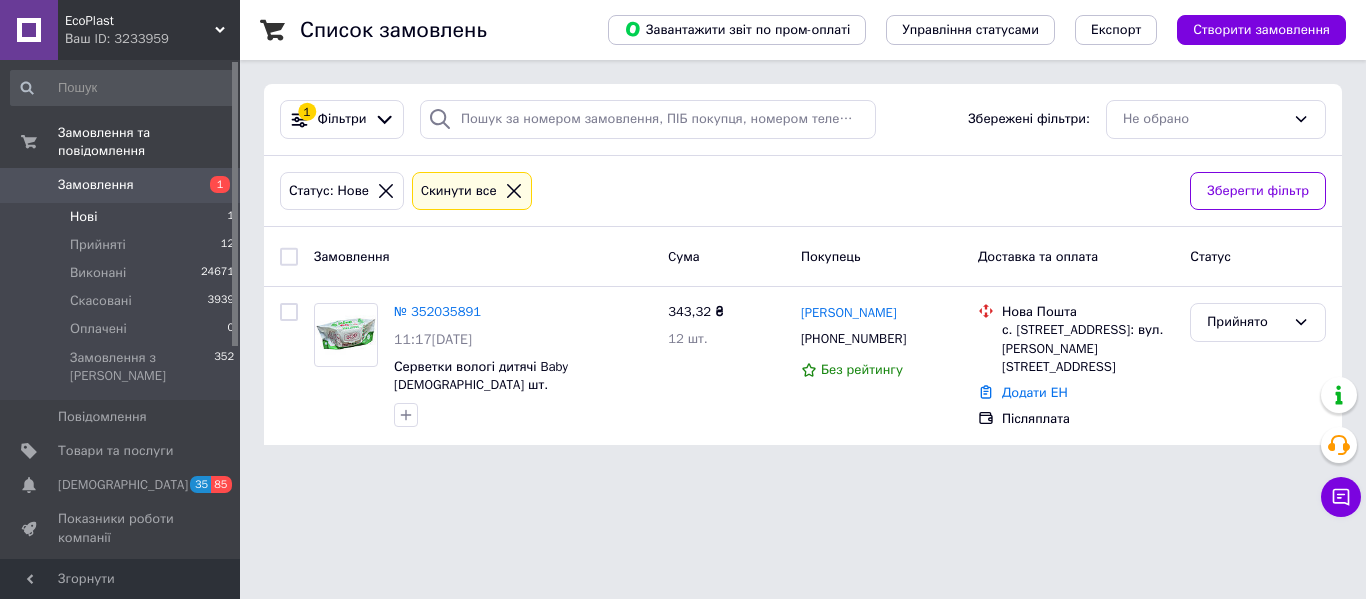 click on "Нові 1" at bounding box center (123, 217) 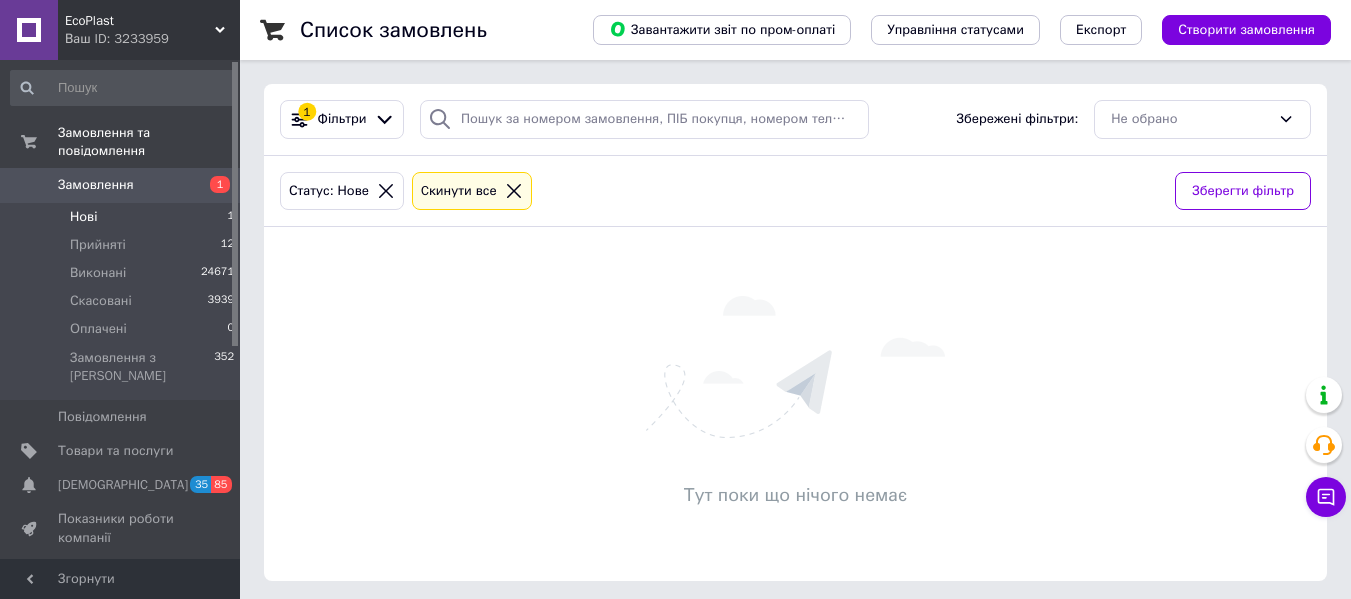 click on "Нові" at bounding box center [83, 217] 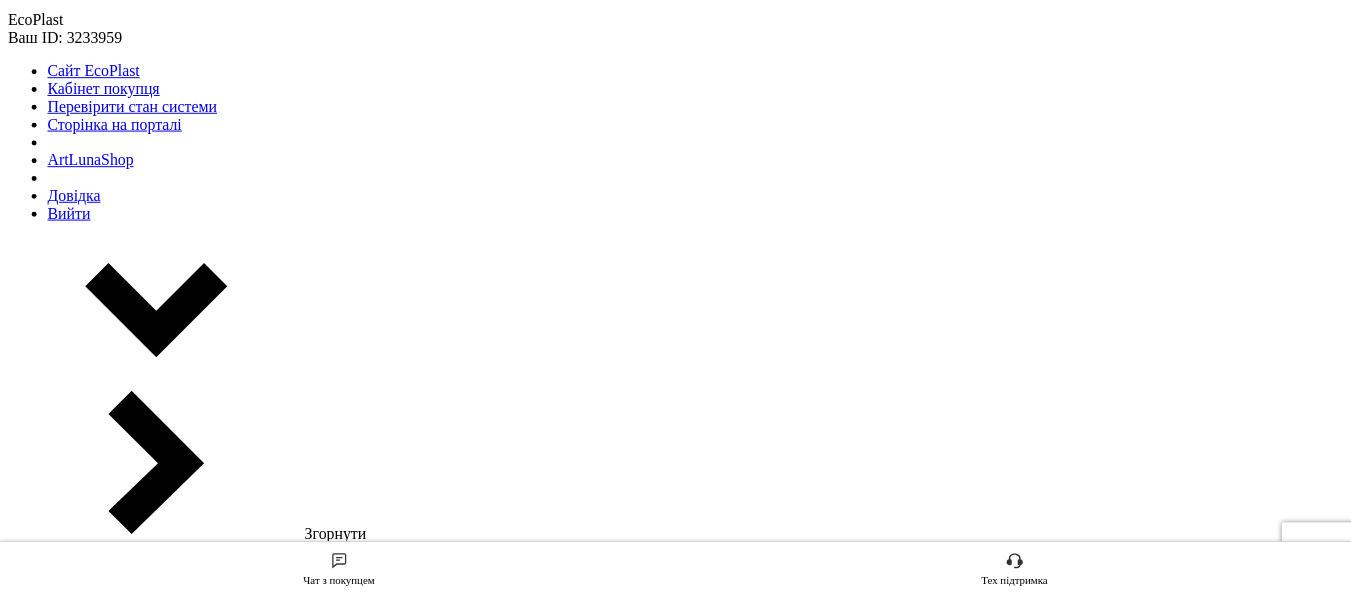 scroll, scrollTop: 0, scrollLeft: 0, axis: both 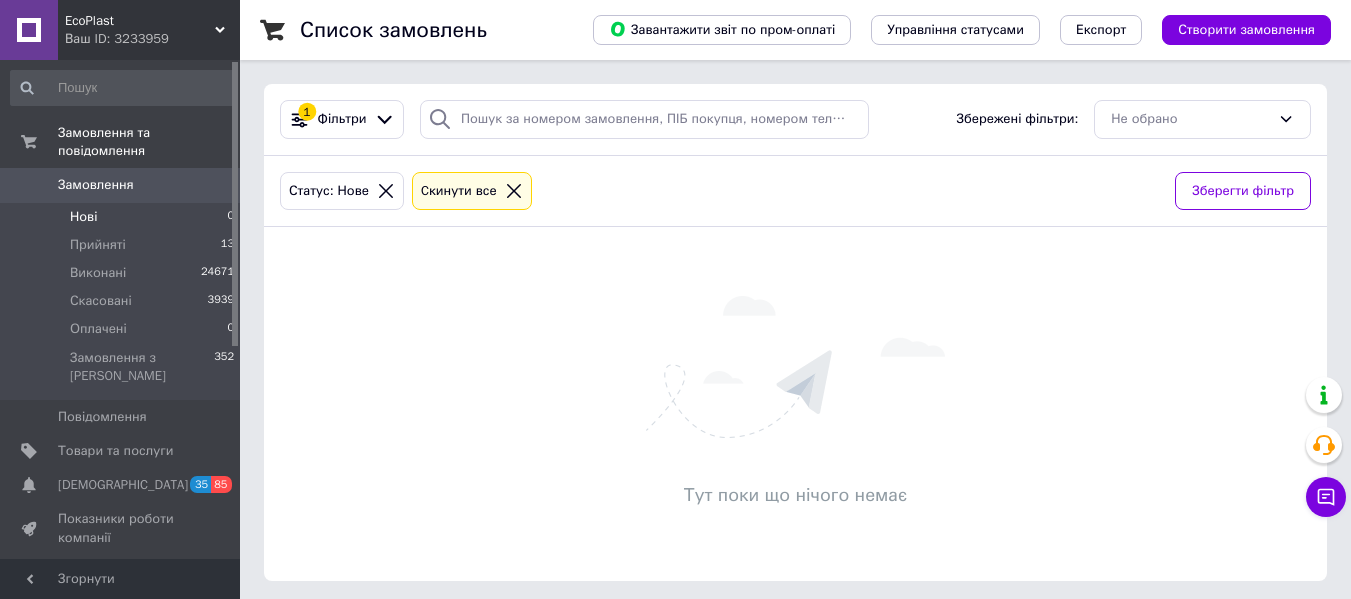 click on "Тут поки що нічого немає" at bounding box center [795, 404] 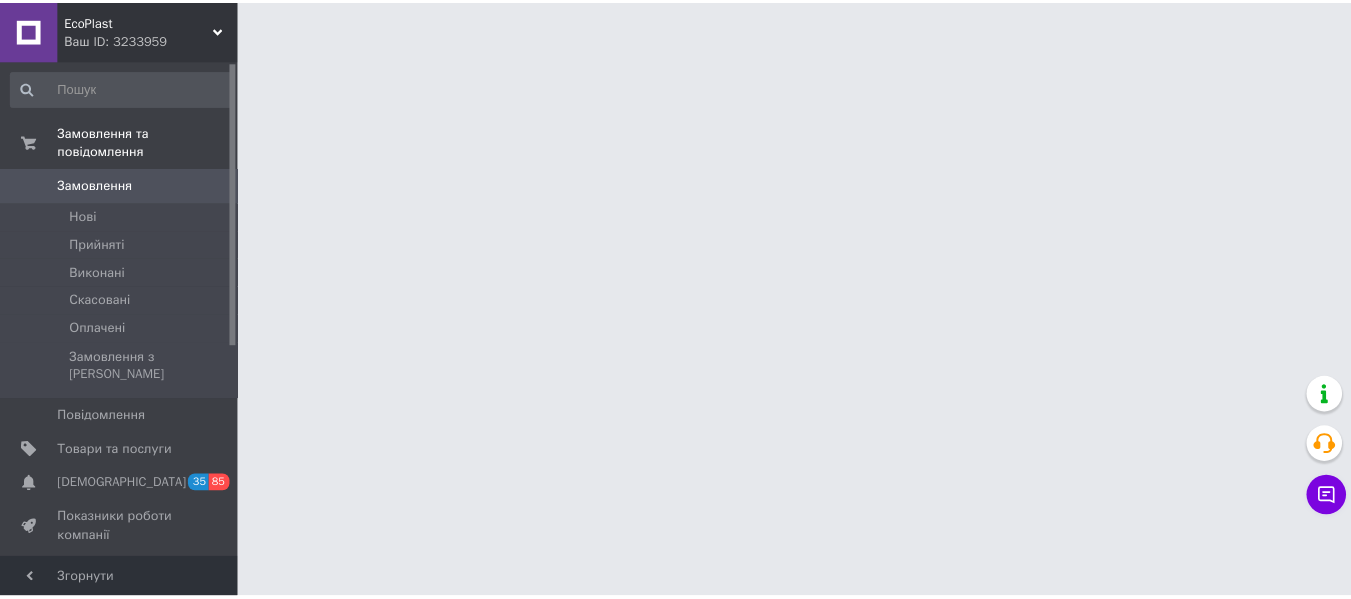 scroll, scrollTop: 0, scrollLeft: 0, axis: both 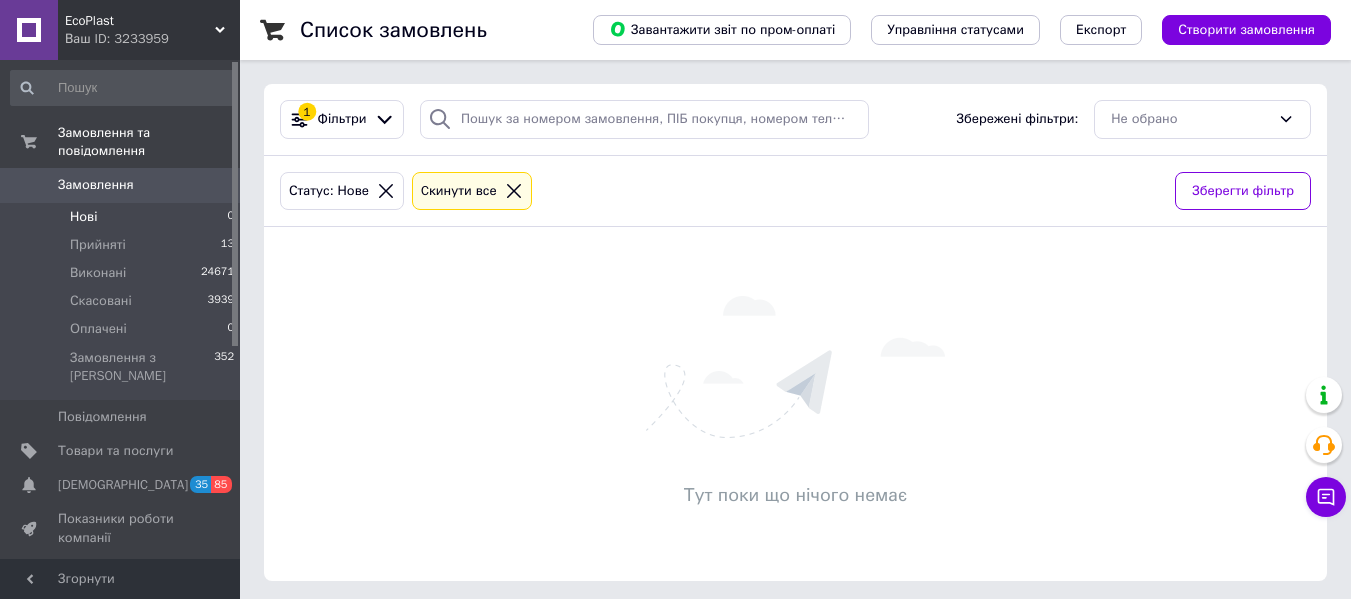 click at bounding box center (795, 367) 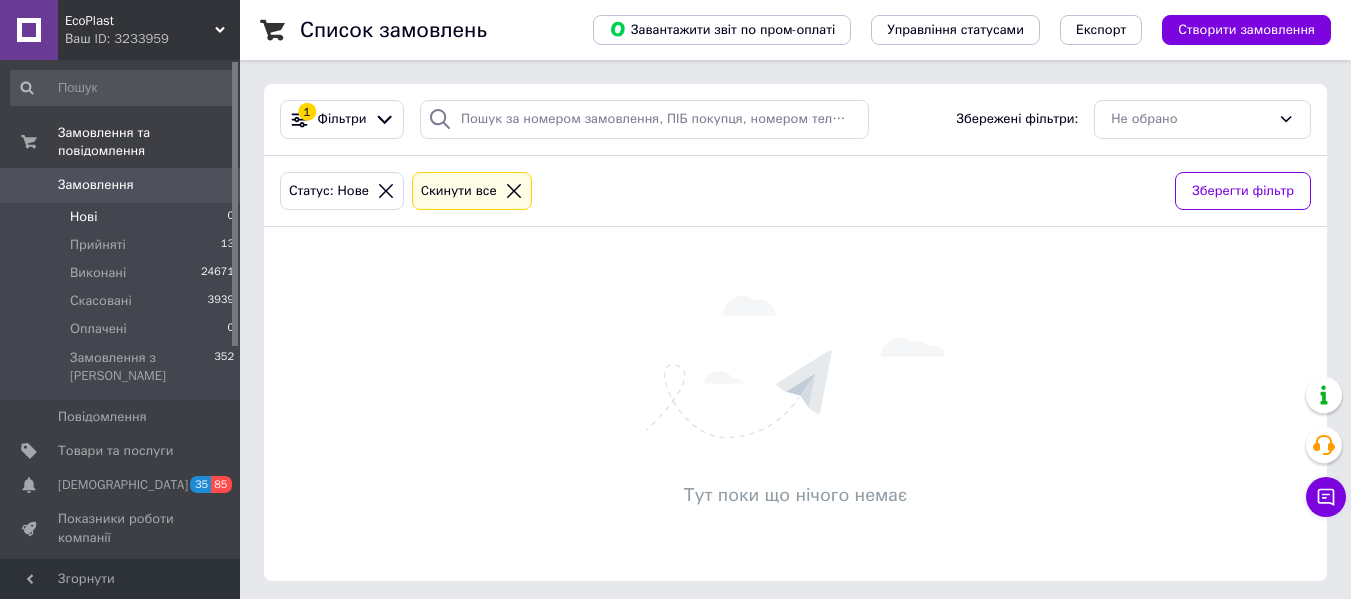click on "EcoPlast" at bounding box center (140, 21) 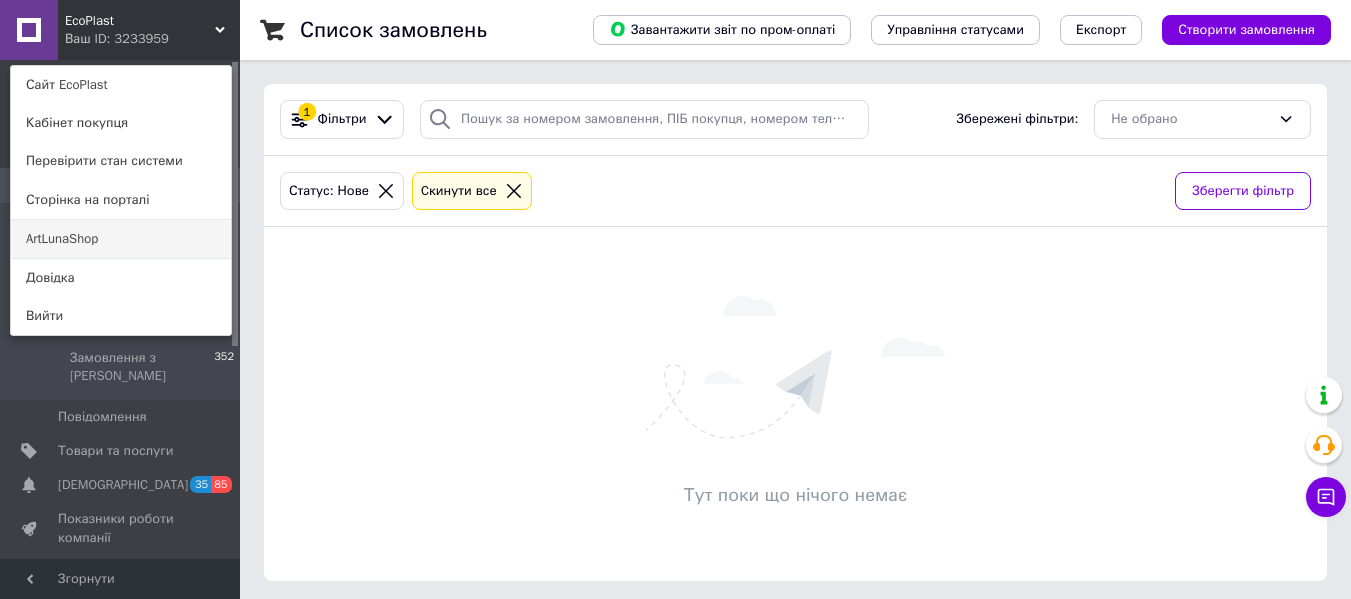 click on "ArtLunaShop" at bounding box center (121, 239) 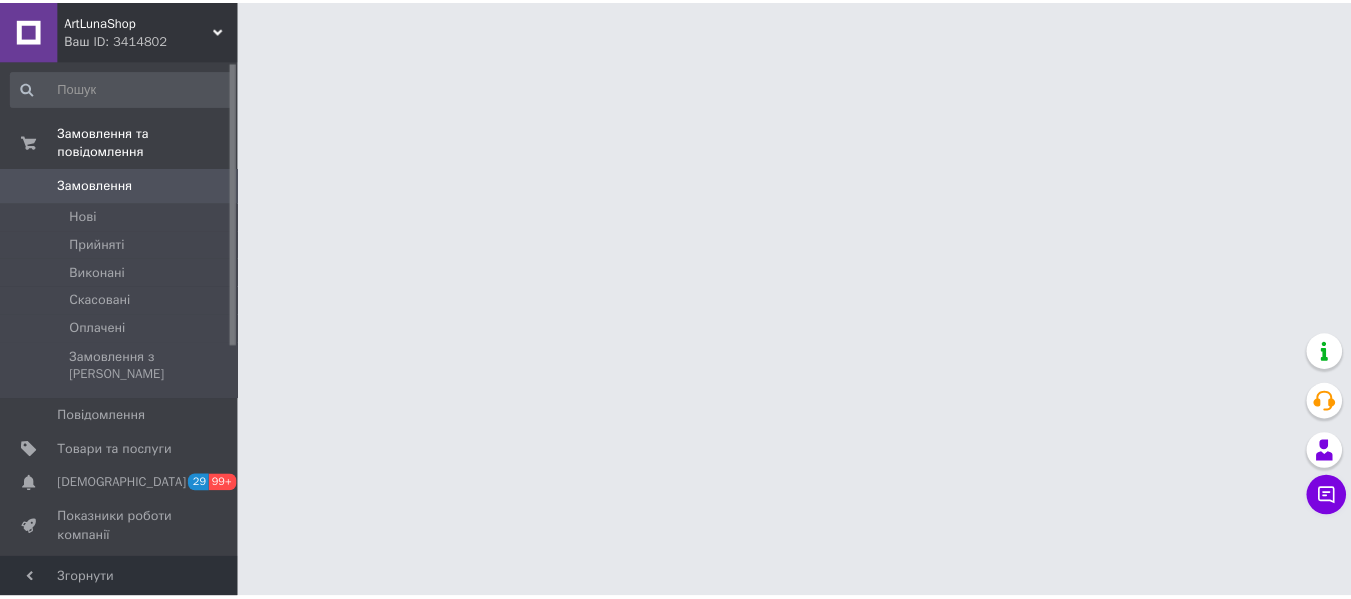 scroll, scrollTop: 0, scrollLeft: 0, axis: both 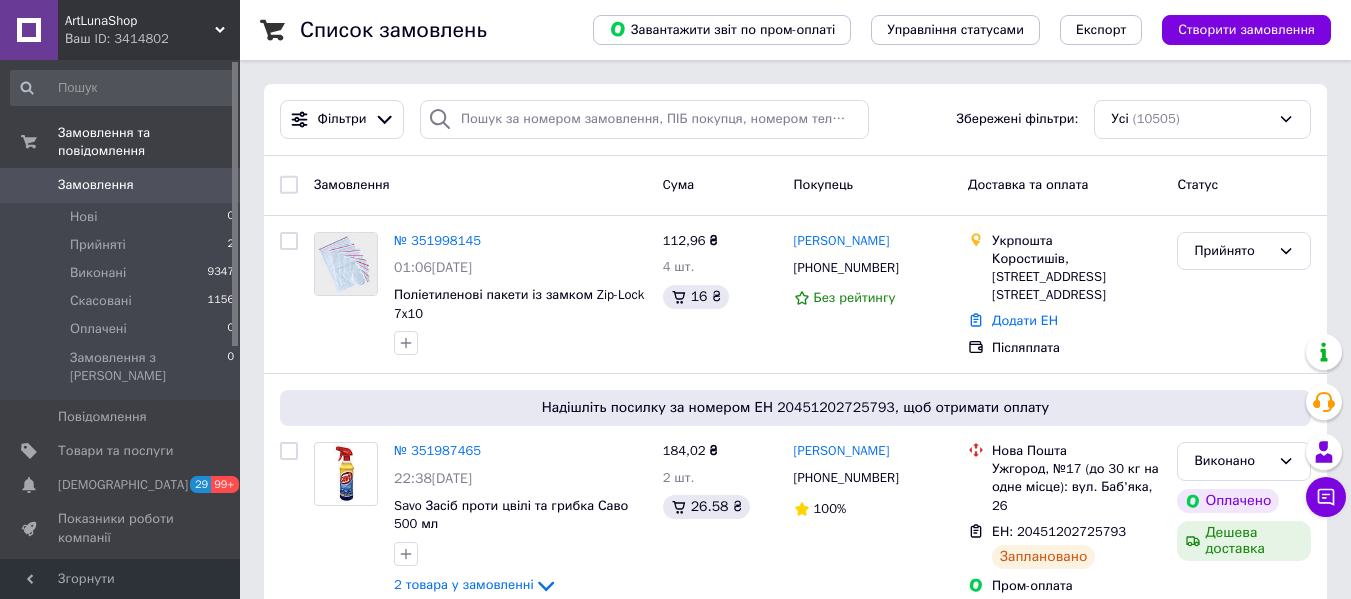 click on "ArtLunaShop Ваш ID: 3414802" at bounding box center (149, 30) 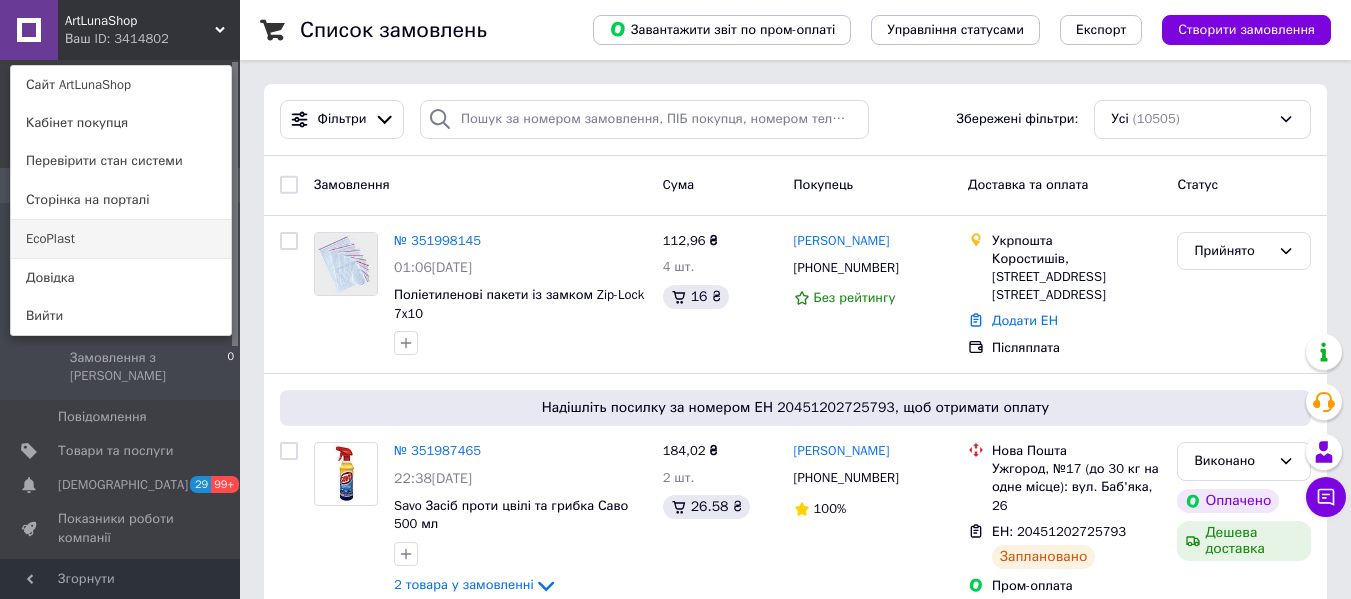 click on "EcoPlast" at bounding box center [121, 239] 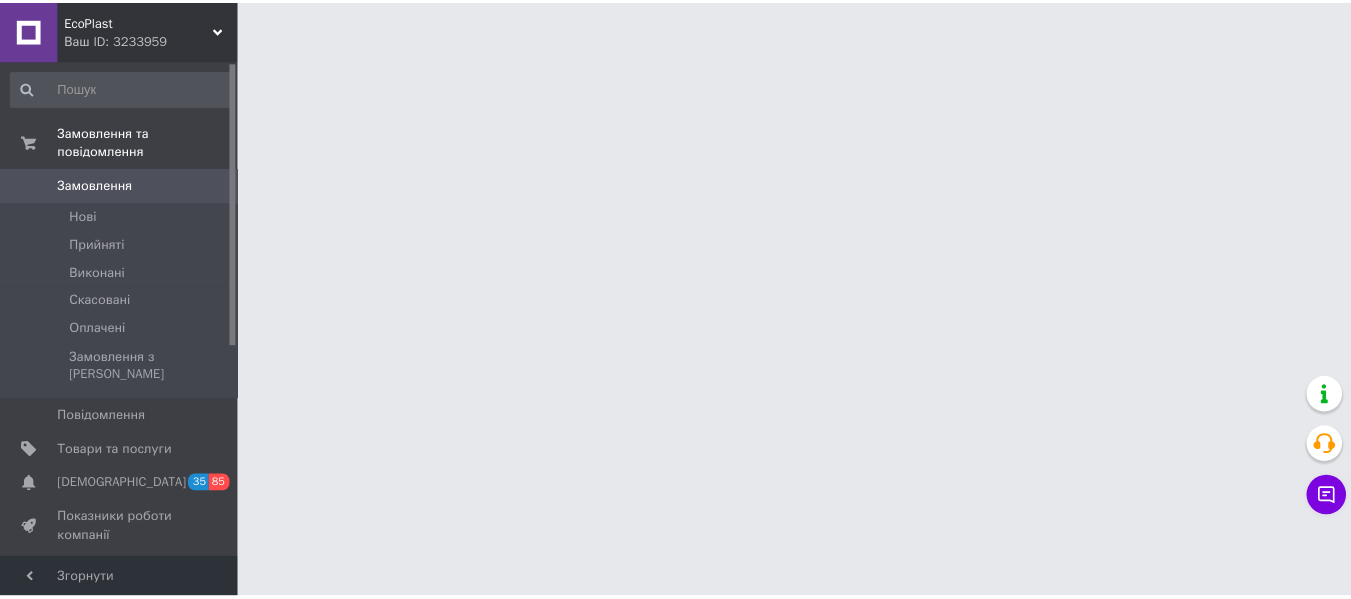 scroll, scrollTop: 0, scrollLeft: 0, axis: both 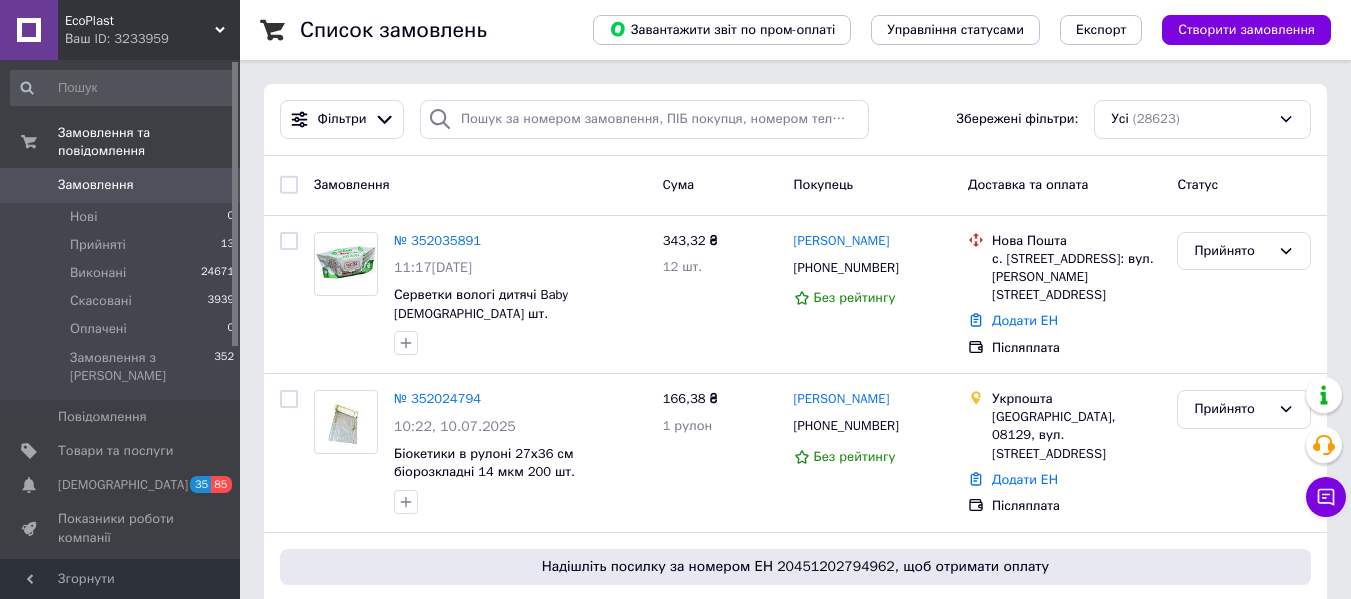 click on "Замовлення" at bounding box center (480, 185) 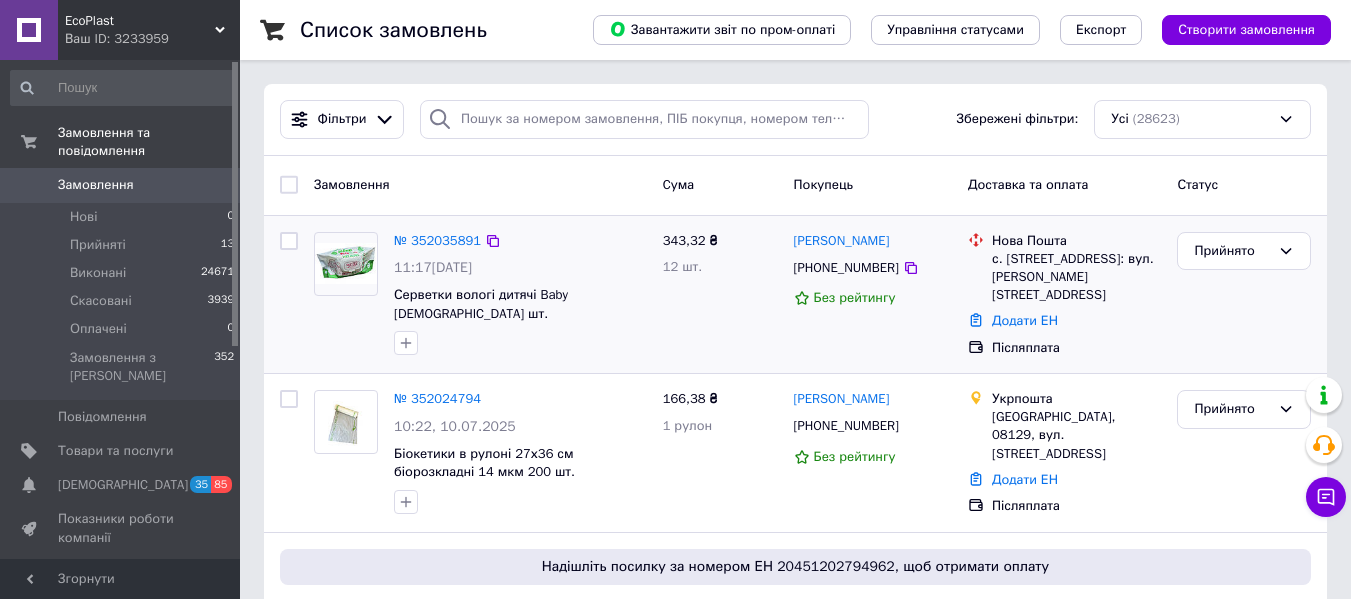 click on "12 шт." at bounding box center [683, 266] 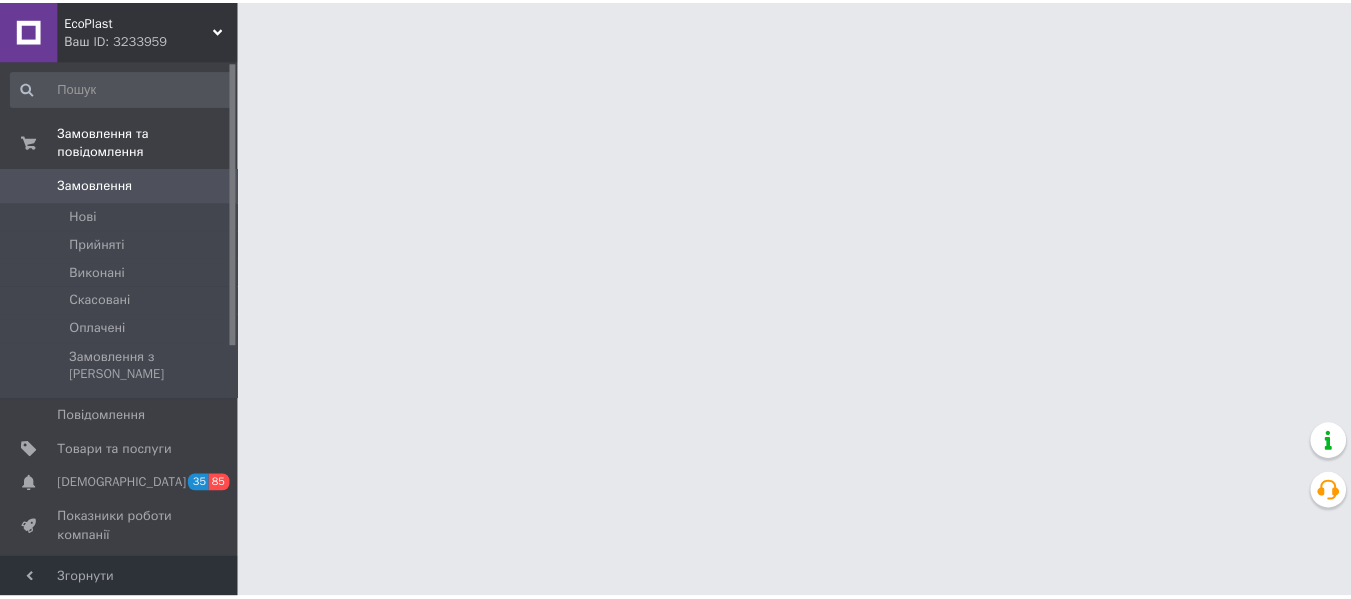 scroll, scrollTop: 0, scrollLeft: 0, axis: both 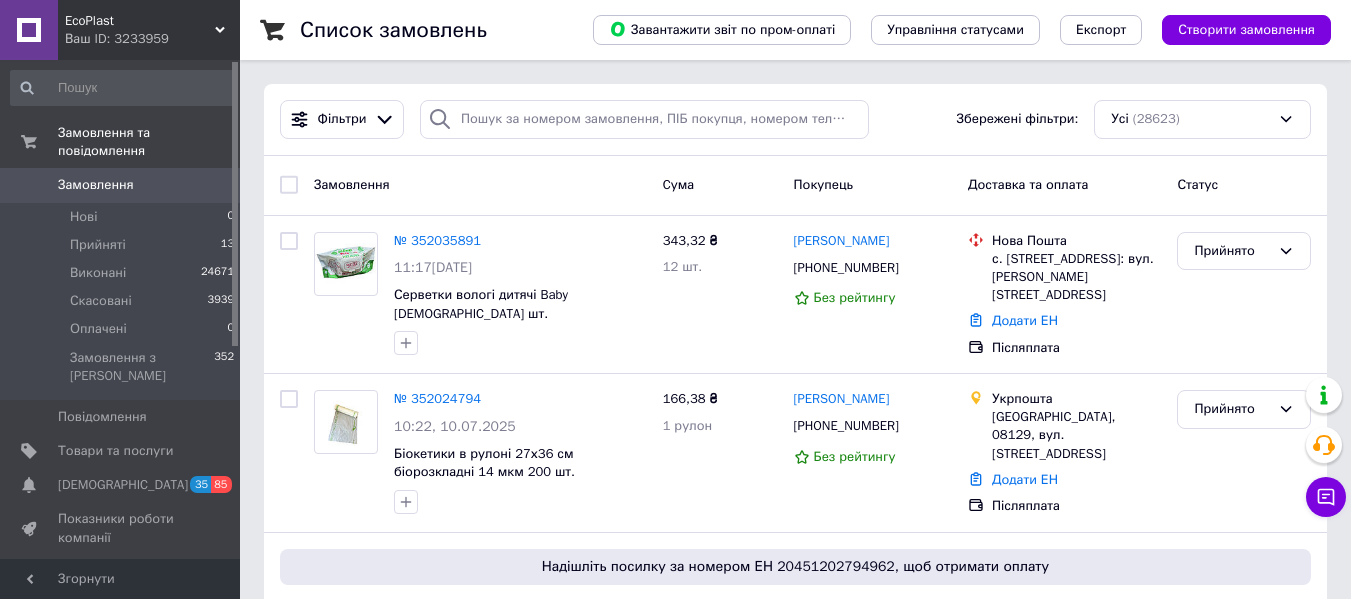 drag, startPoint x: 237, startPoint y: 71, endPoint x: 233, endPoint y: 46, distance: 25.317978 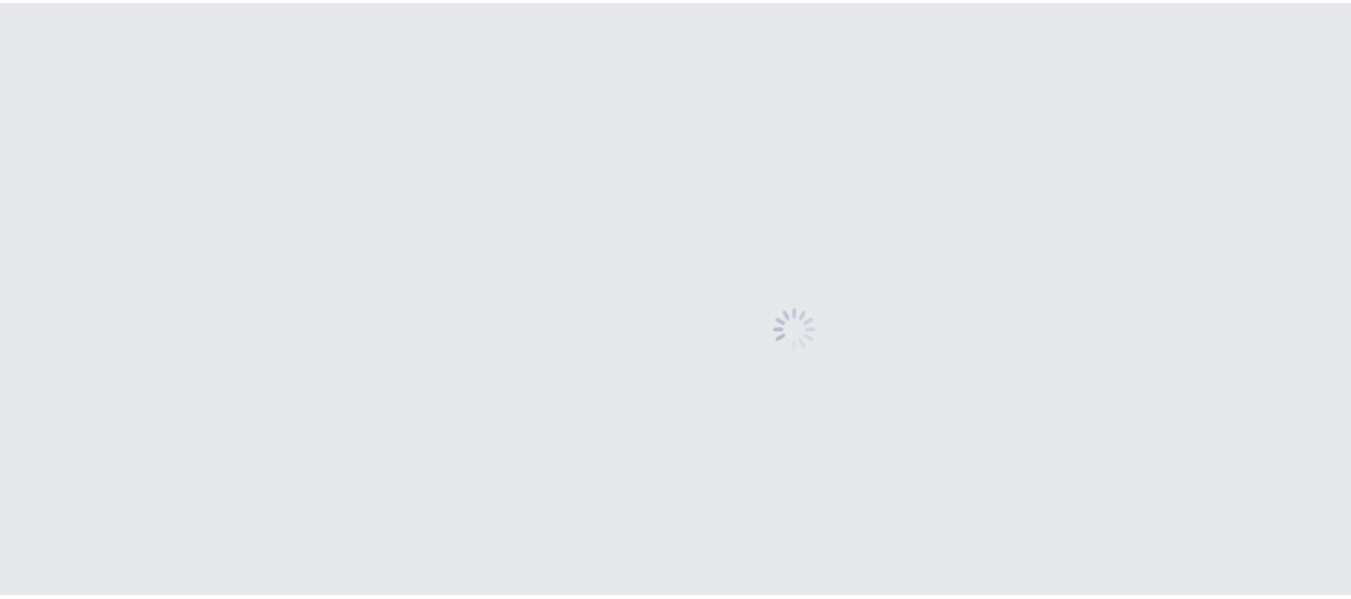 scroll, scrollTop: 0, scrollLeft: 0, axis: both 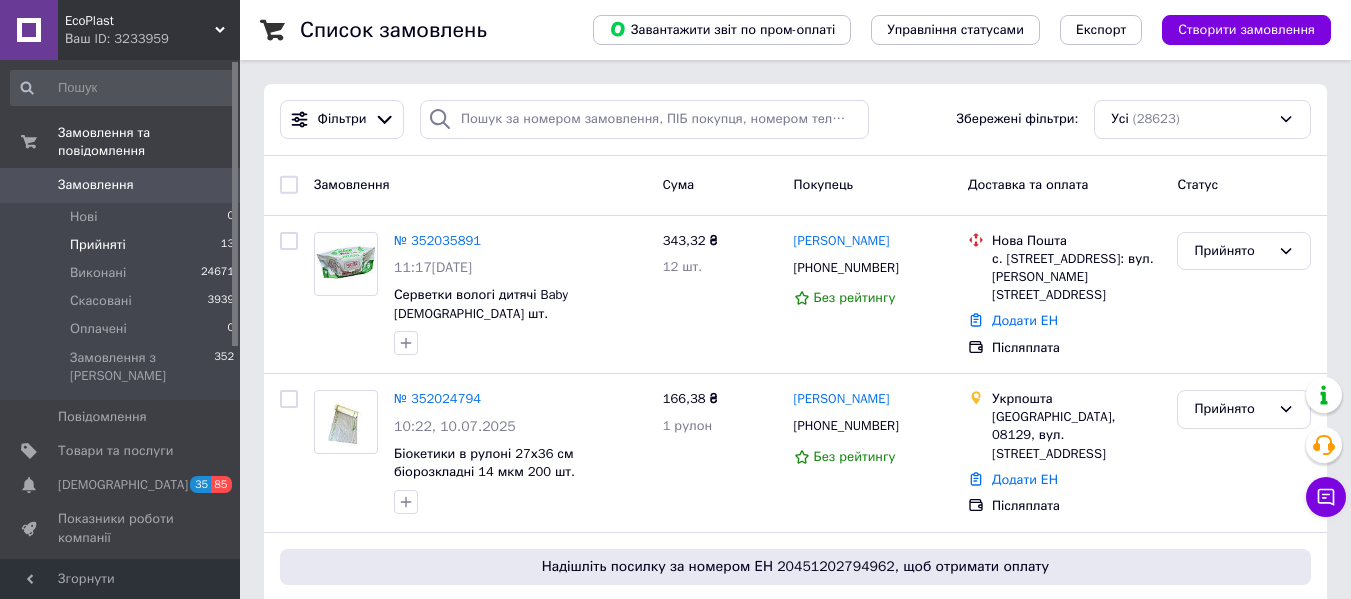 click on "Прийняті 13" at bounding box center (123, 245) 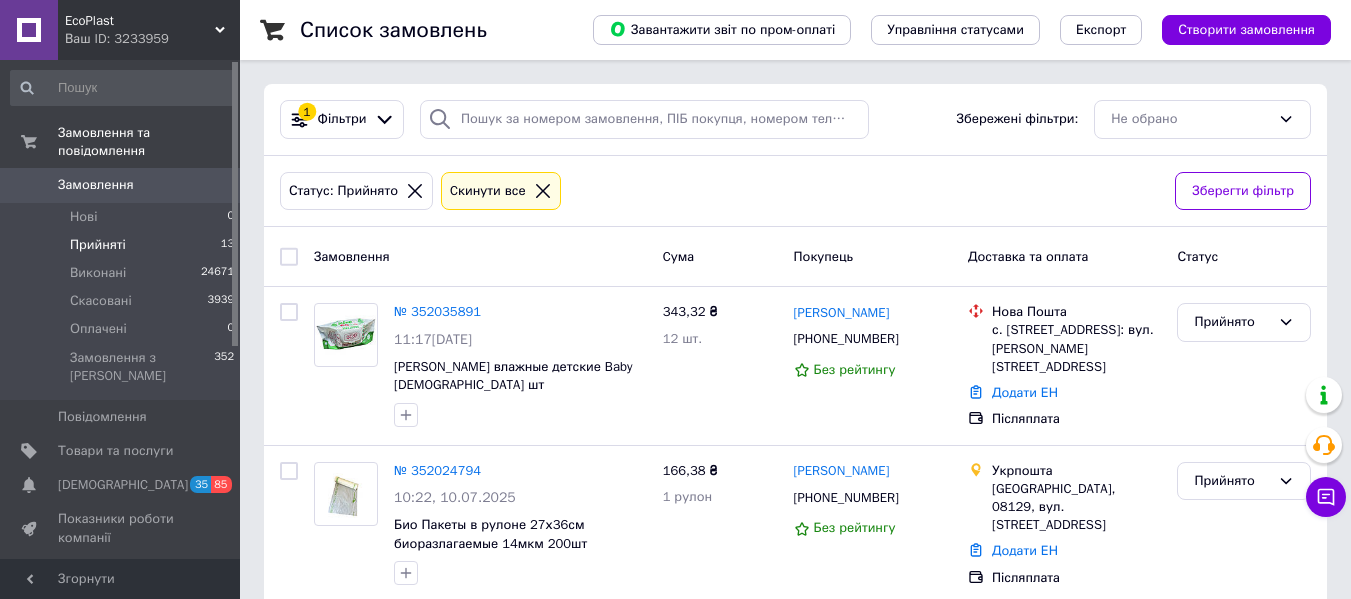 click on "Прийняті" at bounding box center (98, 245) 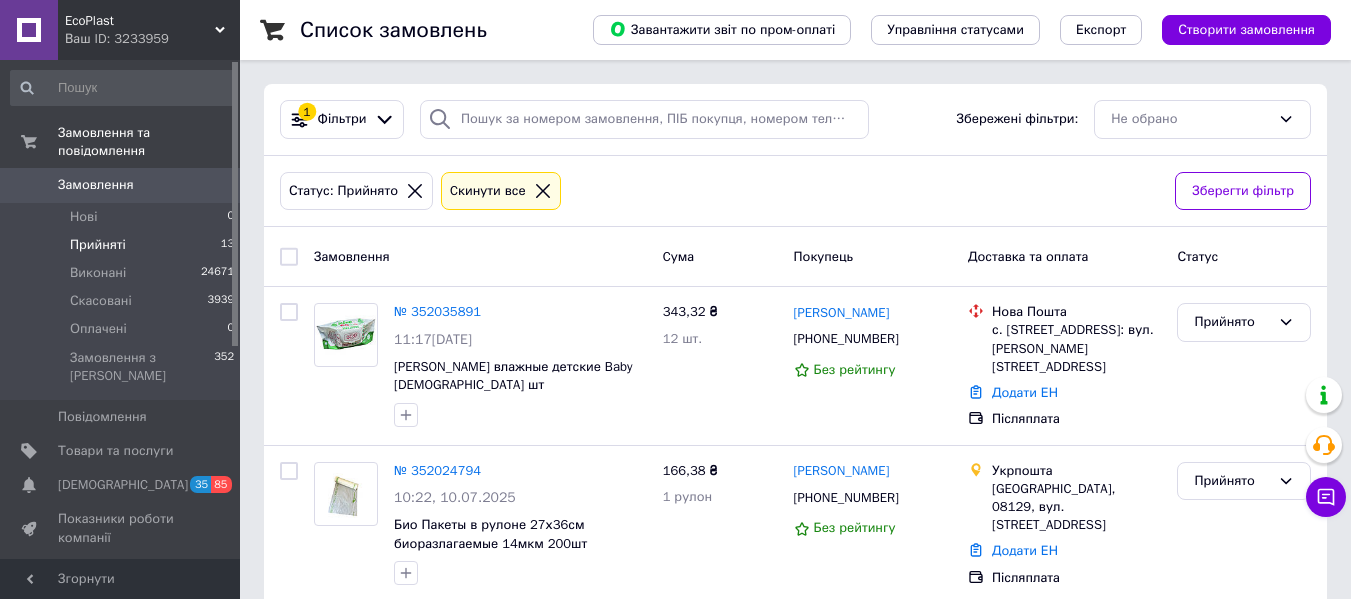 click on "EcoPlast Ваш ID: 3233959" at bounding box center (149, 30) 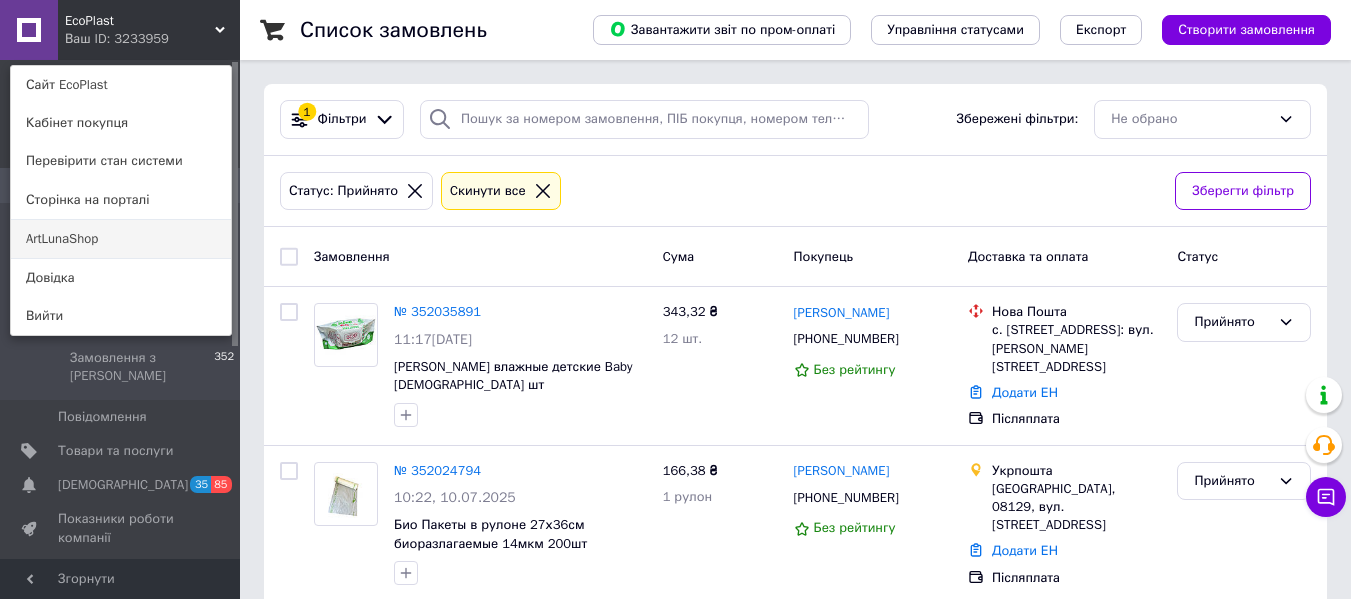 click on "ArtLunaShop" at bounding box center (121, 239) 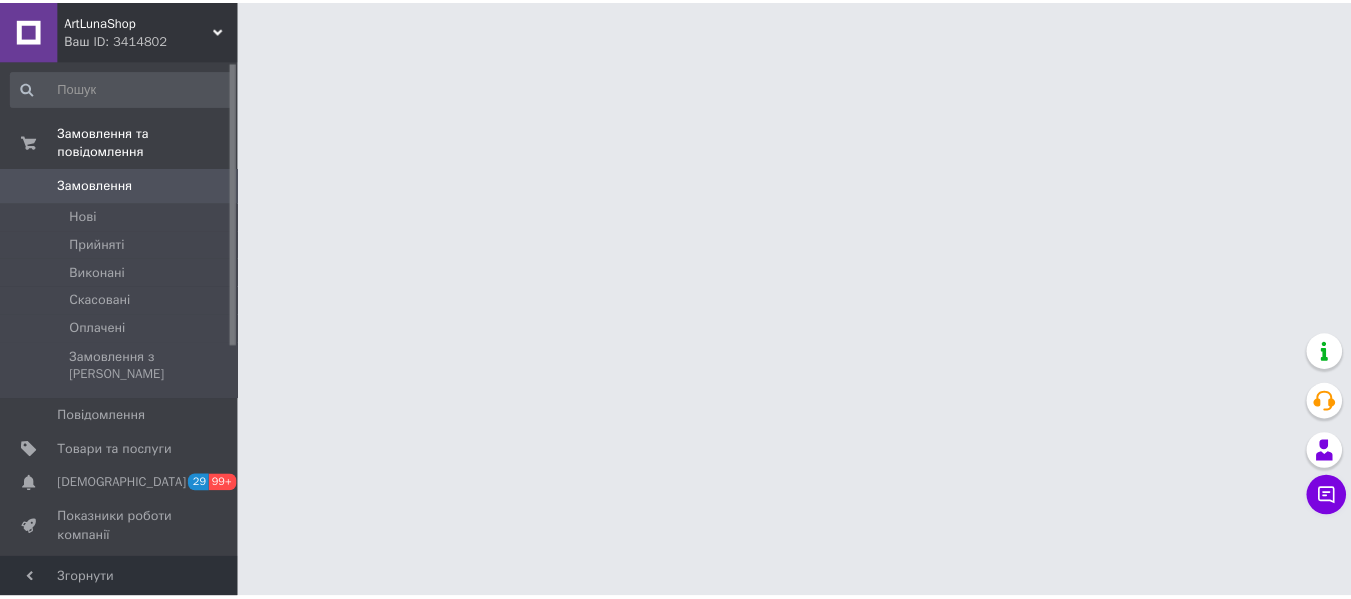 scroll, scrollTop: 0, scrollLeft: 0, axis: both 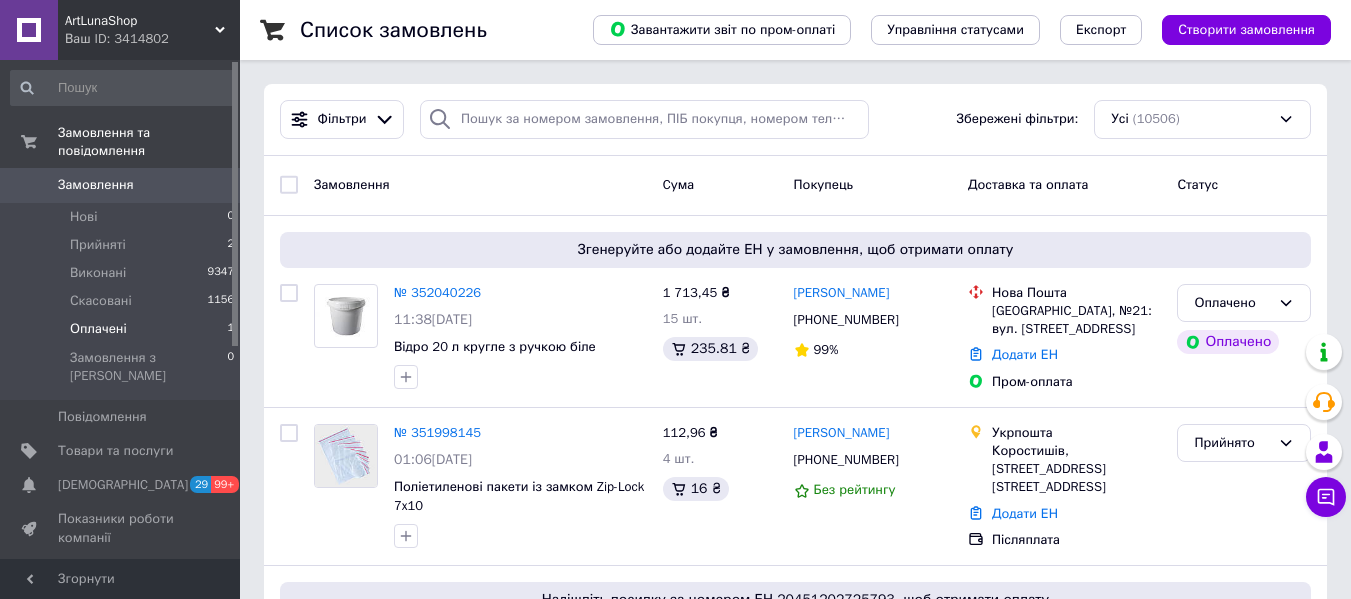 click on "Оплачені 1" at bounding box center (123, 329) 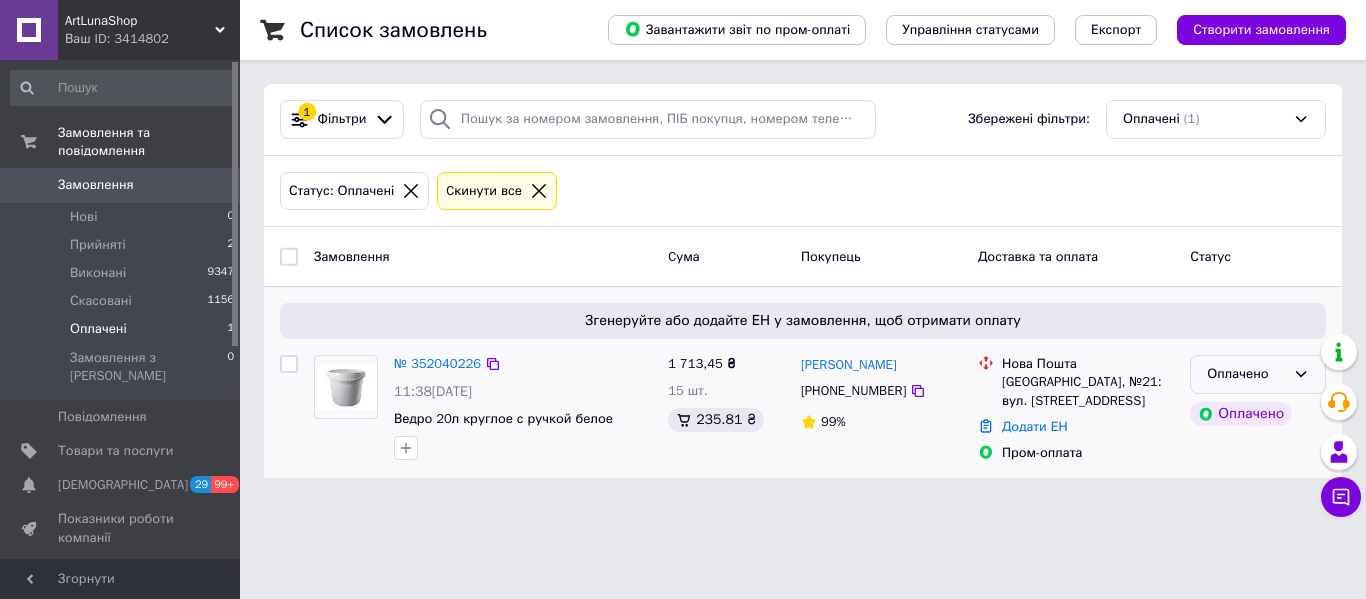 click on "Оплачено" at bounding box center (1258, 374) 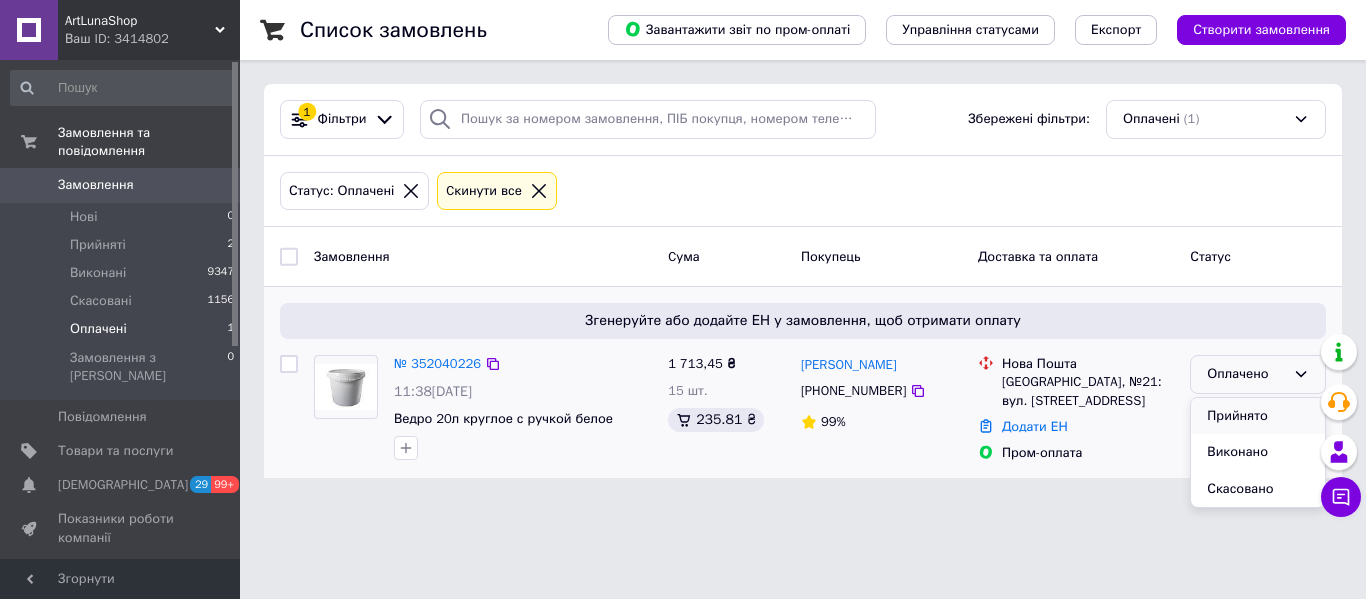 click on "Прийнято" at bounding box center [1258, 416] 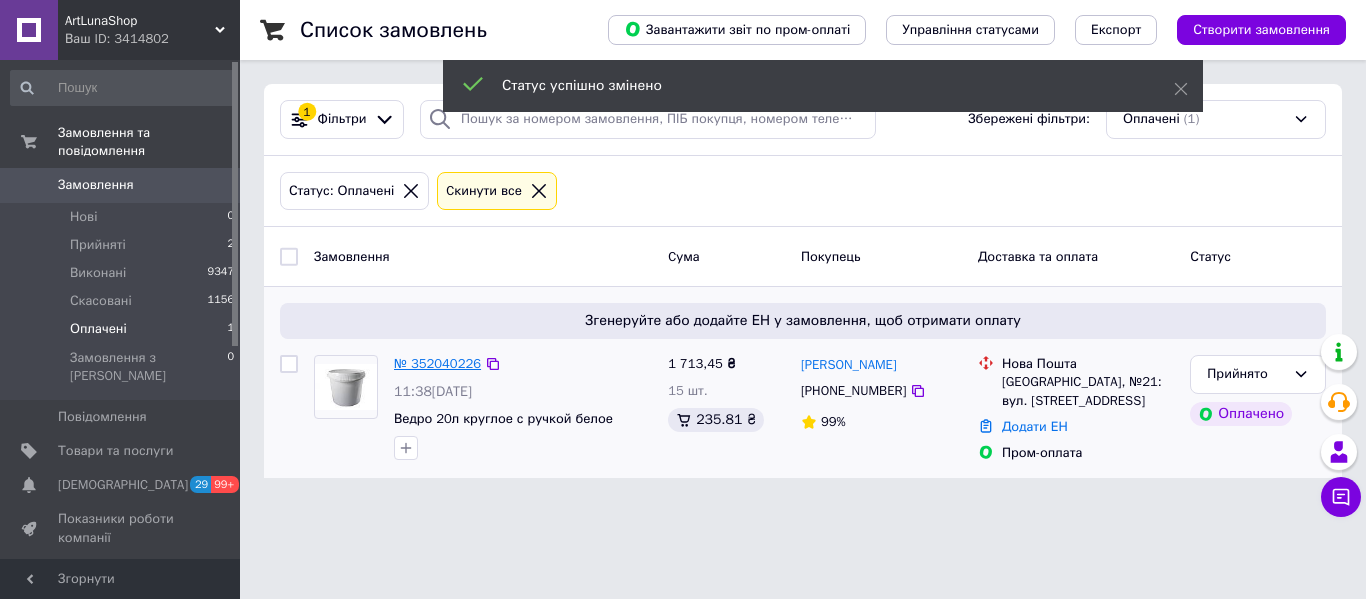 click on "№ 352040226" at bounding box center (437, 363) 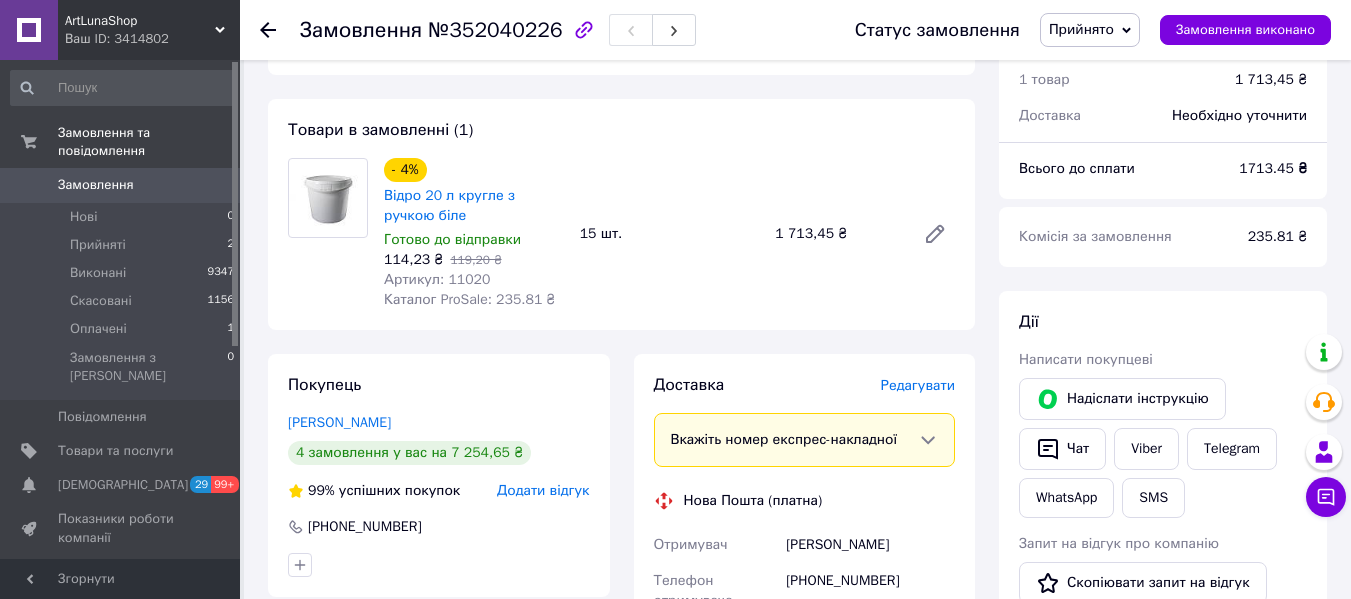 scroll, scrollTop: 900, scrollLeft: 0, axis: vertical 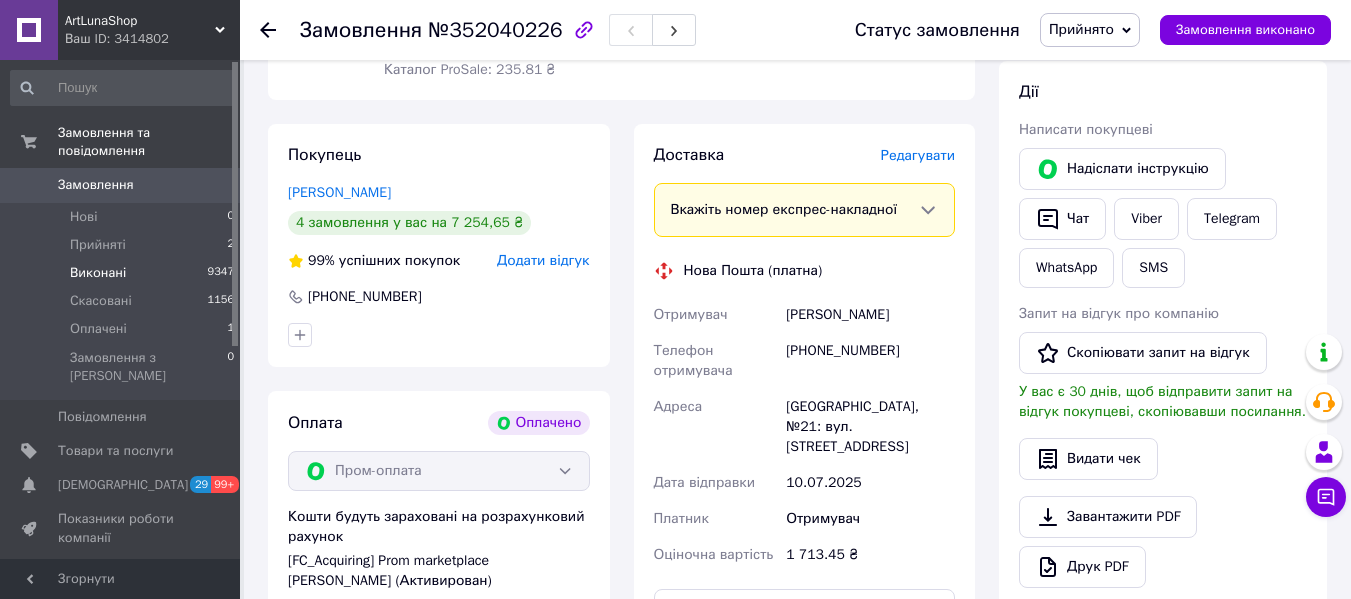 click on "Виконані" at bounding box center [98, 273] 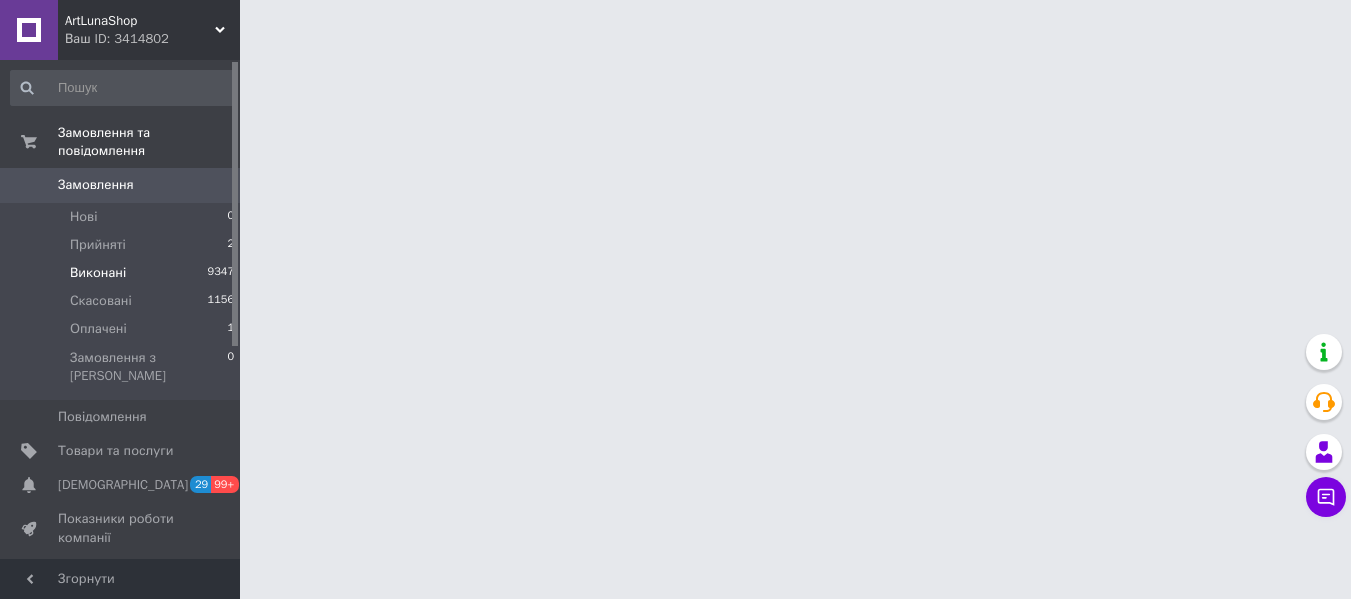 scroll, scrollTop: 0, scrollLeft: 0, axis: both 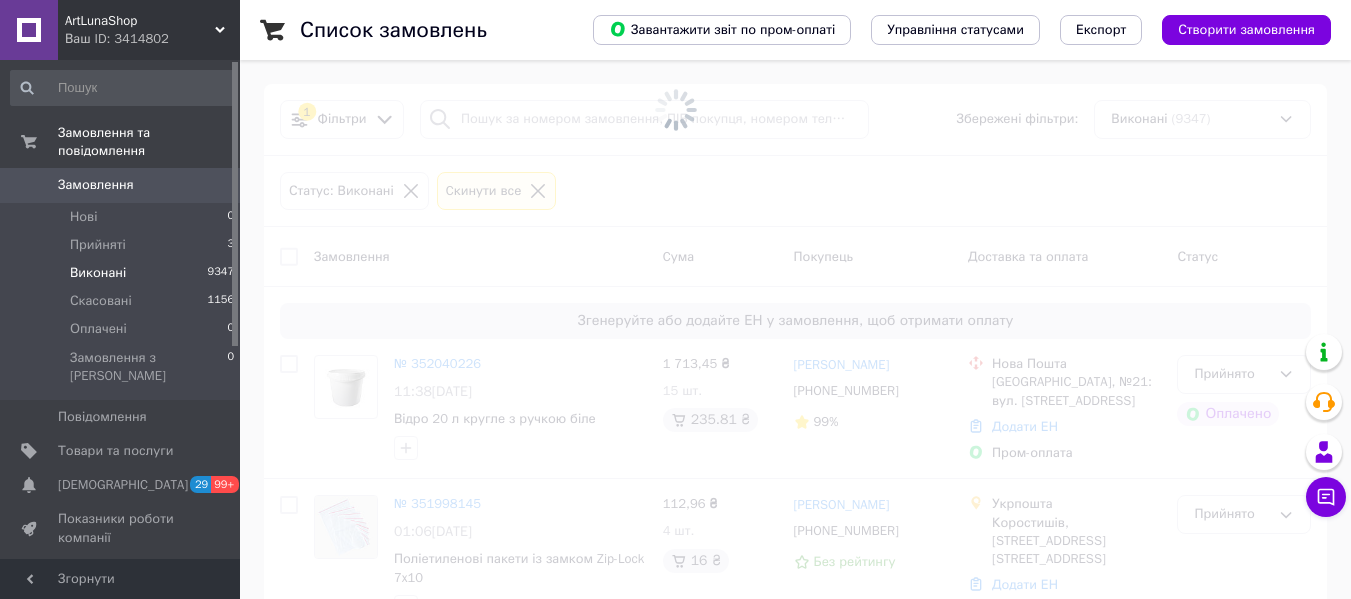 click at bounding box center (675, 110) 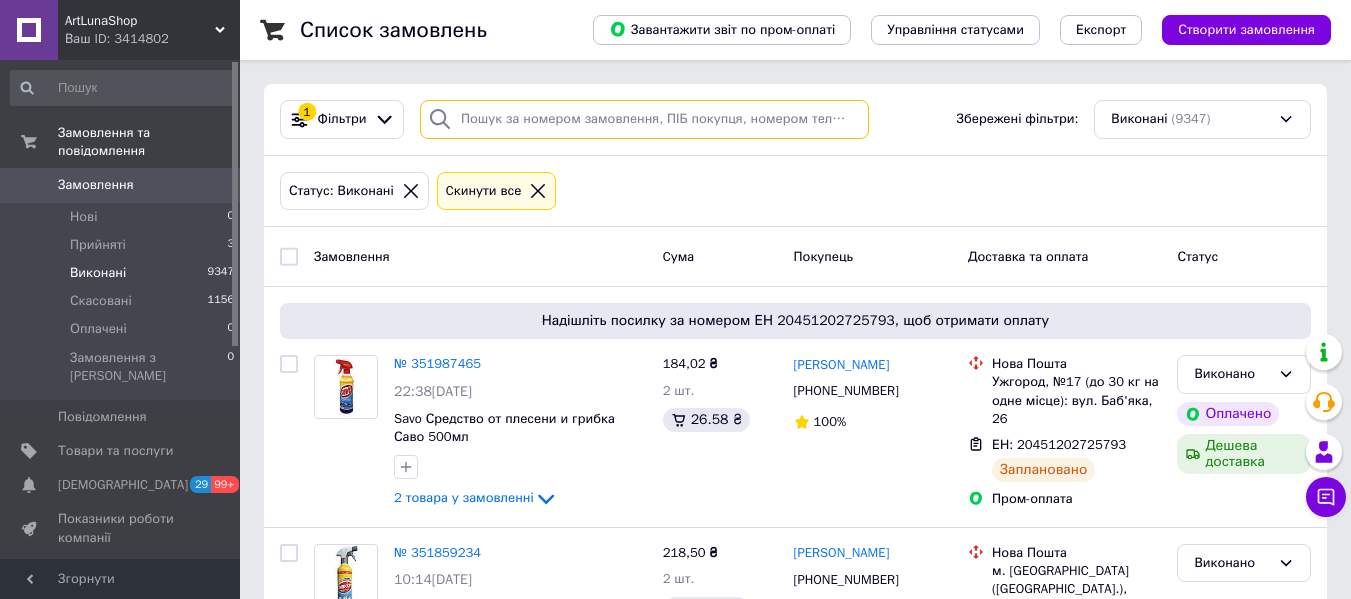 click at bounding box center (644, 119) 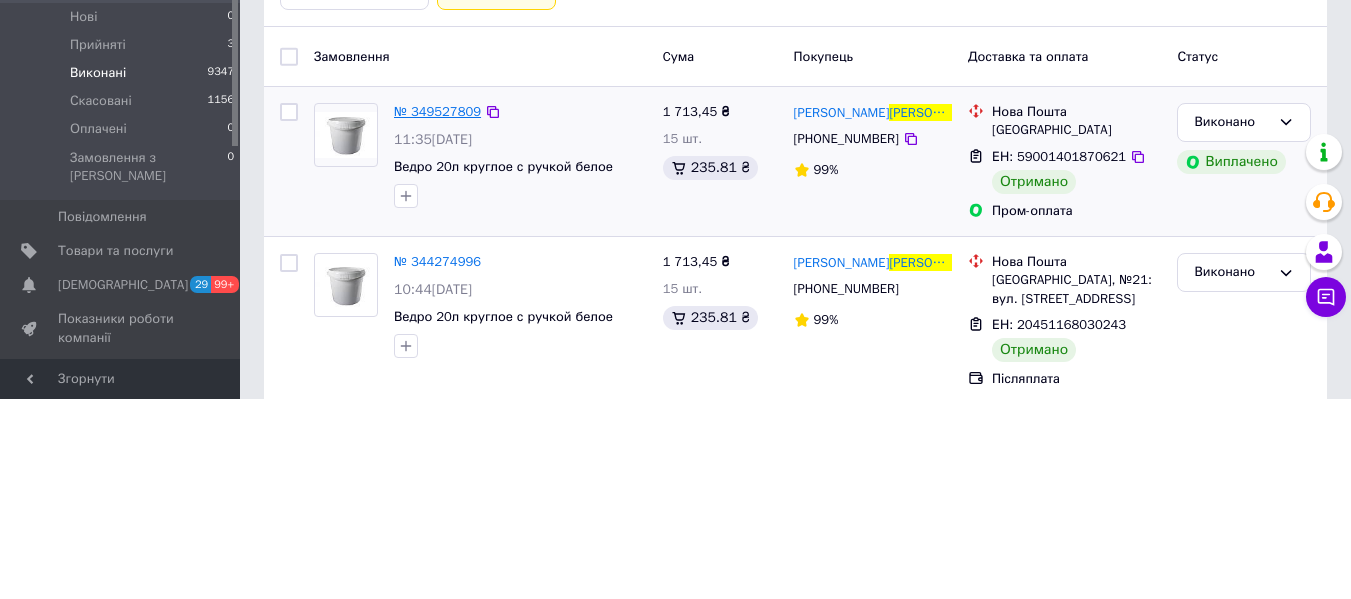 type on "шипко" 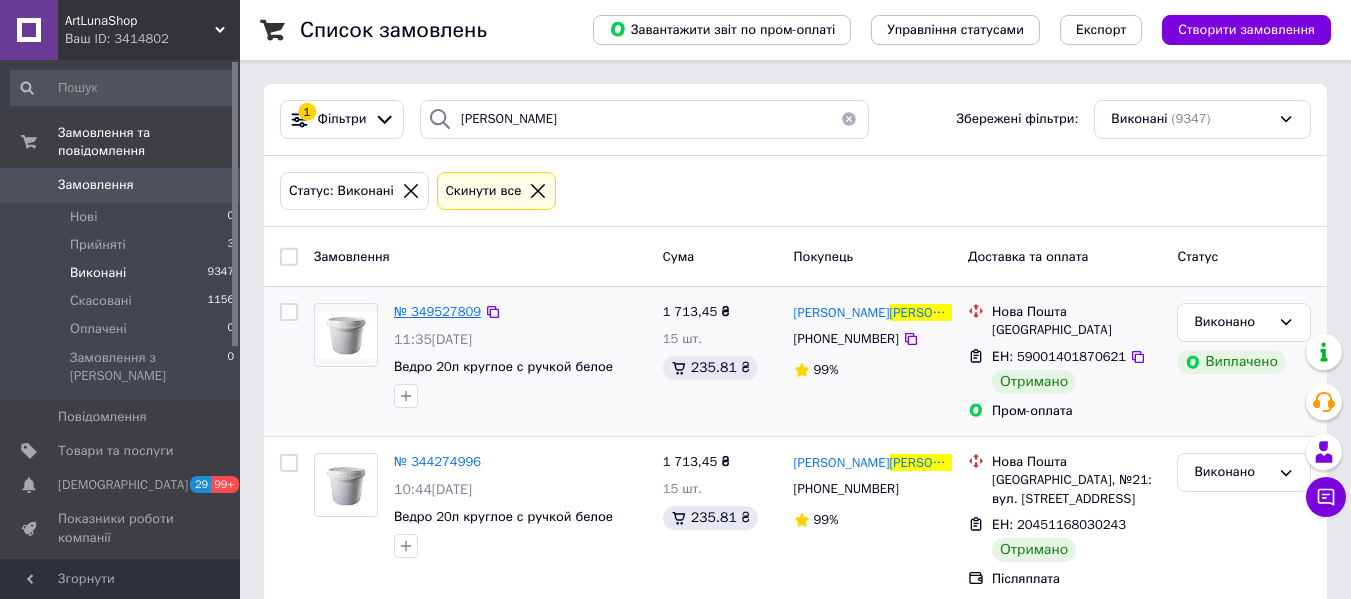 click on "№ 349527809" at bounding box center [437, 311] 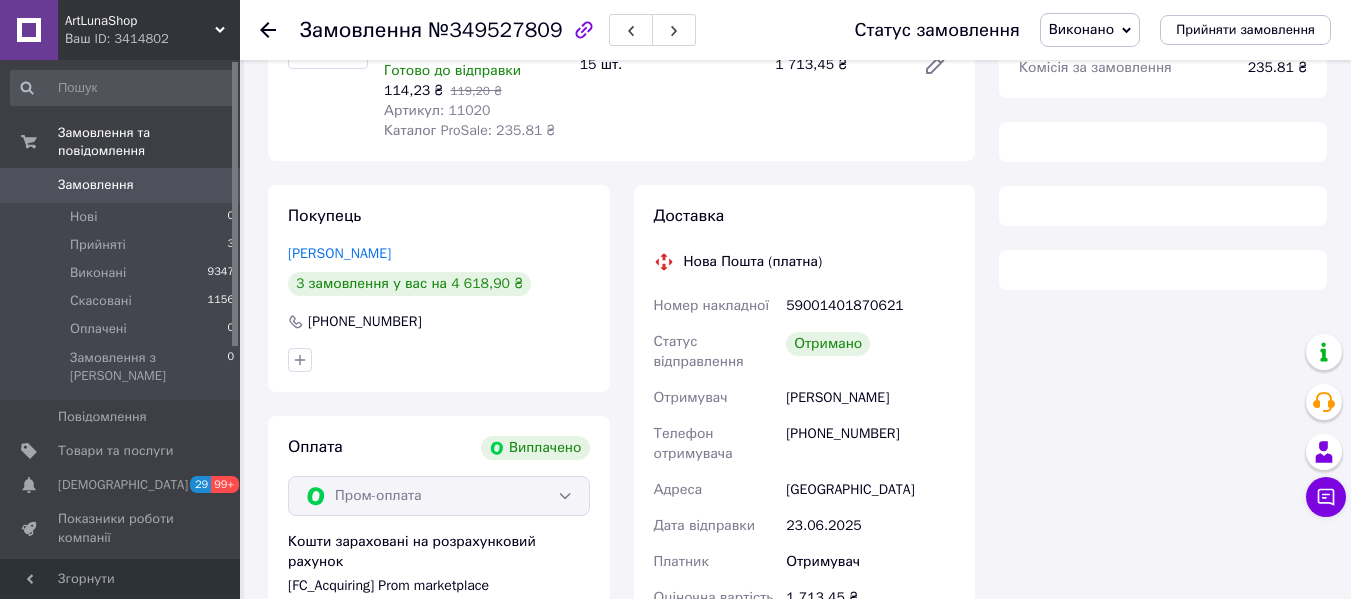 scroll, scrollTop: 300, scrollLeft: 0, axis: vertical 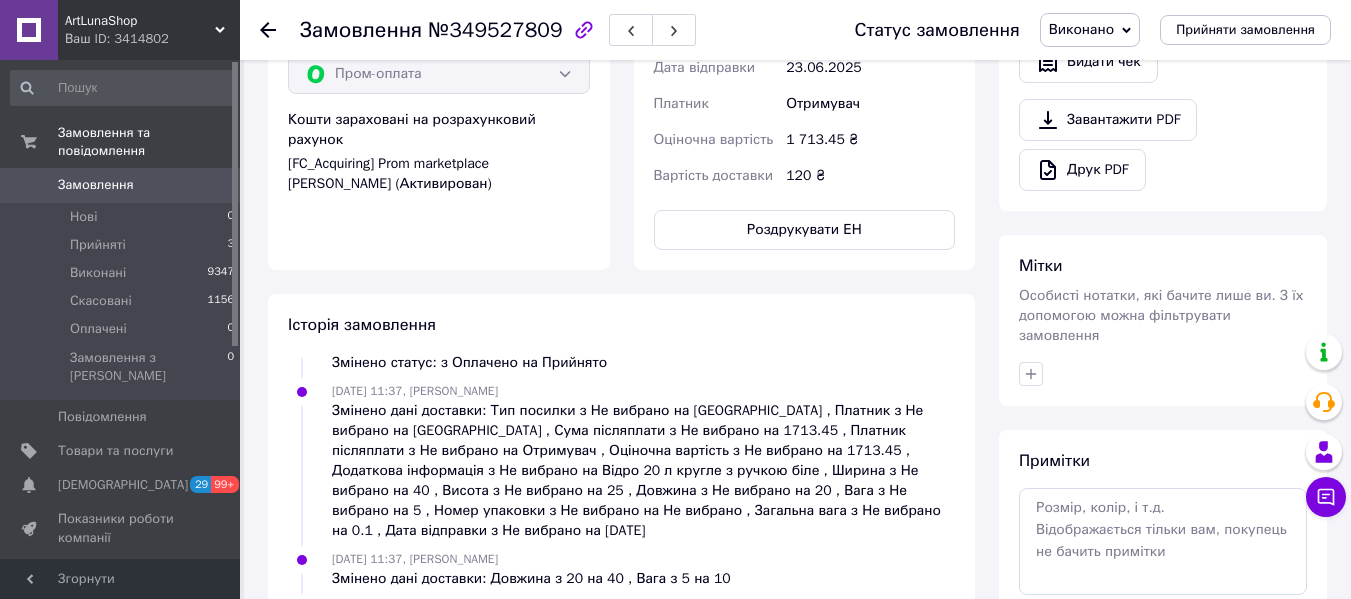 click 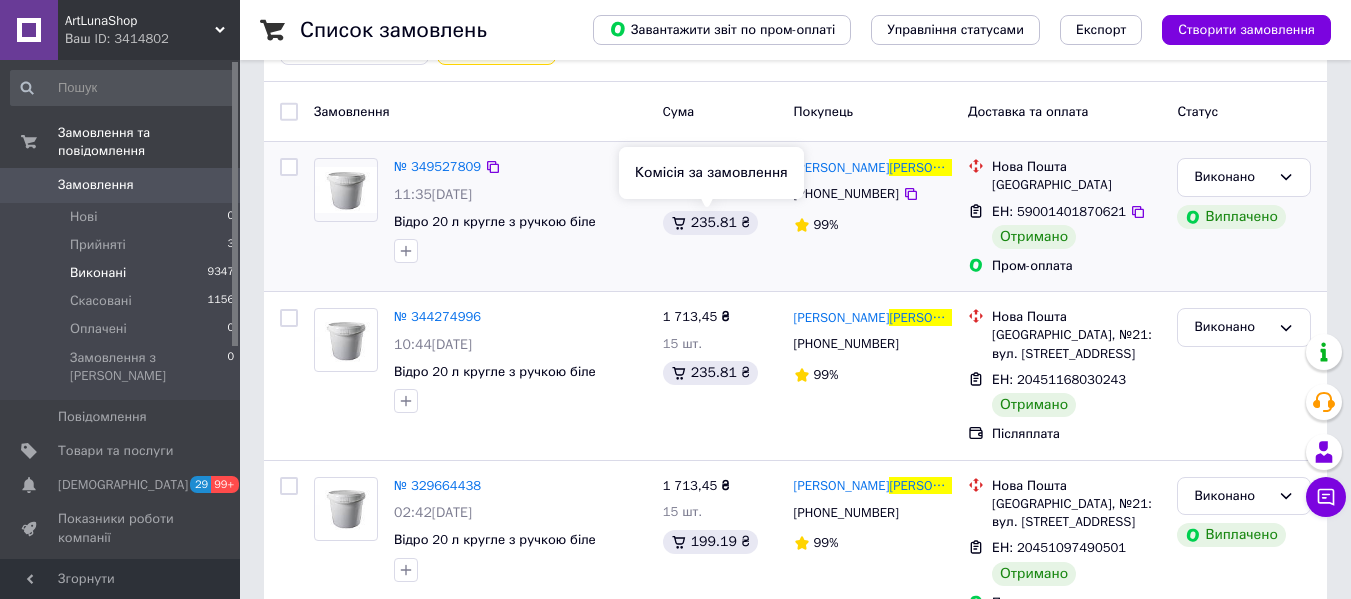 scroll, scrollTop: 200, scrollLeft: 0, axis: vertical 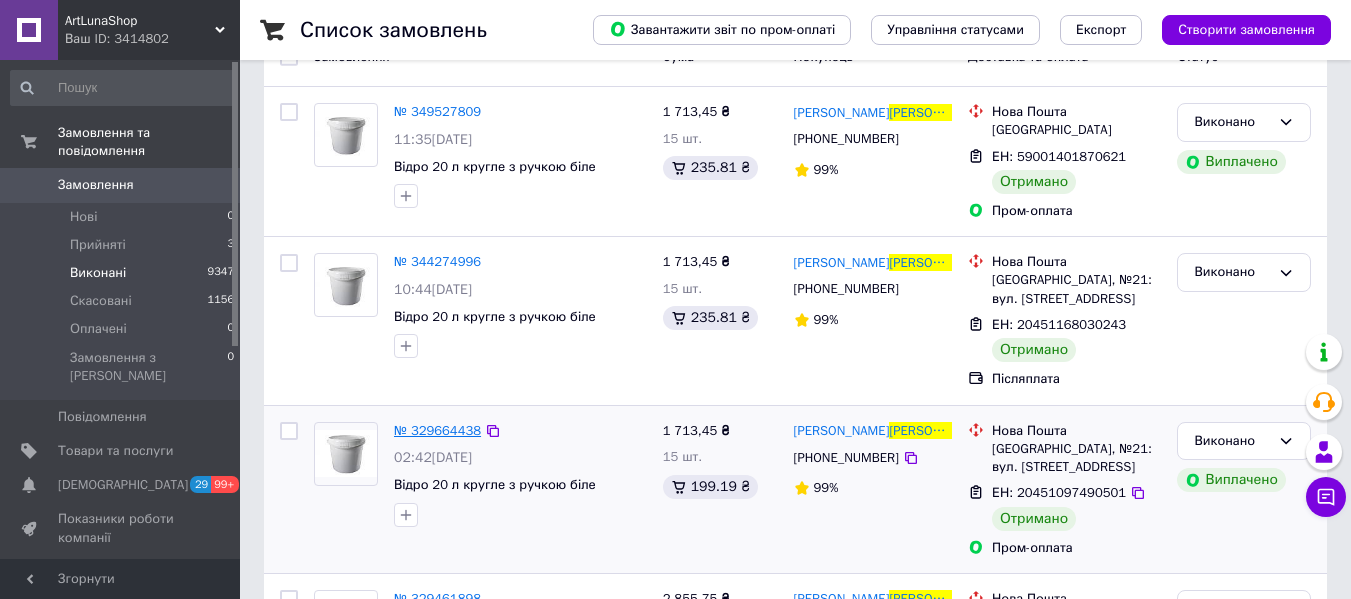 click on "№ 329664438" at bounding box center (437, 430) 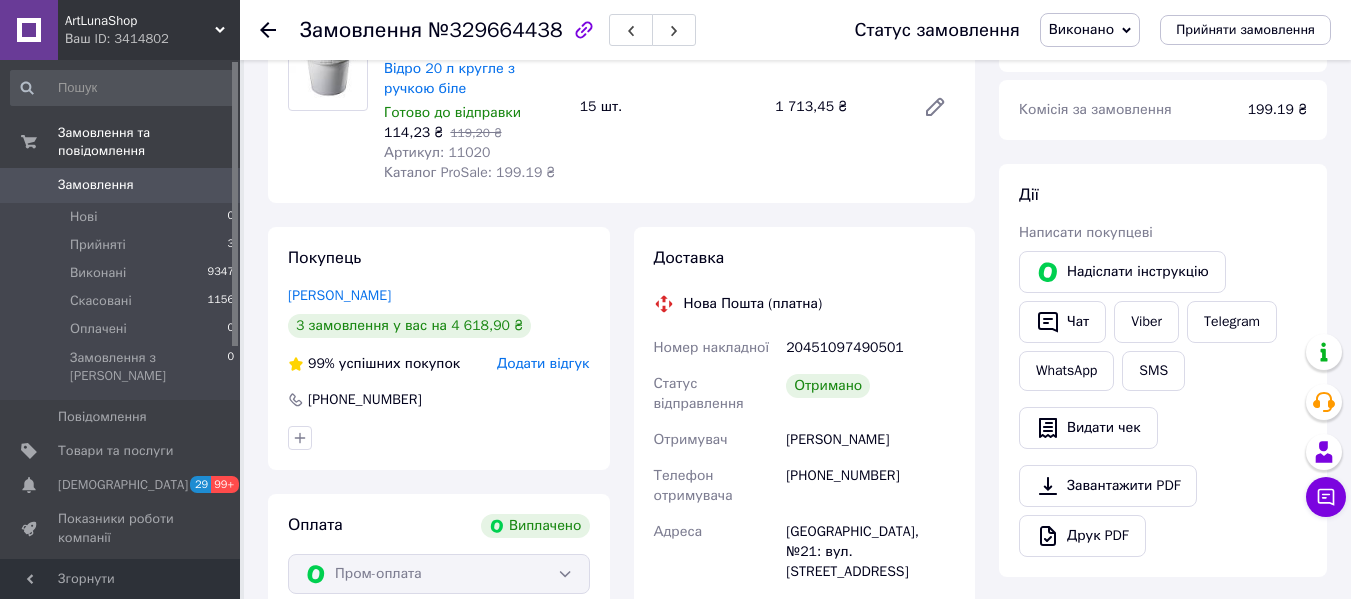 scroll, scrollTop: 40, scrollLeft: 0, axis: vertical 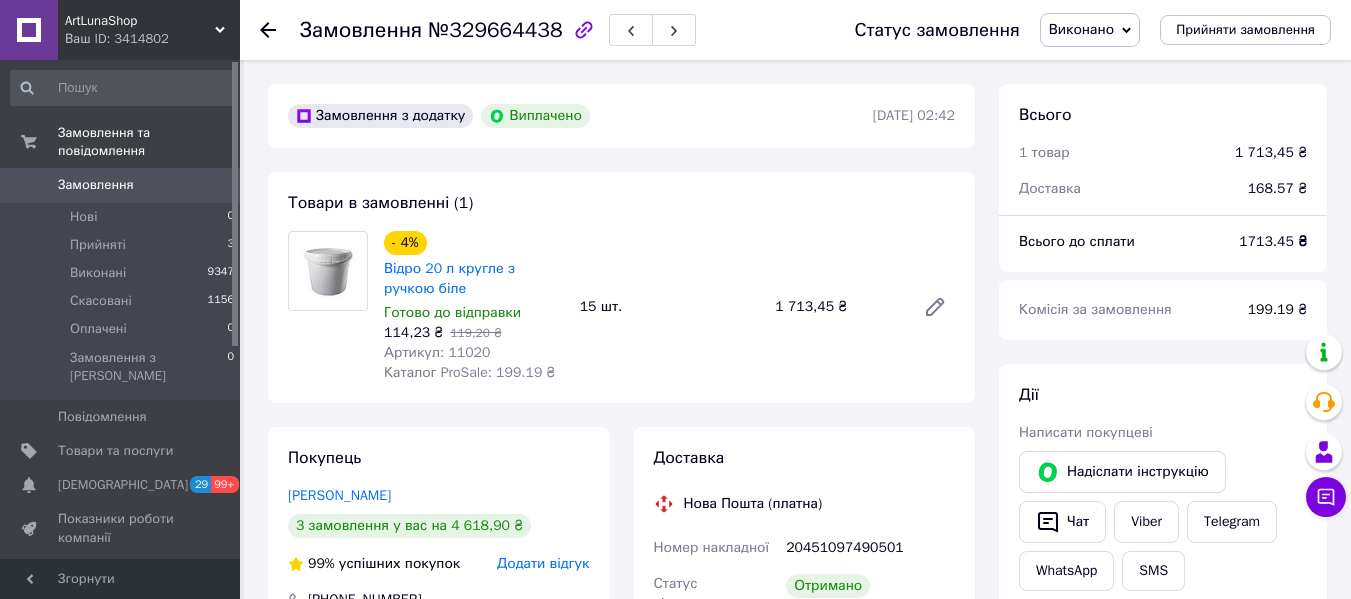 click 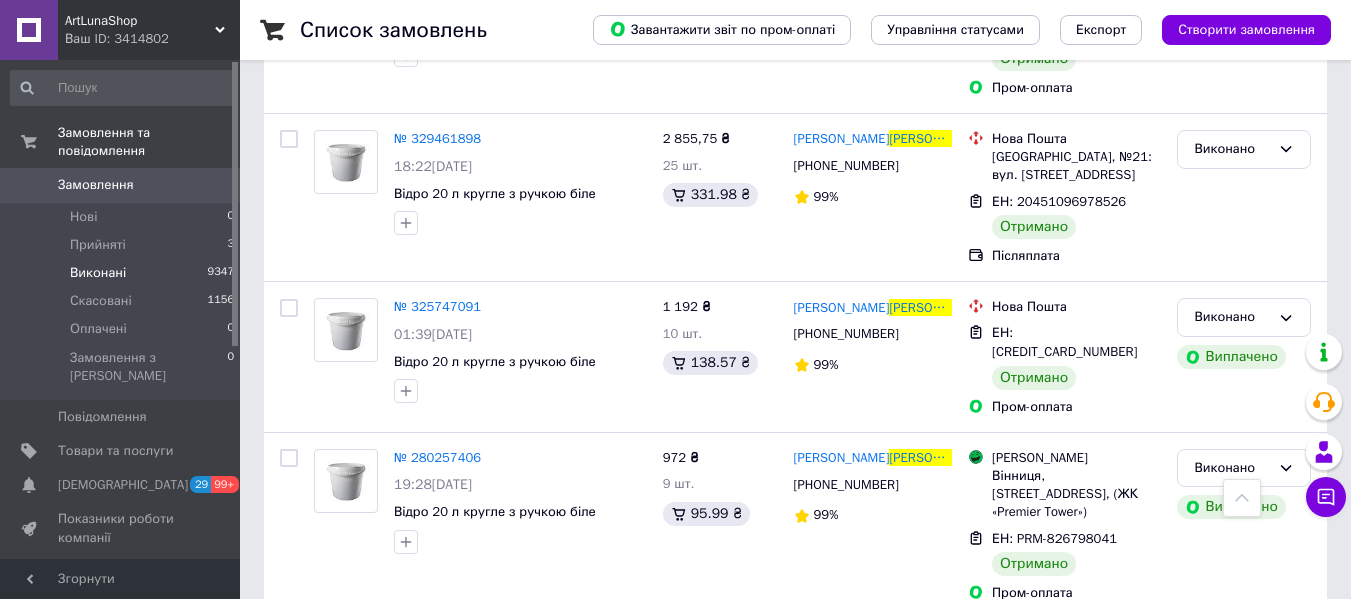 scroll, scrollTop: 691, scrollLeft: 0, axis: vertical 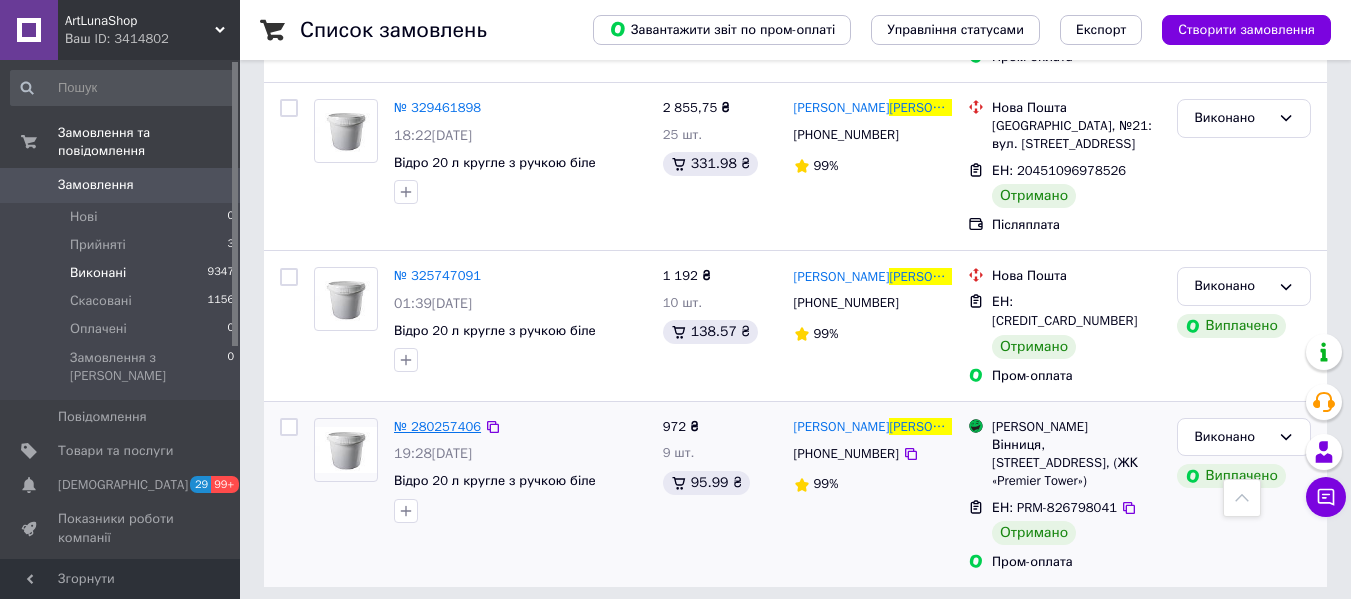 click on "№ 280257406" at bounding box center (437, 426) 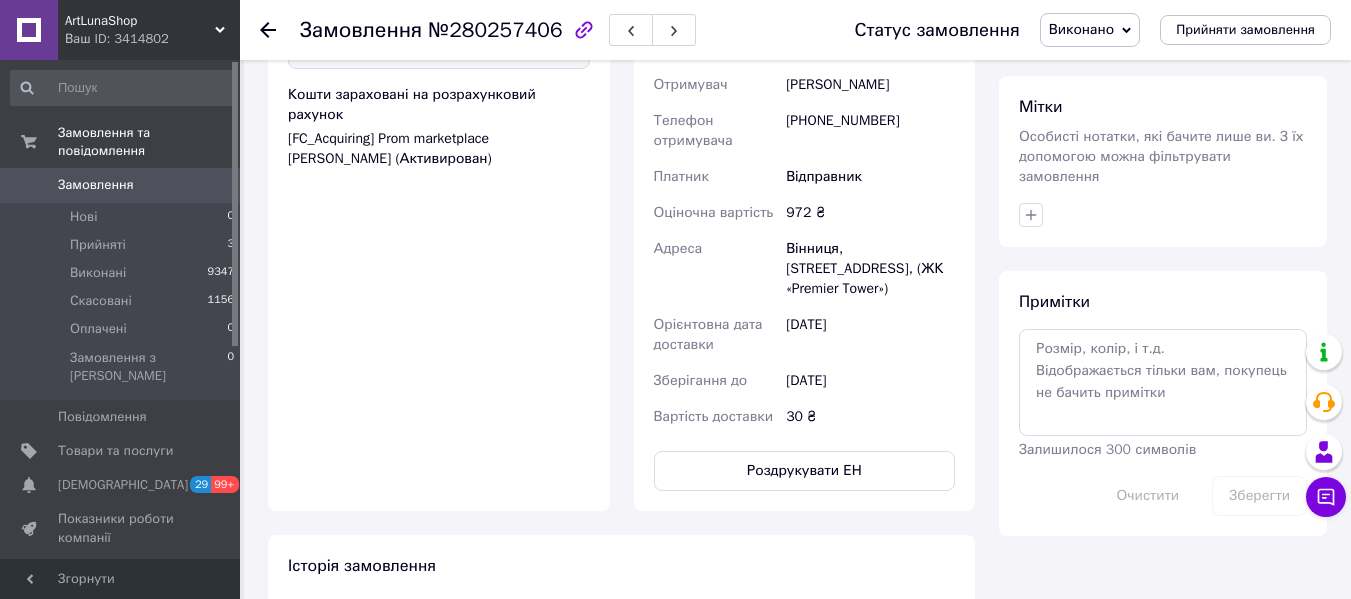 scroll, scrollTop: 761, scrollLeft: 0, axis: vertical 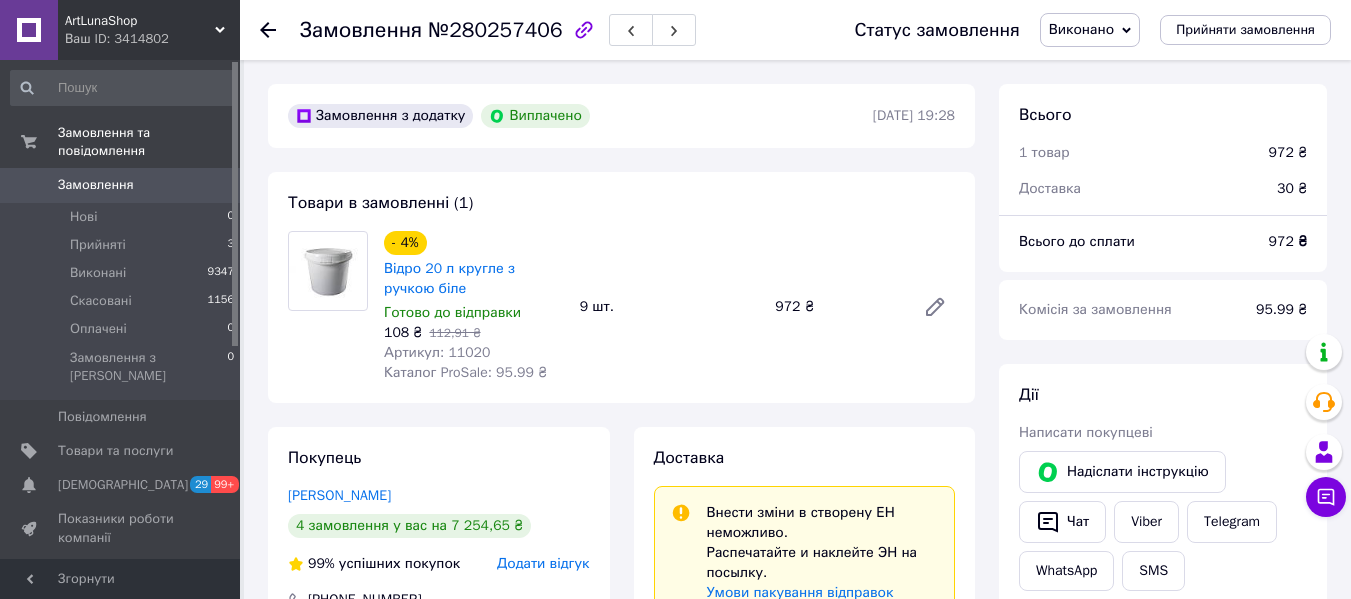 click 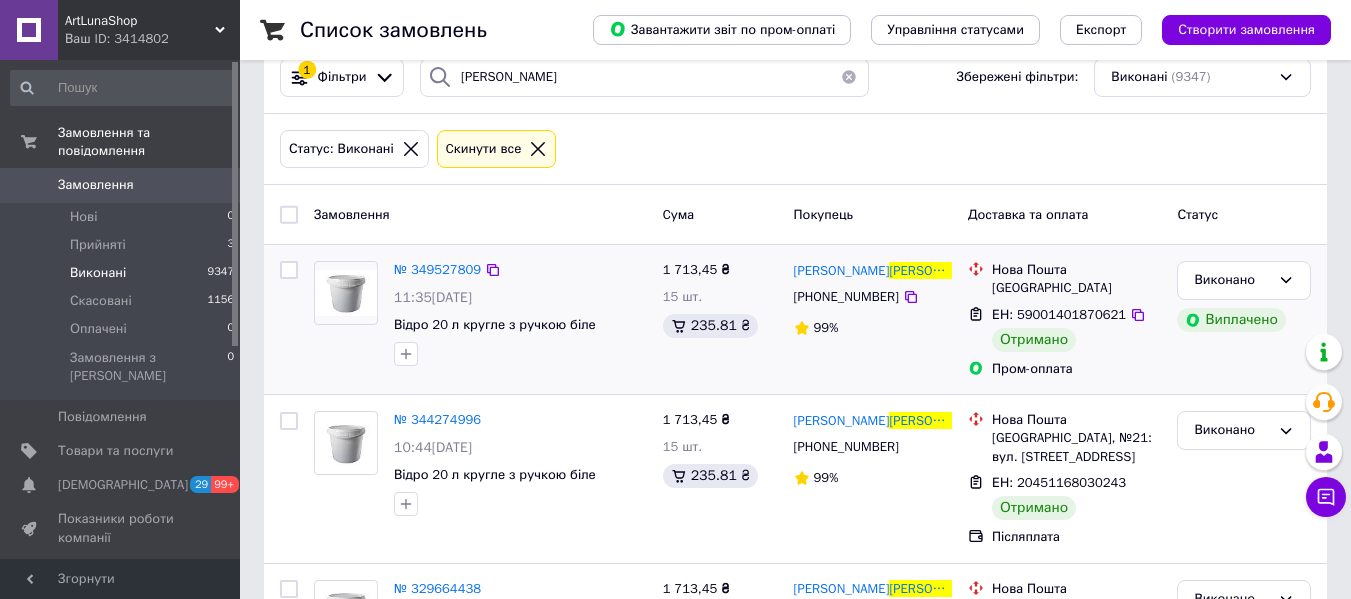 scroll, scrollTop: 0, scrollLeft: 0, axis: both 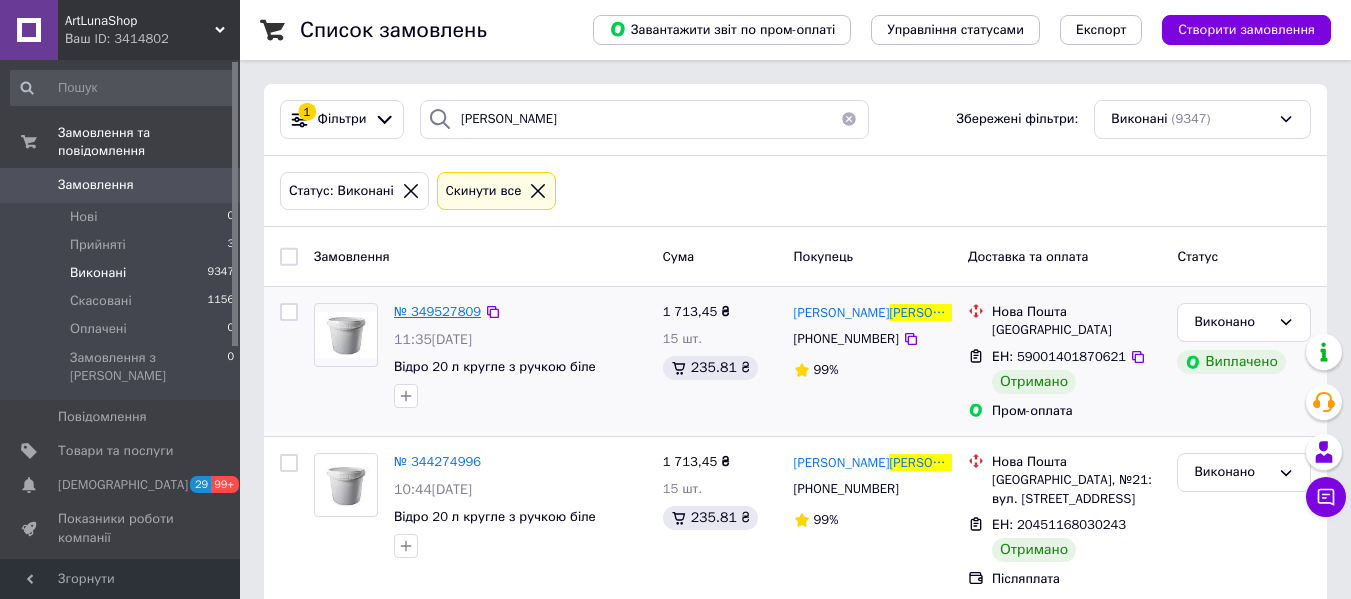 click on "№ 349527809" at bounding box center [437, 311] 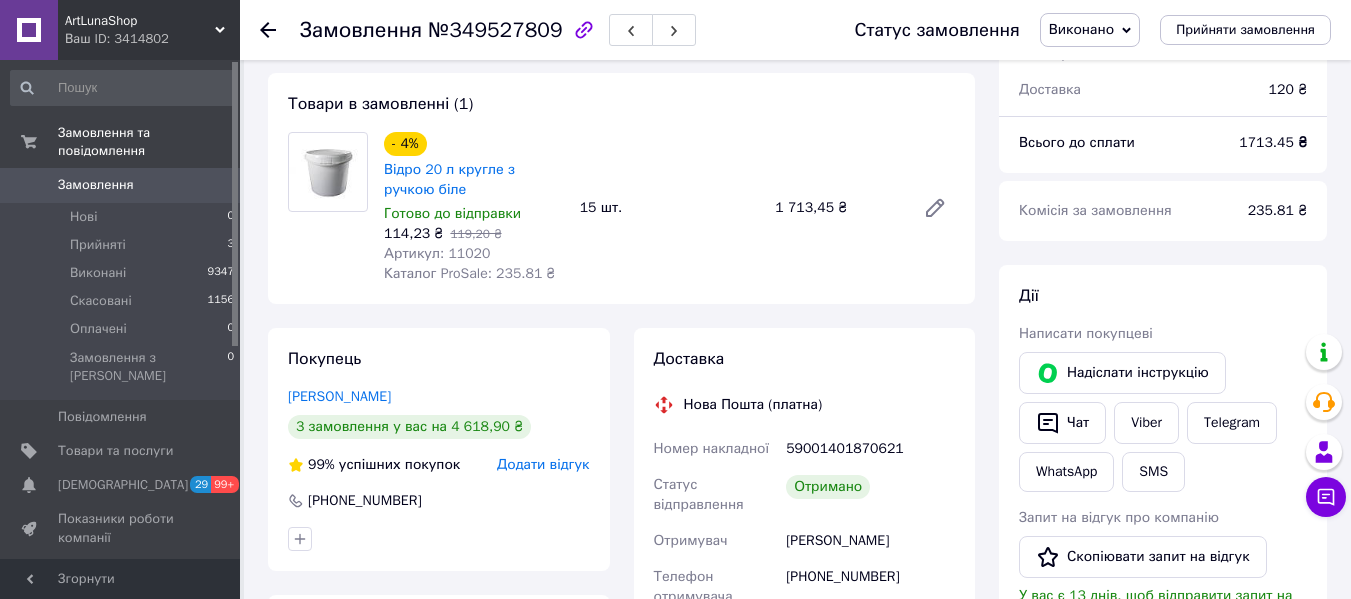 scroll, scrollTop: 265, scrollLeft: 0, axis: vertical 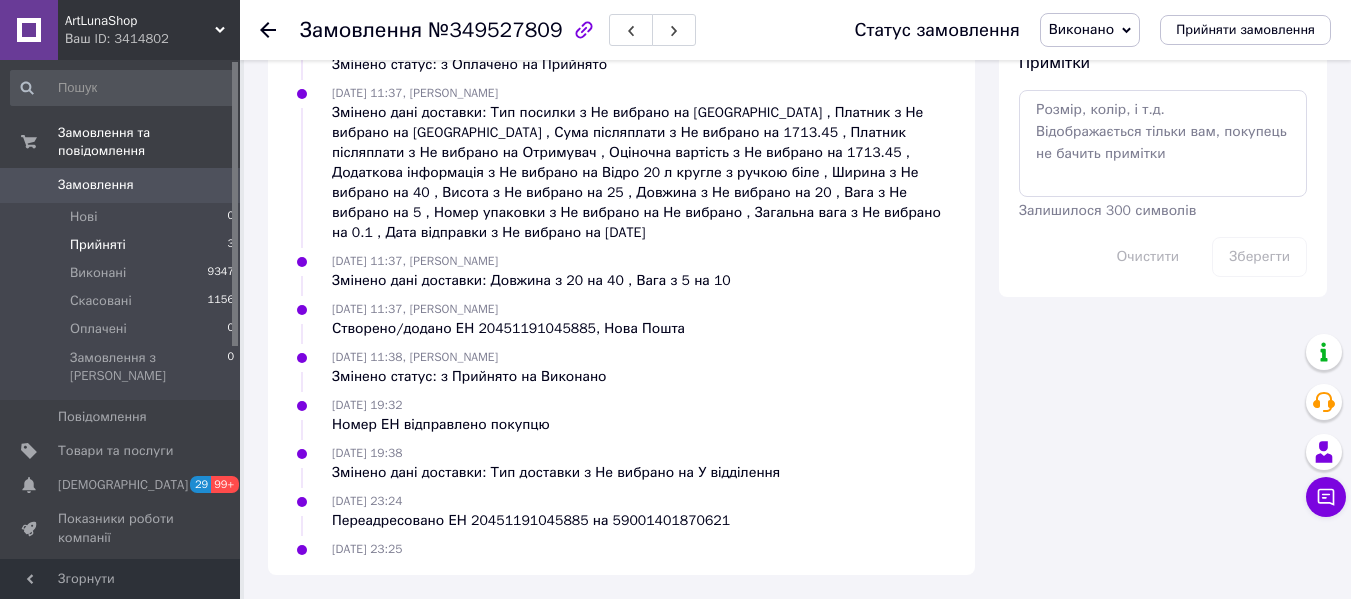 click on "Прийняті" at bounding box center [98, 245] 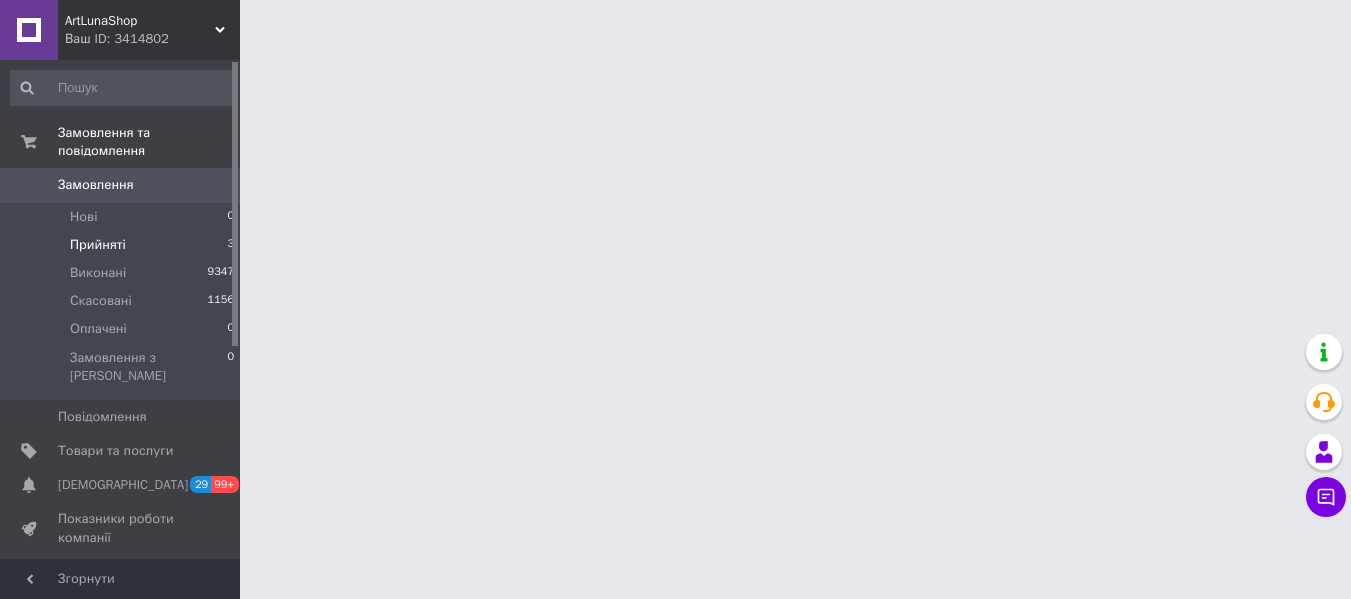 scroll, scrollTop: 0, scrollLeft: 0, axis: both 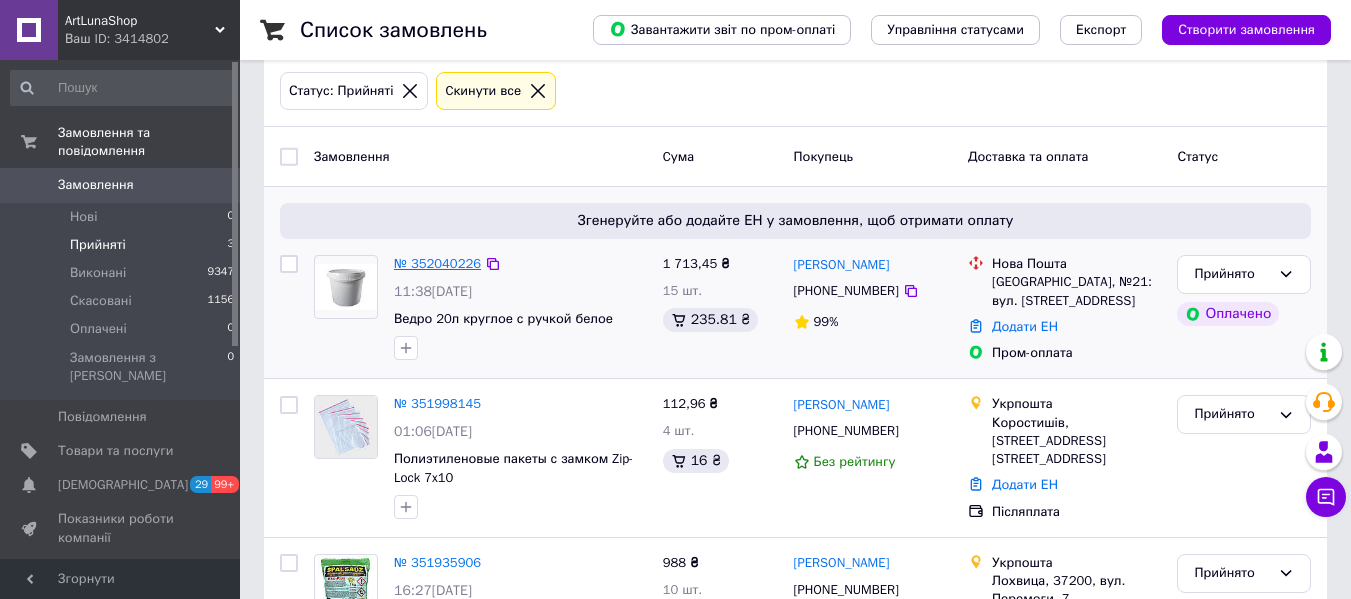 click on "№ 352040226" at bounding box center (437, 263) 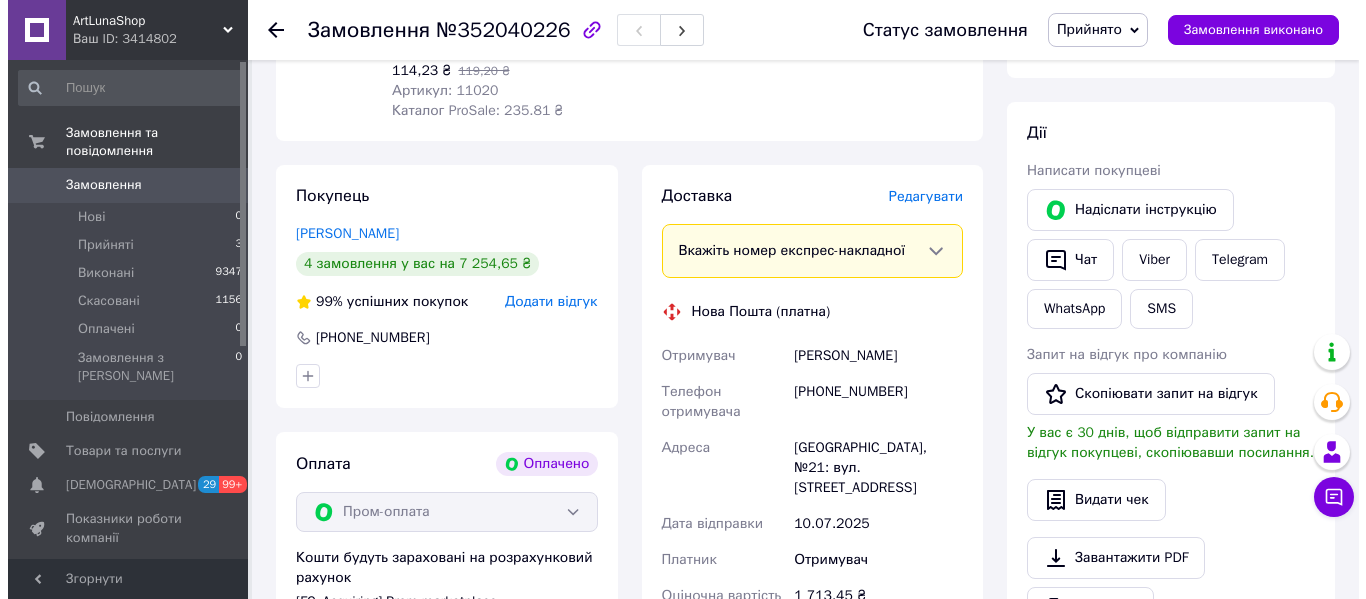 scroll, scrollTop: 900, scrollLeft: 0, axis: vertical 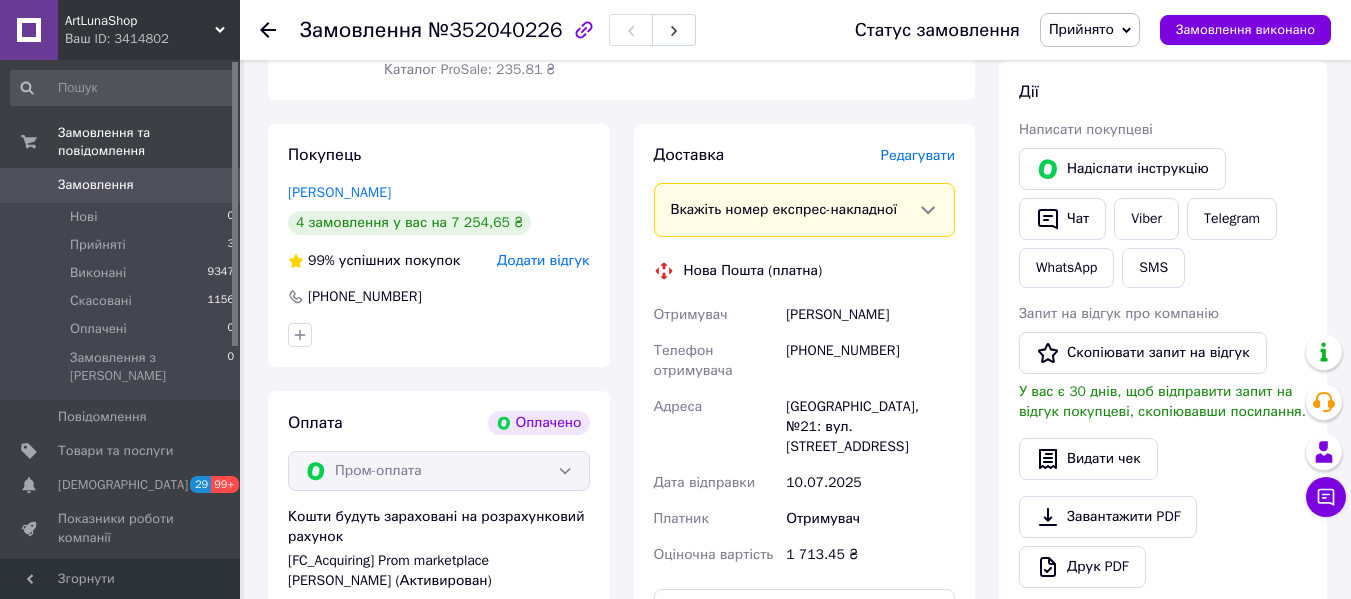 click on "Редагувати" at bounding box center (918, 155) 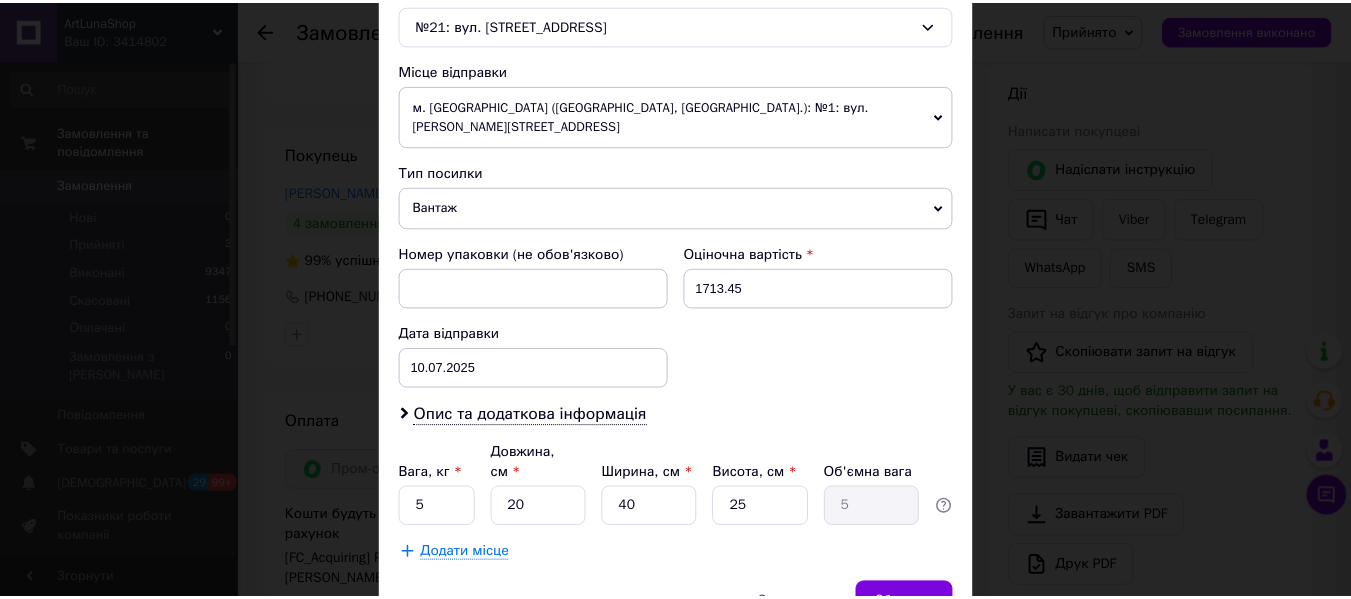 scroll, scrollTop: 729, scrollLeft: 0, axis: vertical 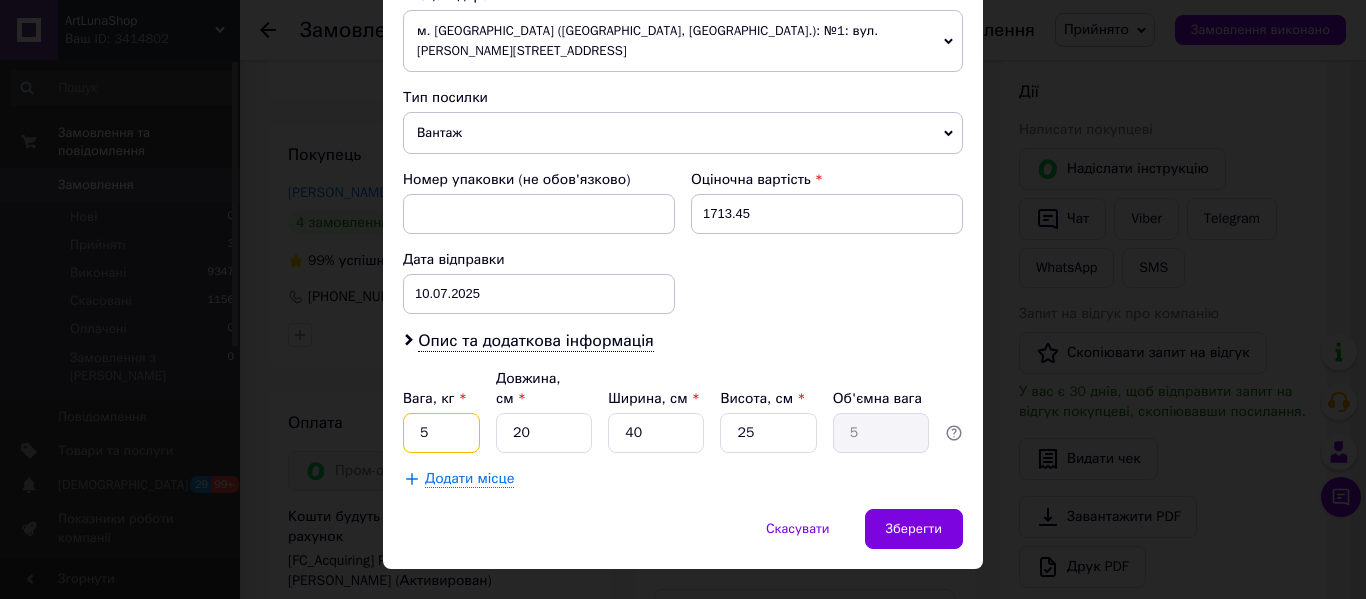 click on "5" at bounding box center [441, 433] 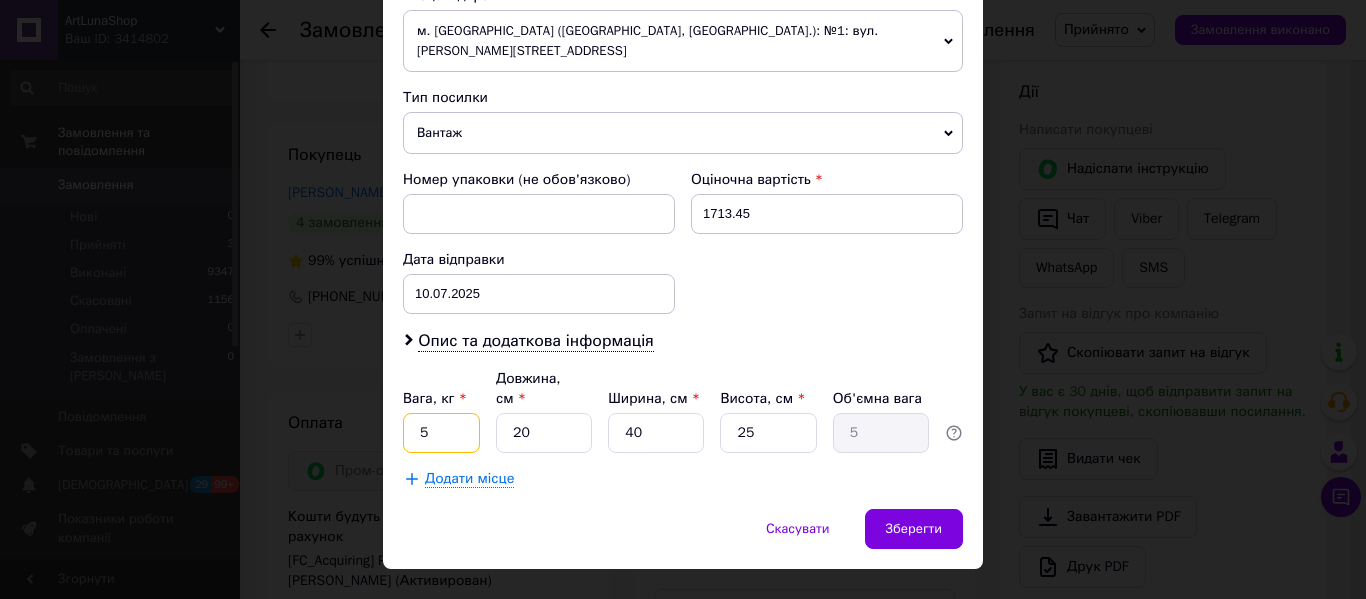 click on "5" at bounding box center [441, 433] 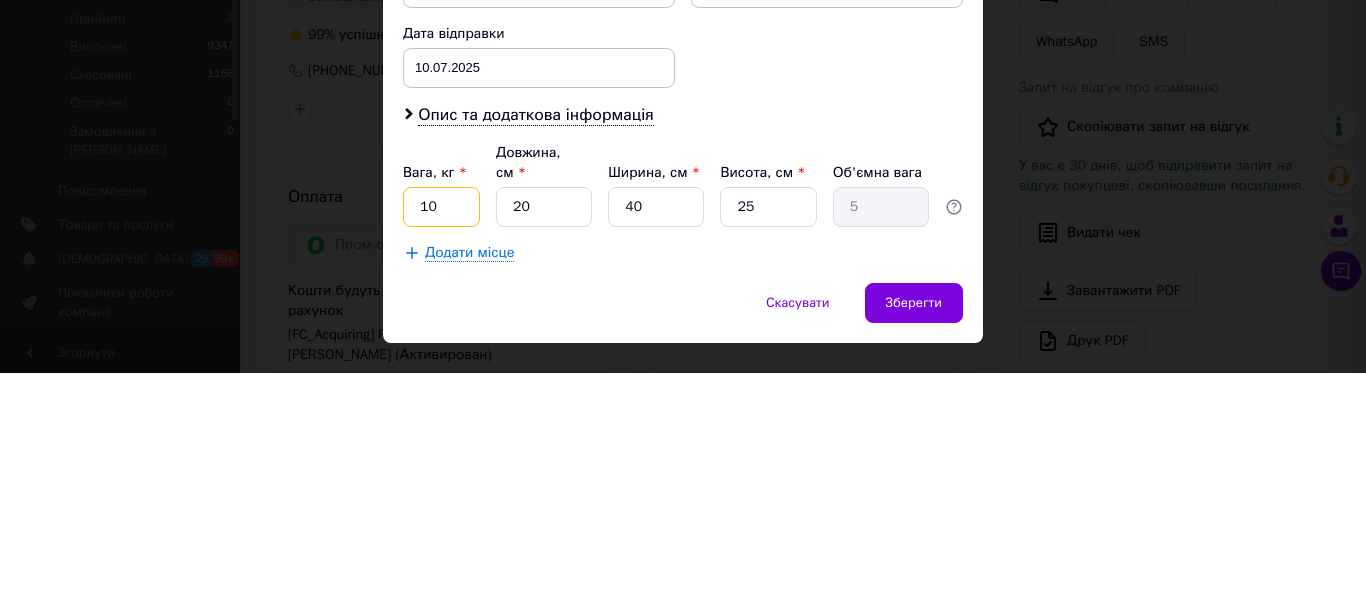 type on "10" 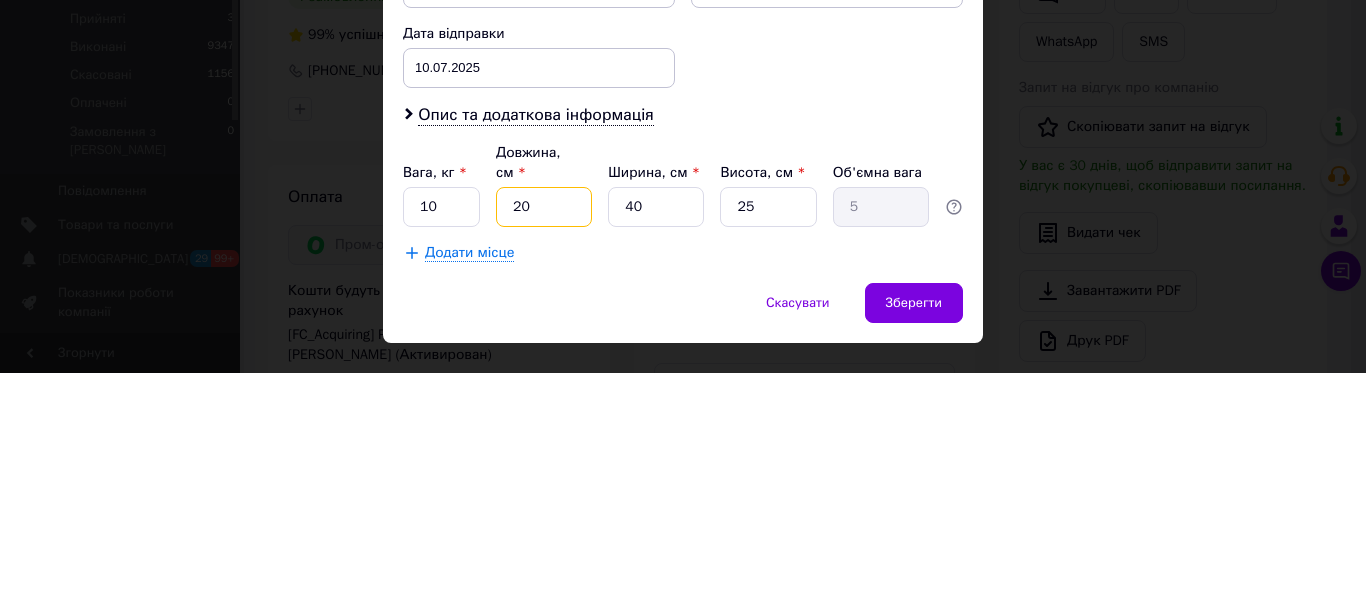 click on "20" at bounding box center [544, 433] 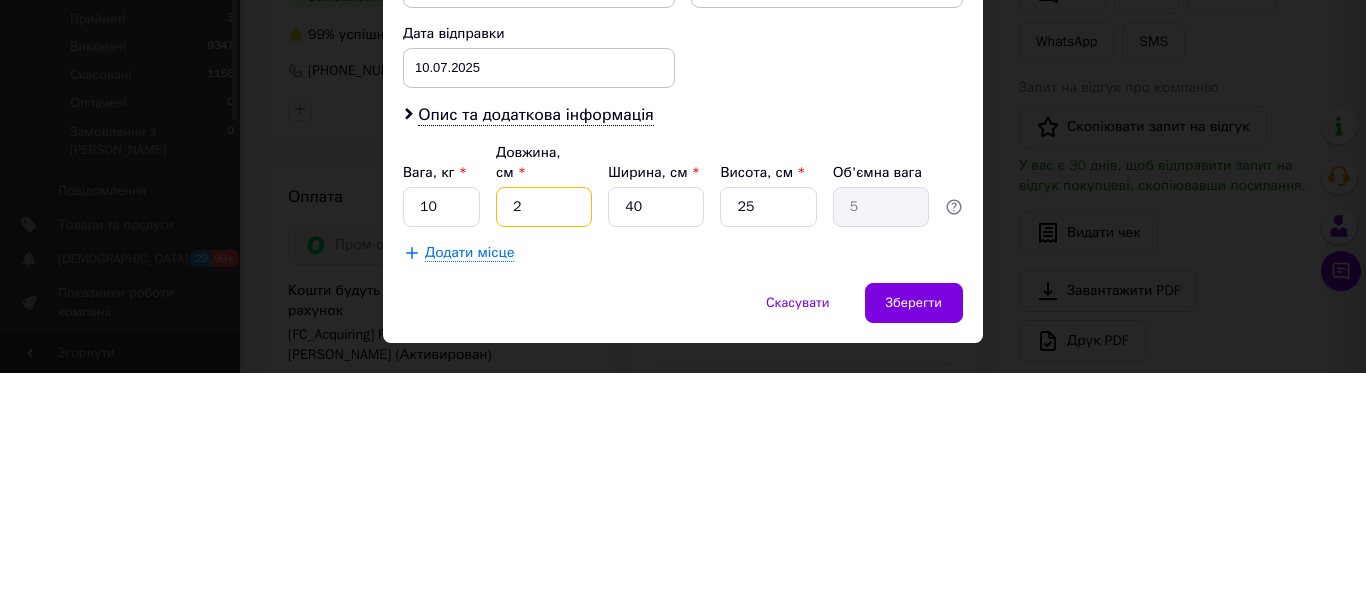 type on "0.5" 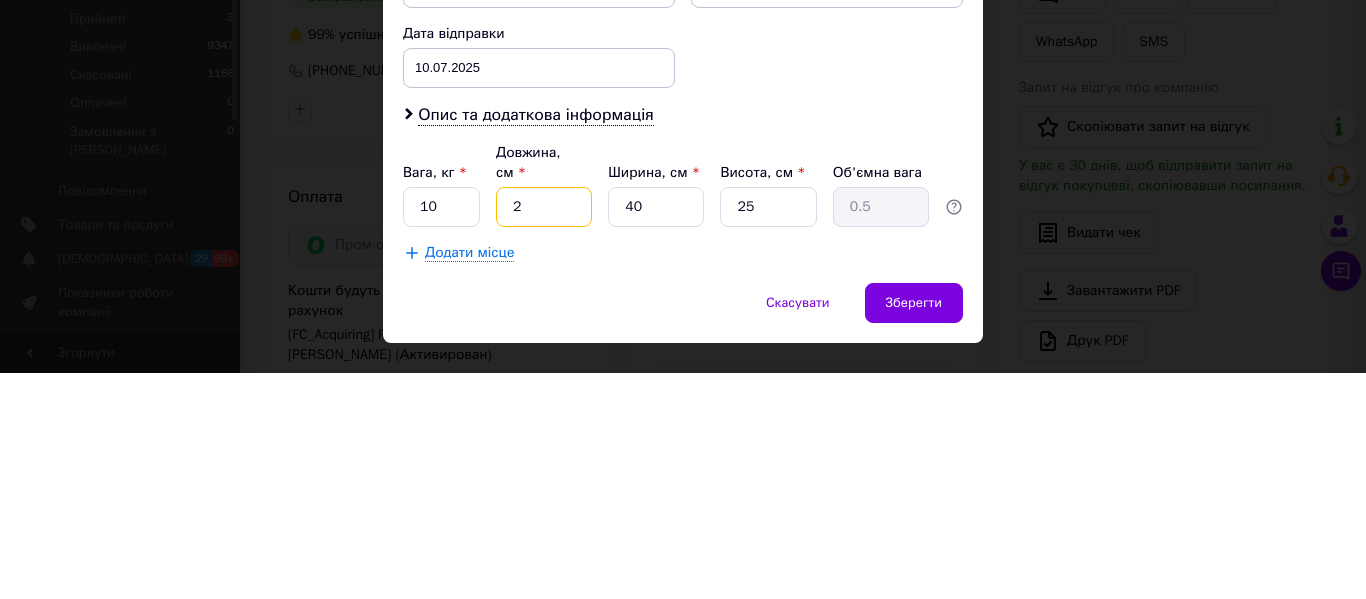 type 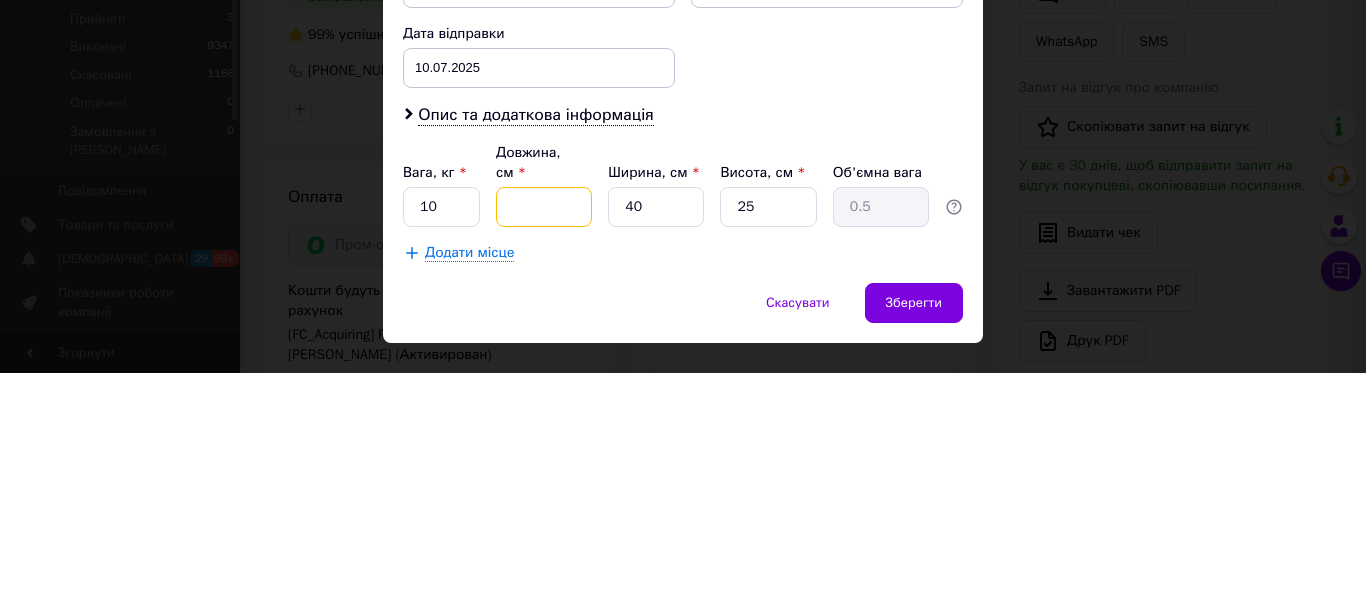 type 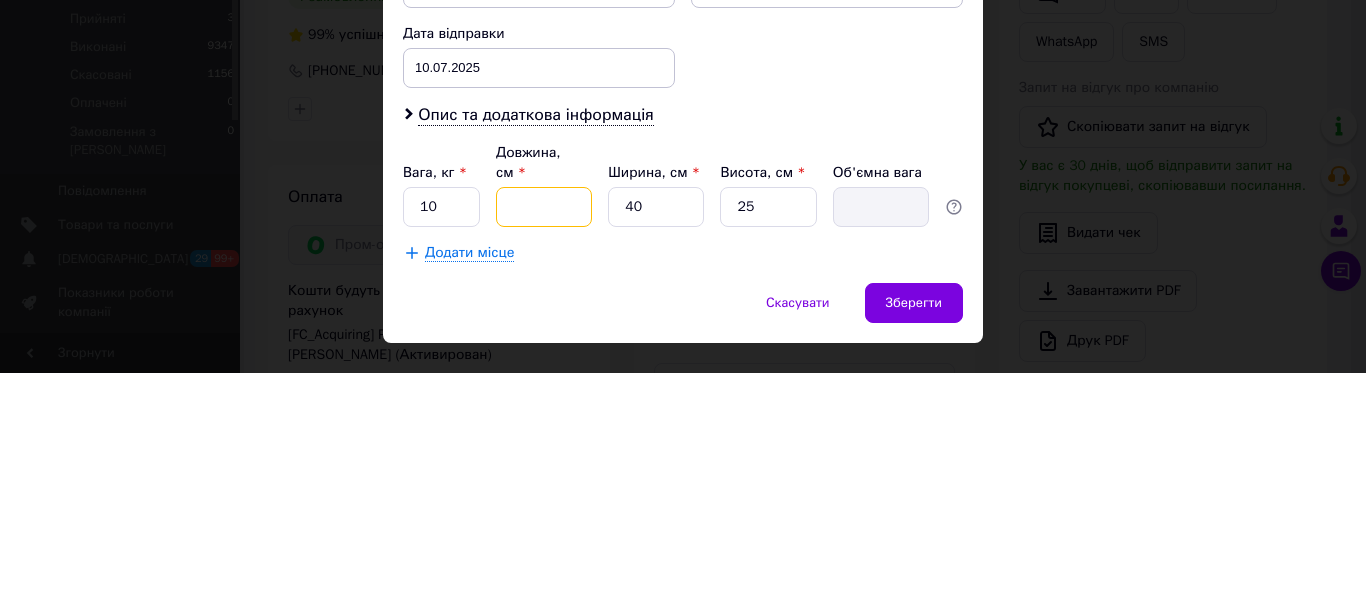 type on "4" 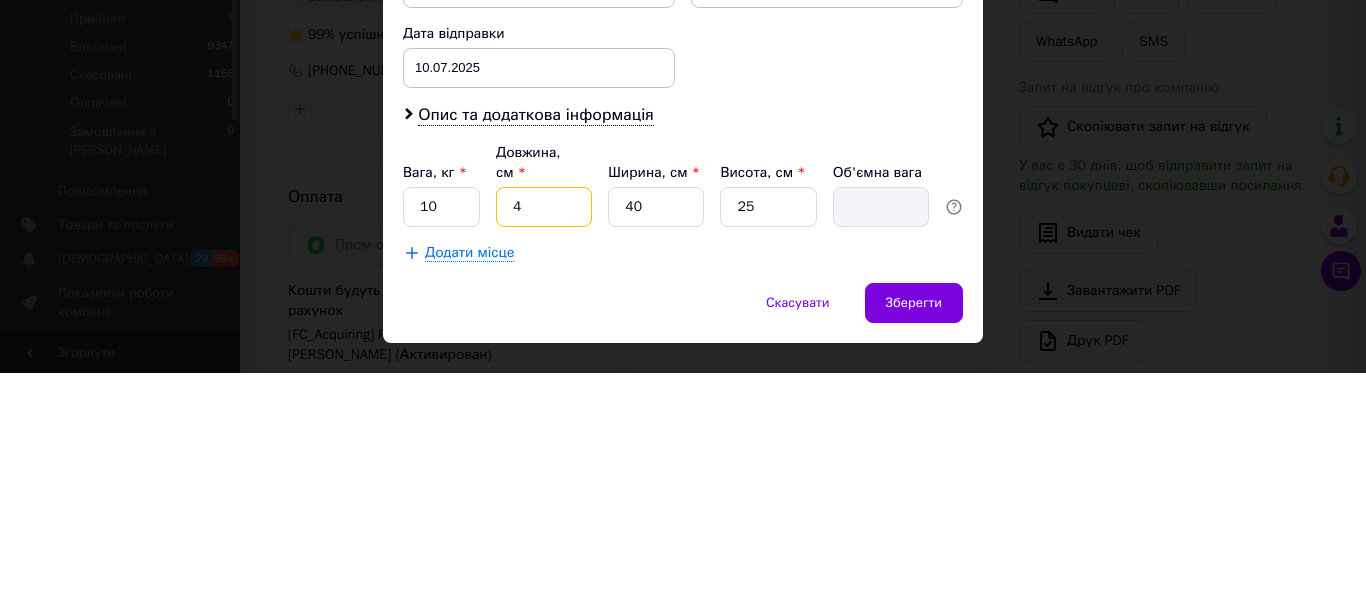 type on "1" 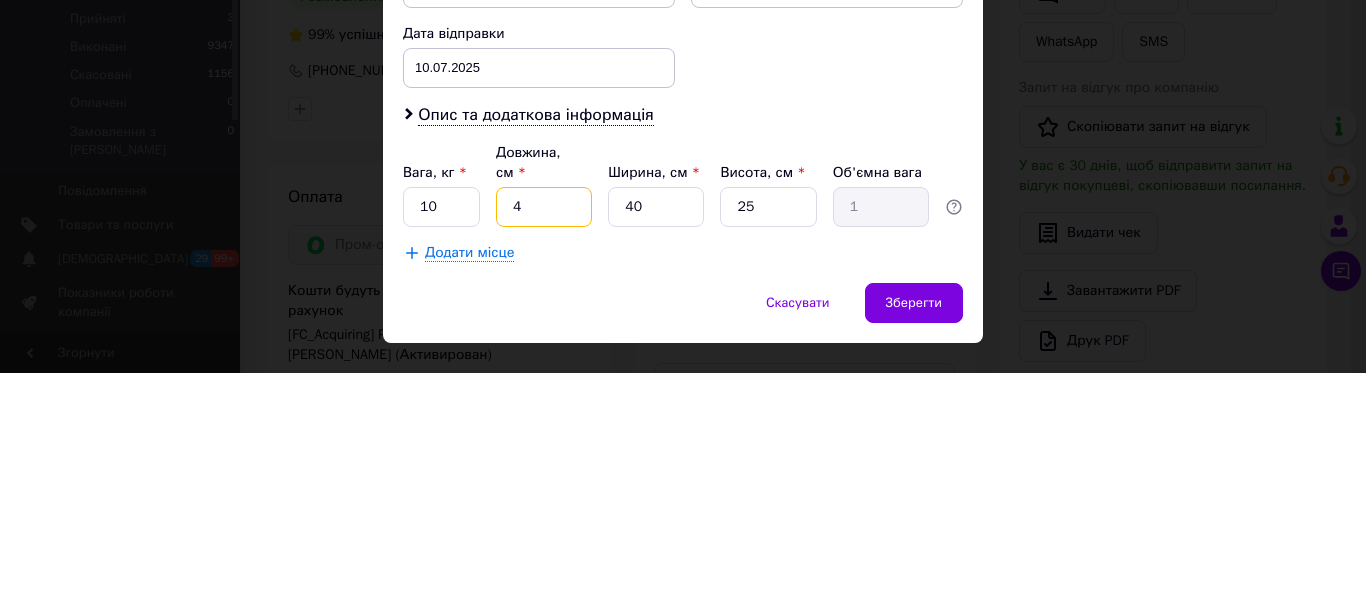 type on "40" 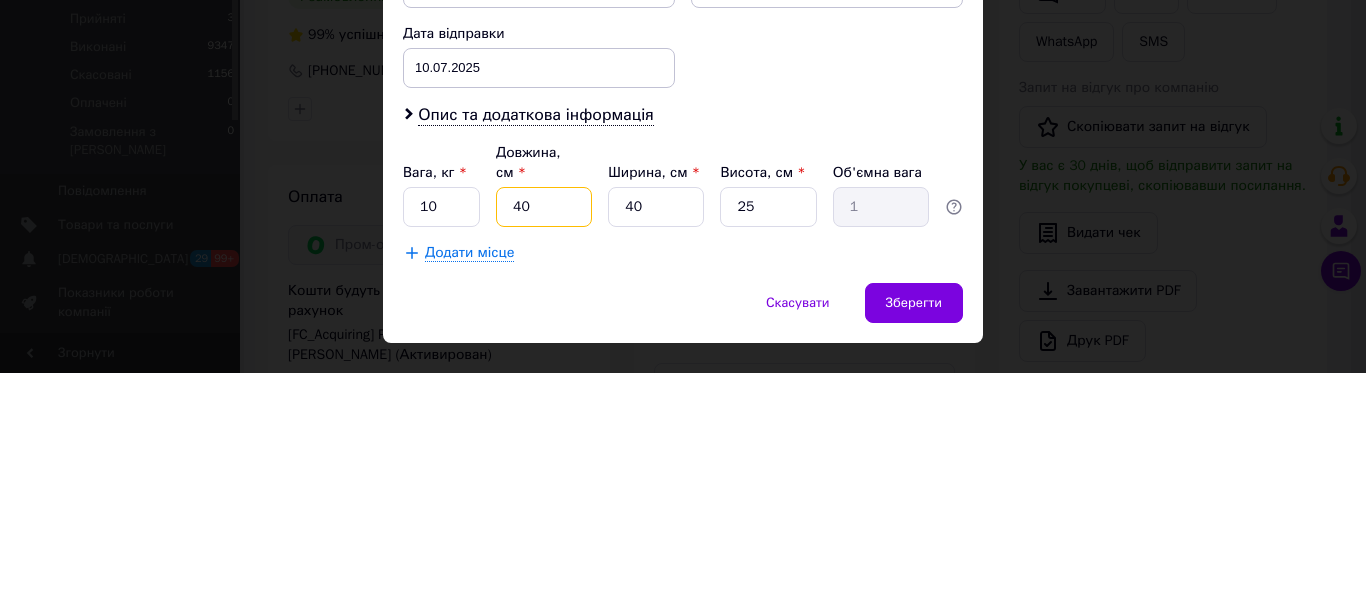 type on "10" 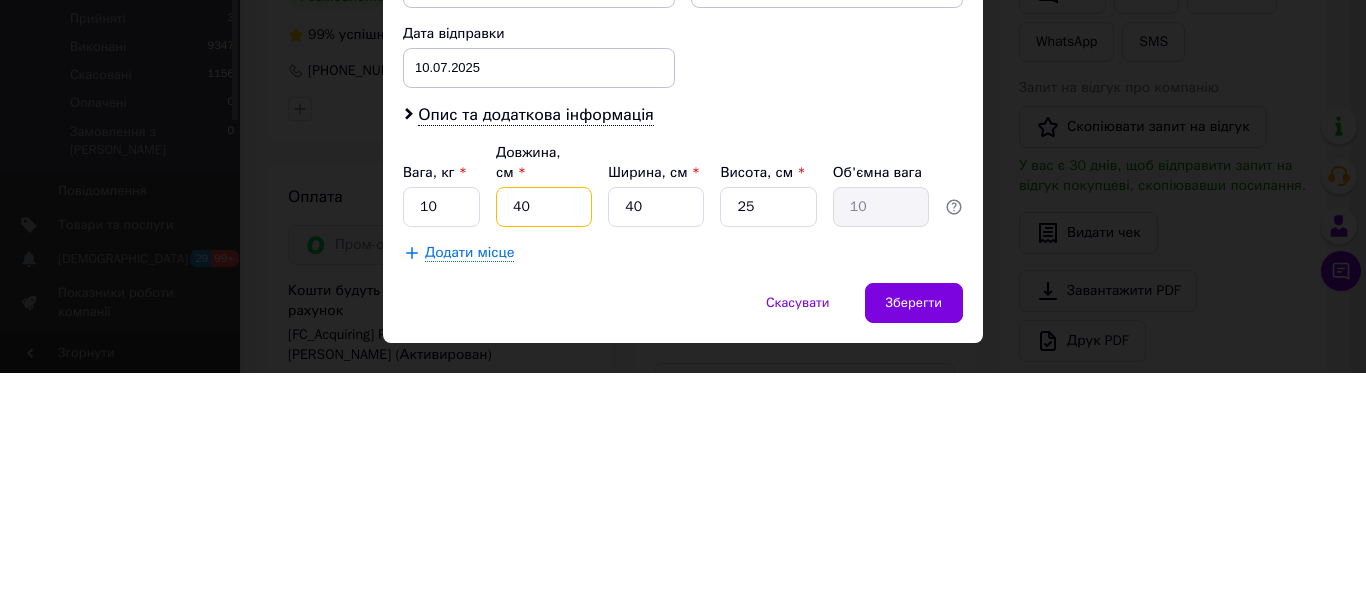 type on "40" 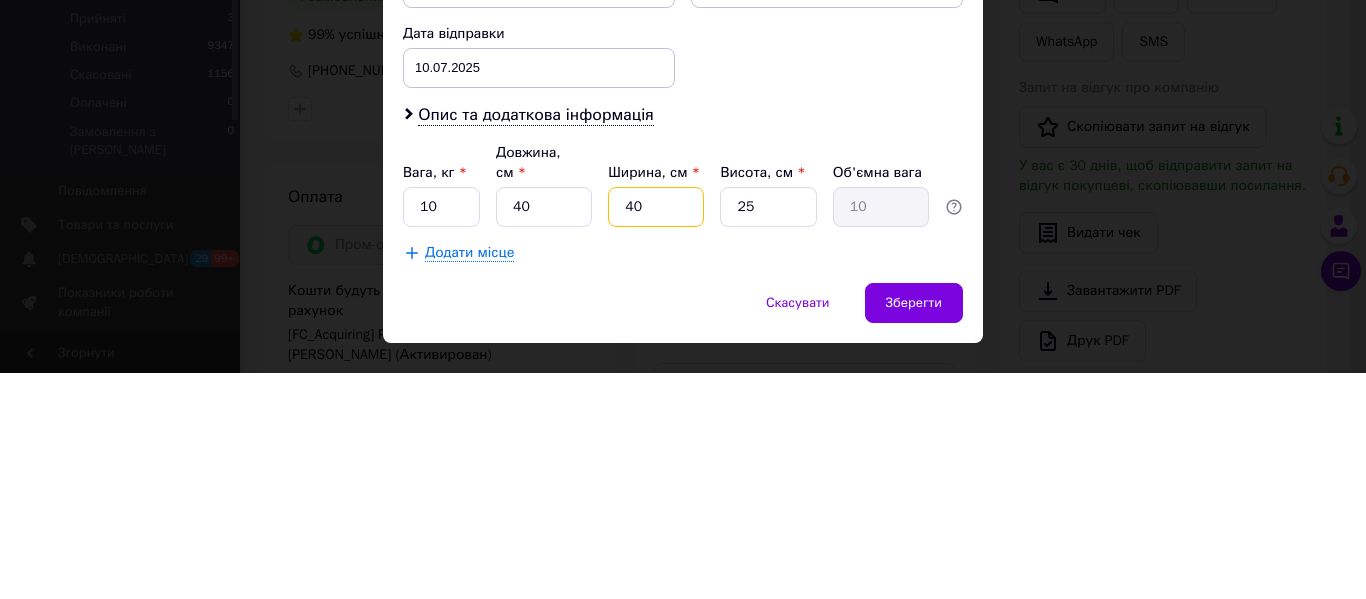 click on "40" at bounding box center [656, 433] 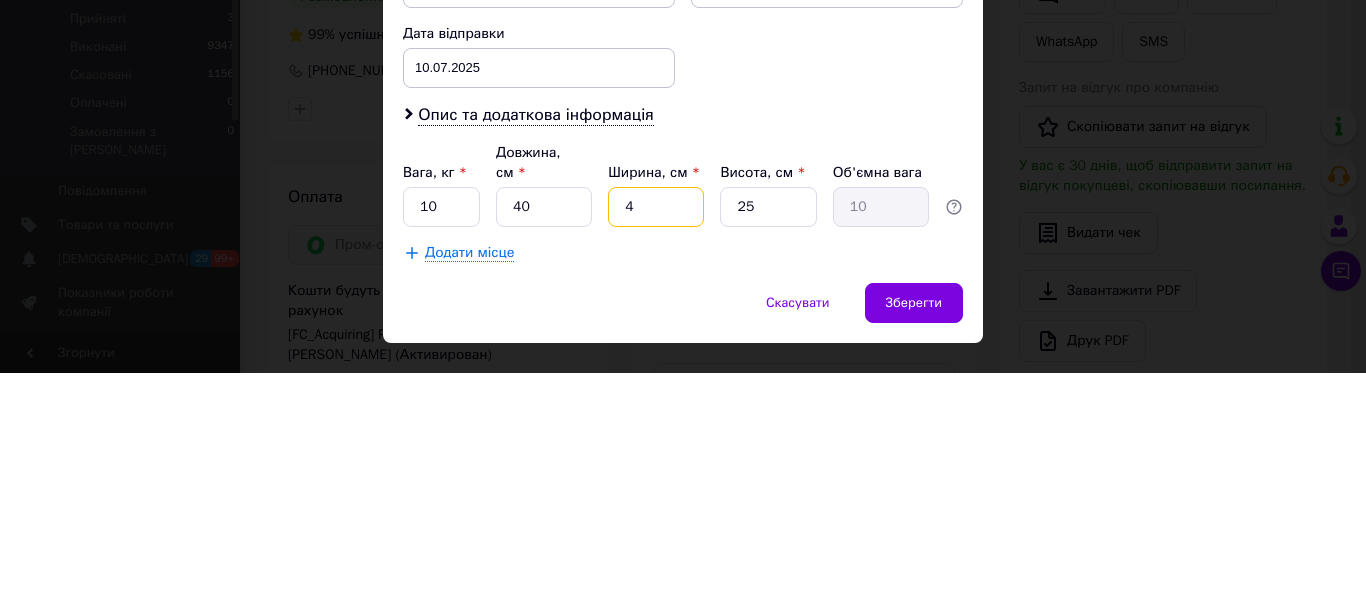 type on "1" 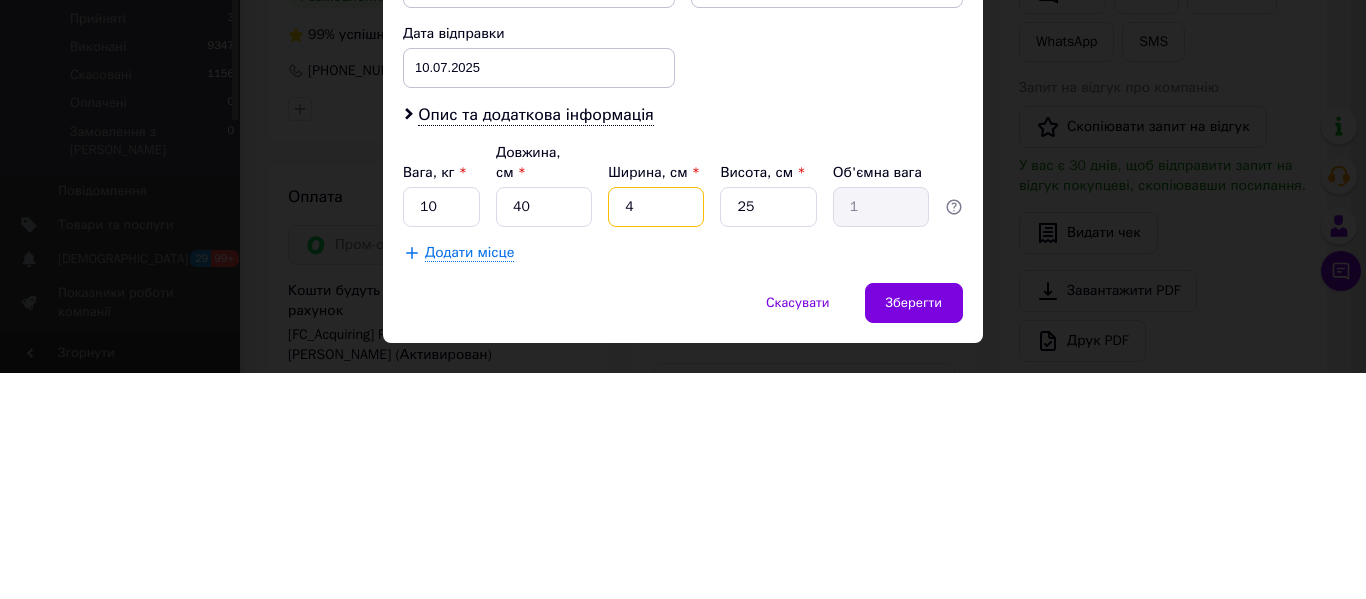 type 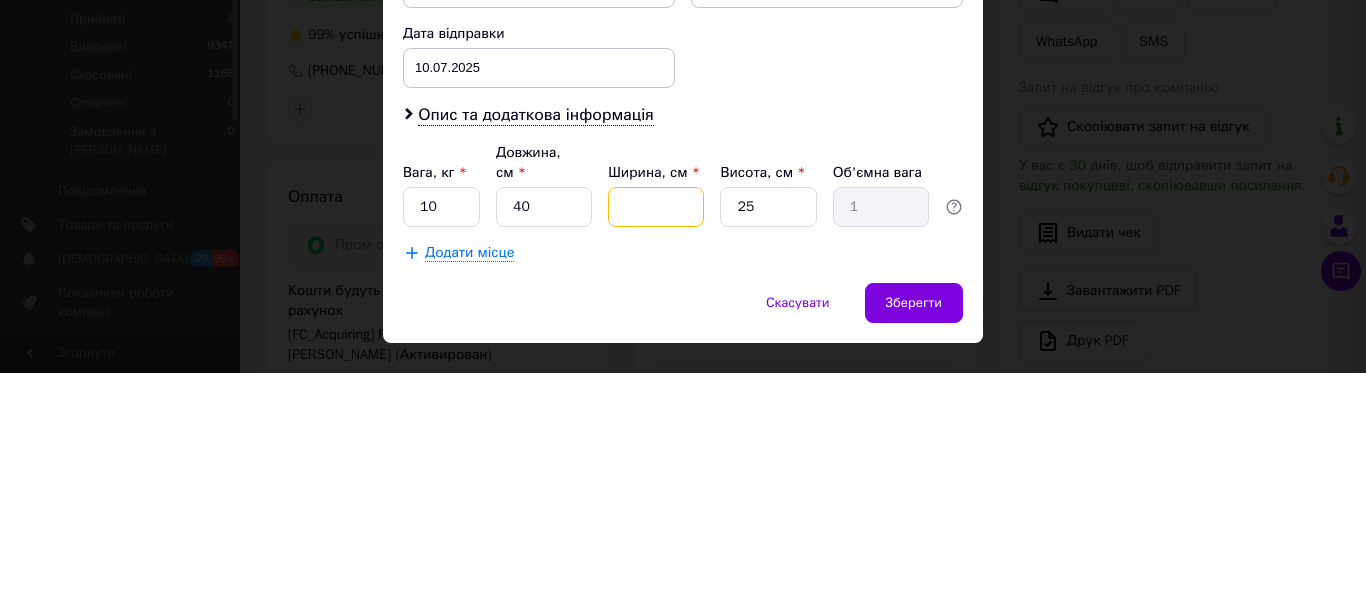 type 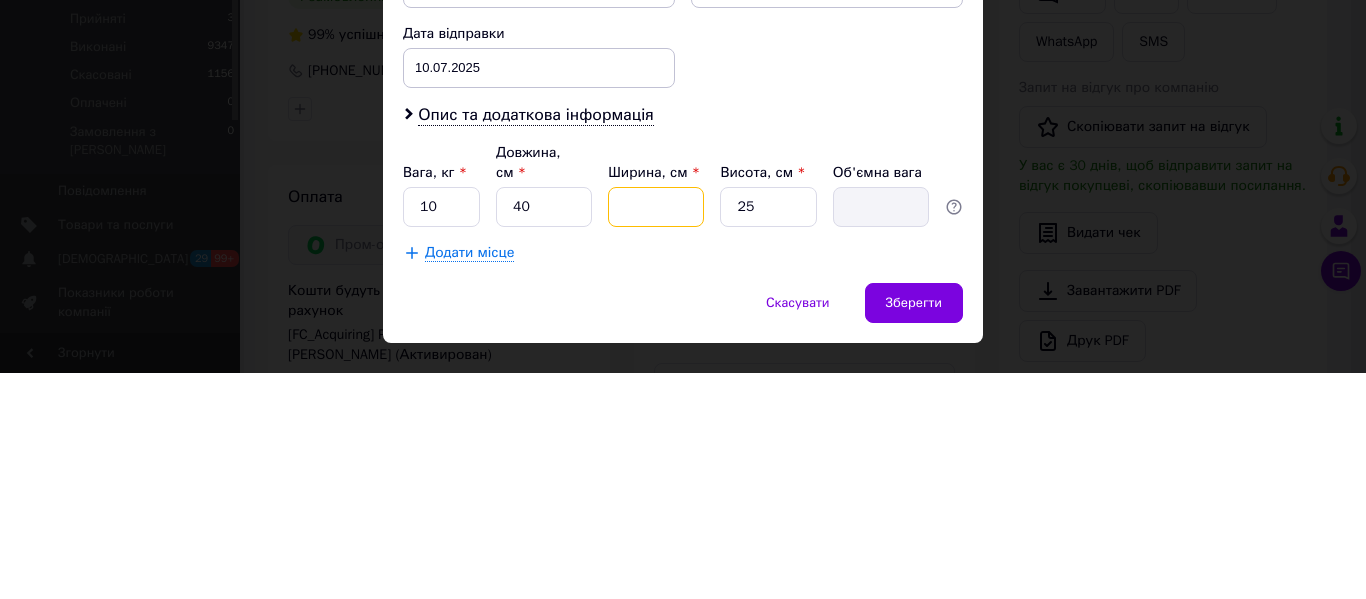 type on "2" 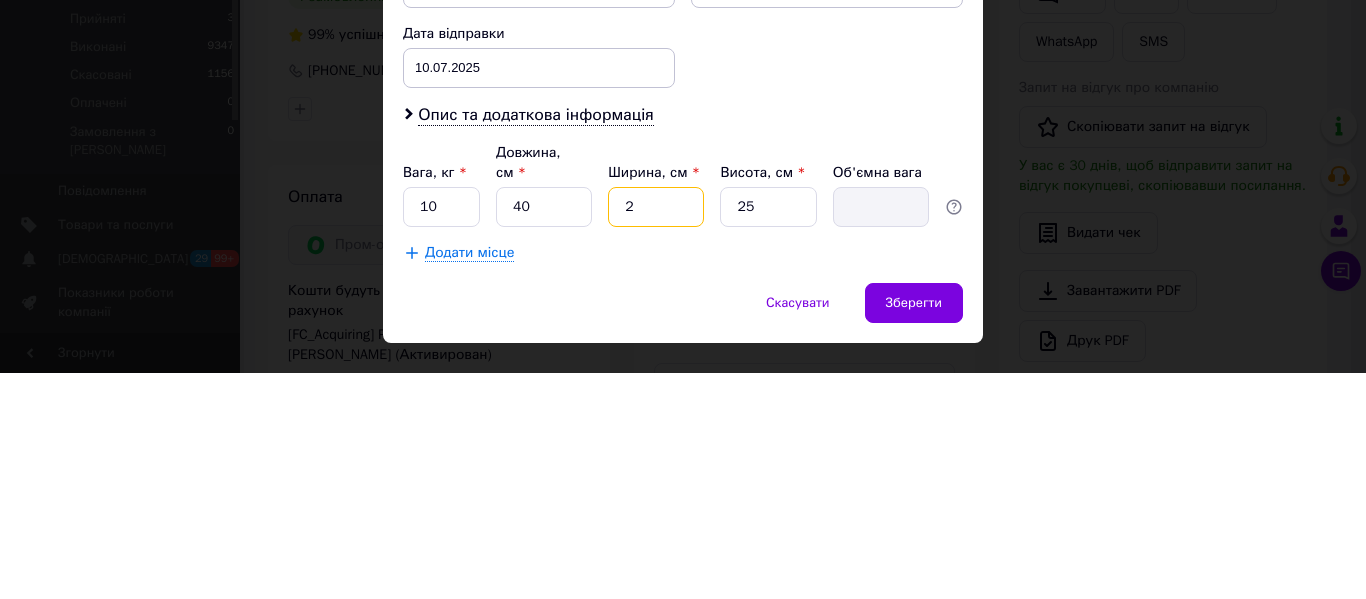 type on "0.5" 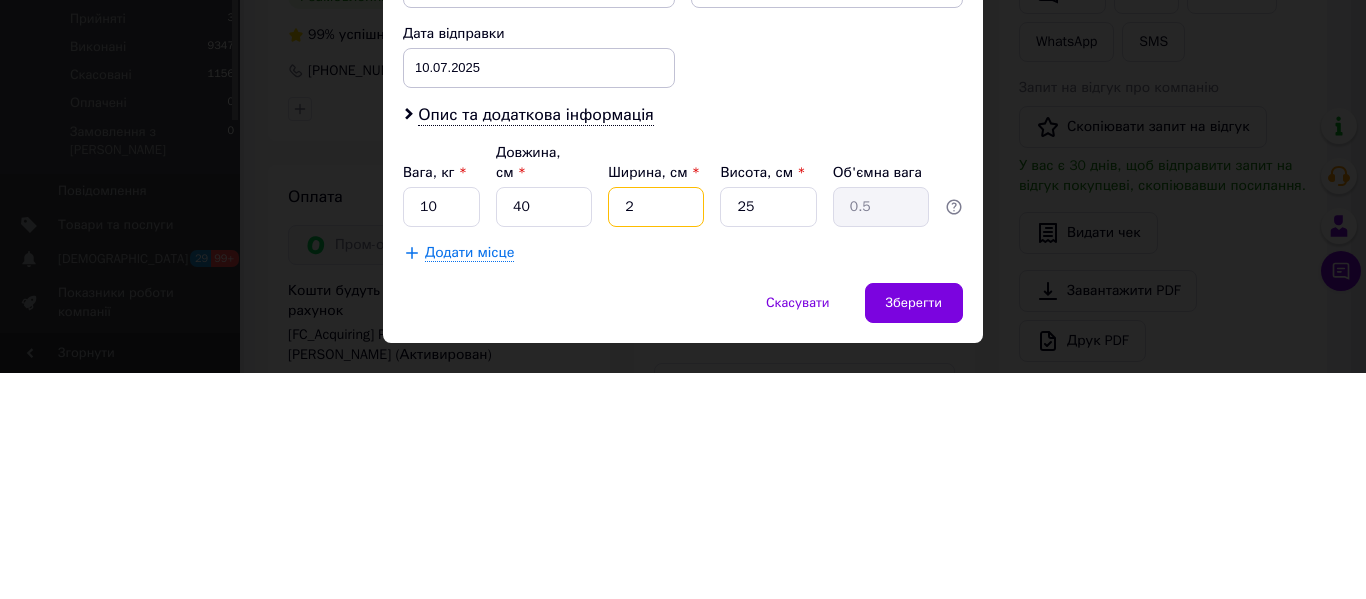 type on "25" 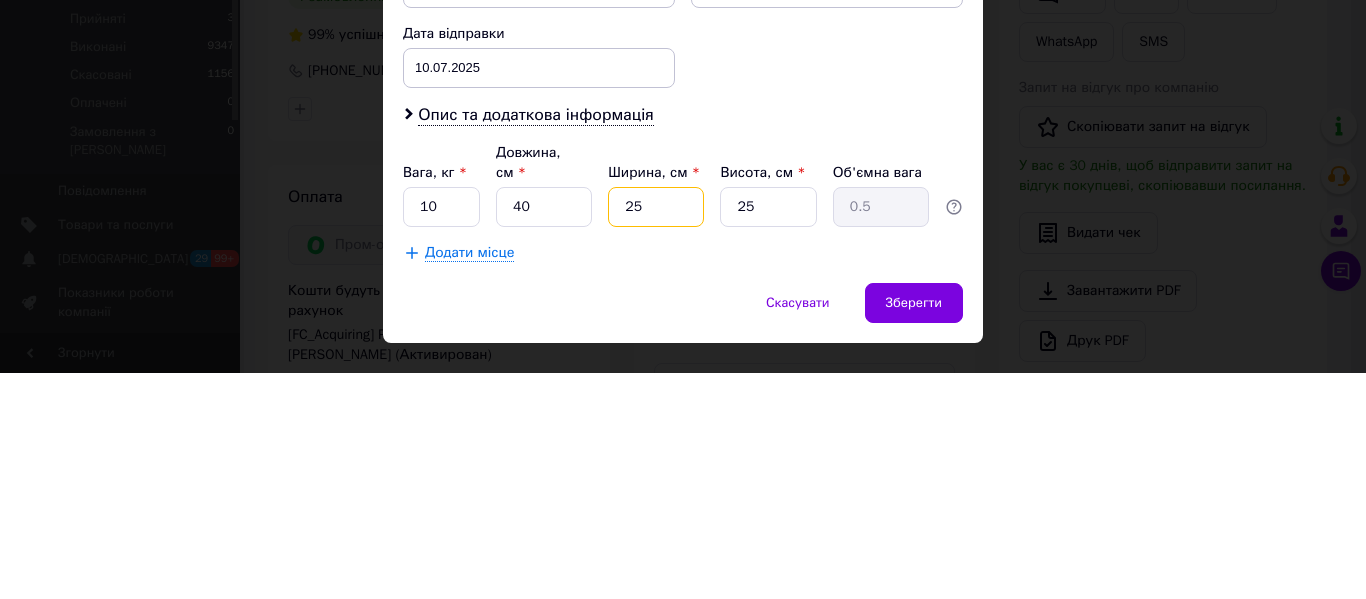 type on "6.25" 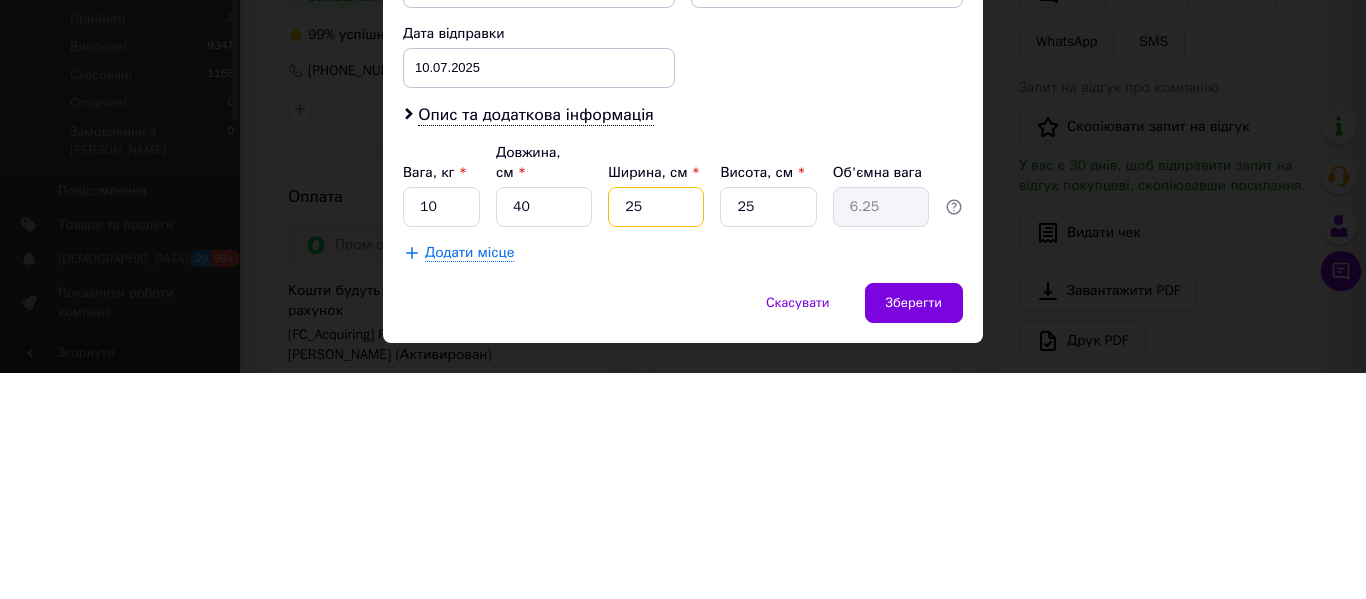 type on "25" 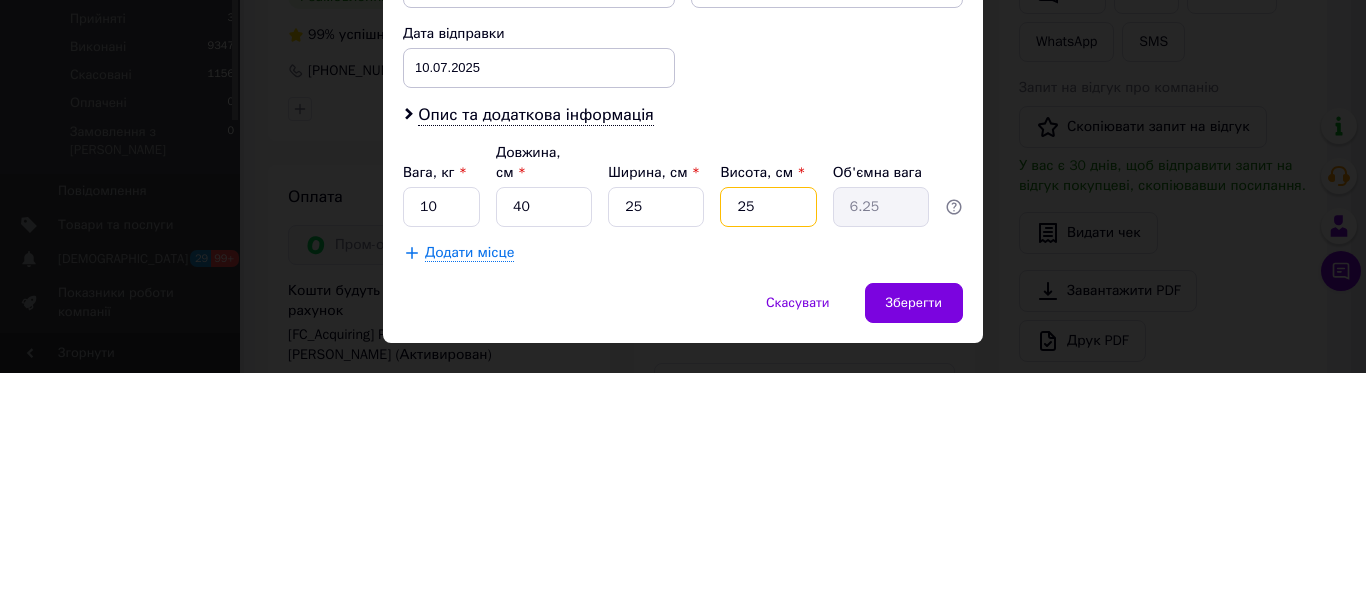 click on "25" at bounding box center (768, 433) 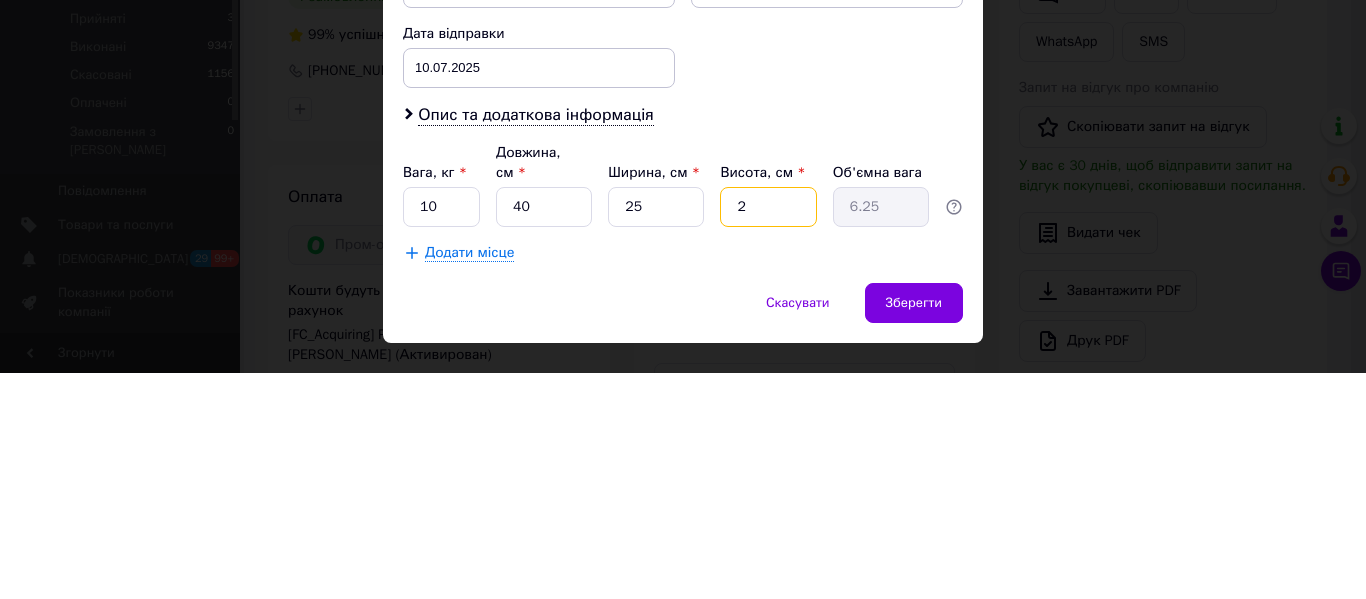type on "0.5" 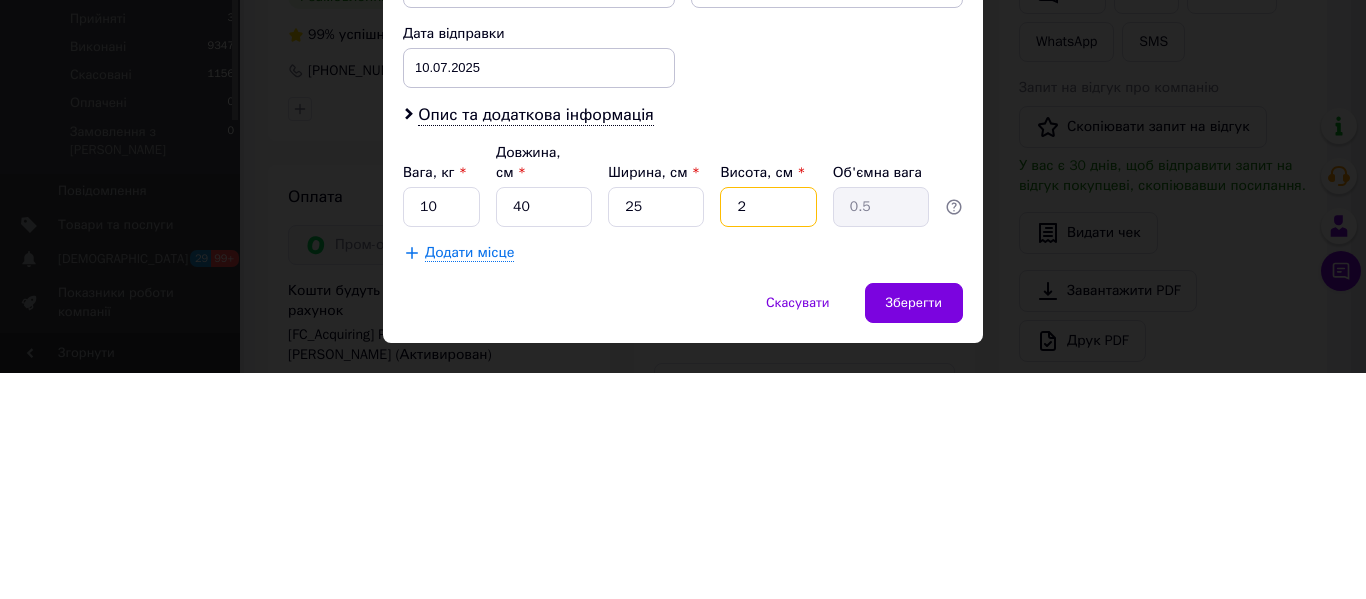 type on "20" 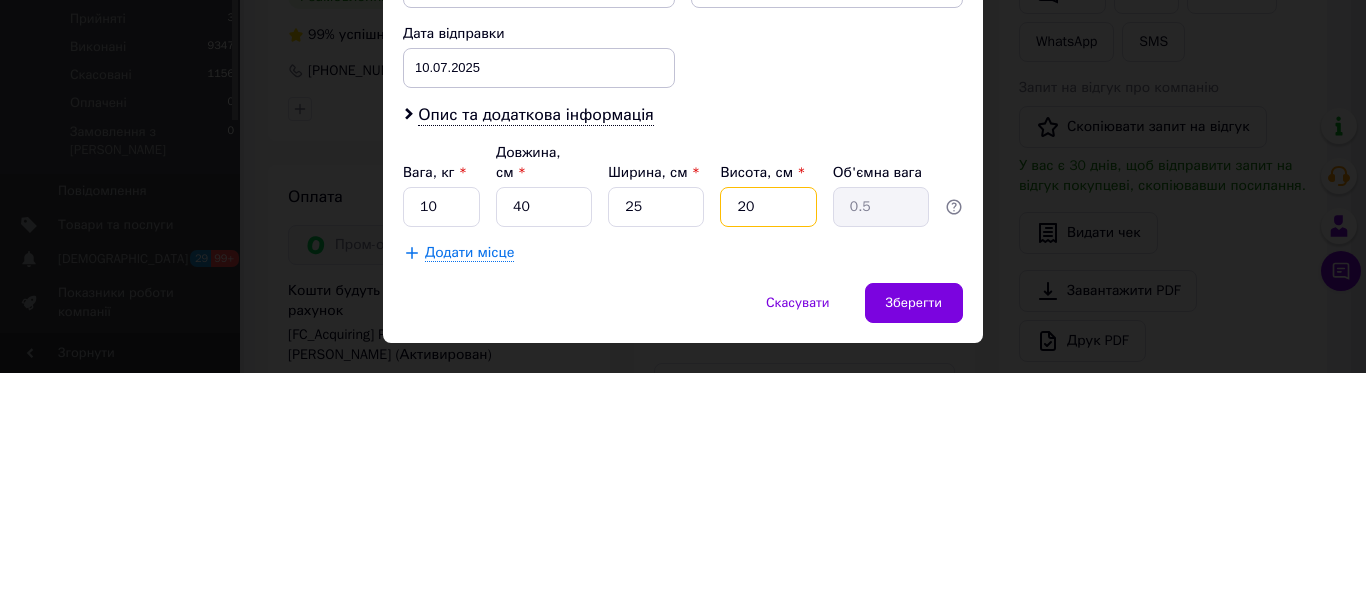type on "5" 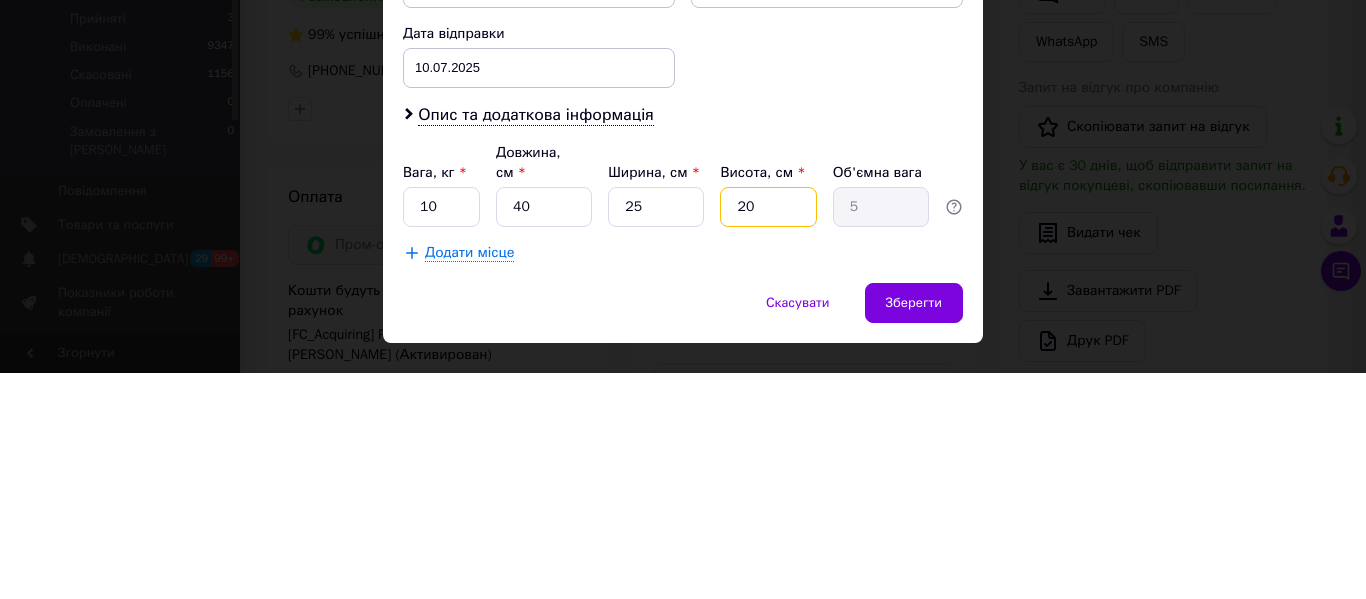 type on "20" 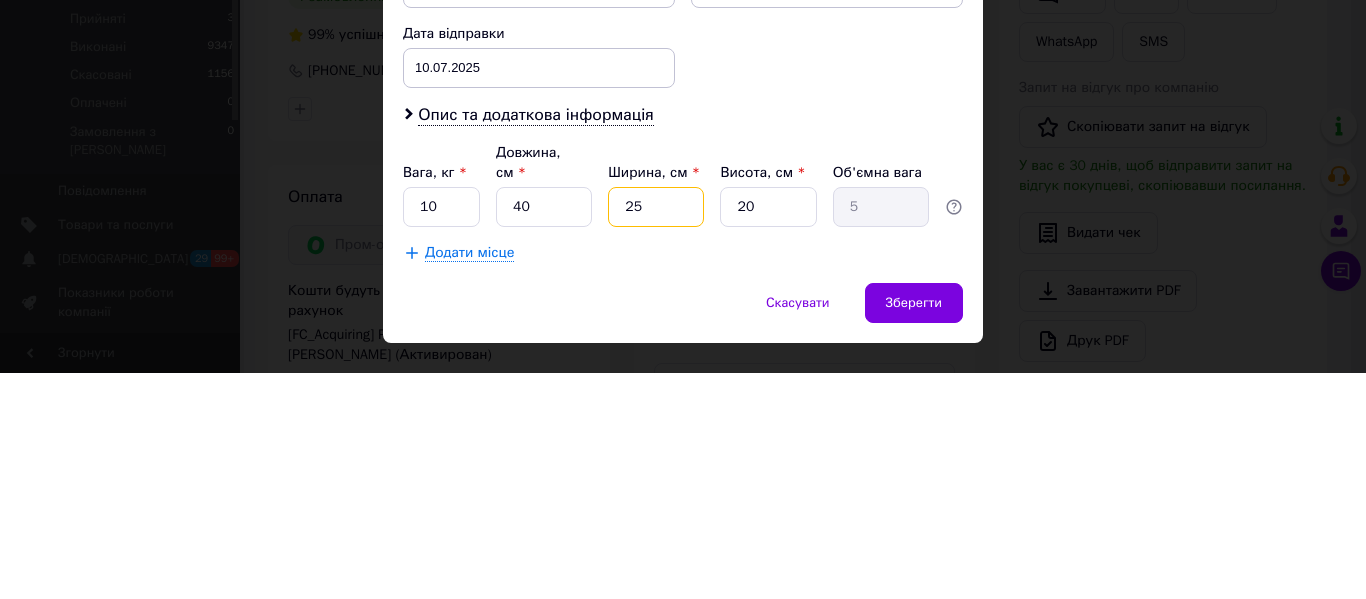 click on "25" at bounding box center (656, 433) 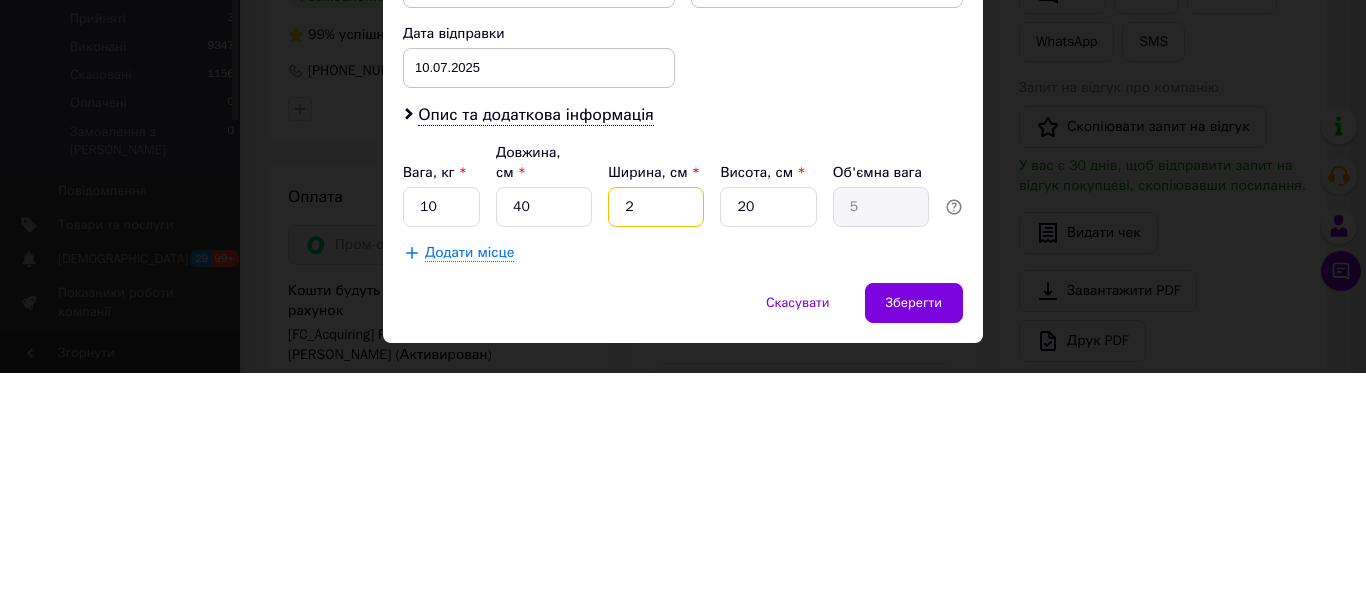 type on "0.4" 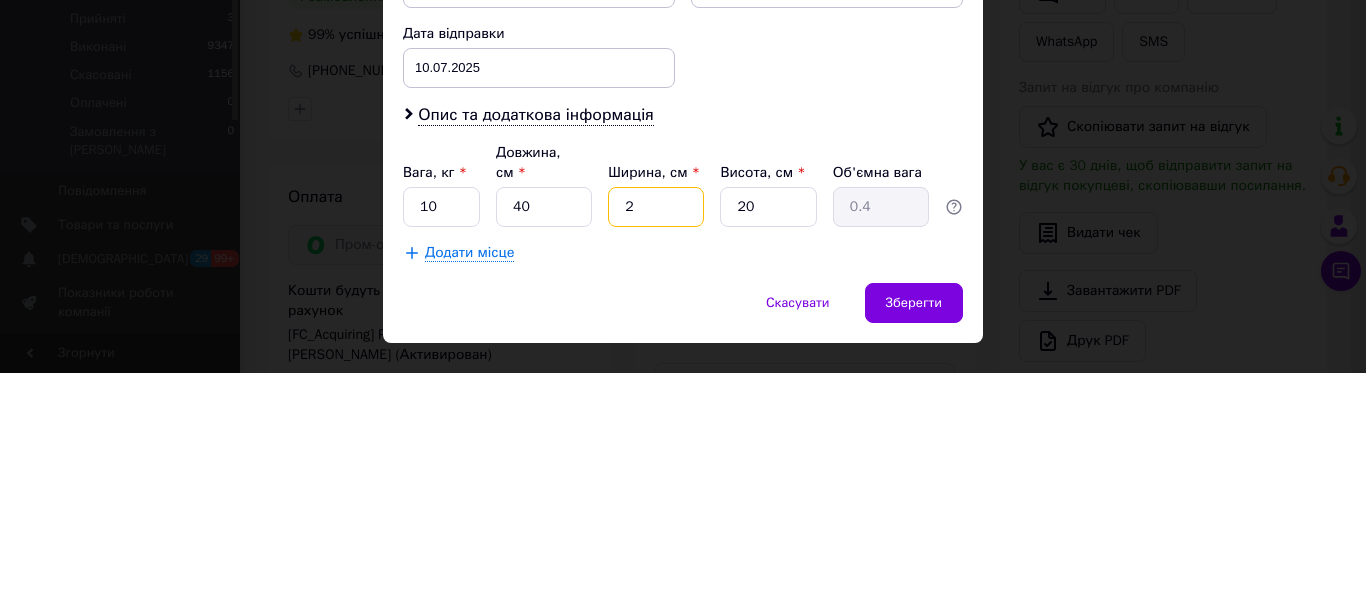 type 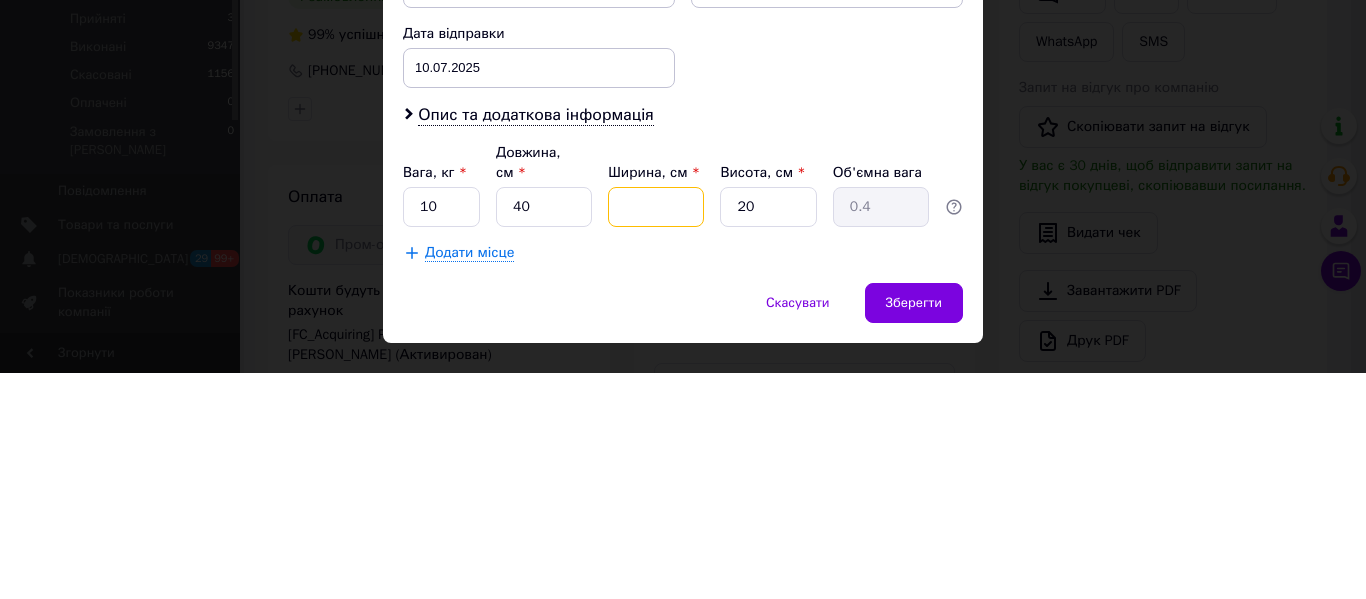 type 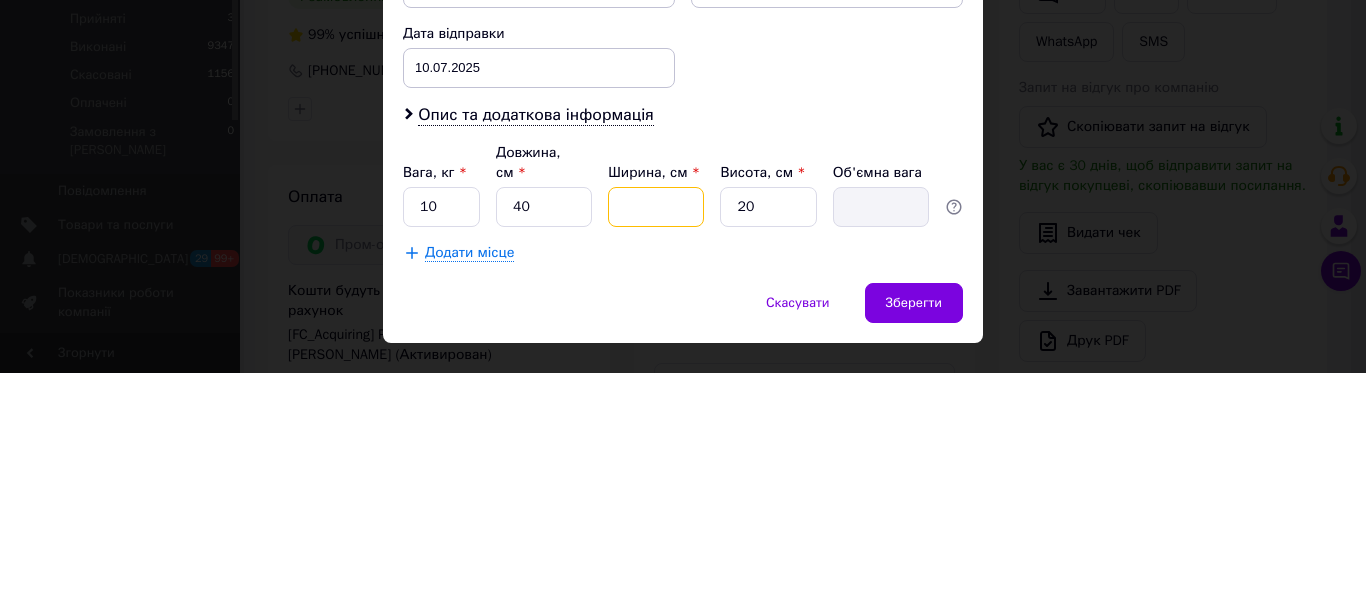 type on "4" 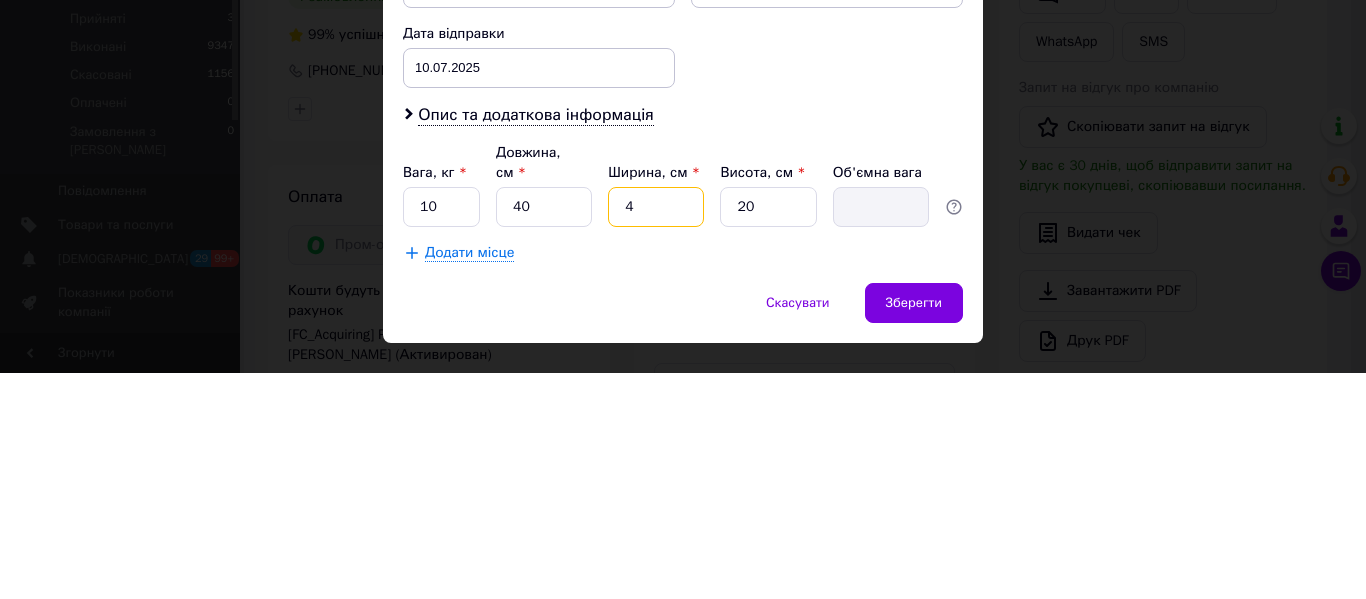 type on "0.8" 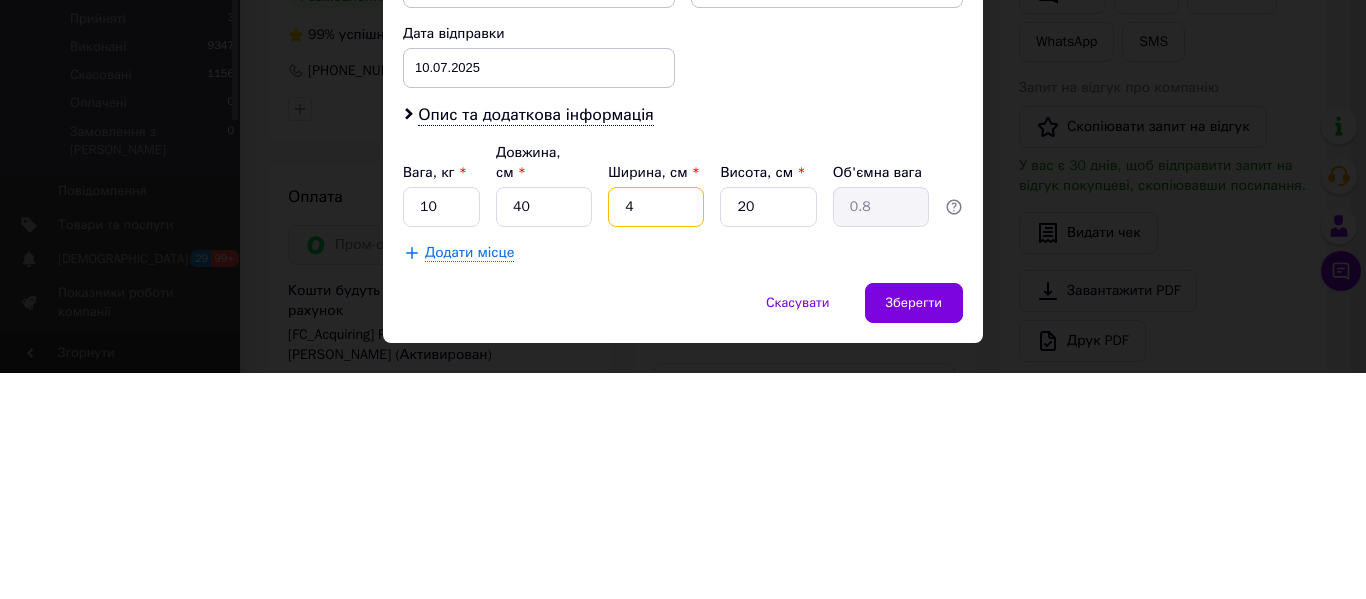 type on "40" 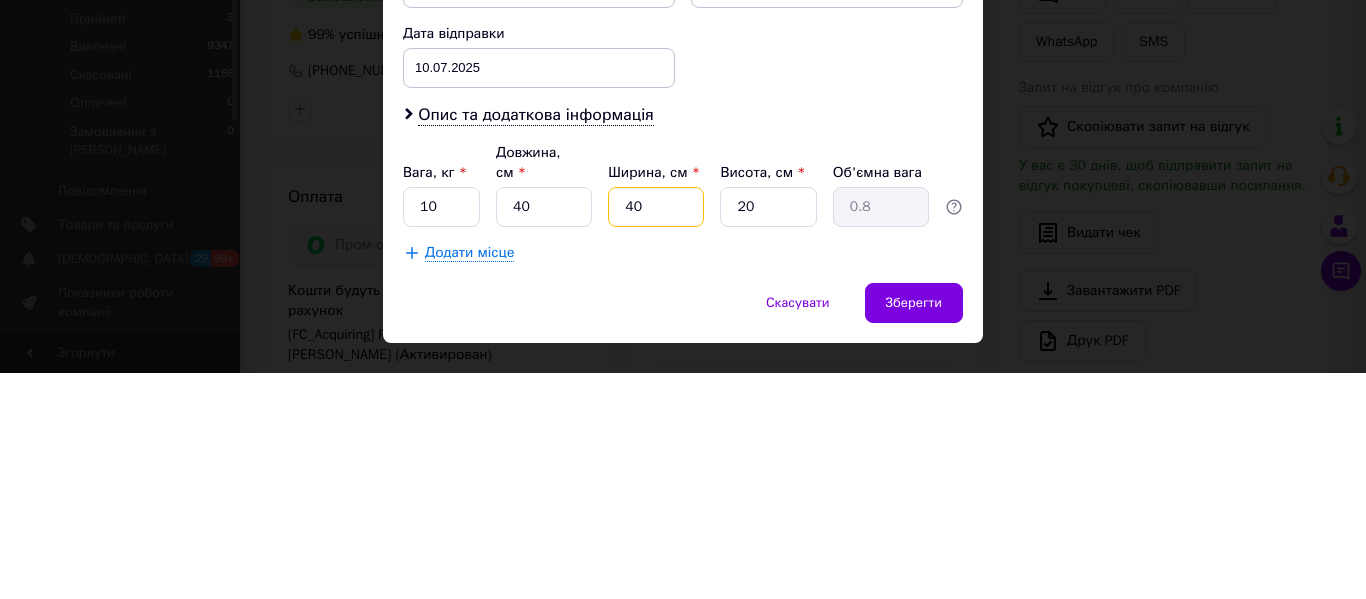 type on "8" 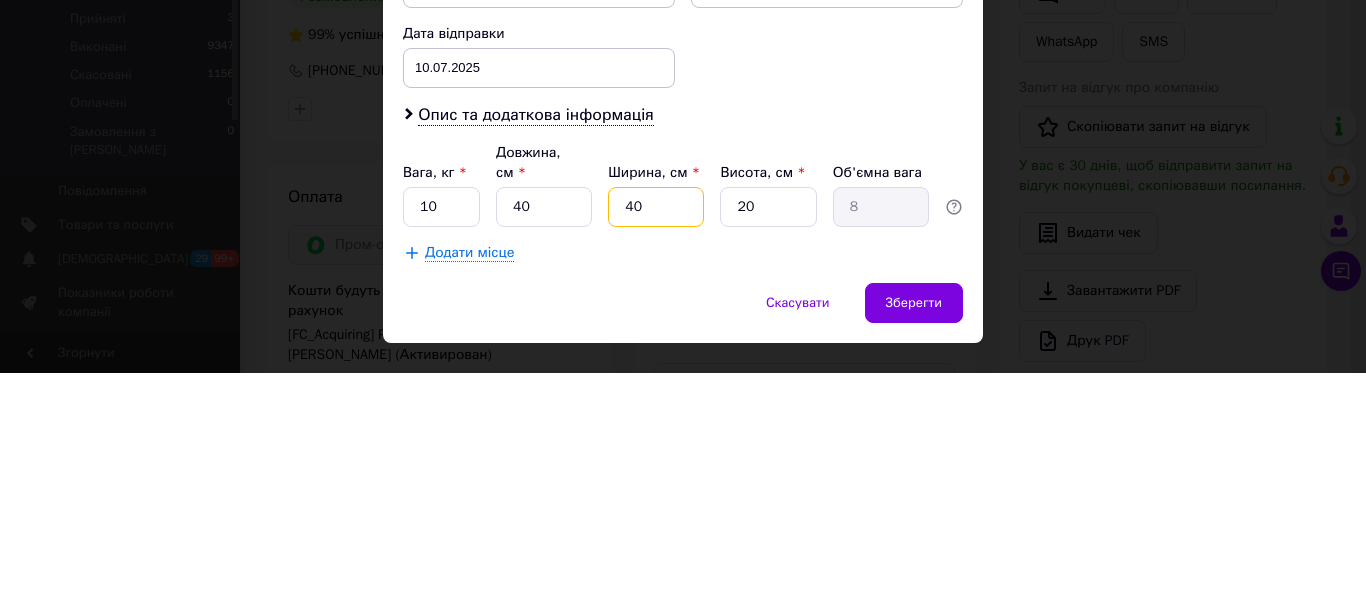type on "40" 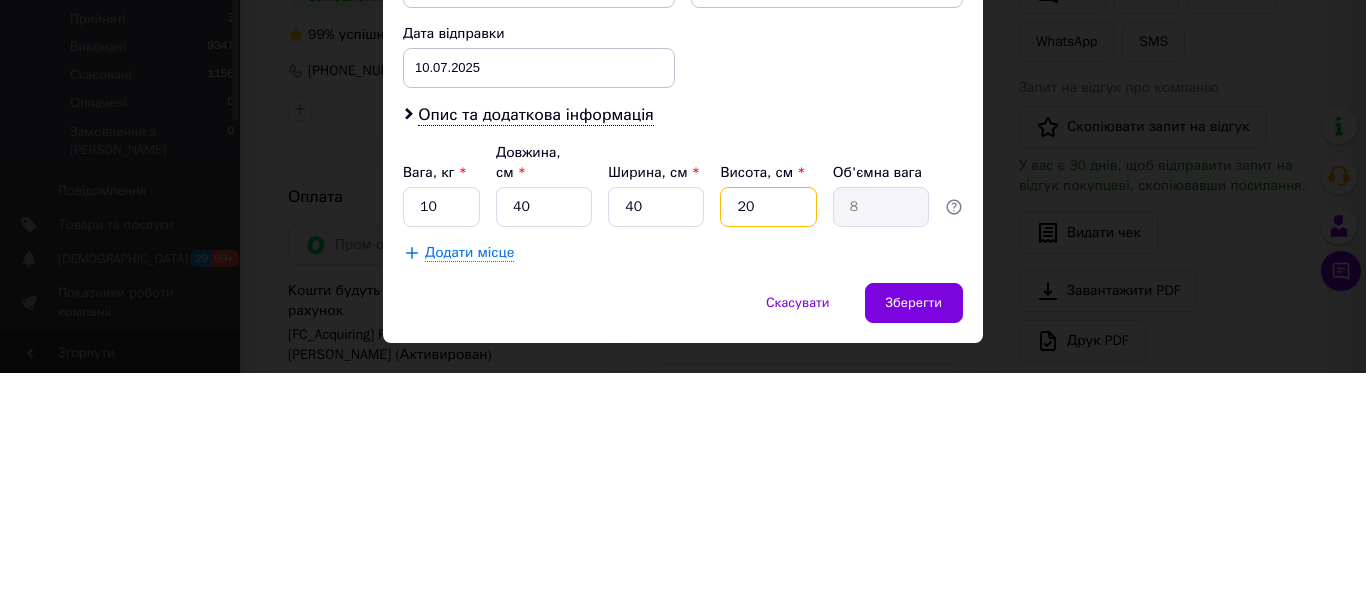 click on "20" at bounding box center (768, 433) 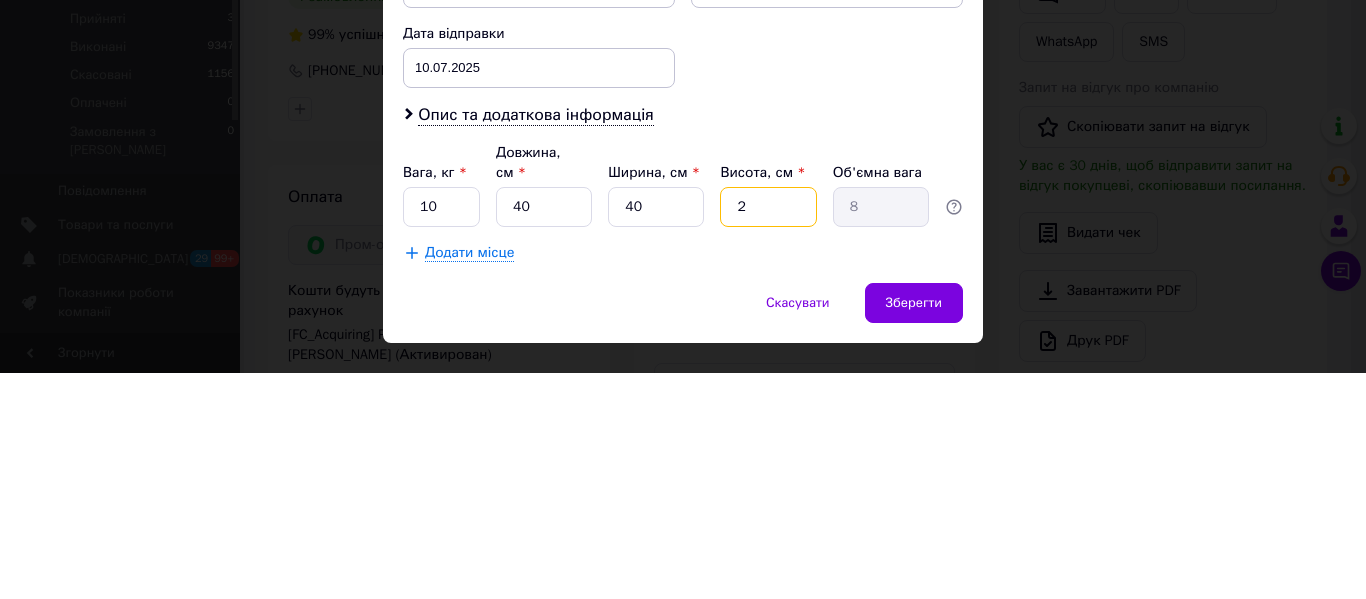 type on "0.8" 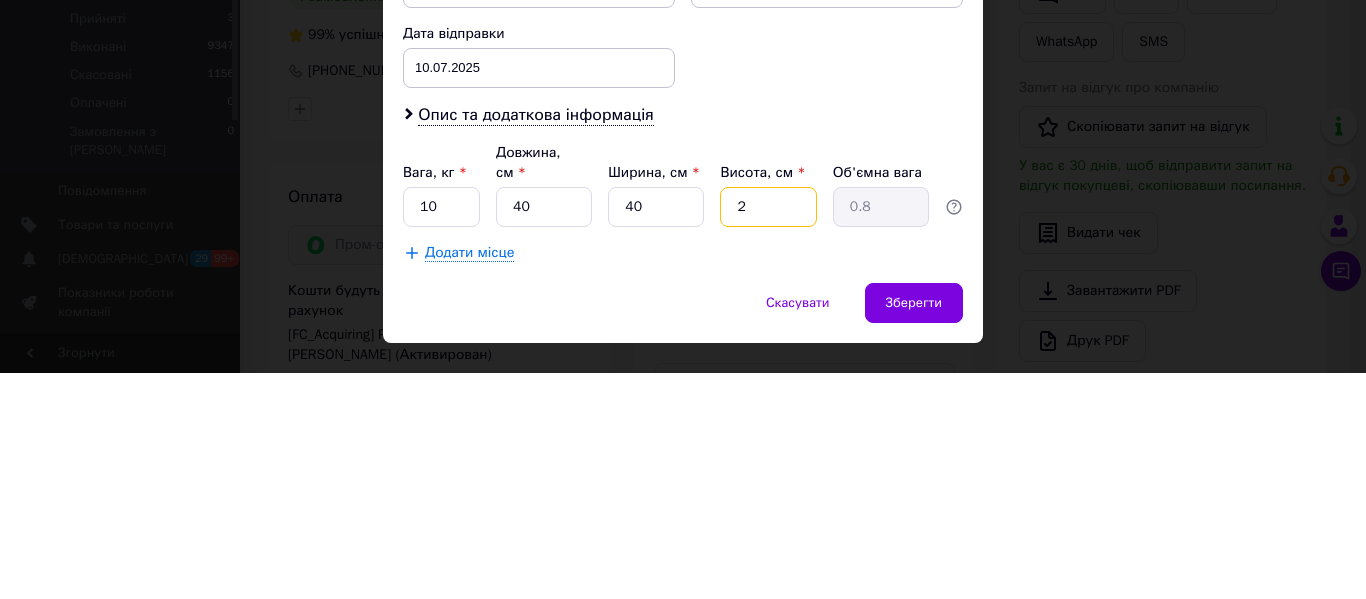 type 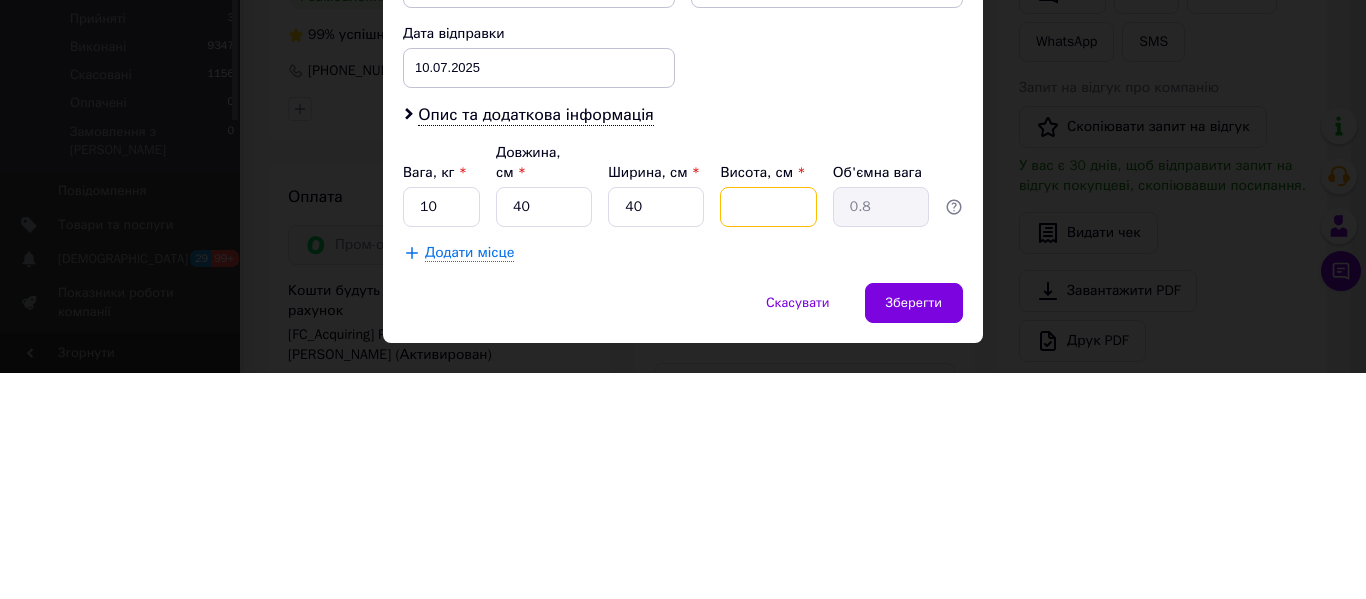type 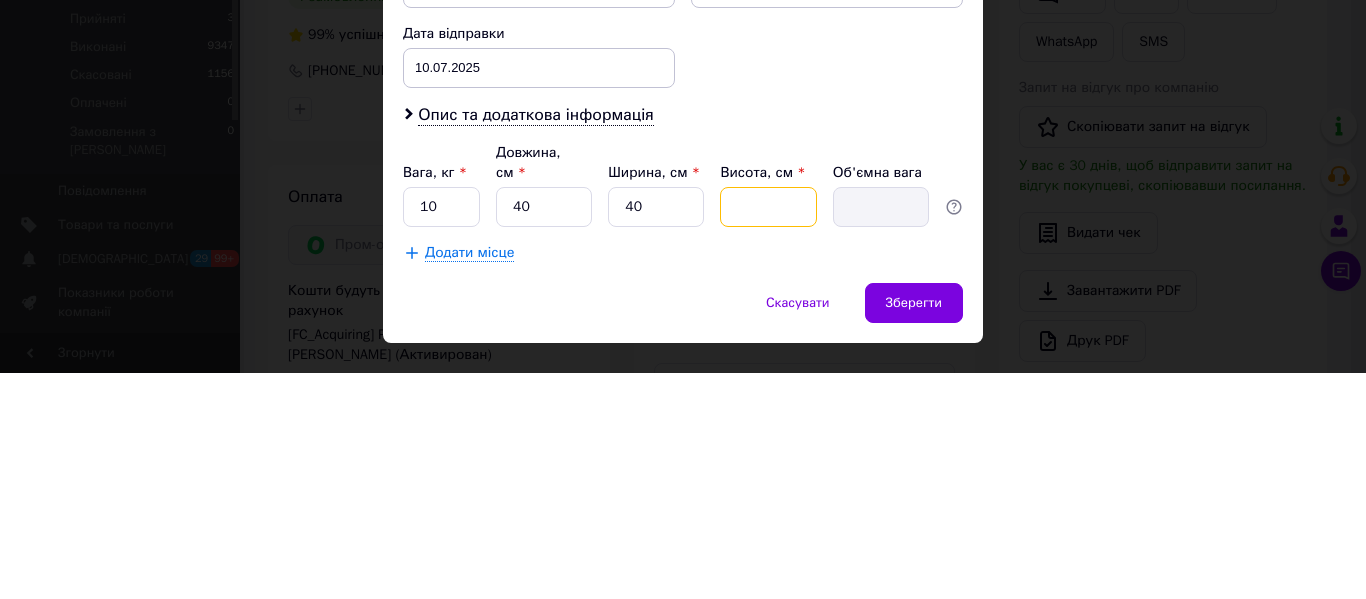 type on "3" 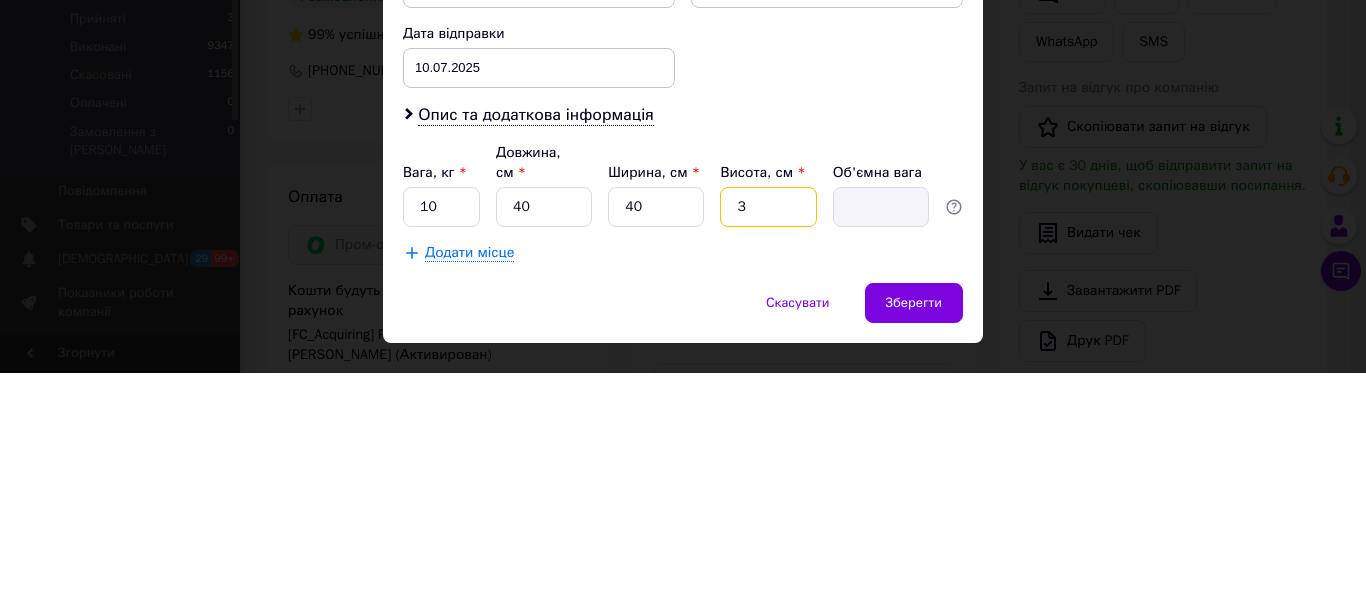 type on "1.2" 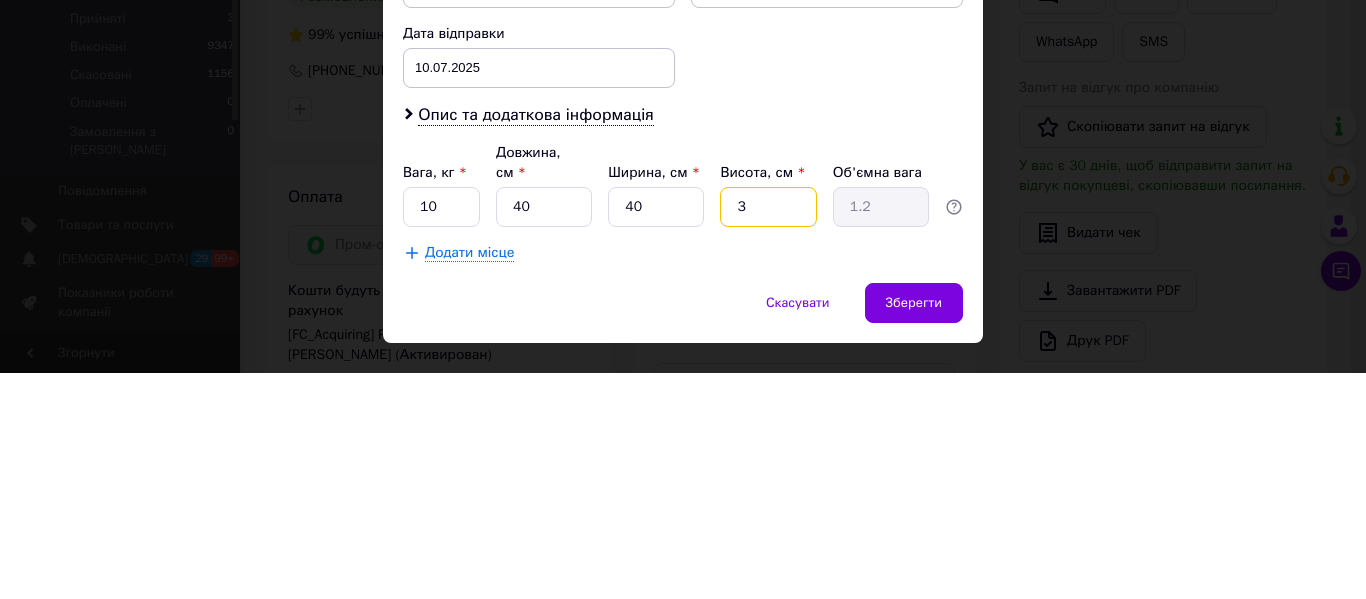 type on "30" 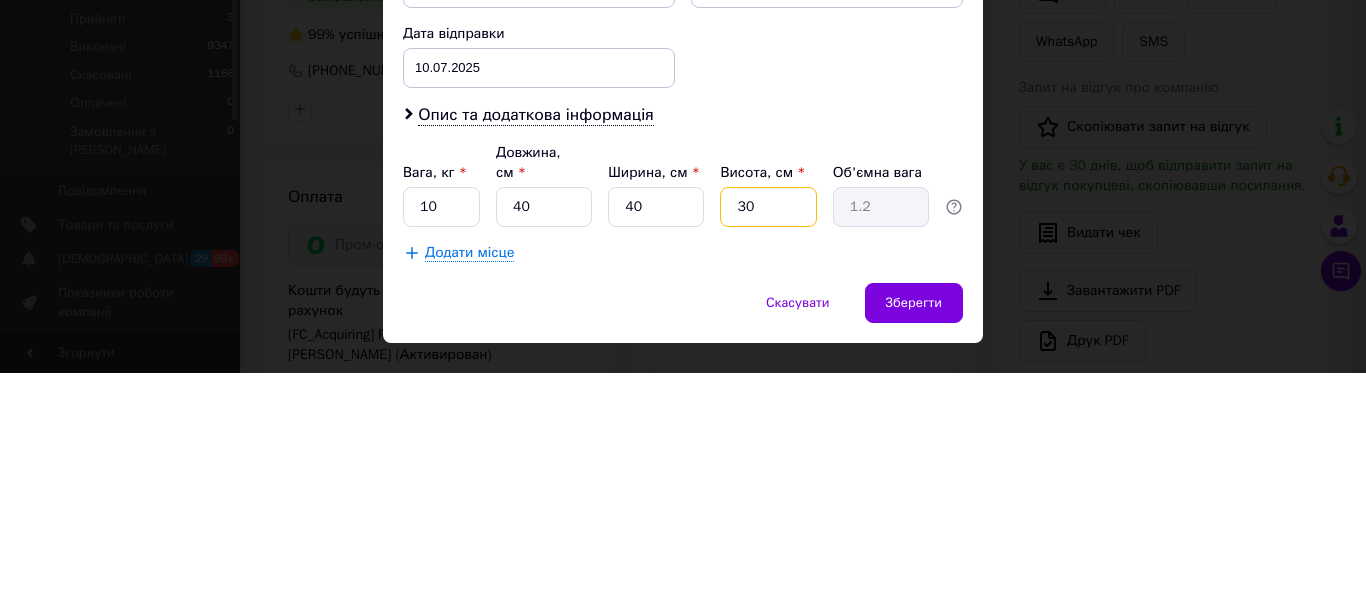 type on "12" 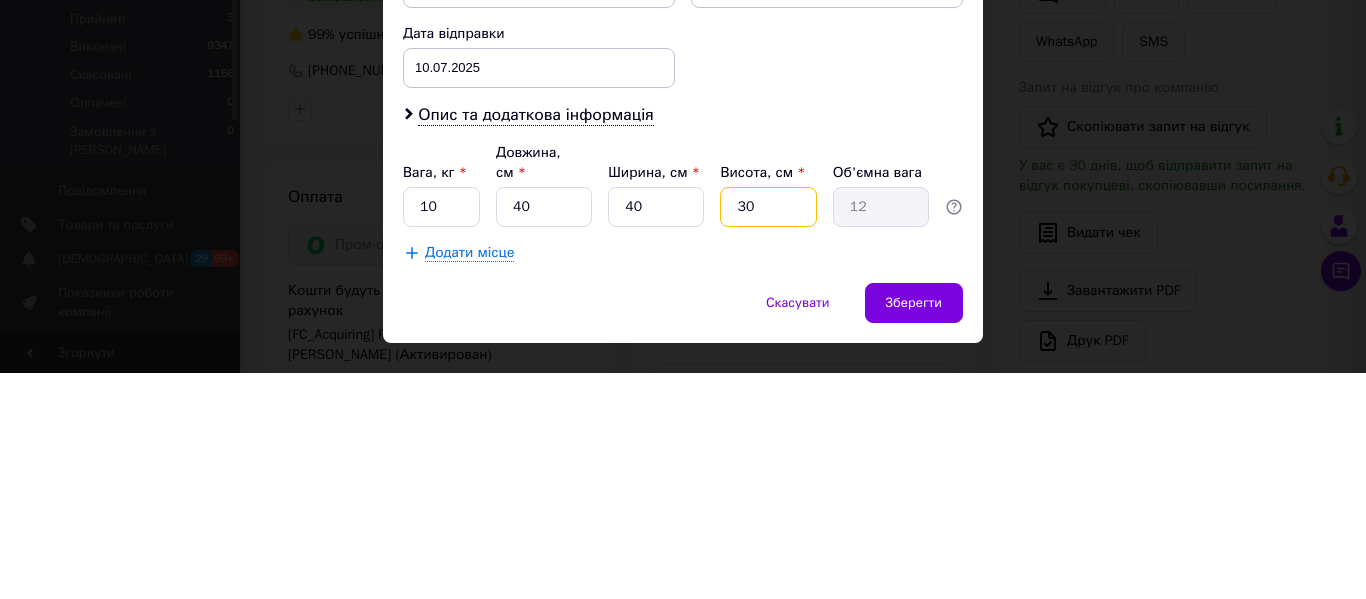 type on "3" 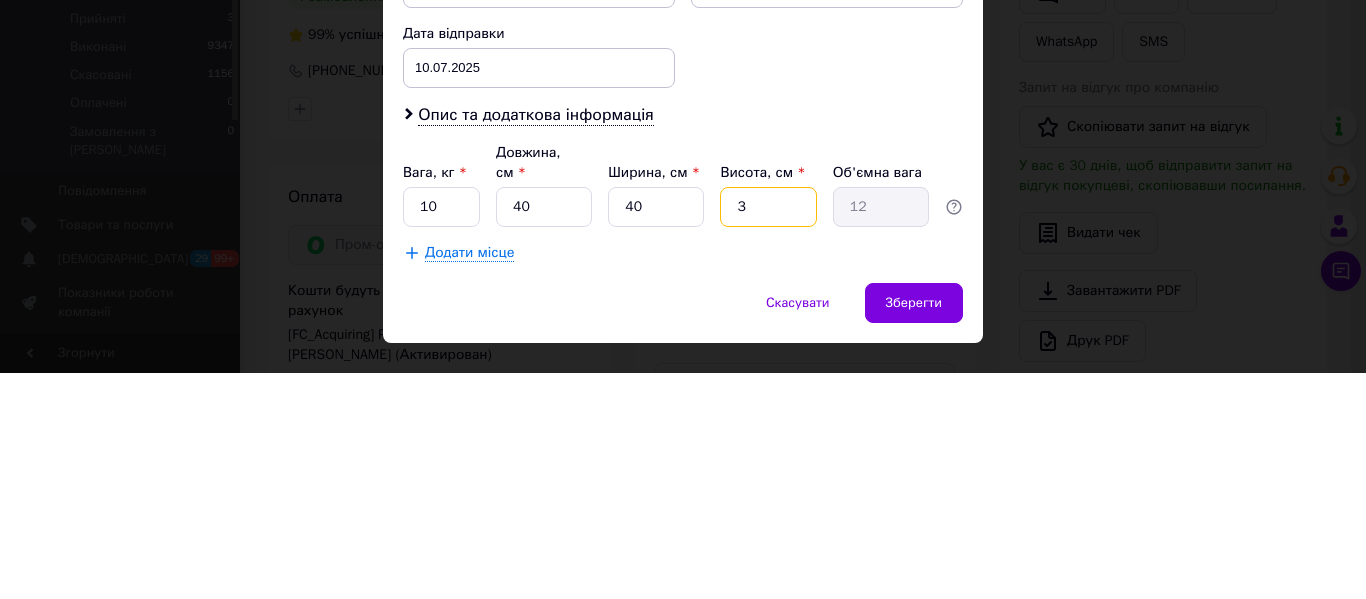 type on "1.2" 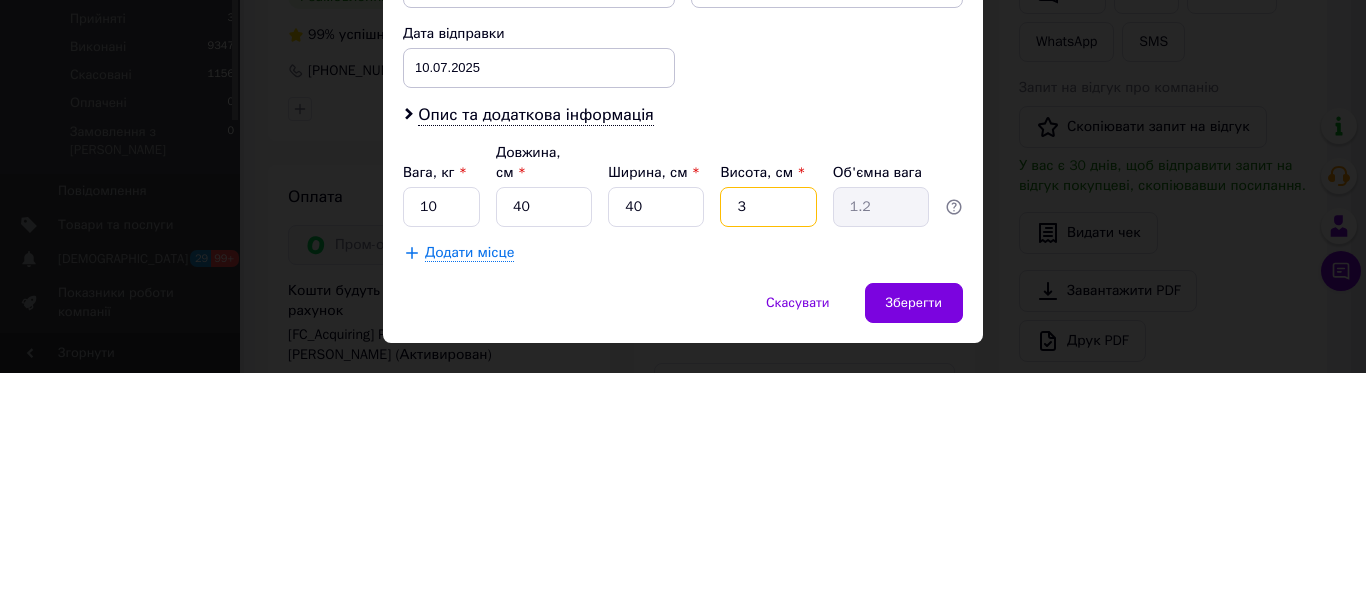 type 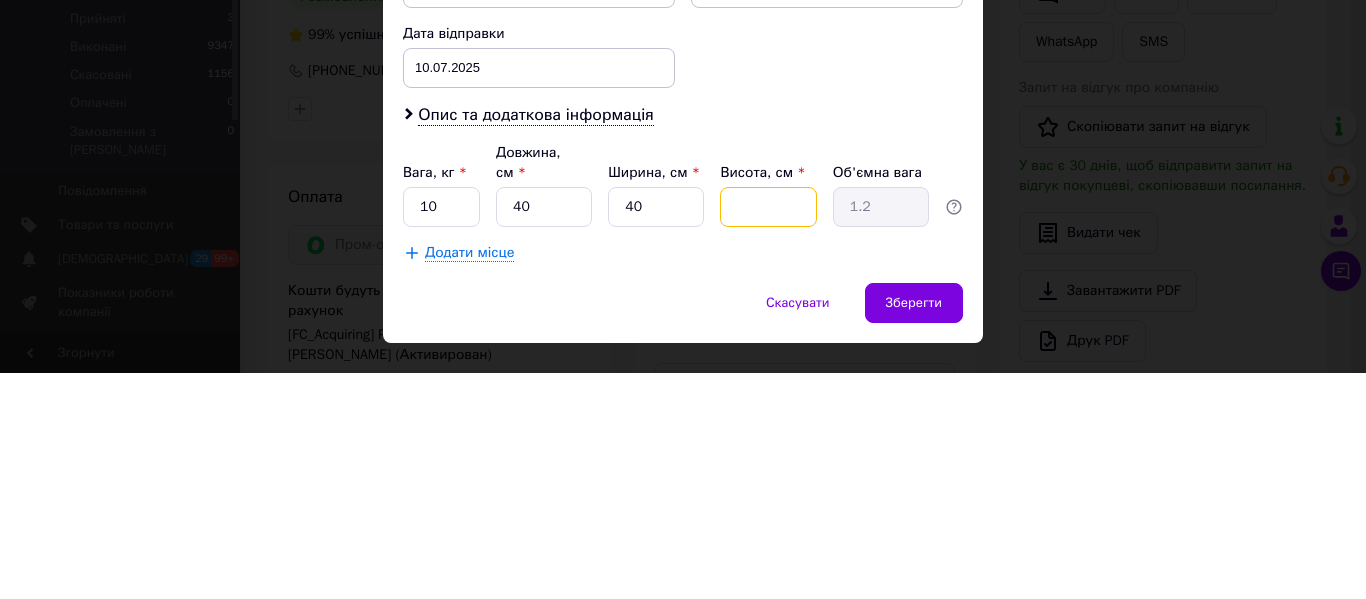 type 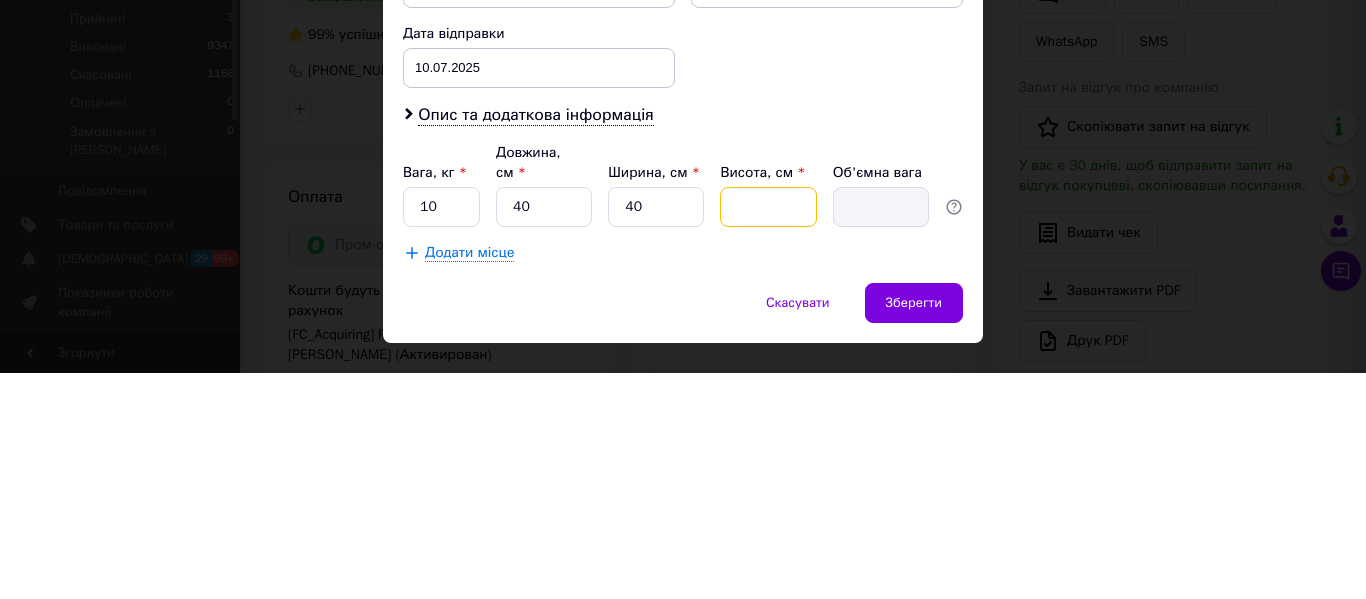 type on "2" 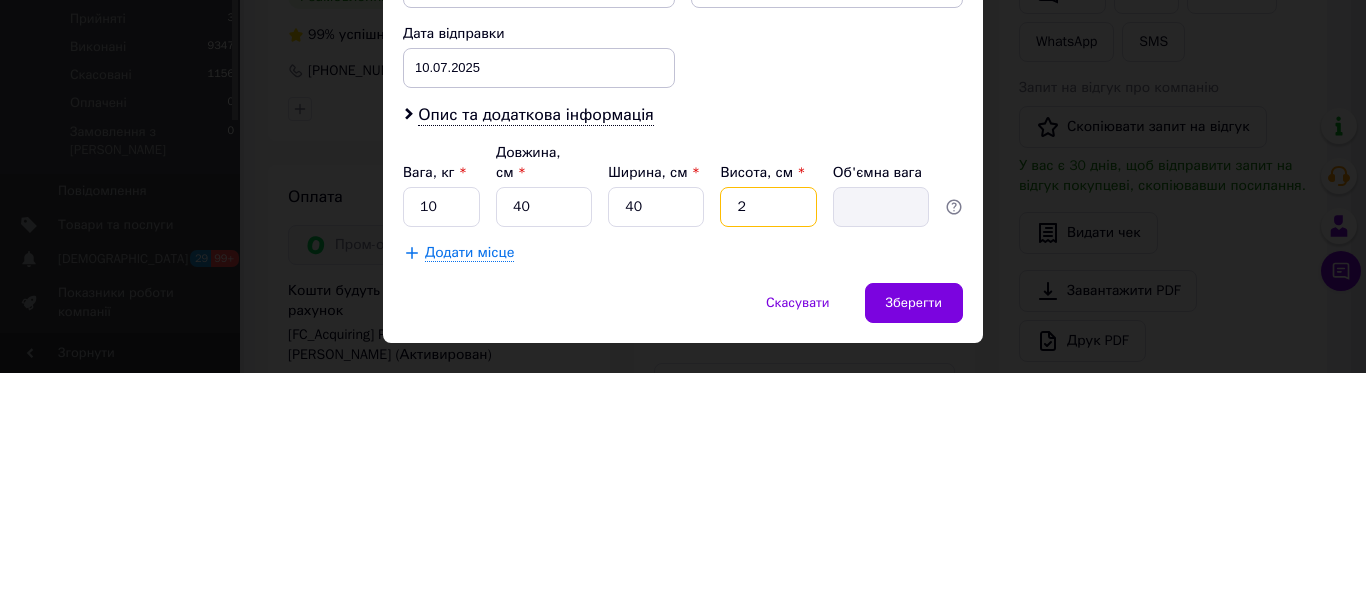 type on "0.8" 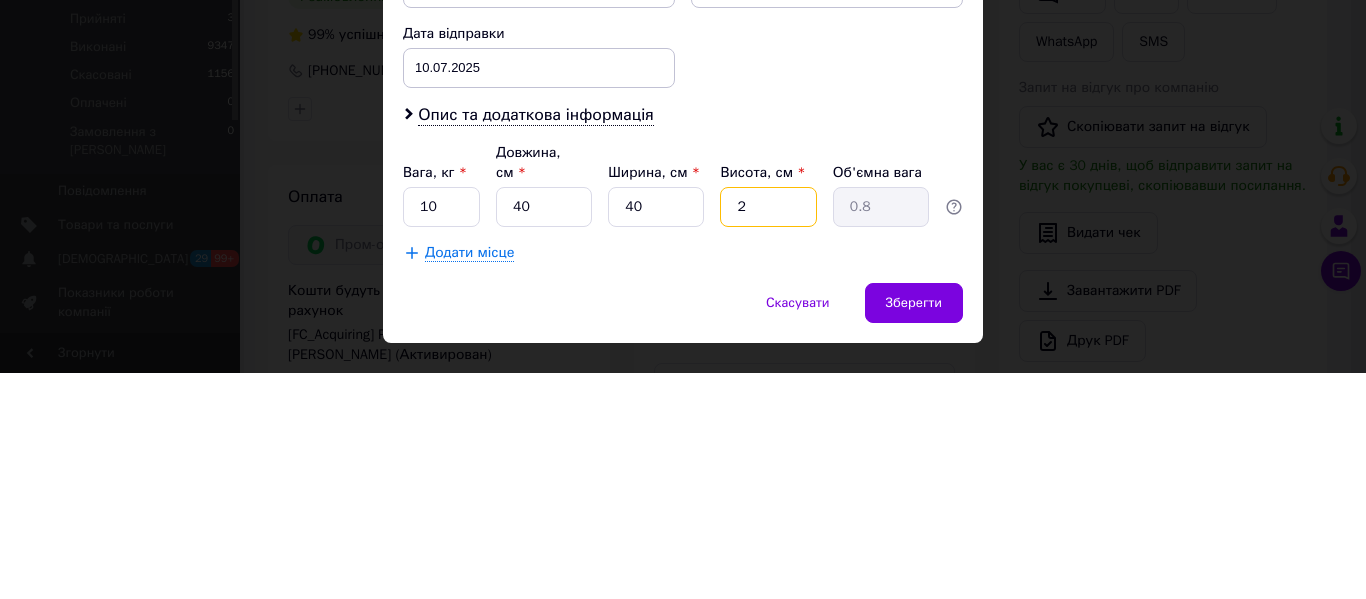 type on "25" 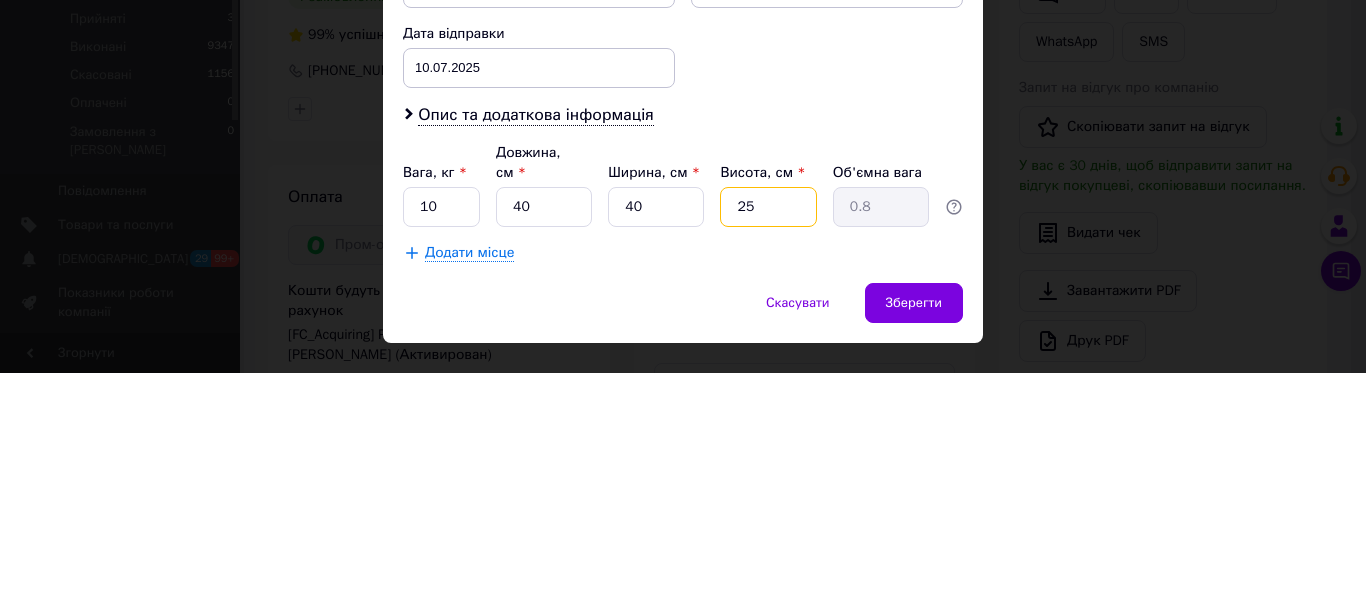 type on "10" 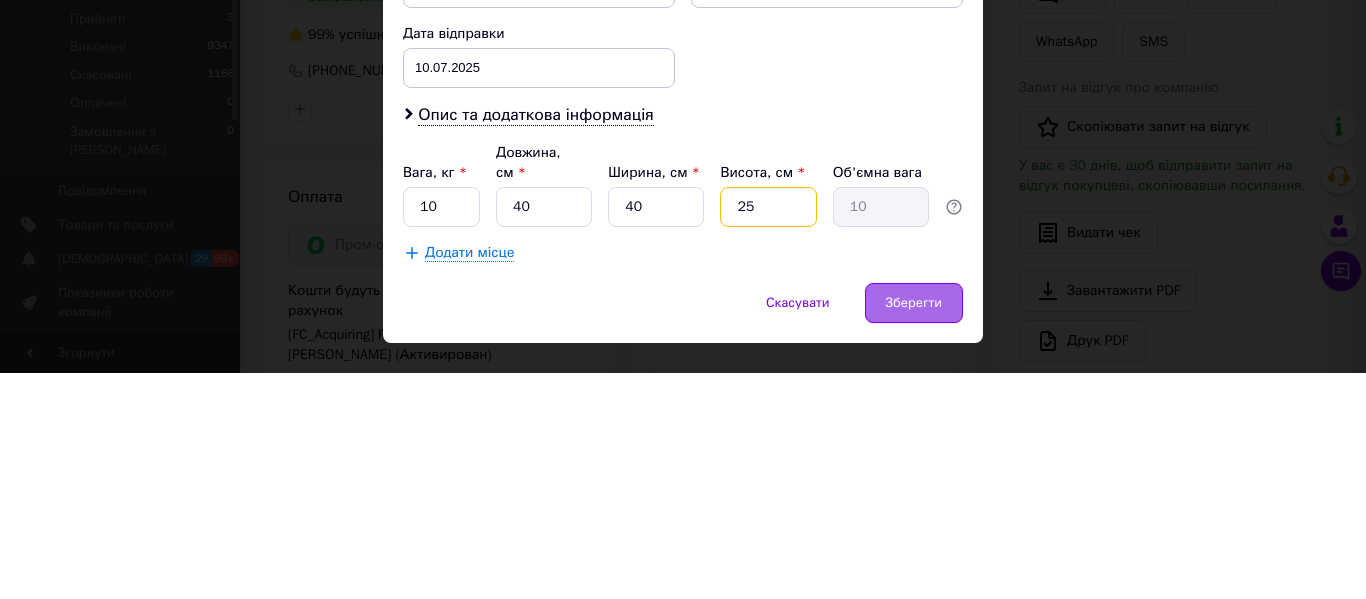 type on "25" 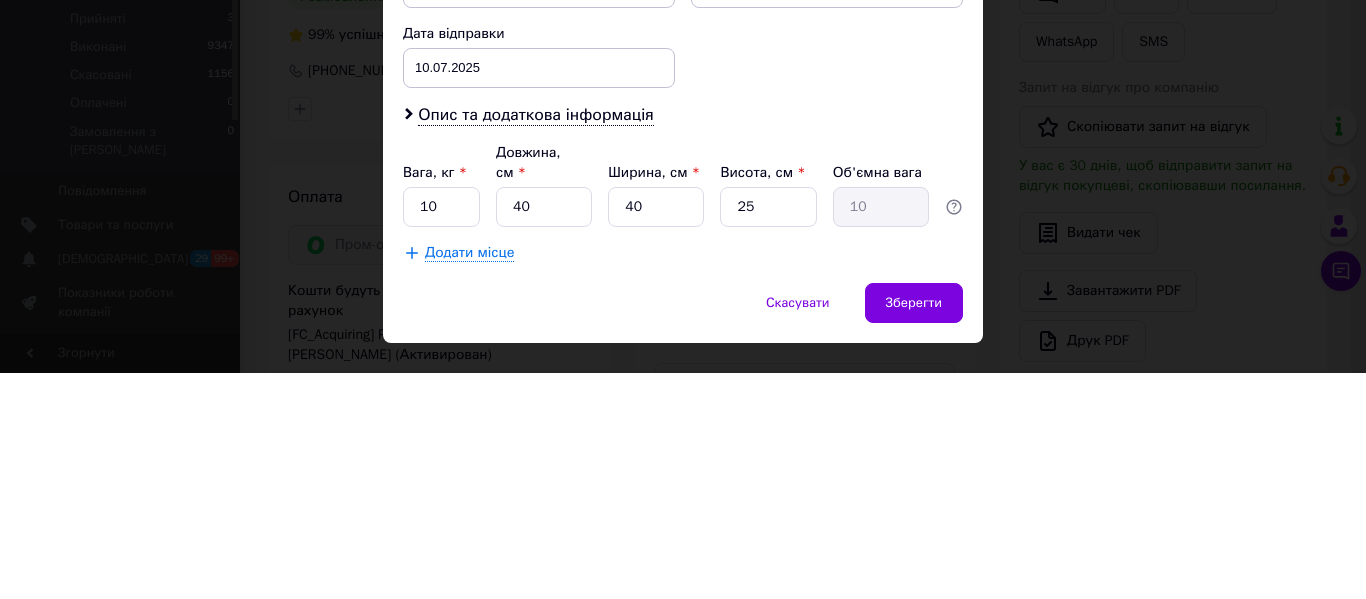drag, startPoint x: 923, startPoint y: 488, endPoint x: 923, endPoint y: 262, distance: 226 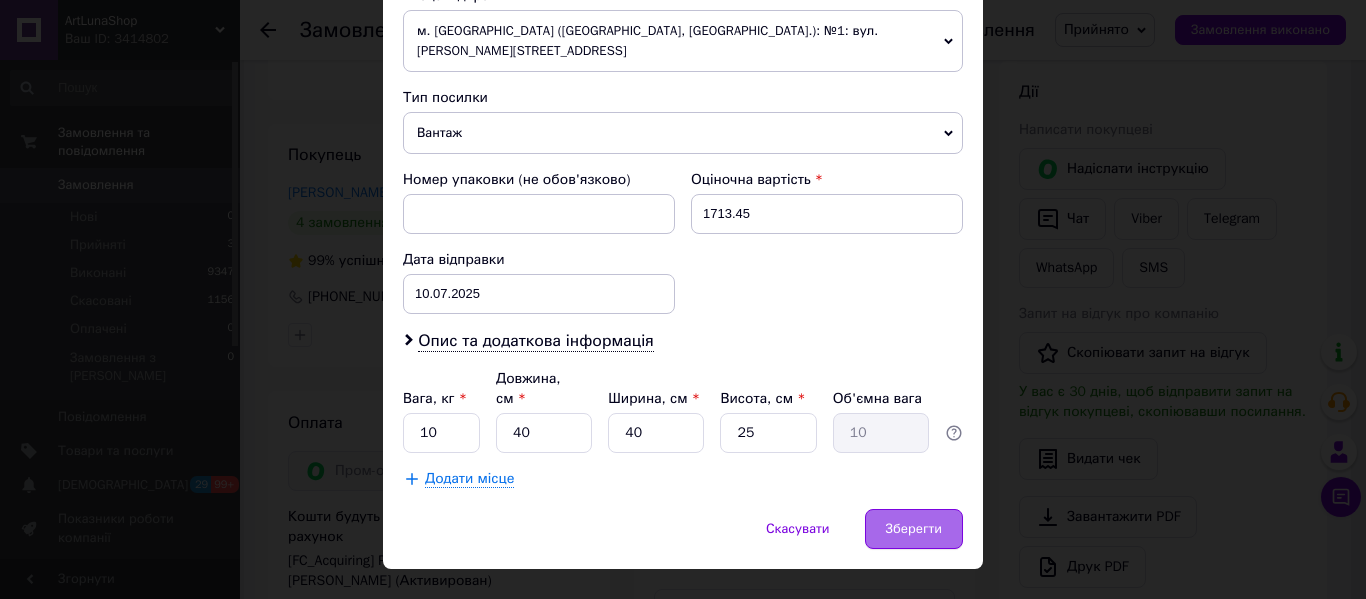 click on "Зберегти" at bounding box center [914, 529] 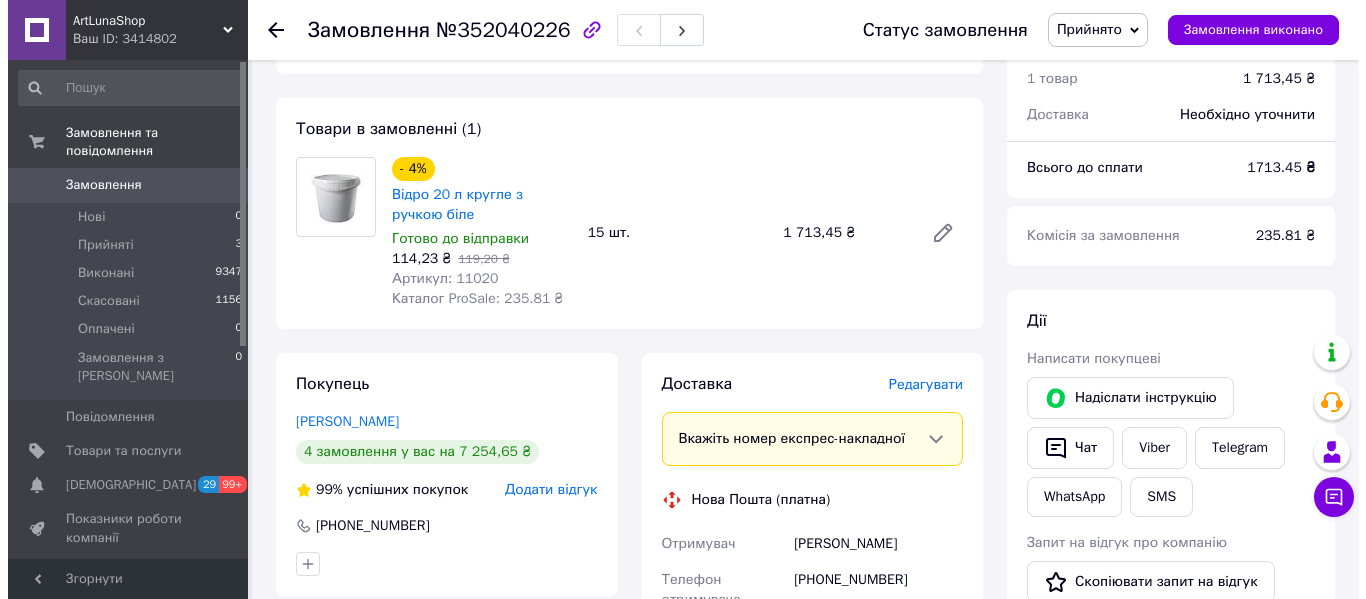 scroll, scrollTop: 700, scrollLeft: 0, axis: vertical 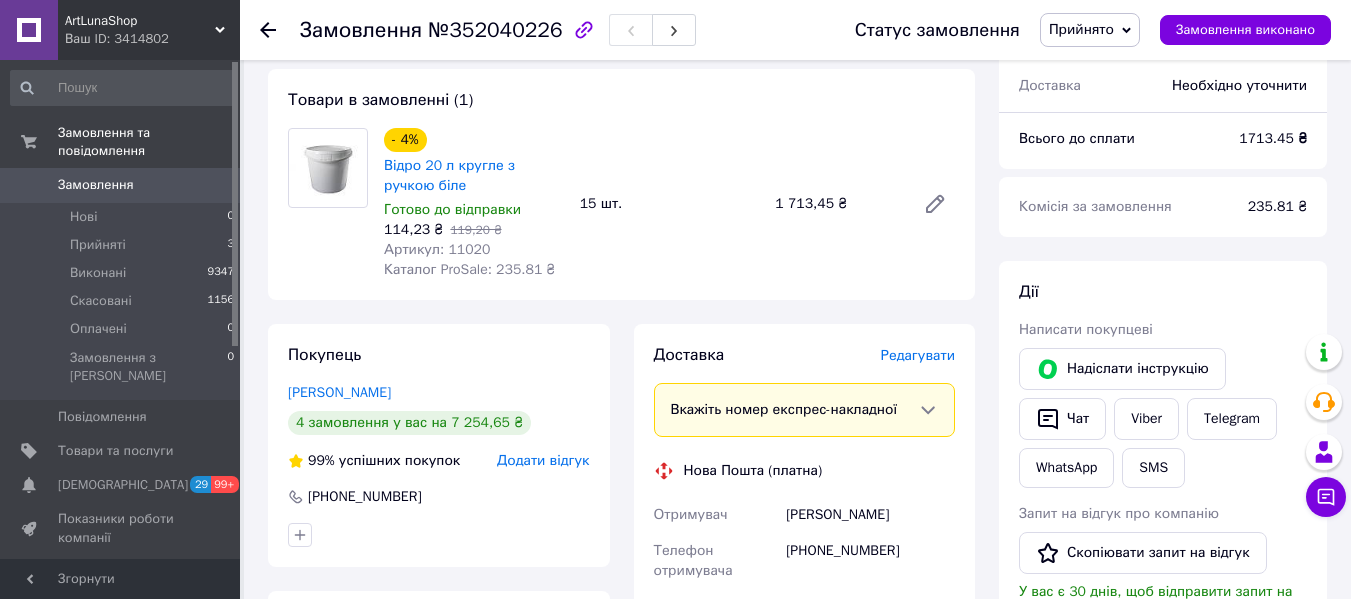 click on "Редагувати" at bounding box center [918, 355] 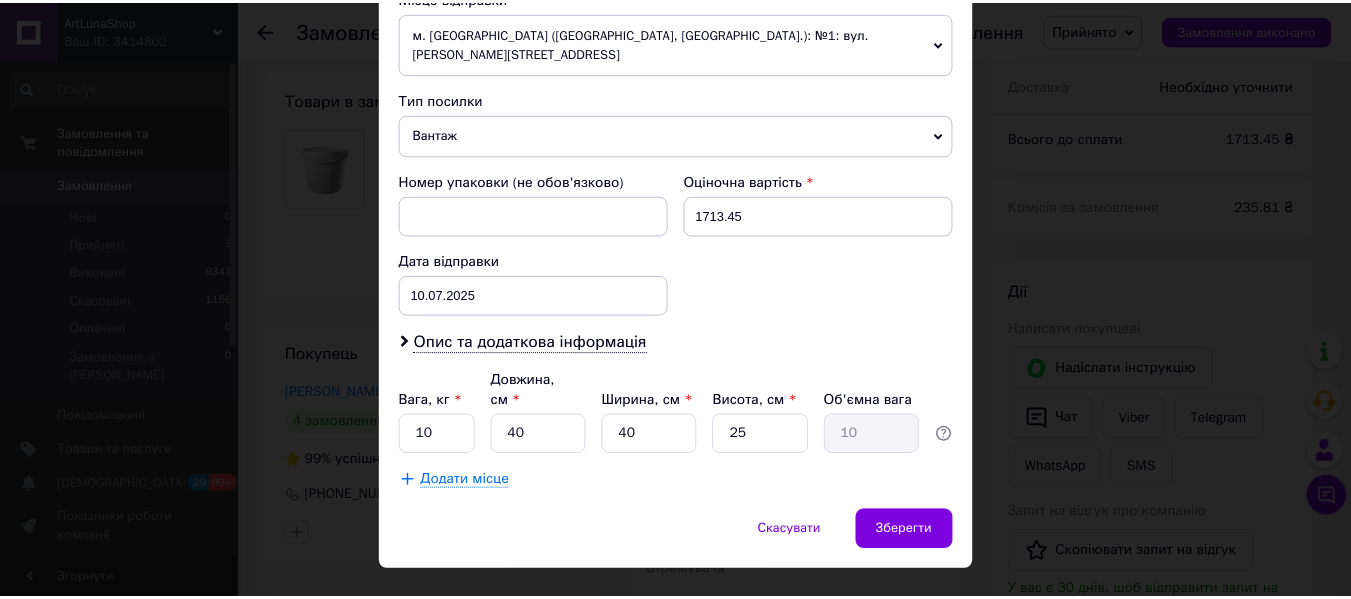 scroll, scrollTop: 729, scrollLeft: 0, axis: vertical 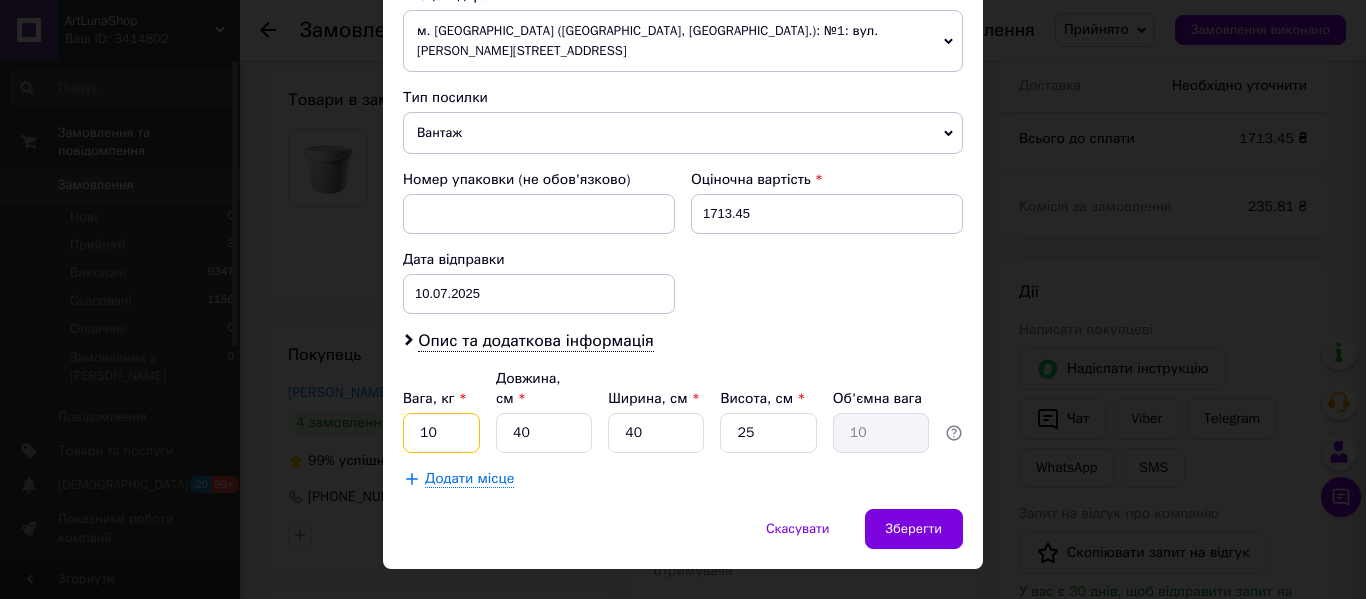 click on "10" at bounding box center [441, 433] 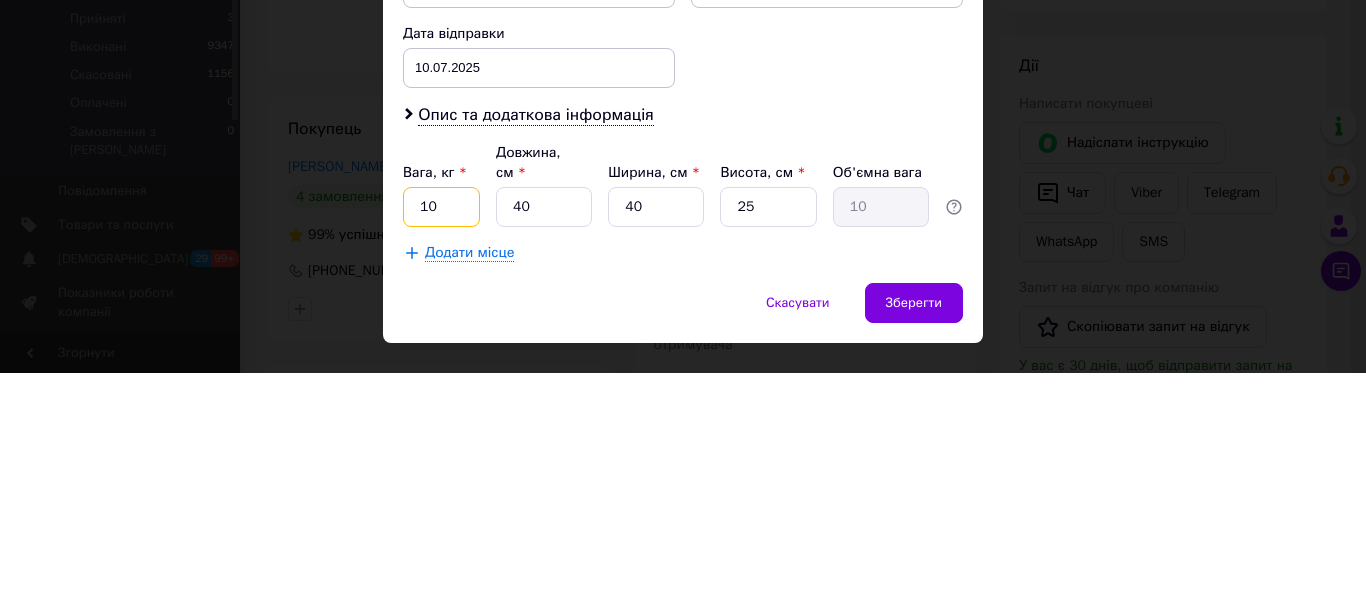 type on "1" 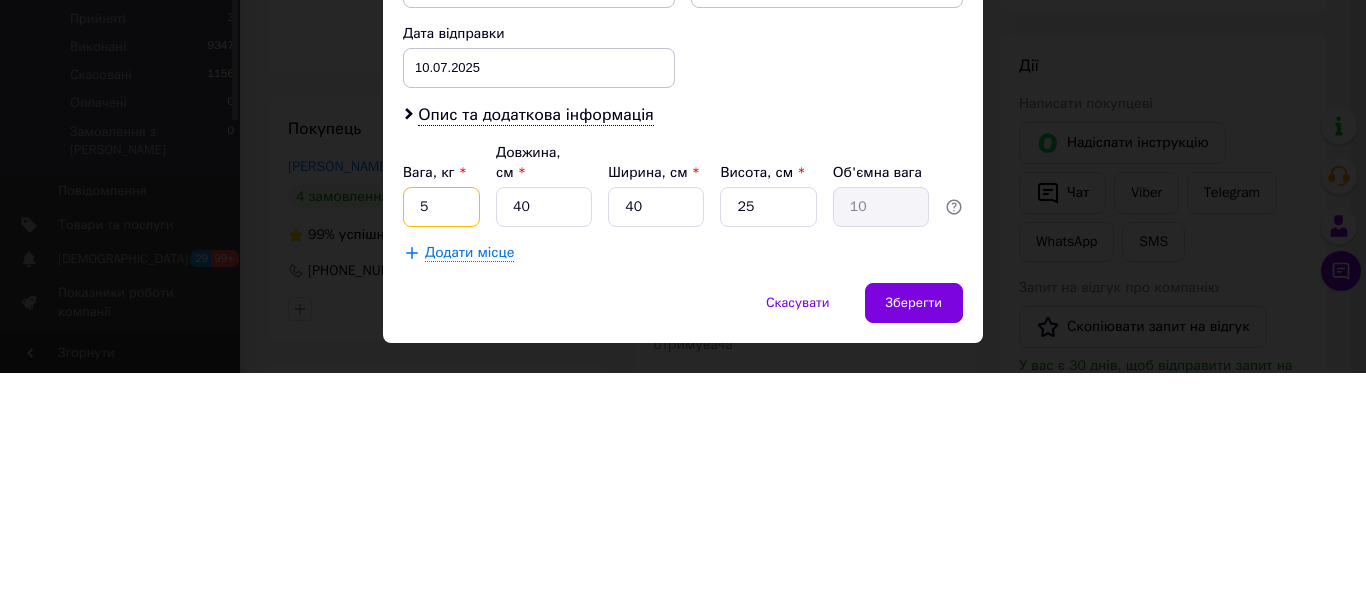 type on "5" 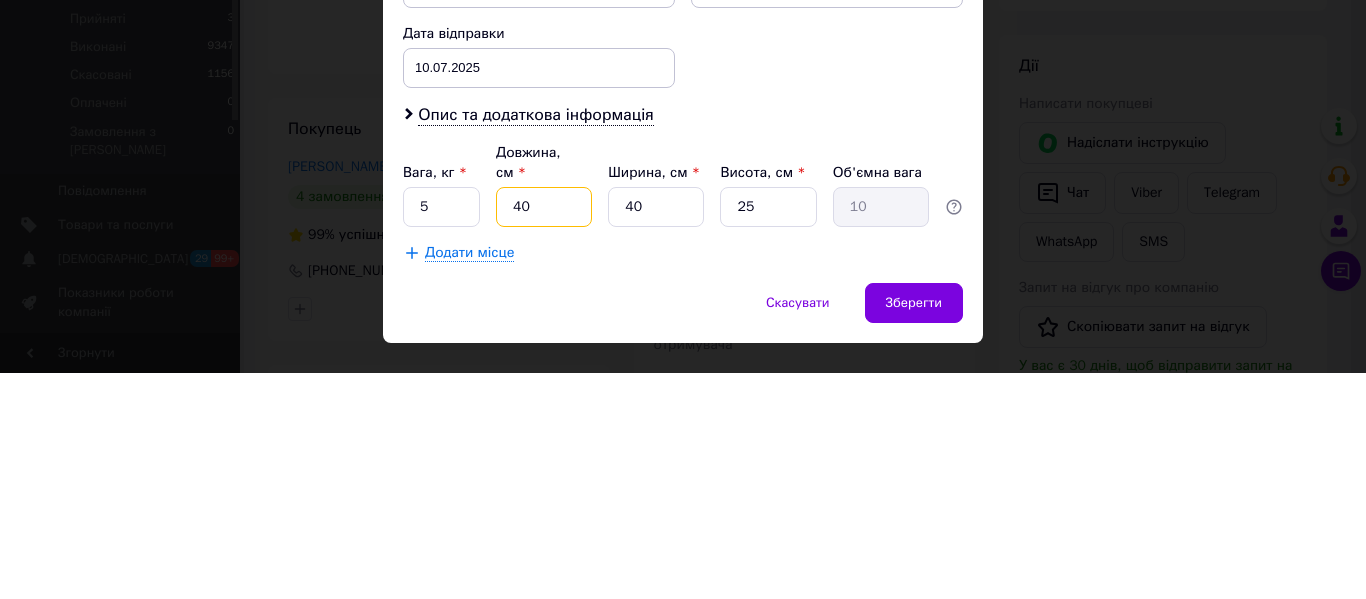 click on "40" at bounding box center (544, 433) 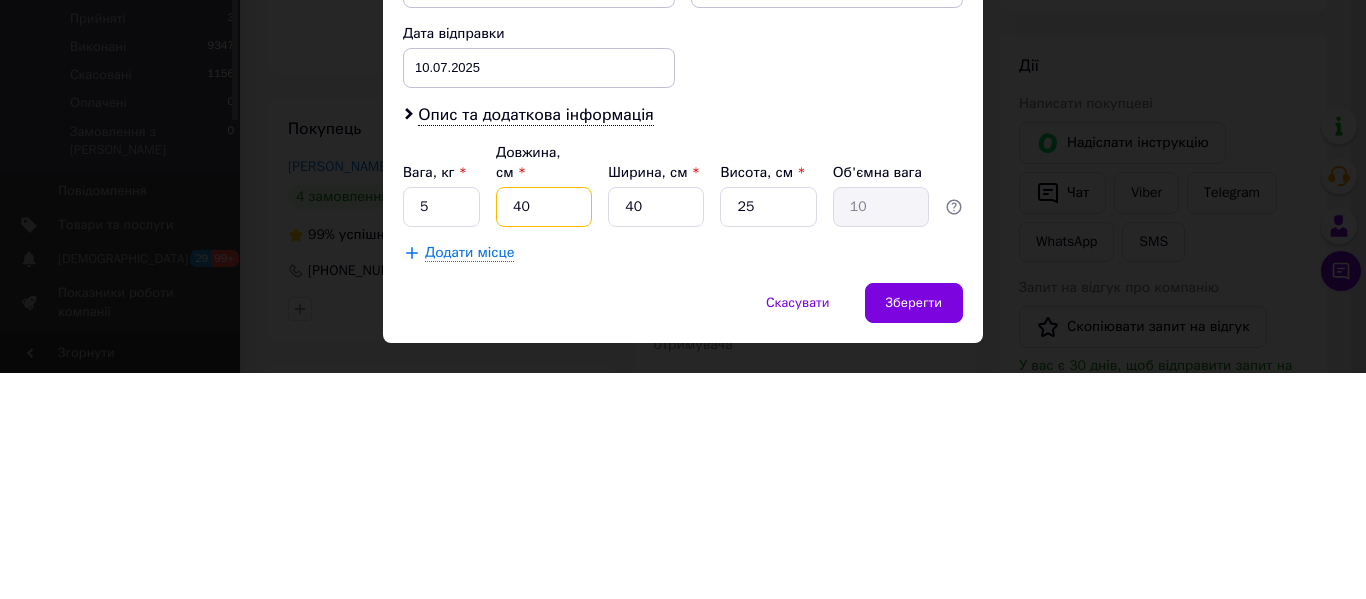 type on "4" 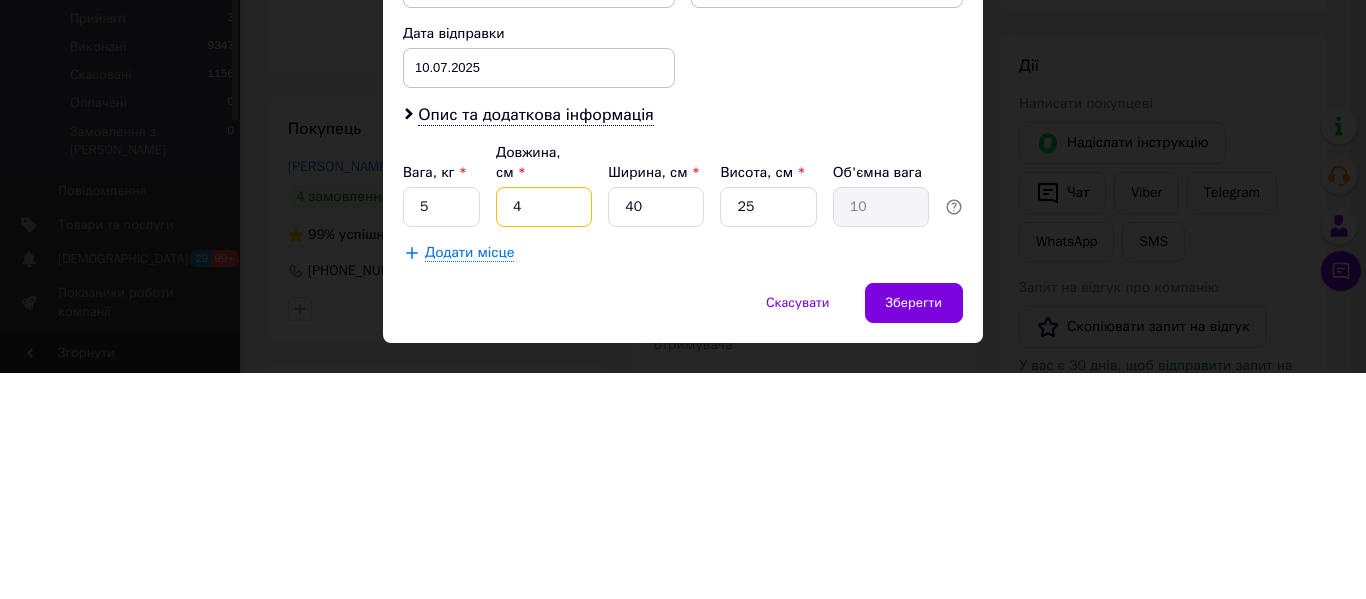 type on "1" 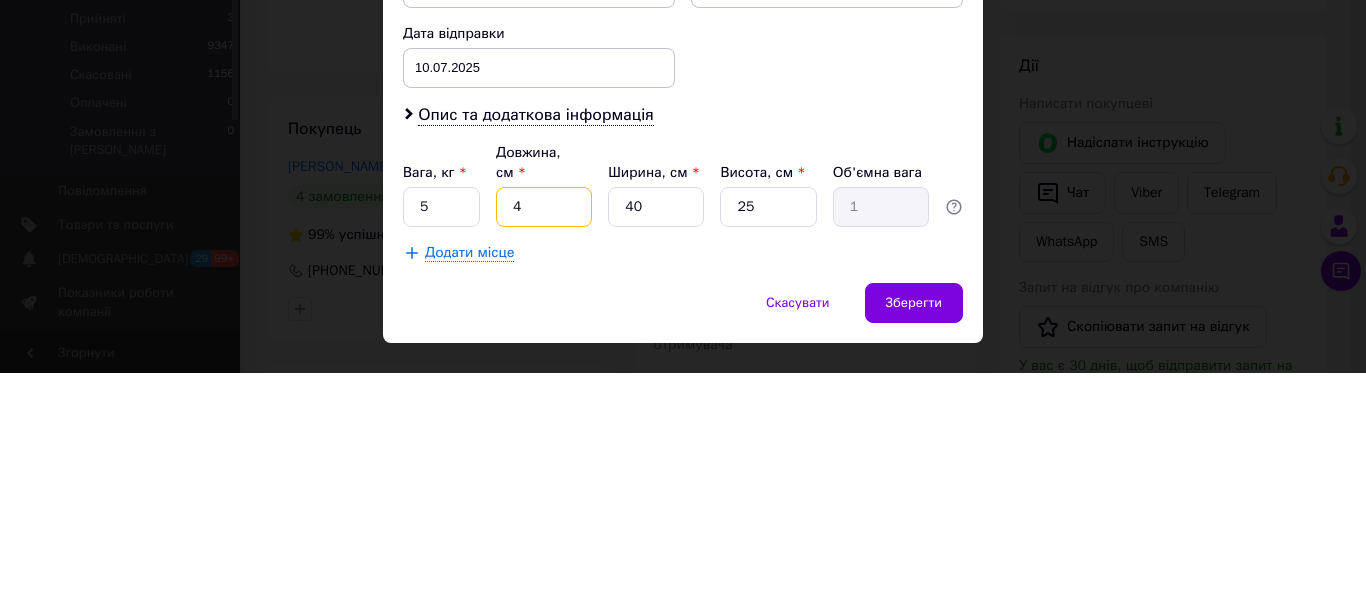 type 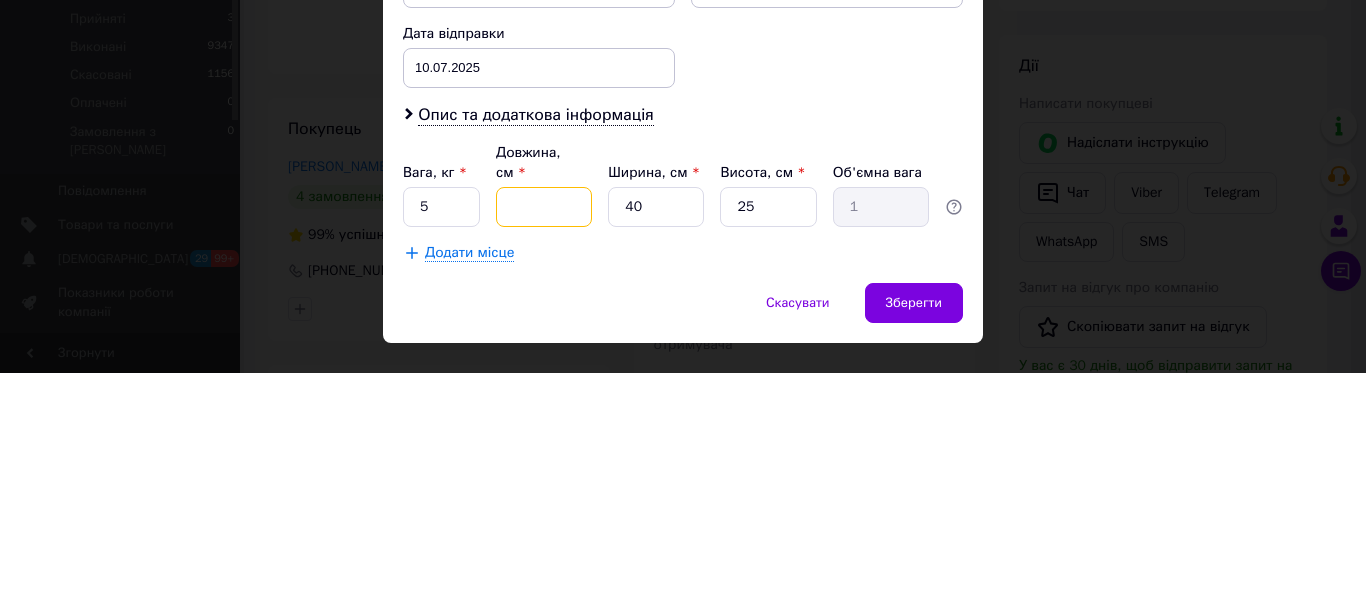 type 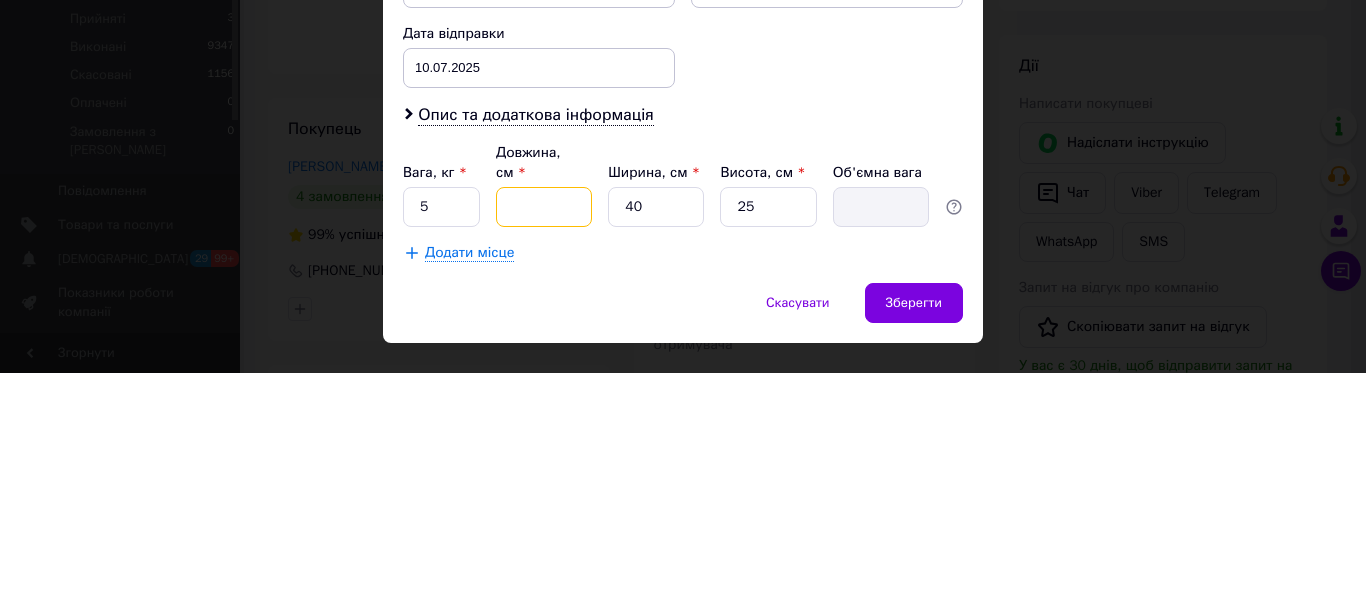 type on "2" 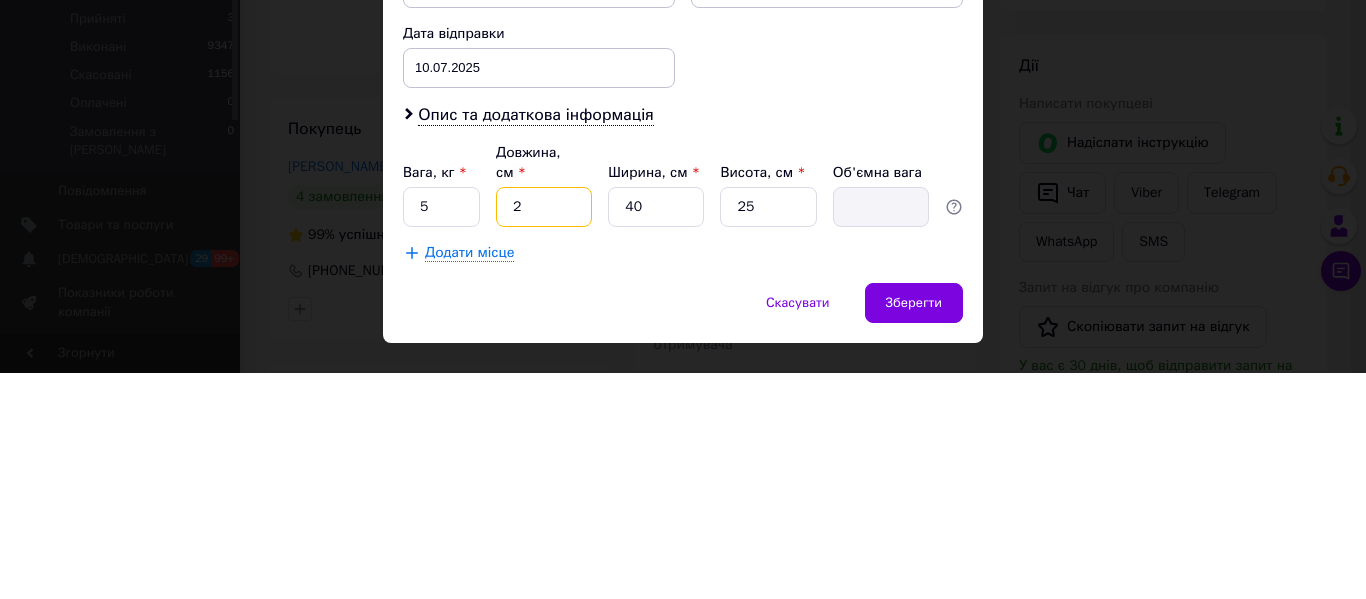 type on "0.5" 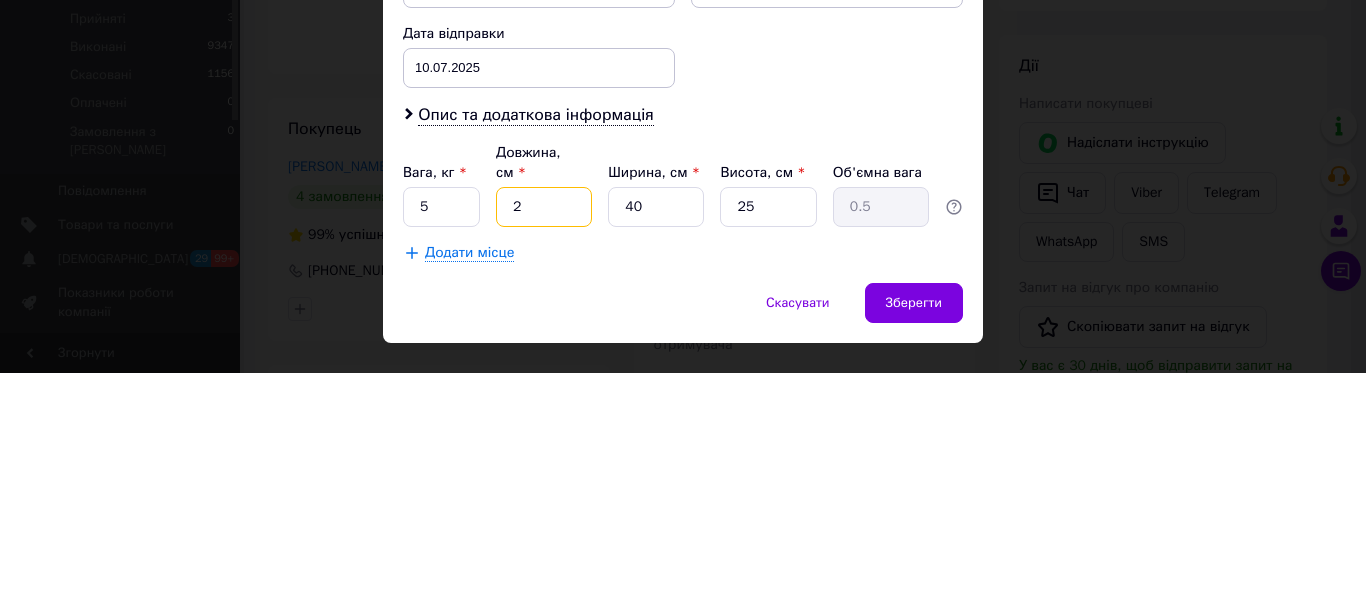 type on "20" 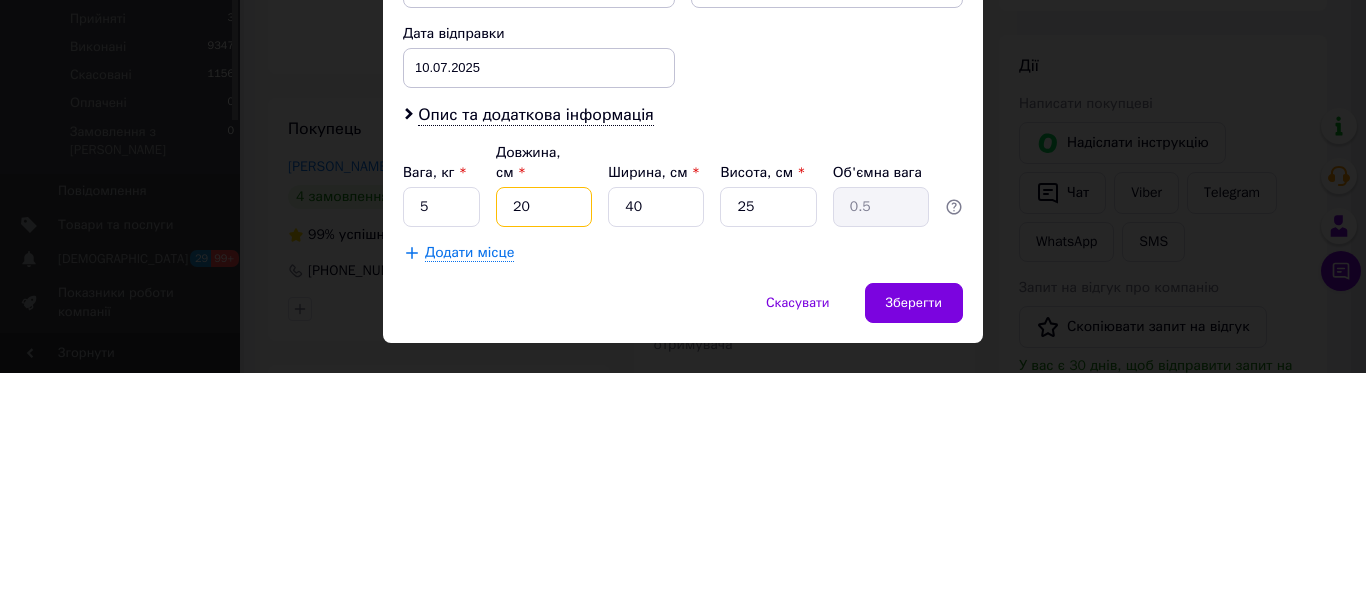 type on "5" 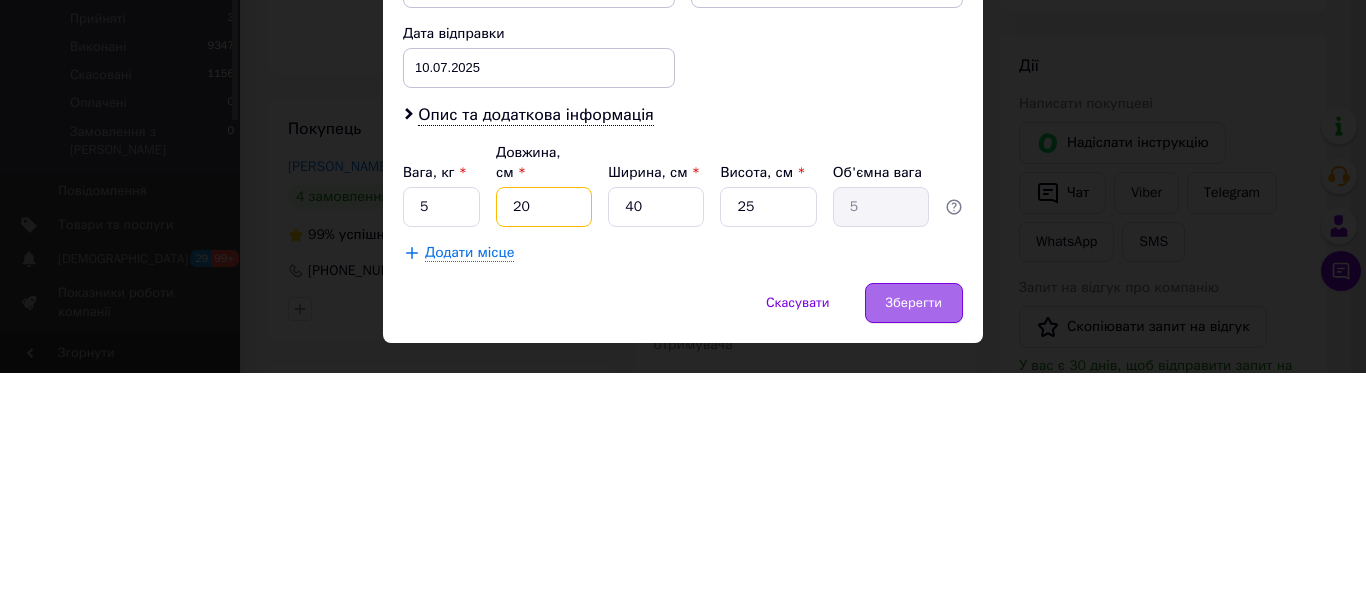 type on "20" 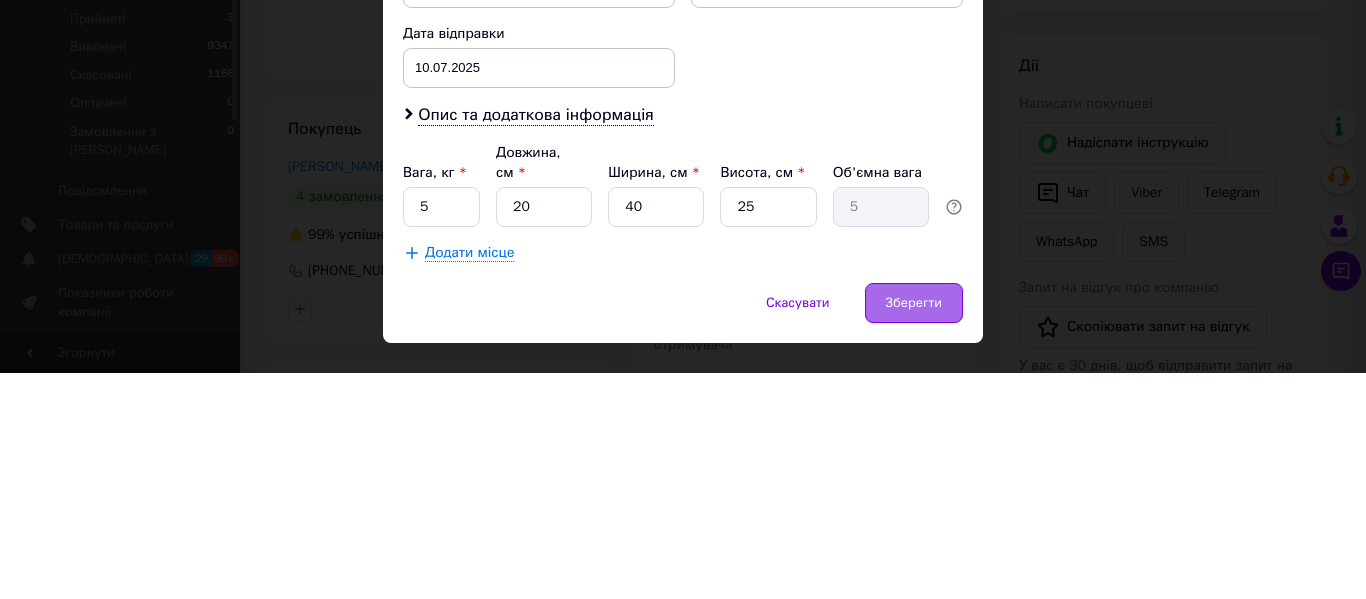 click on "× Редагування доставки Спосіб доставки Нова Пошта (платна) Платник Отримувач Відправник Прізвище отримувача Шипко Ім'я отримувача Володимир По батькові отримувача Телефон отримувача +380636899158 Тип доставки У відділенні Кур'єром В поштоматі Місто Вінниця Відділення №21: вул. Генерала Арабея, 2 Місце відправки м. Дубно (Рівненська обл., Дубенський р-н.): №1: вул. Семидубська, 16 Немає збігів. Спробуйте змінити умови пошуку Додати ще місце відправки Тип посилки Вантаж Документи Номер упаковки (не обов'язково) Оціночна вартість 1713.45 Дата відправки 10.07.2025 < 2025 > < Июль" at bounding box center [683, -45] 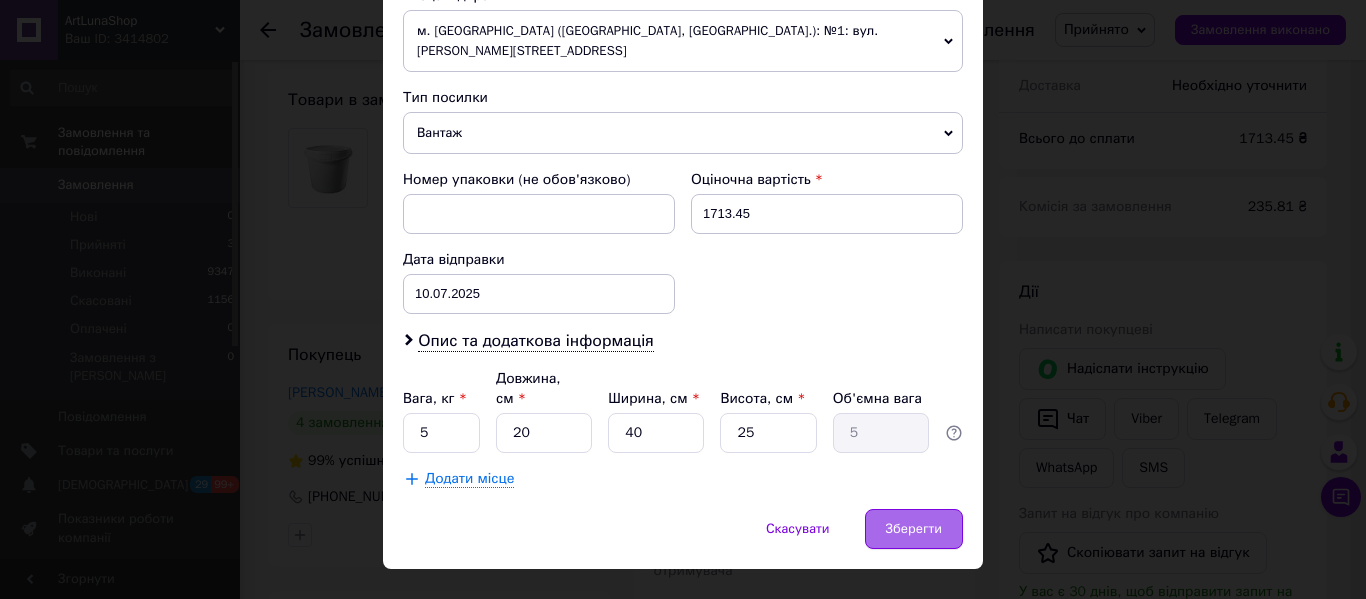 click on "Зберегти" at bounding box center [914, 529] 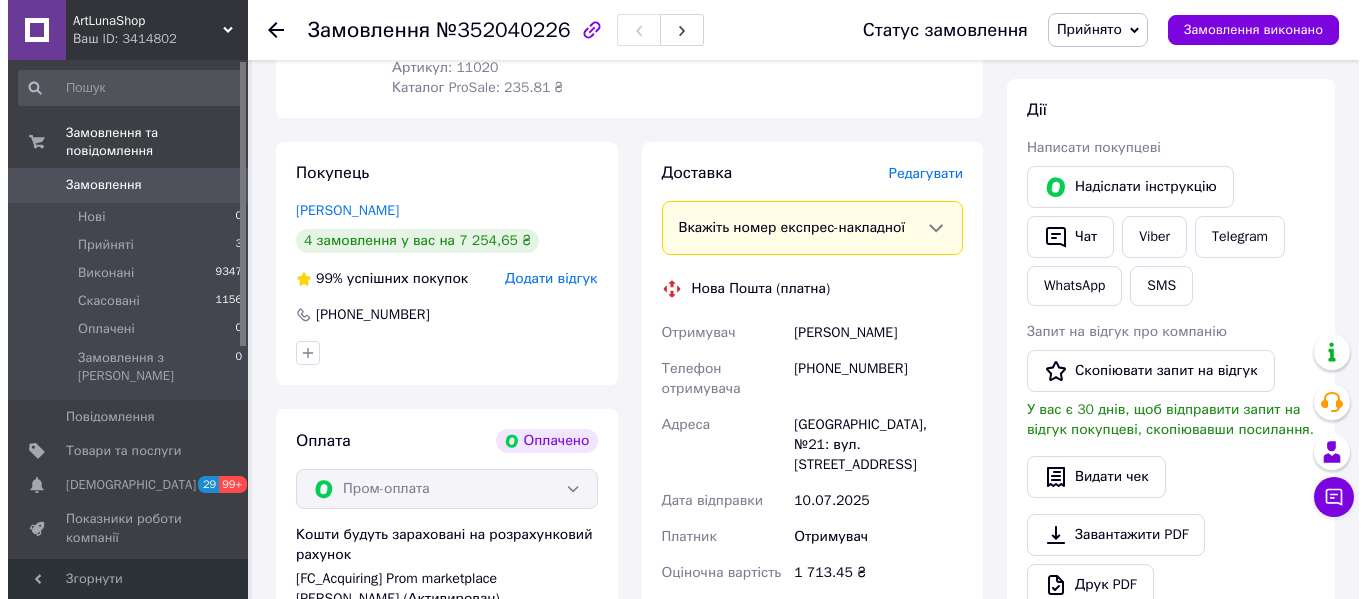 scroll, scrollTop: 900, scrollLeft: 0, axis: vertical 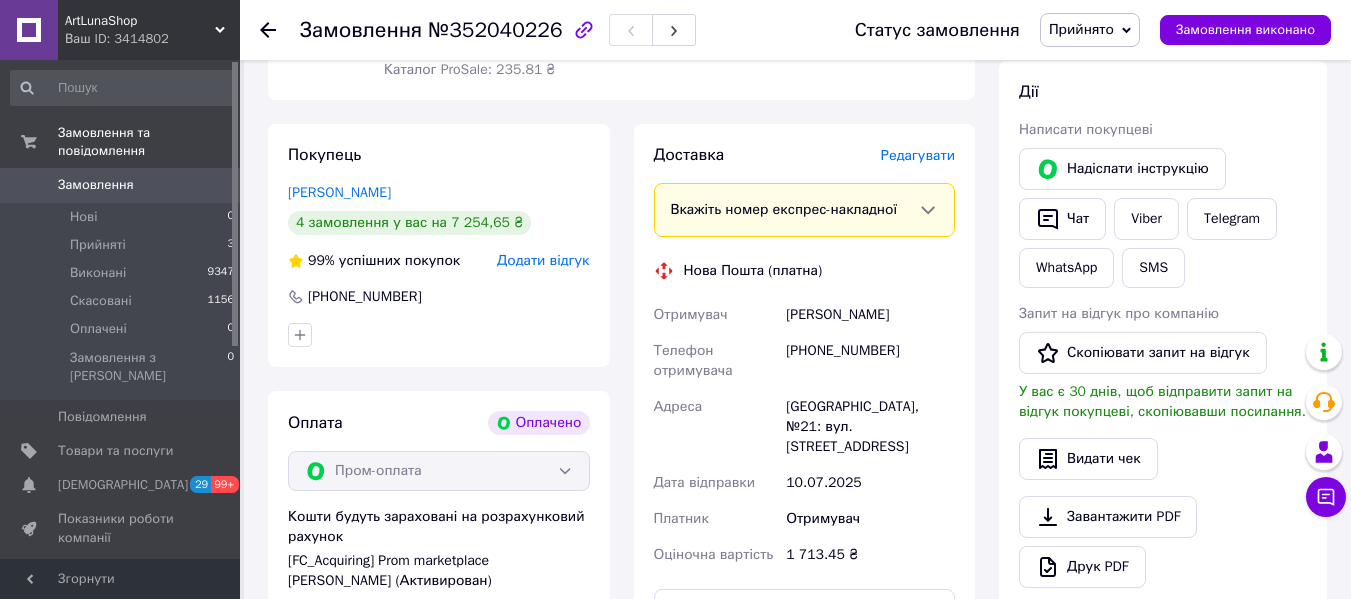 click on "Редагувати" at bounding box center (918, 155) 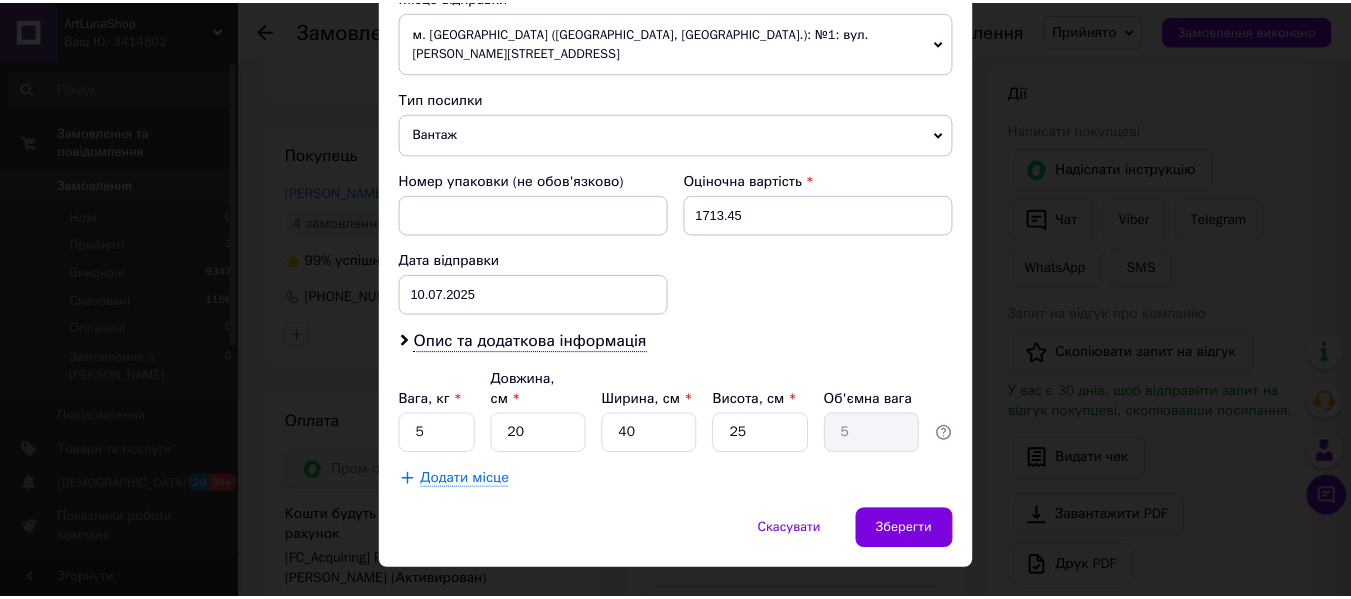 scroll, scrollTop: 729, scrollLeft: 0, axis: vertical 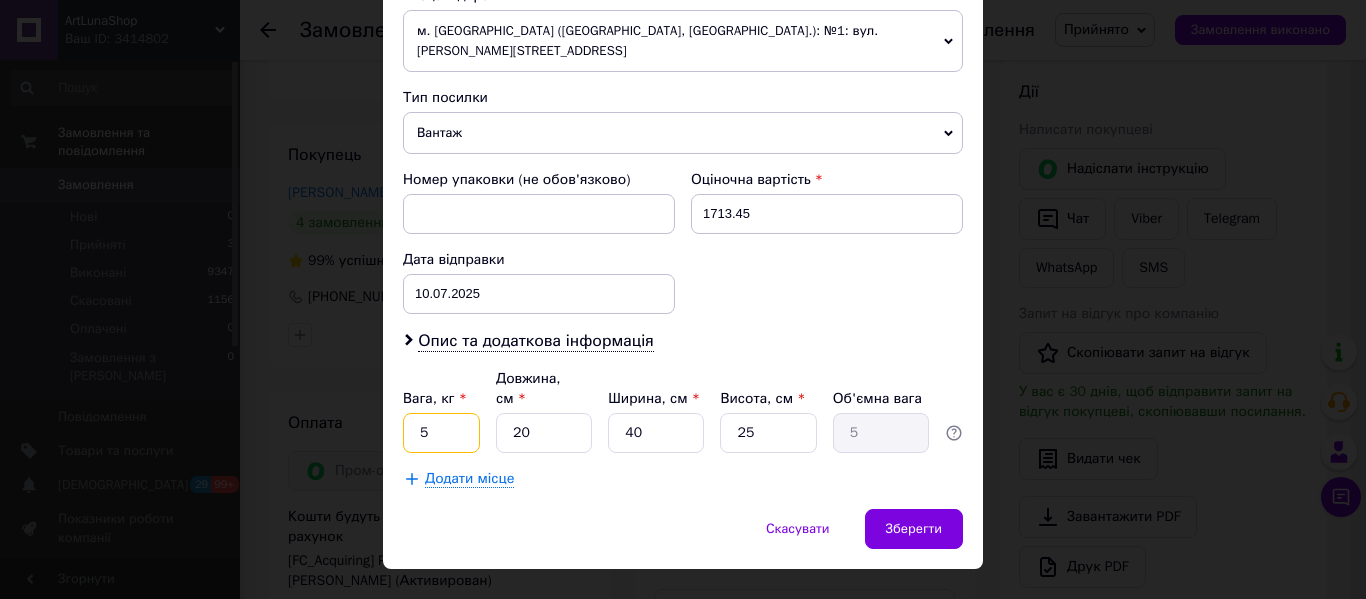 click on "5" at bounding box center [441, 433] 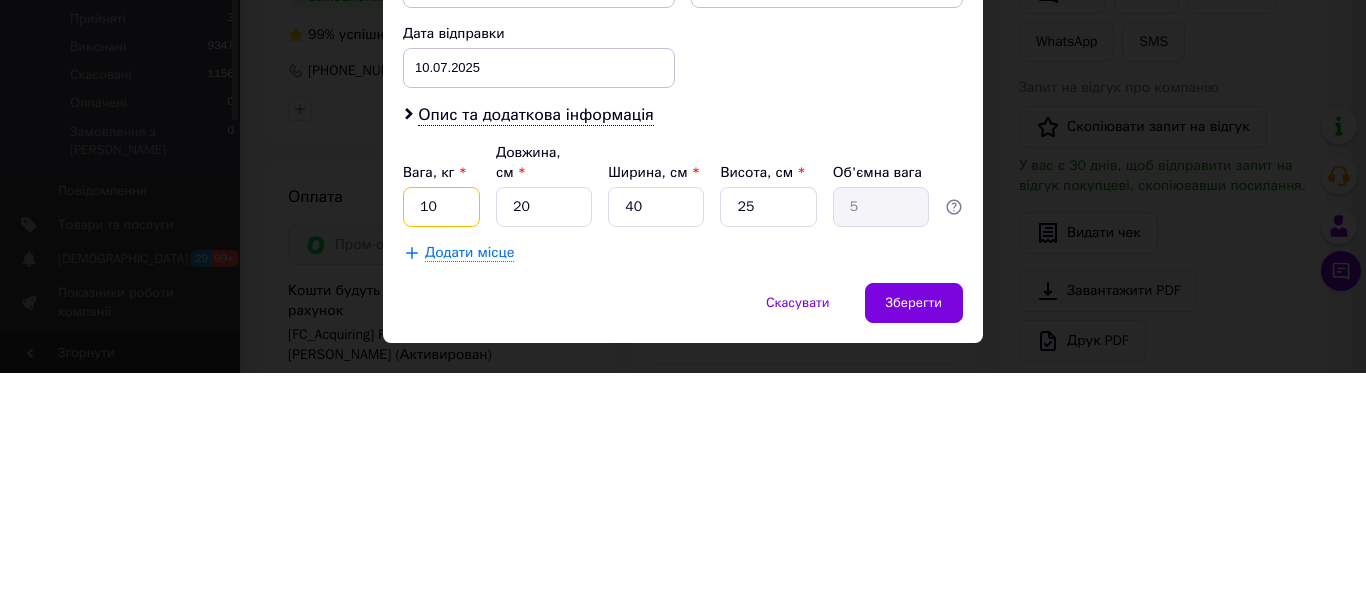 type on "10" 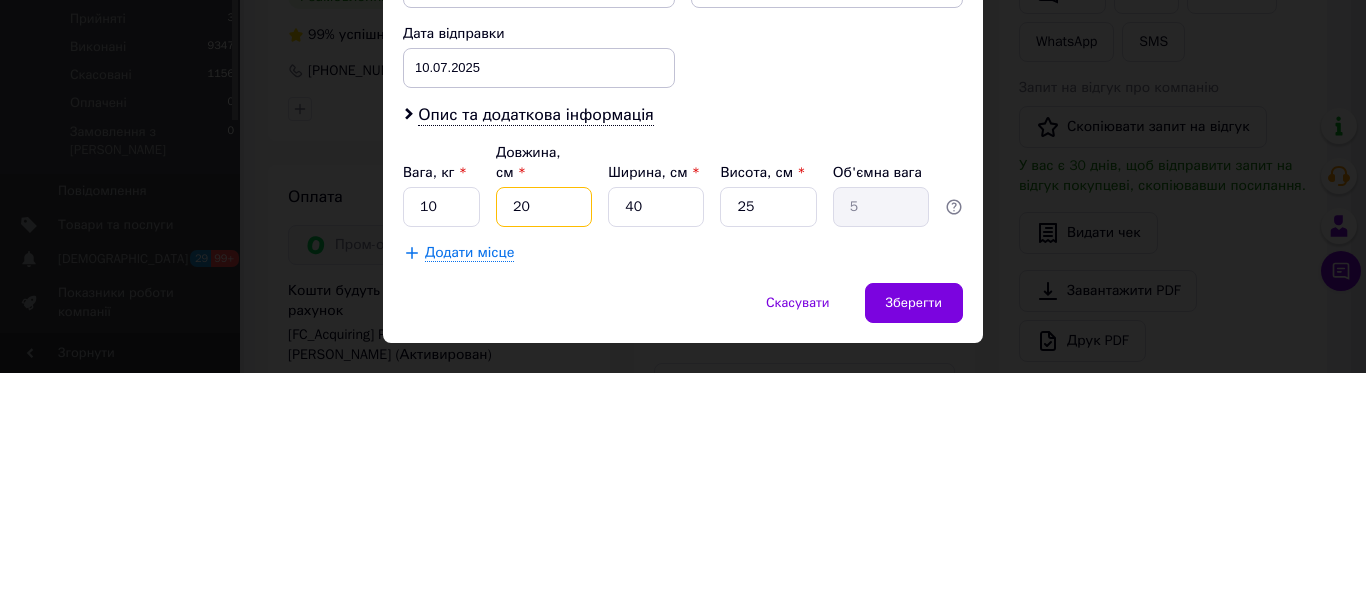 click on "20" at bounding box center (544, 433) 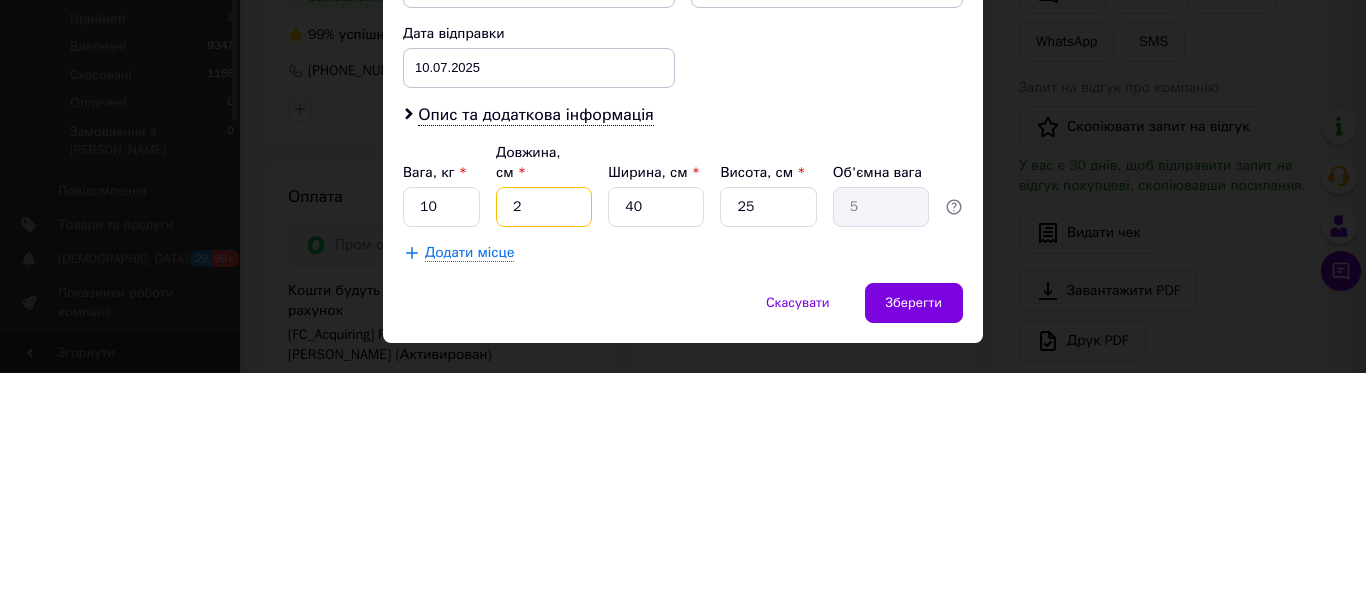type on "0.5" 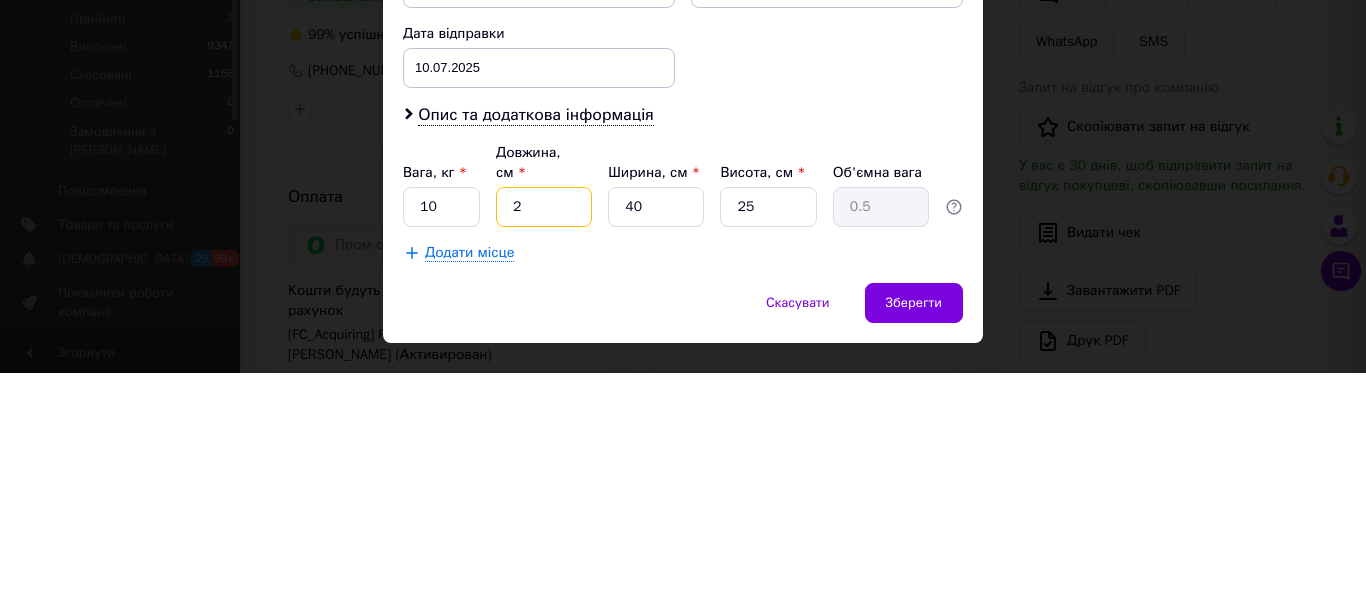 type 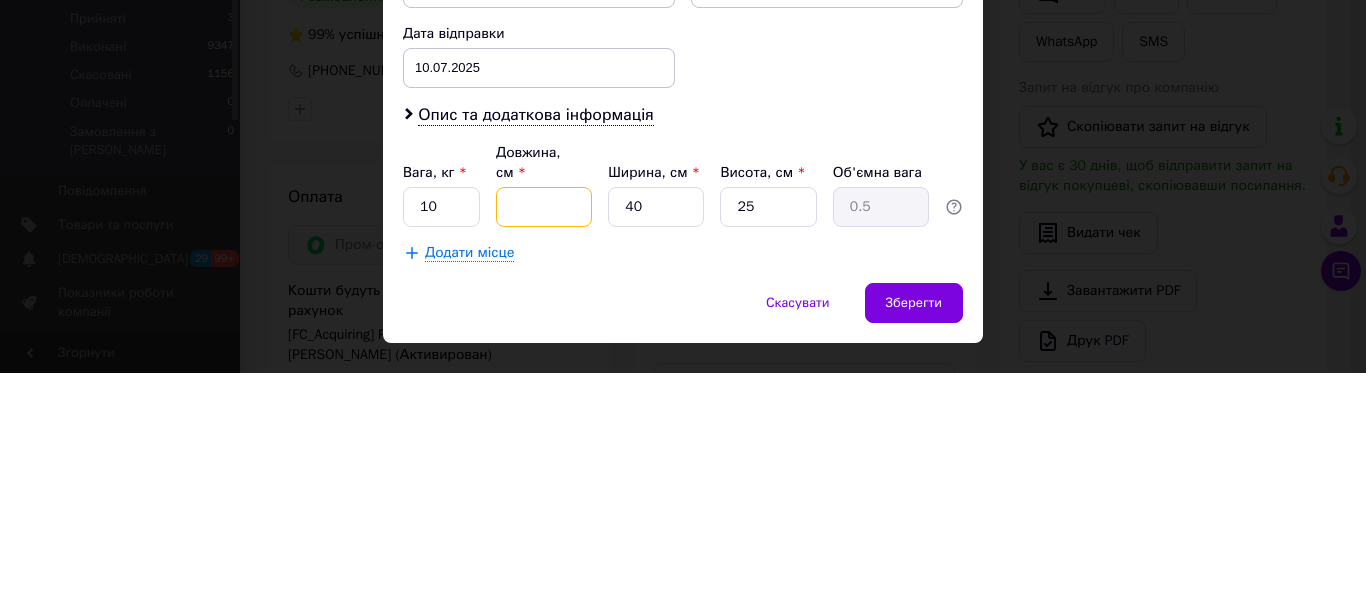 type 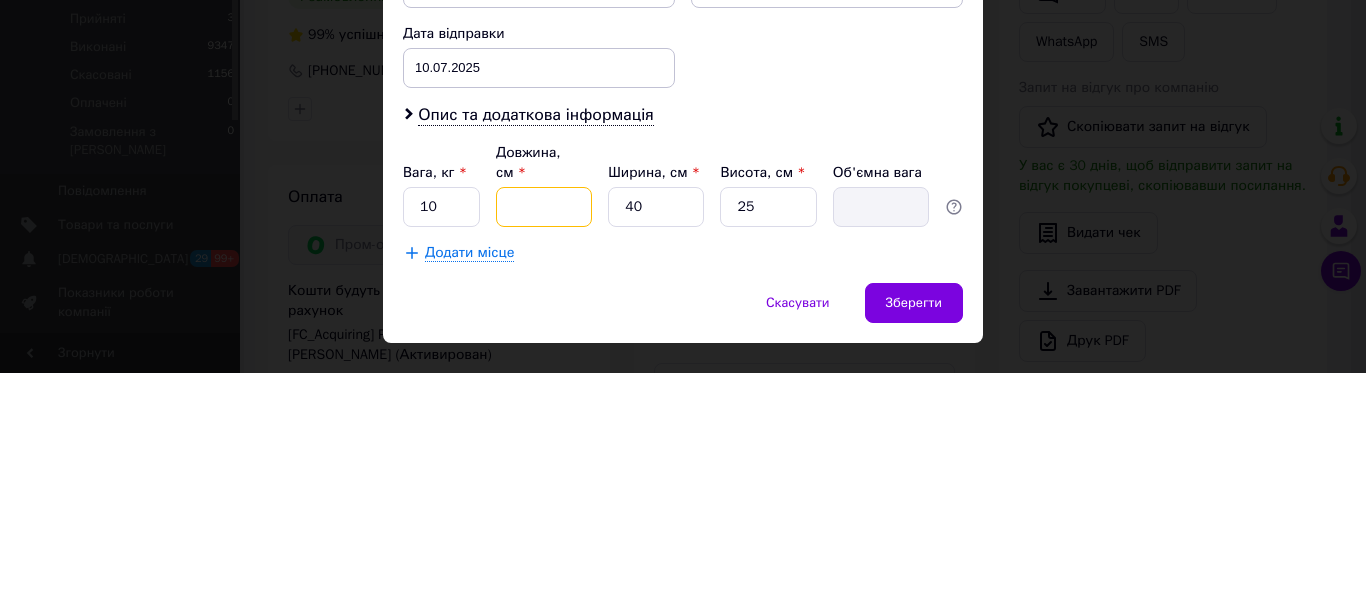 type on "4" 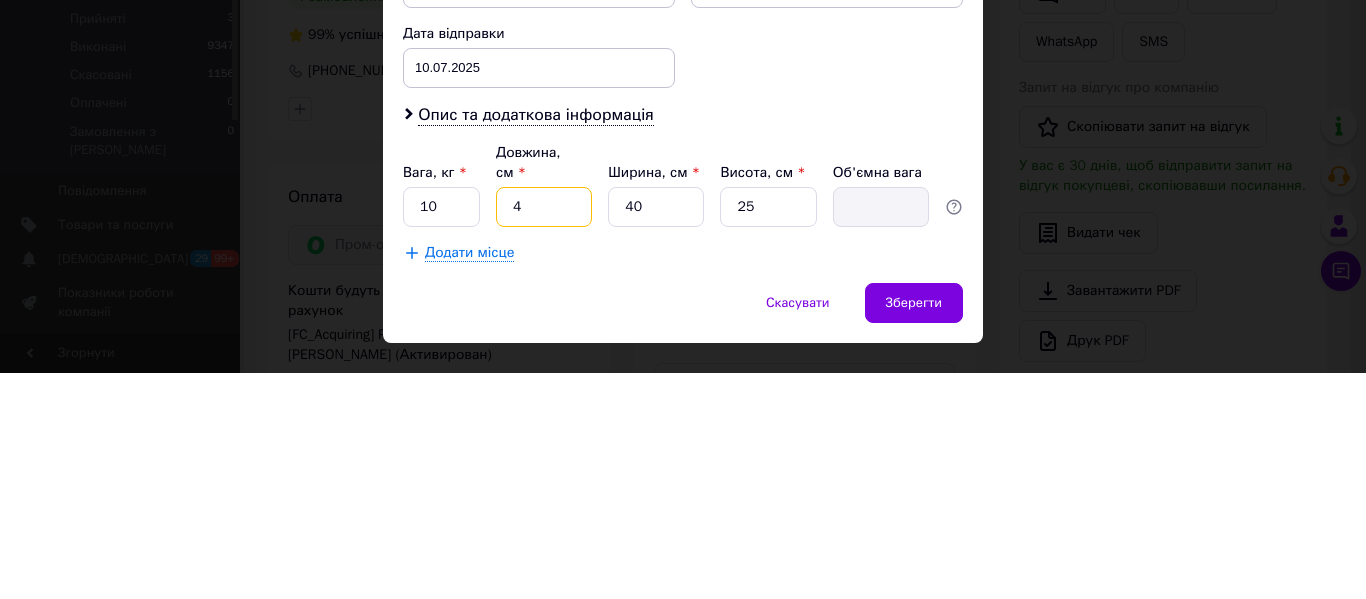 type on "1" 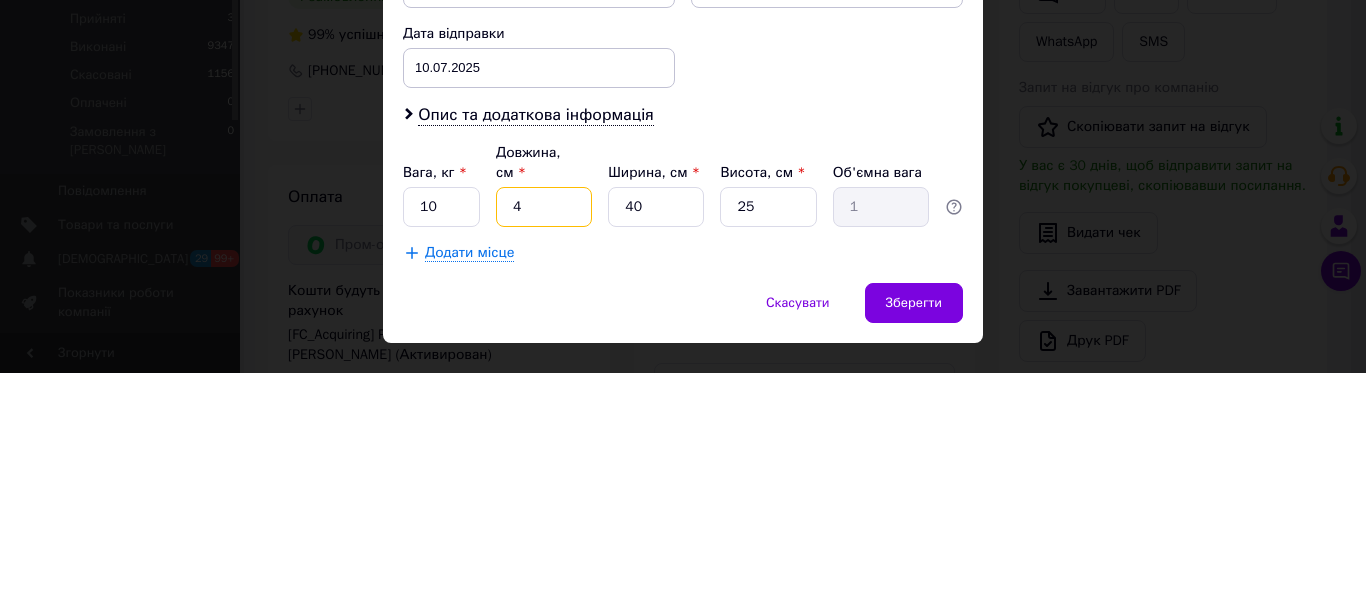 type on "40" 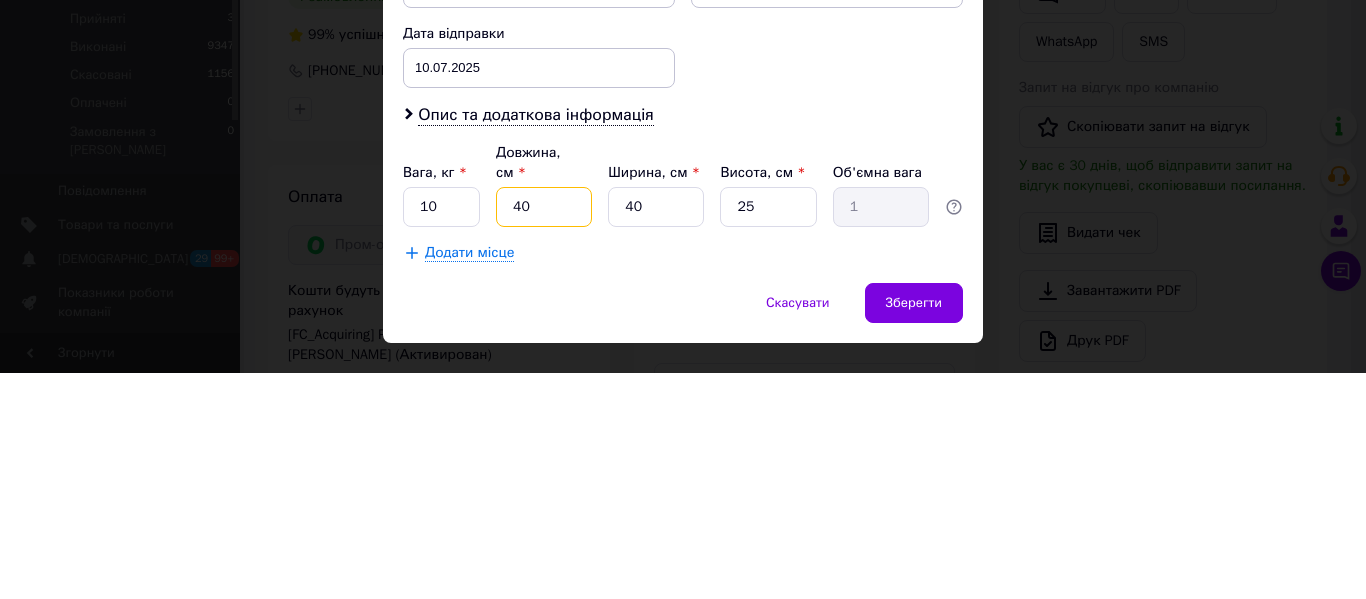type on "10" 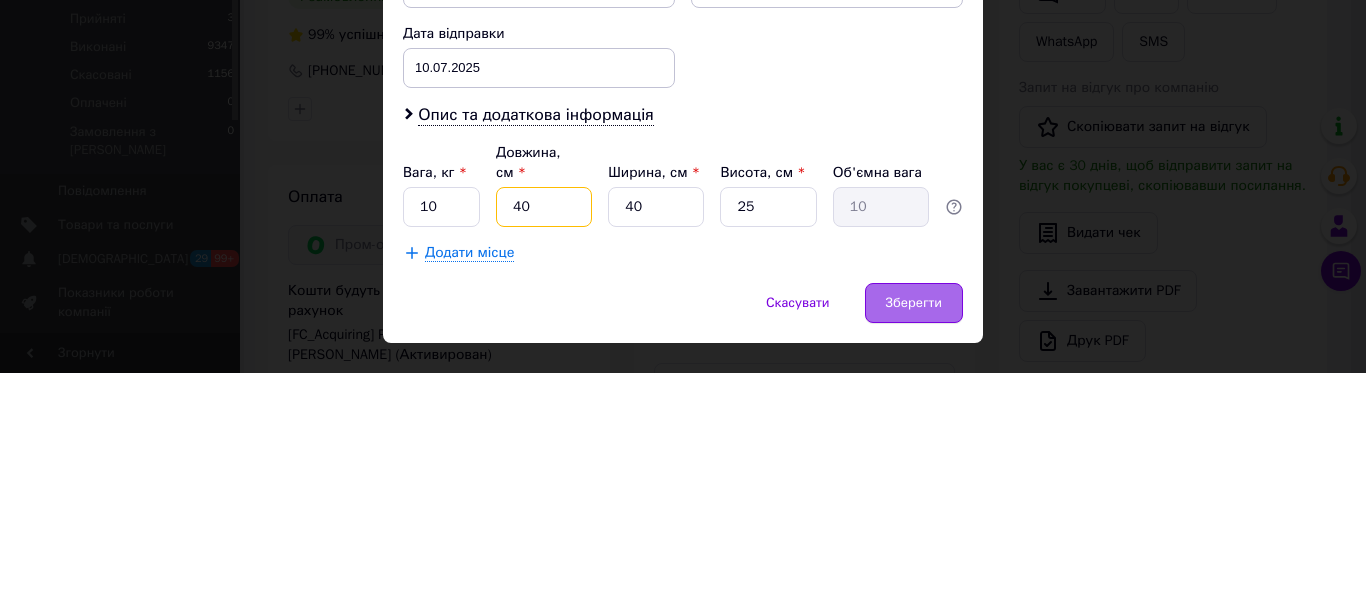type on "40" 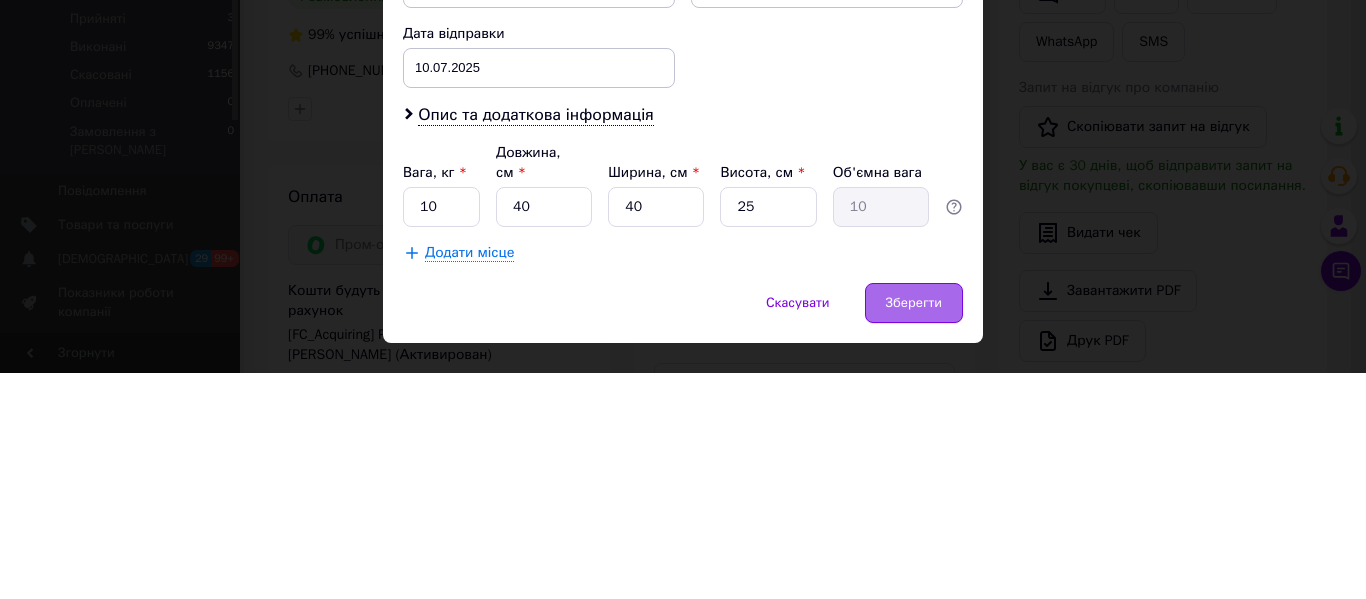click on "Зберегти" at bounding box center (914, 529) 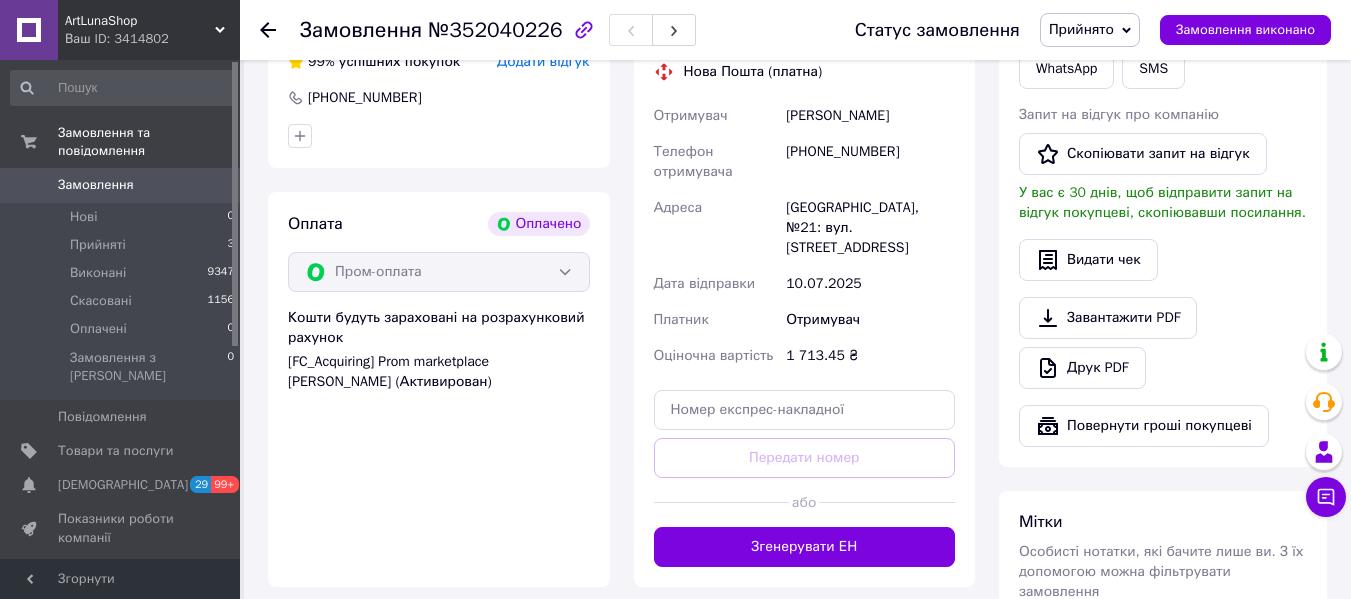scroll, scrollTop: 1100, scrollLeft: 0, axis: vertical 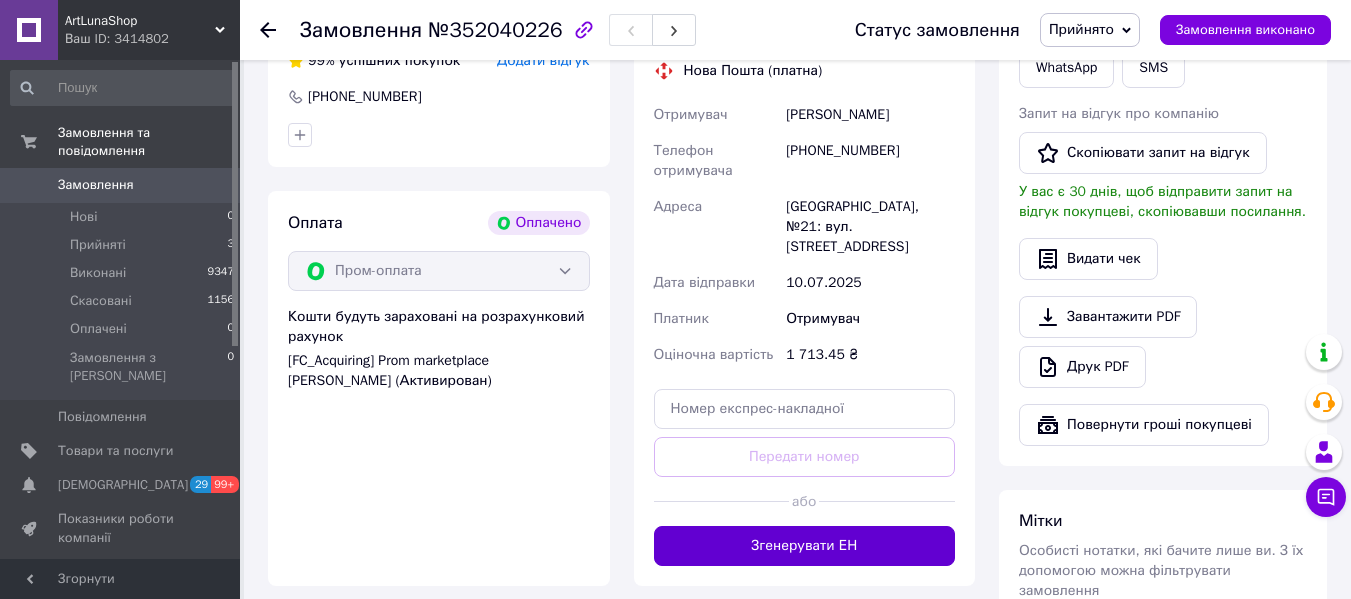 click on "Згенерувати ЕН" at bounding box center (805, 546) 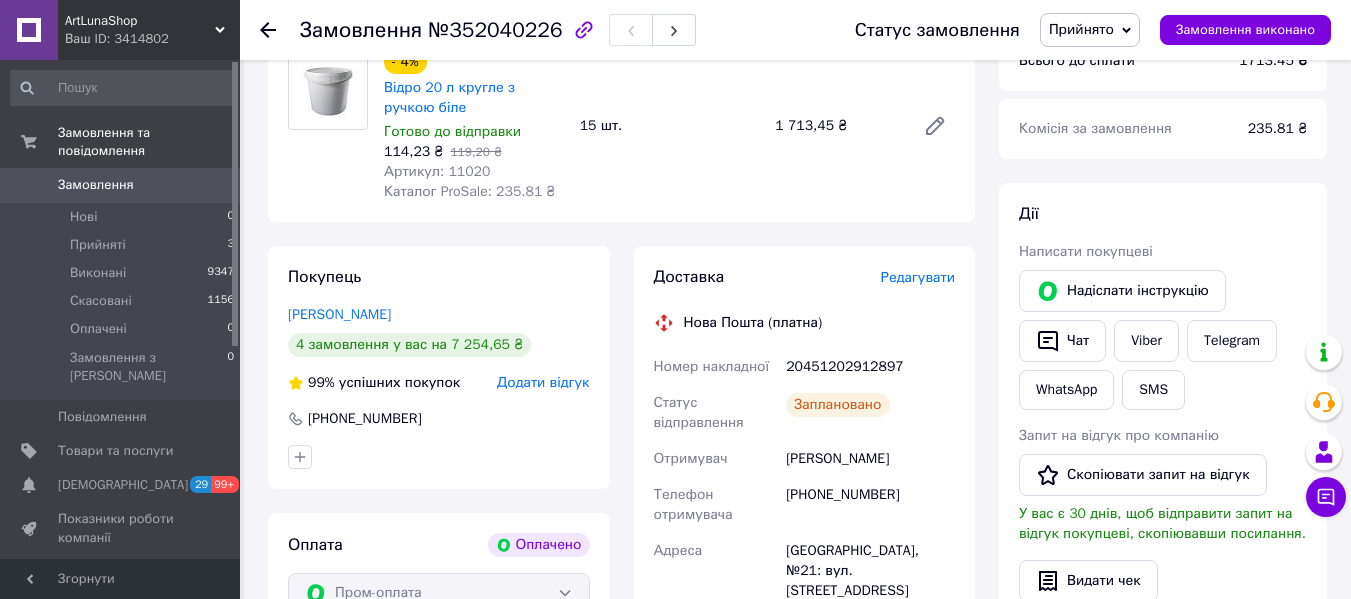 scroll, scrollTop: 800, scrollLeft: 0, axis: vertical 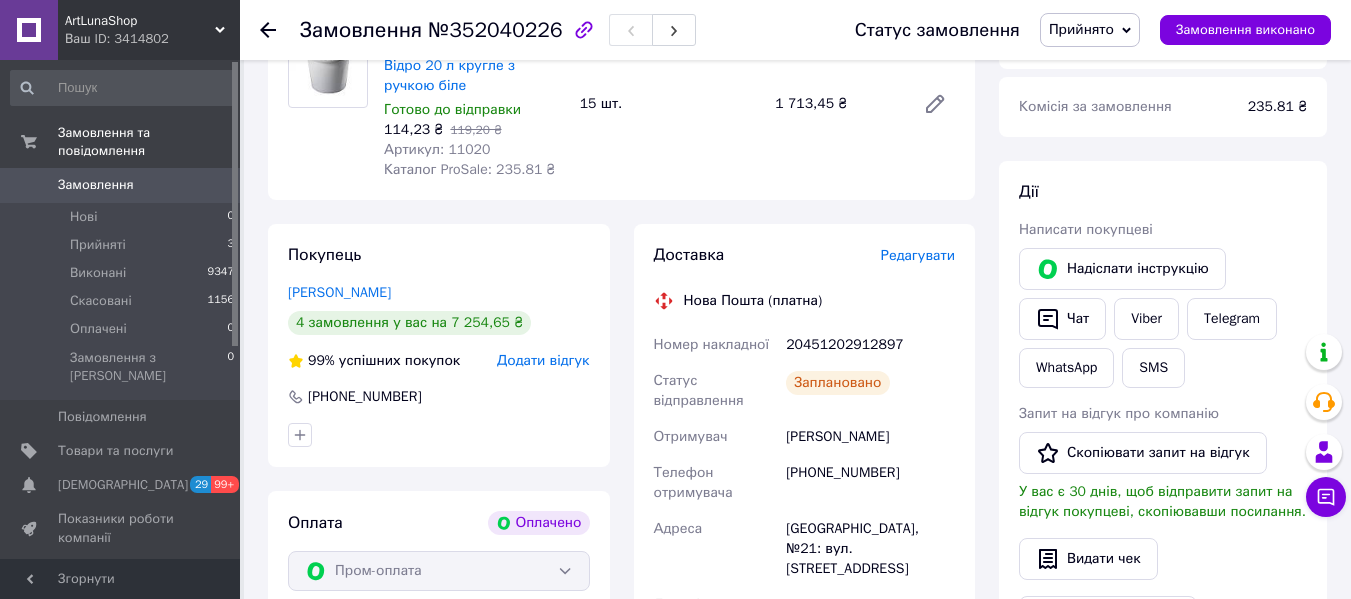click 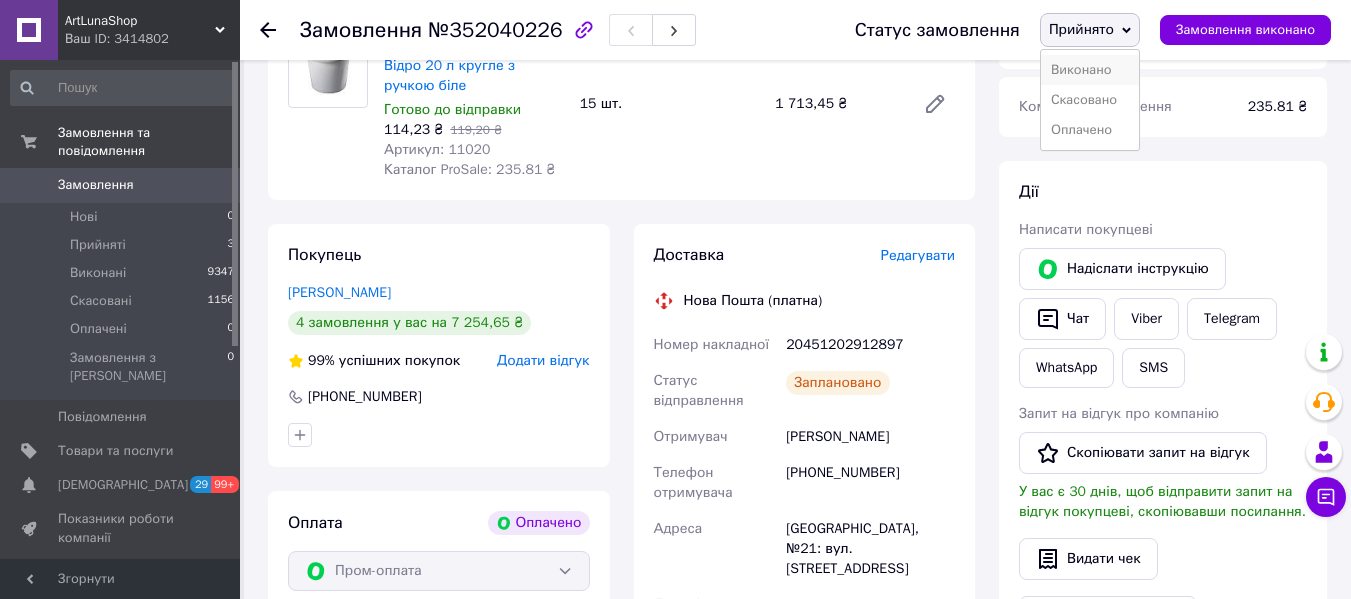 click on "Виконано" at bounding box center [1090, 70] 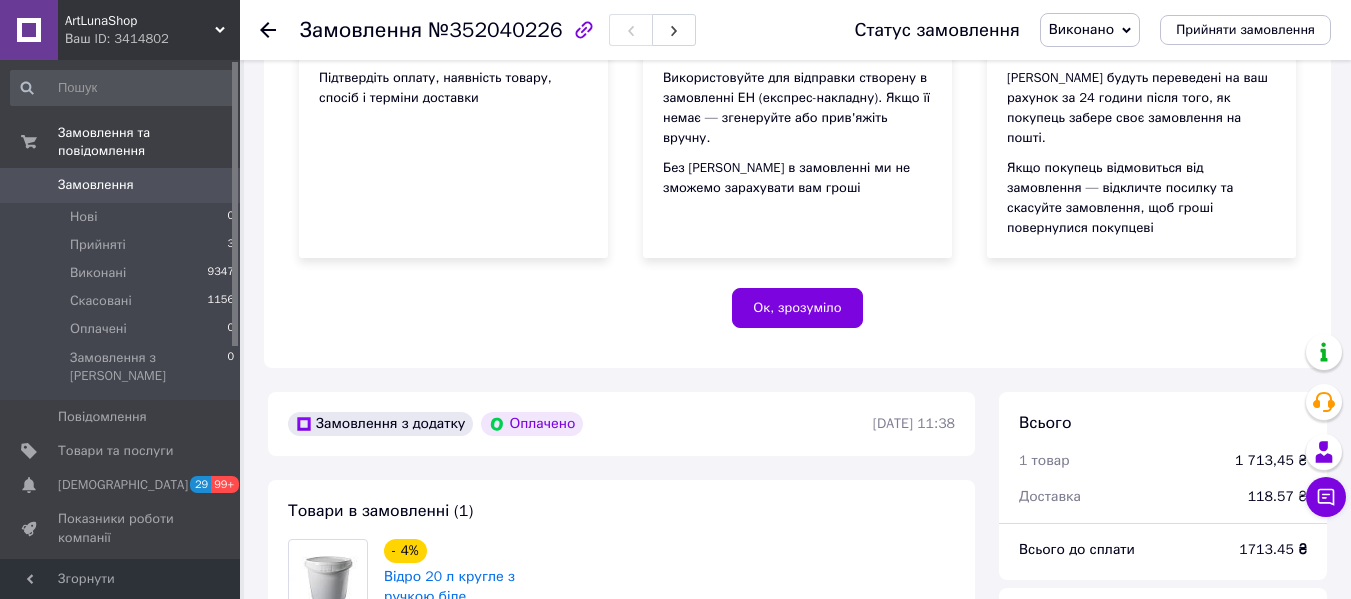 scroll, scrollTop: 300, scrollLeft: 0, axis: vertical 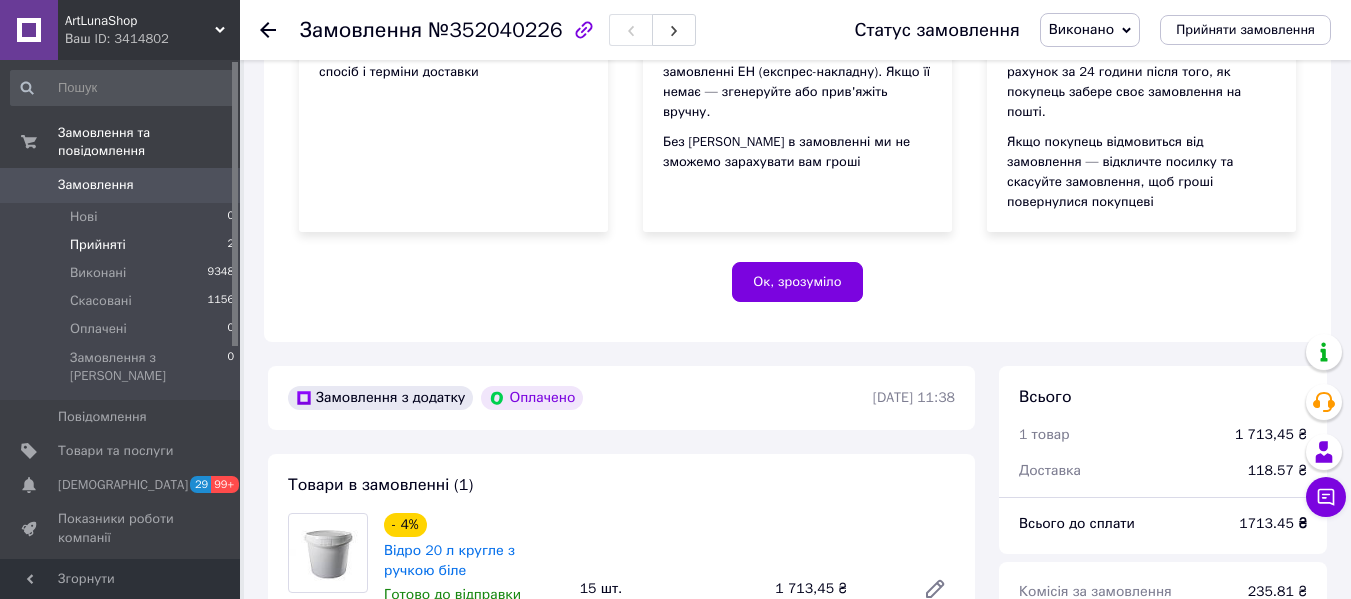 click on "Прийняті" at bounding box center [98, 245] 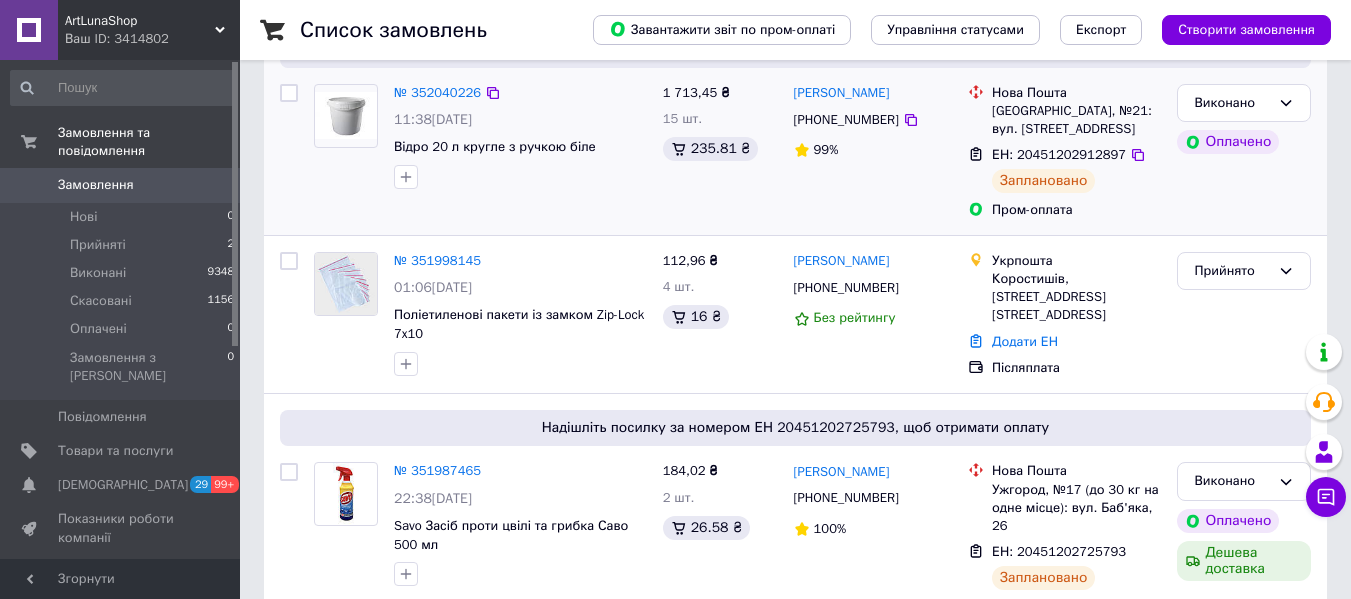 scroll, scrollTop: 300, scrollLeft: 0, axis: vertical 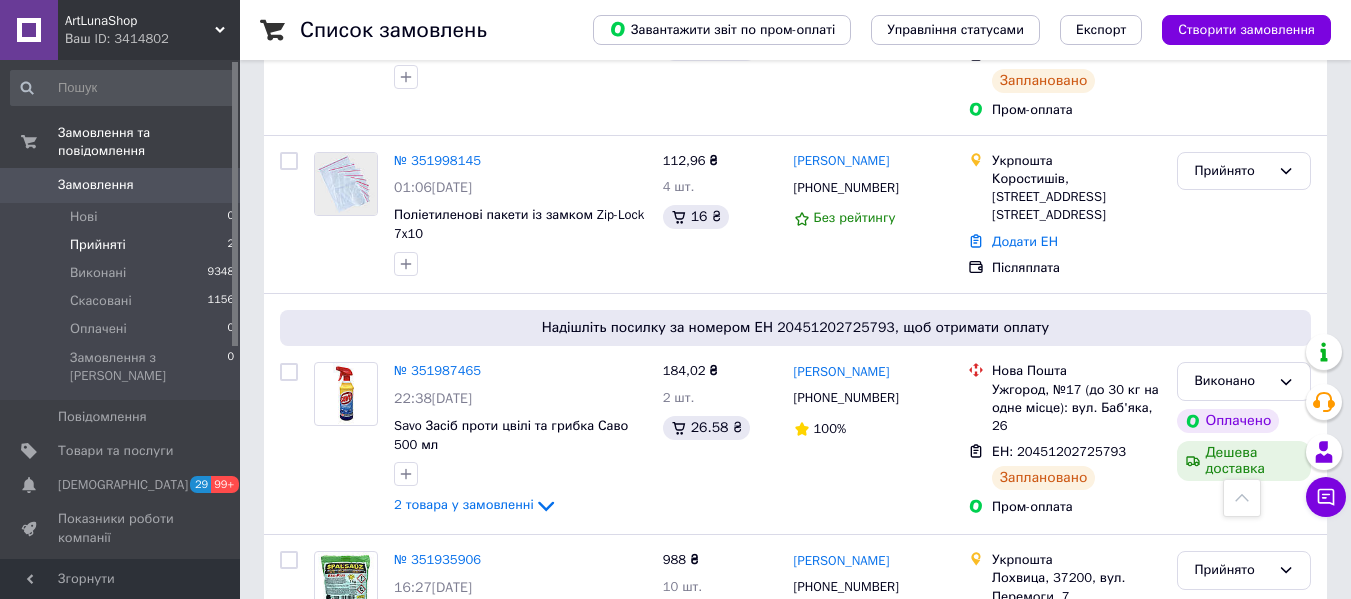 click on "Прийняті" at bounding box center [98, 245] 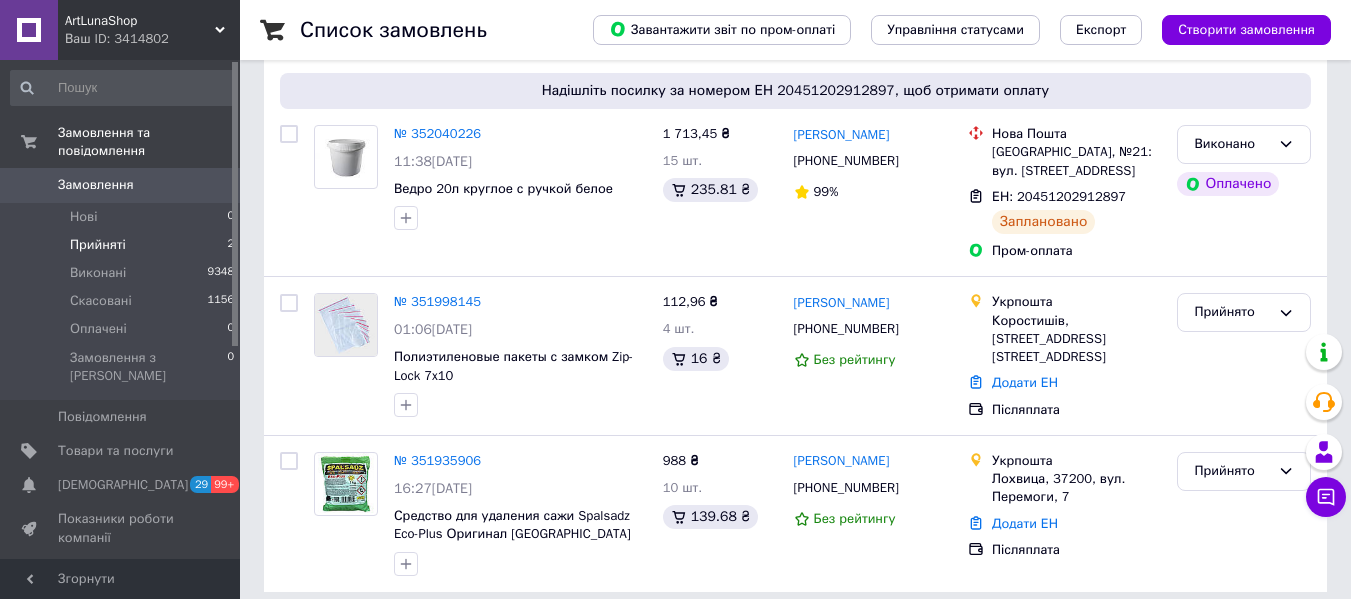 scroll, scrollTop: 245, scrollLeft: 0, axis: vertical 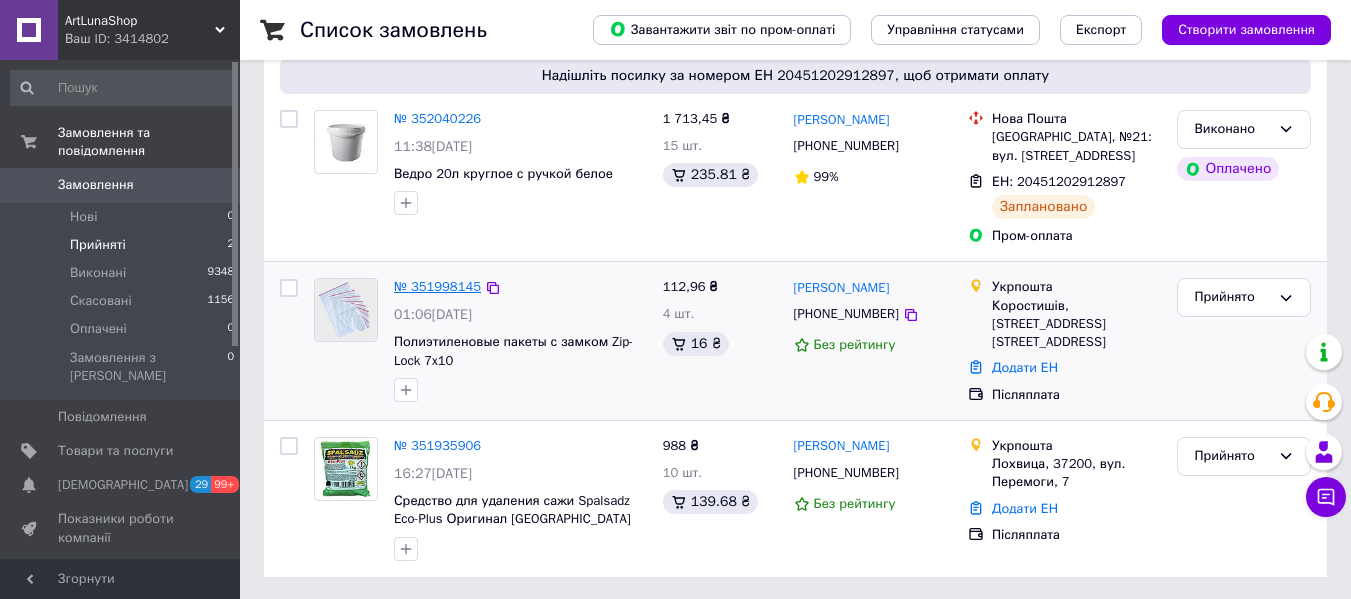click on "№ 351998145" at bounding box center [437, 286] 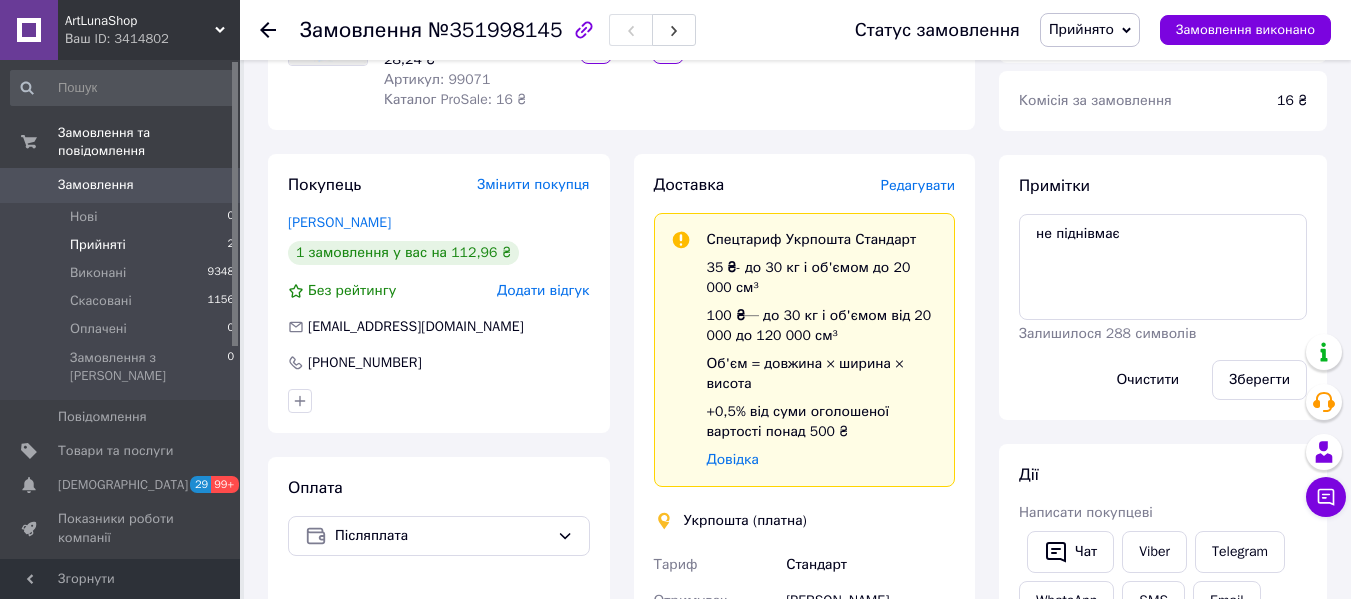 click on "Прийняті 2" at bounding box center (123, 245) 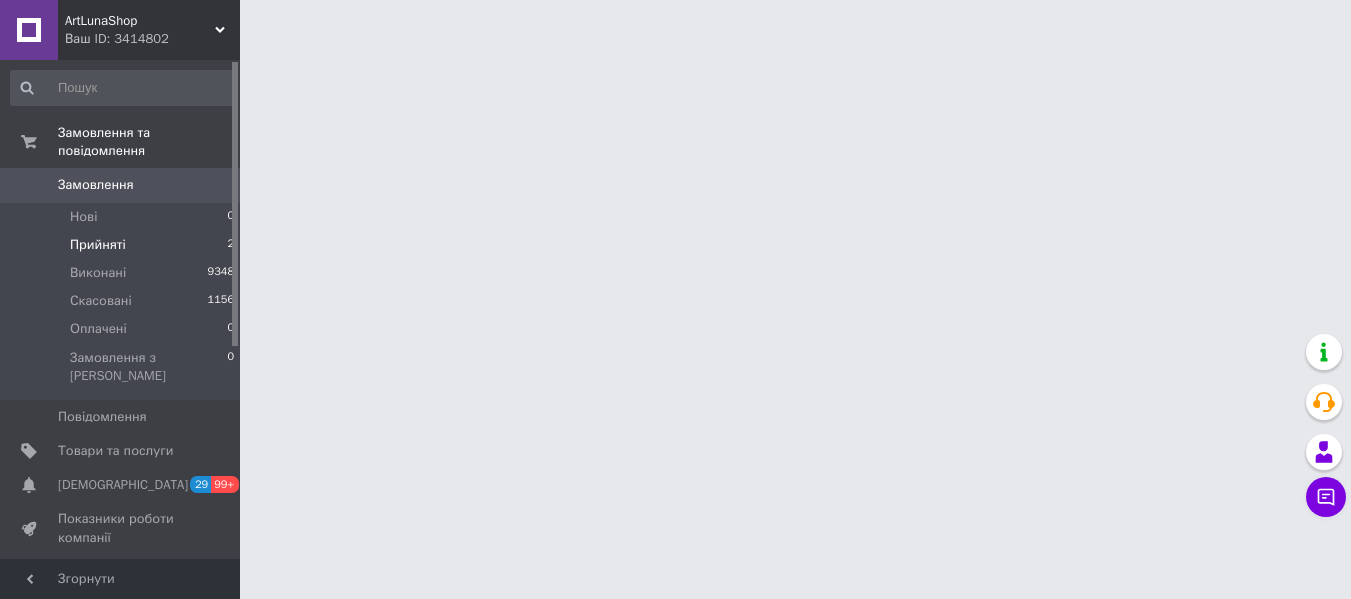 scroll, scrollTop: 0, scrollLeft: 0, axis: both 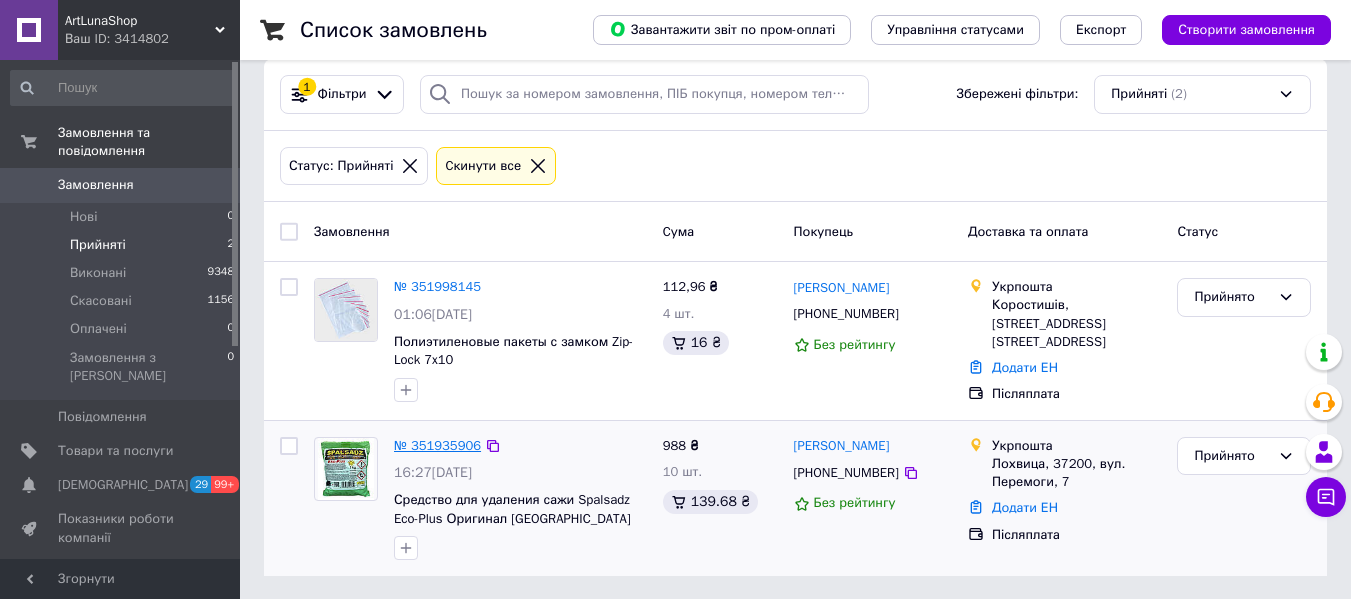 click on "№ 351935906" at bounding box center (437, 445) 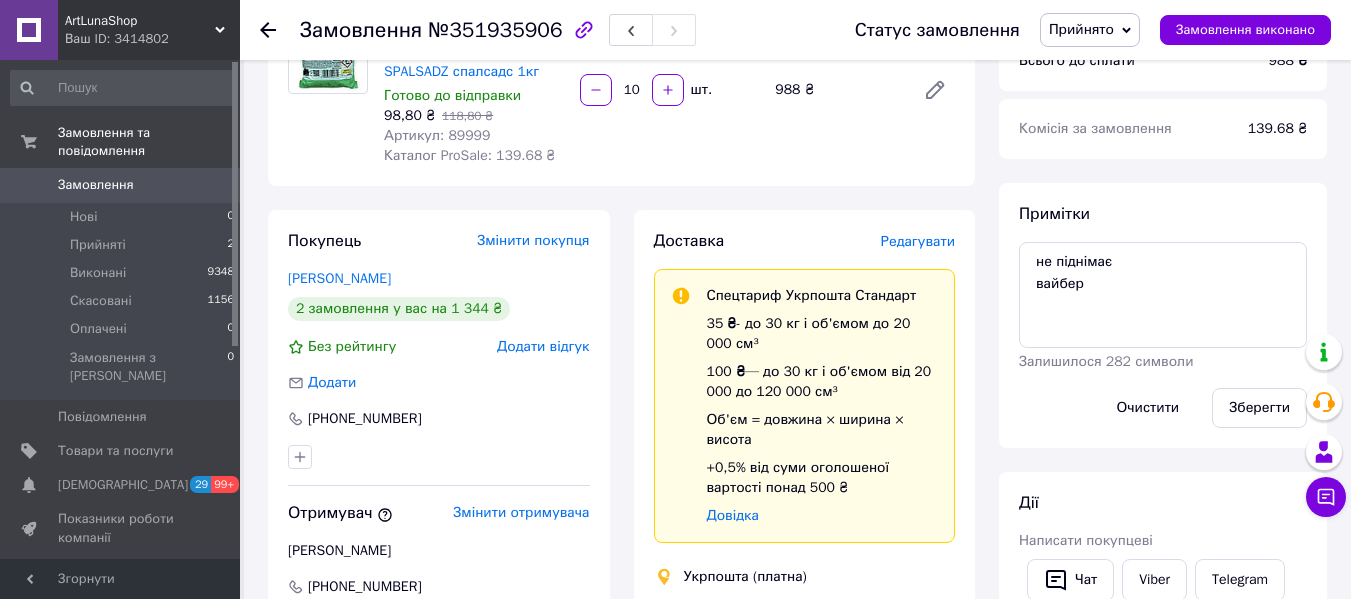 scroll, scrollTop: 0, scrollLeft: 0, axis: both 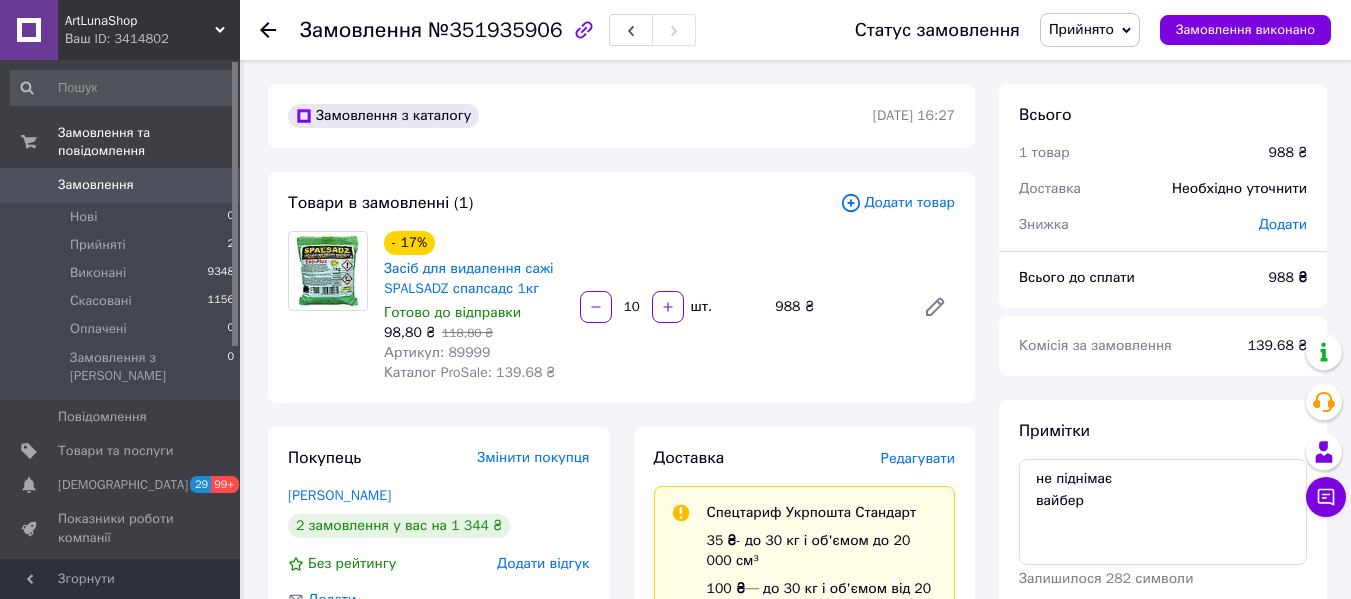 click on "ArtLunaShop Ваш ID: 3414802" at bounding box center (149, 30) 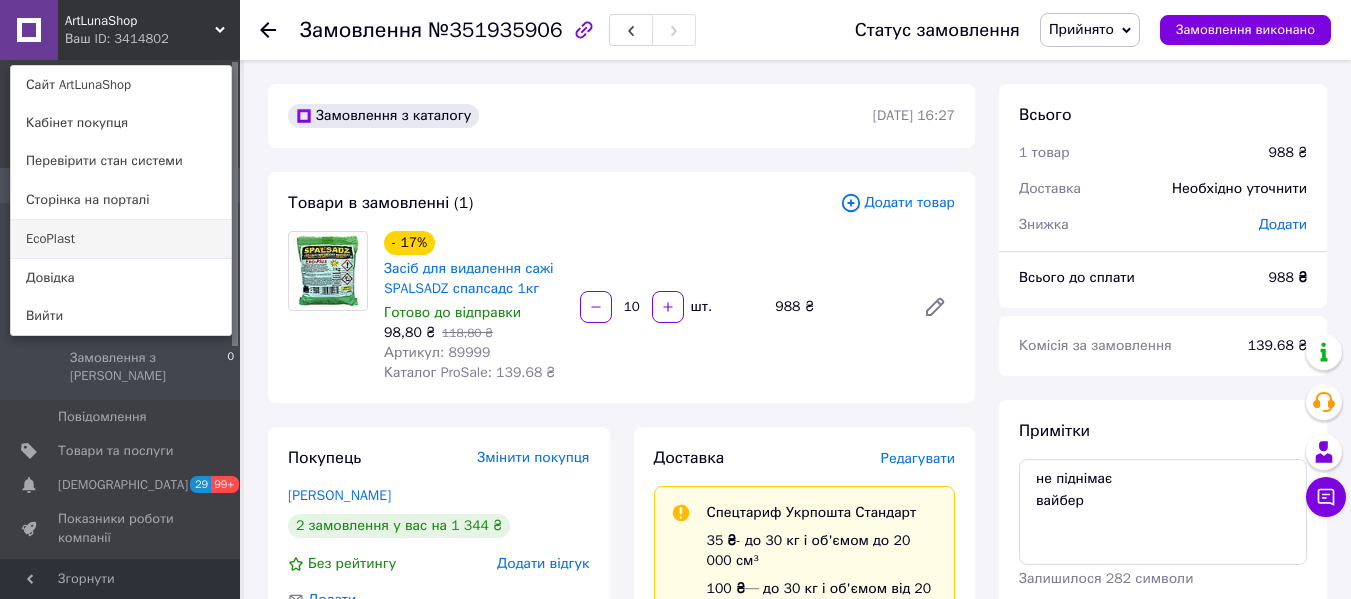 click on "EcoPlast" at bounding box center [121, 239] 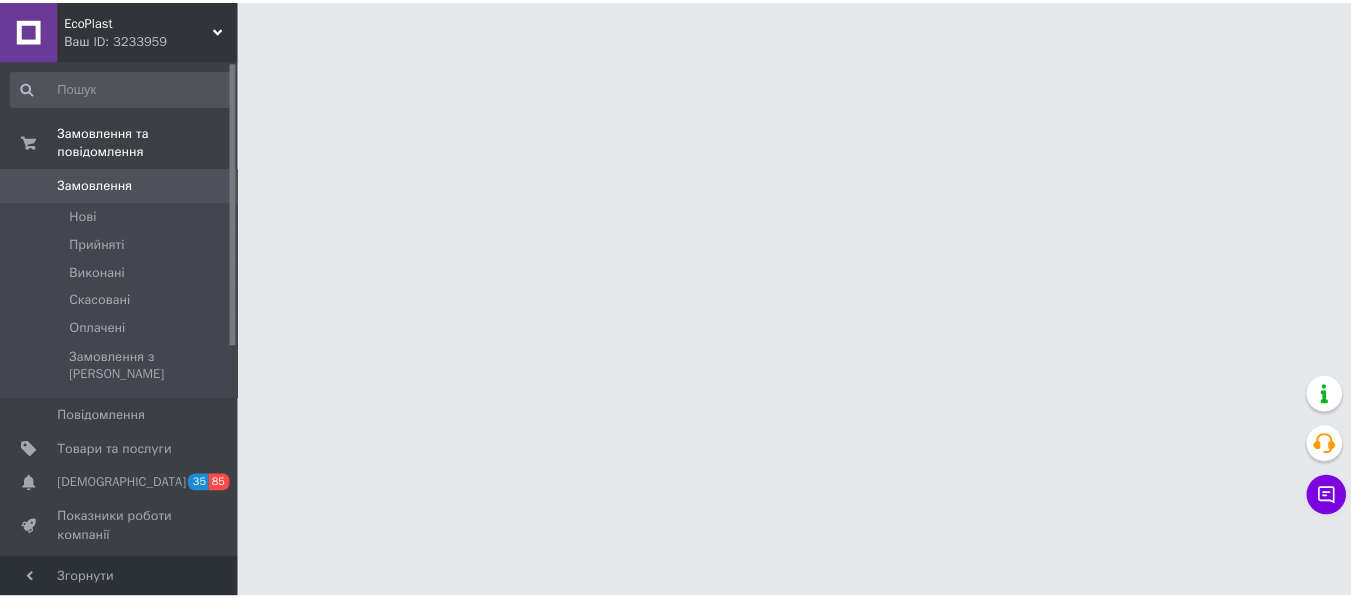 scroll, scrollTop: 0, scrollLeft: 0, axis: both 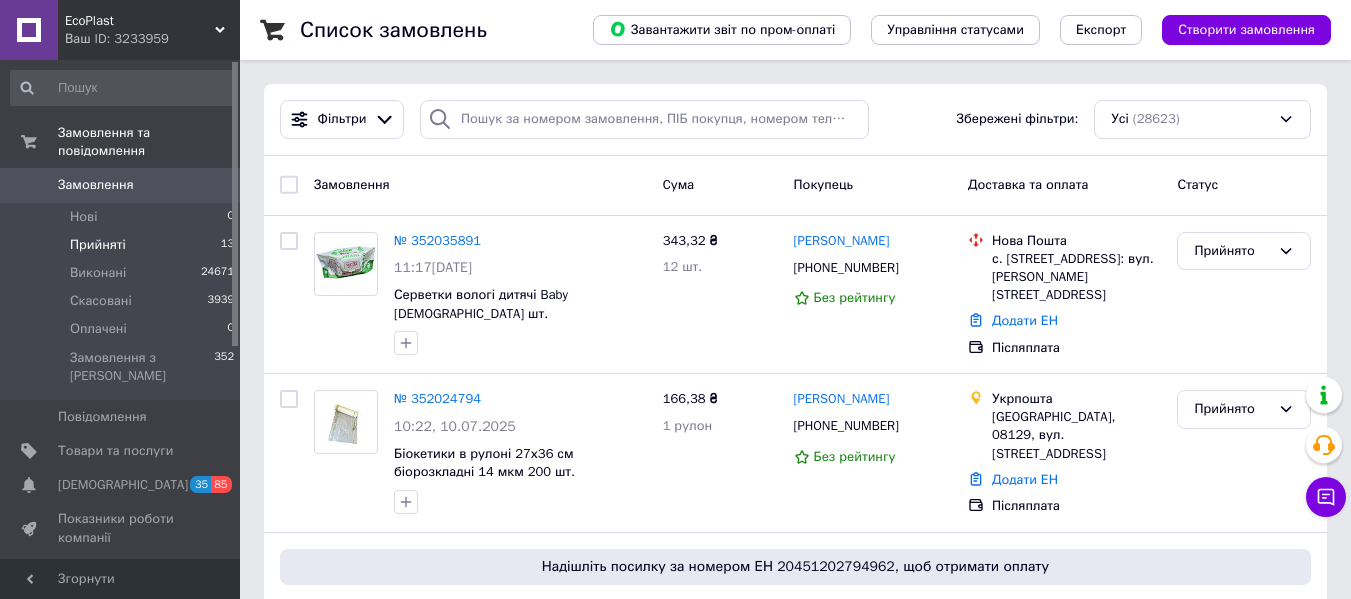 click on "Прийняті" at bounding box center [98, 245] 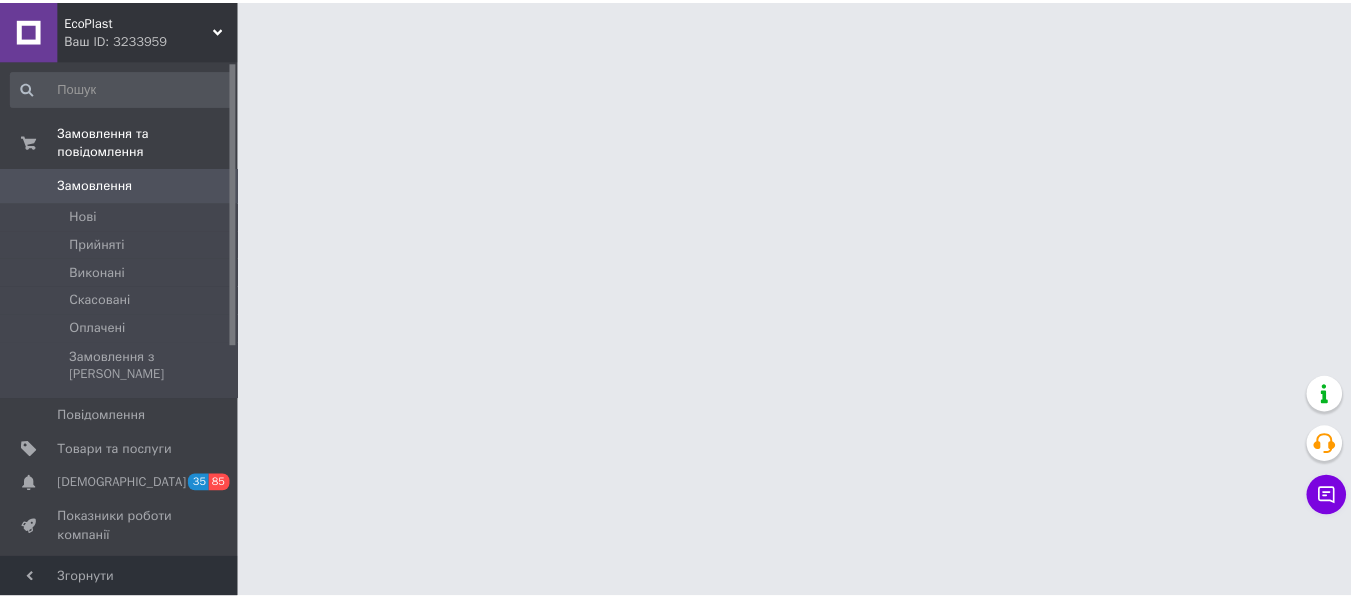 scroll, scrollTop: 0, scrollLeft: 0, axis: both 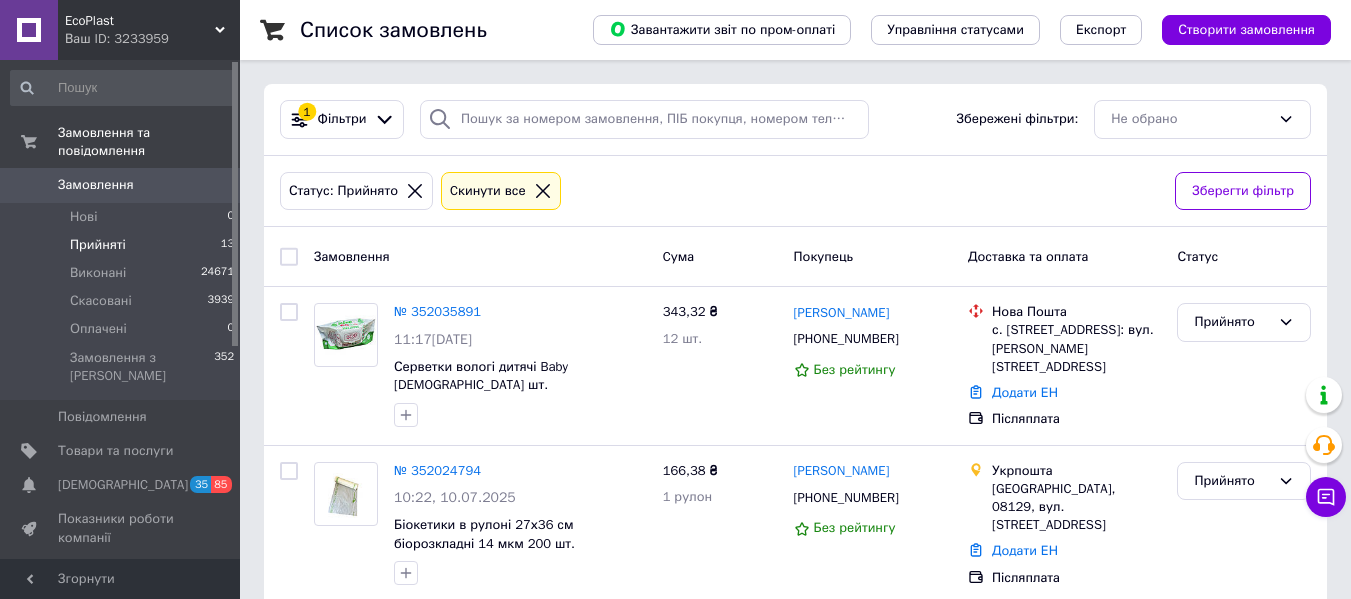 click on "Прийняті" at bounding box center [98, 245] 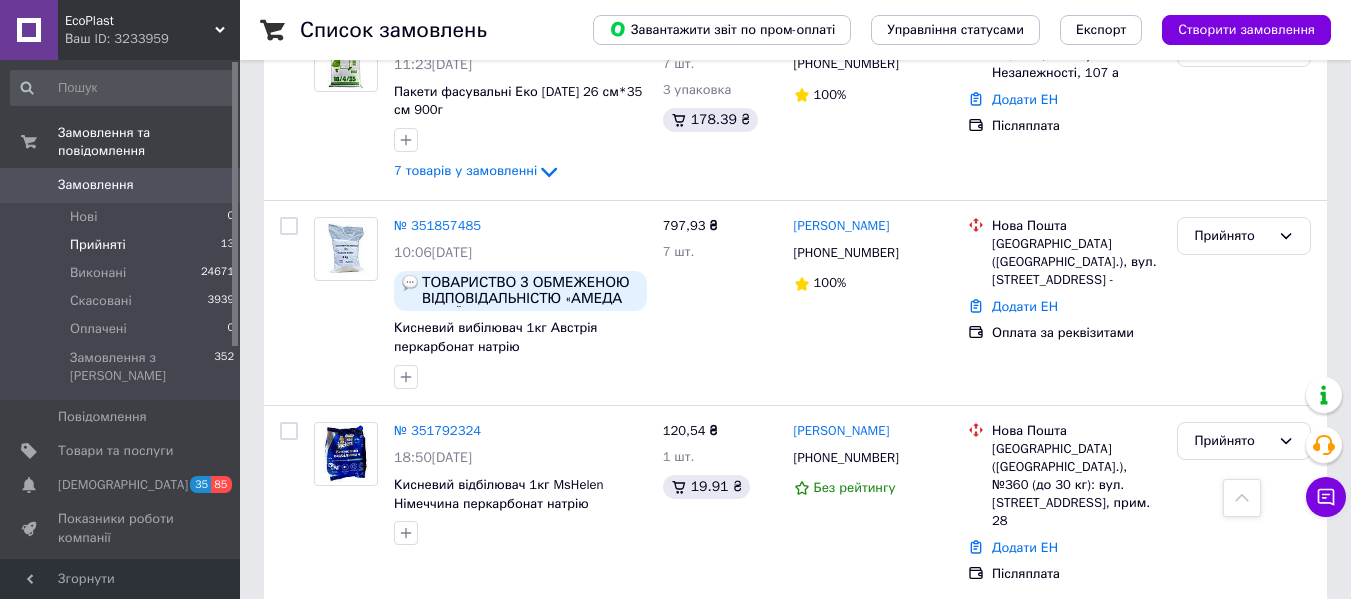scroll, scrollTop: 1500, scrollLeft: 0, axis: vertical 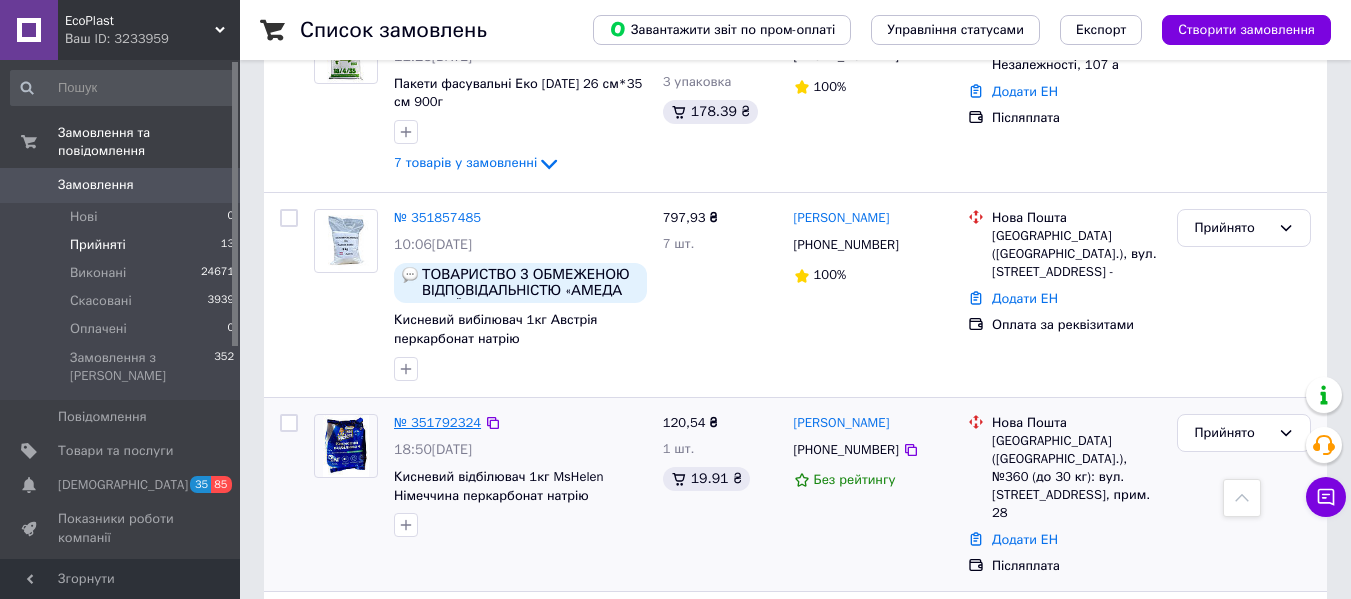 click on "№ 351792324" at bounding box center [437, 422] 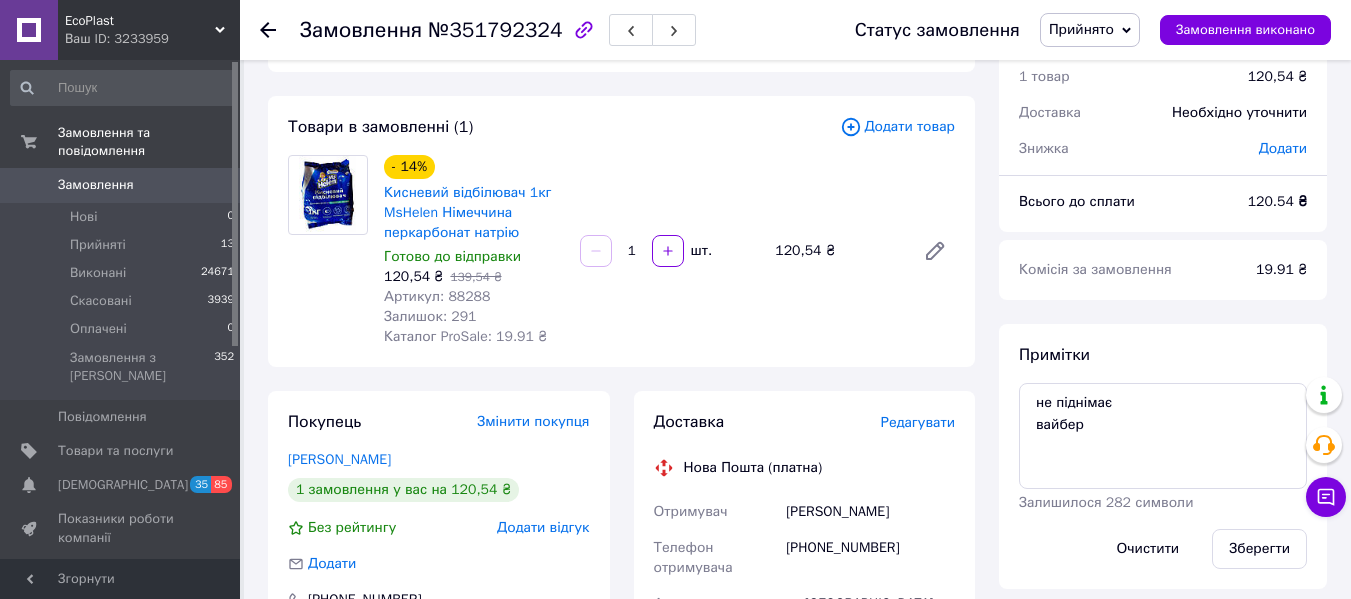 scroll, scrollTop: 100, scrollLeft: 0, axis: vertical 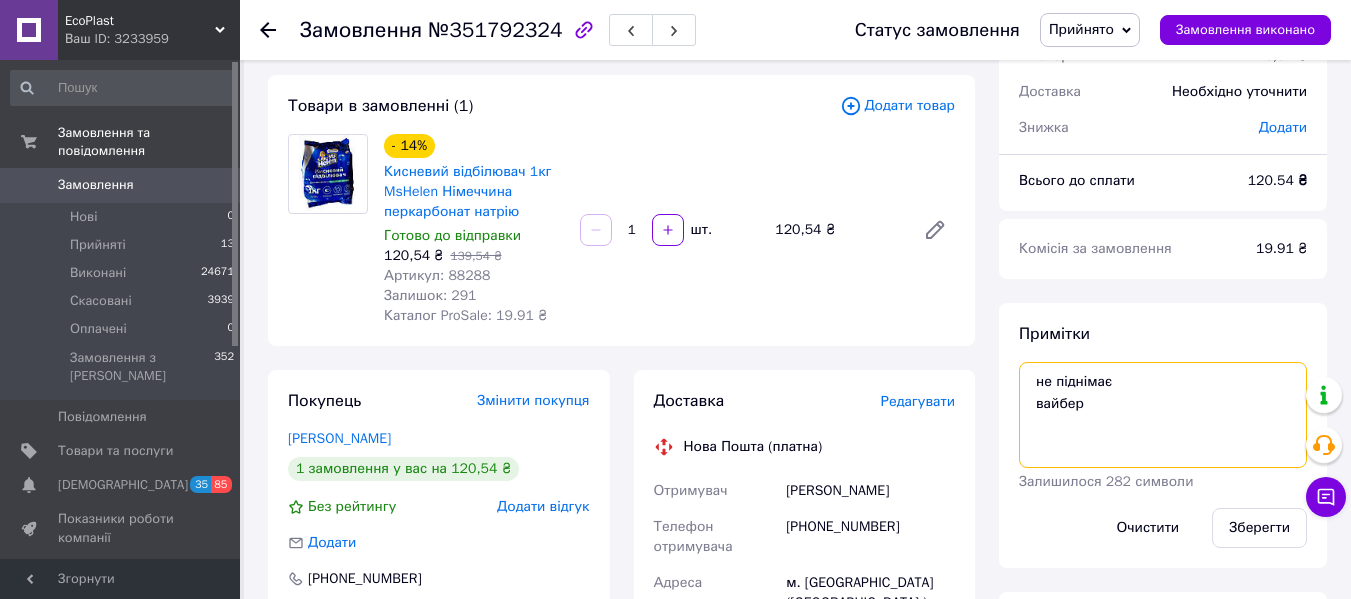 click on "не піднімає
вайбер" at bounding box center [1163, 415] 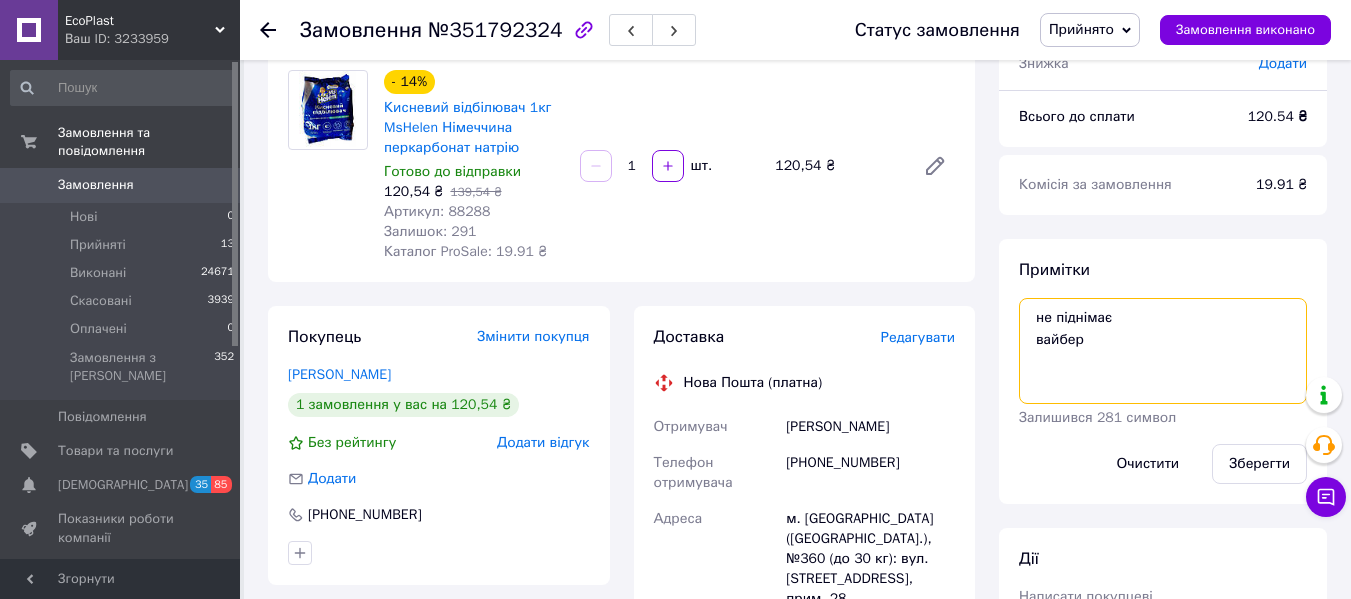 scroll, scrollTop: 197, scrollLeft: 0, axis: vertical 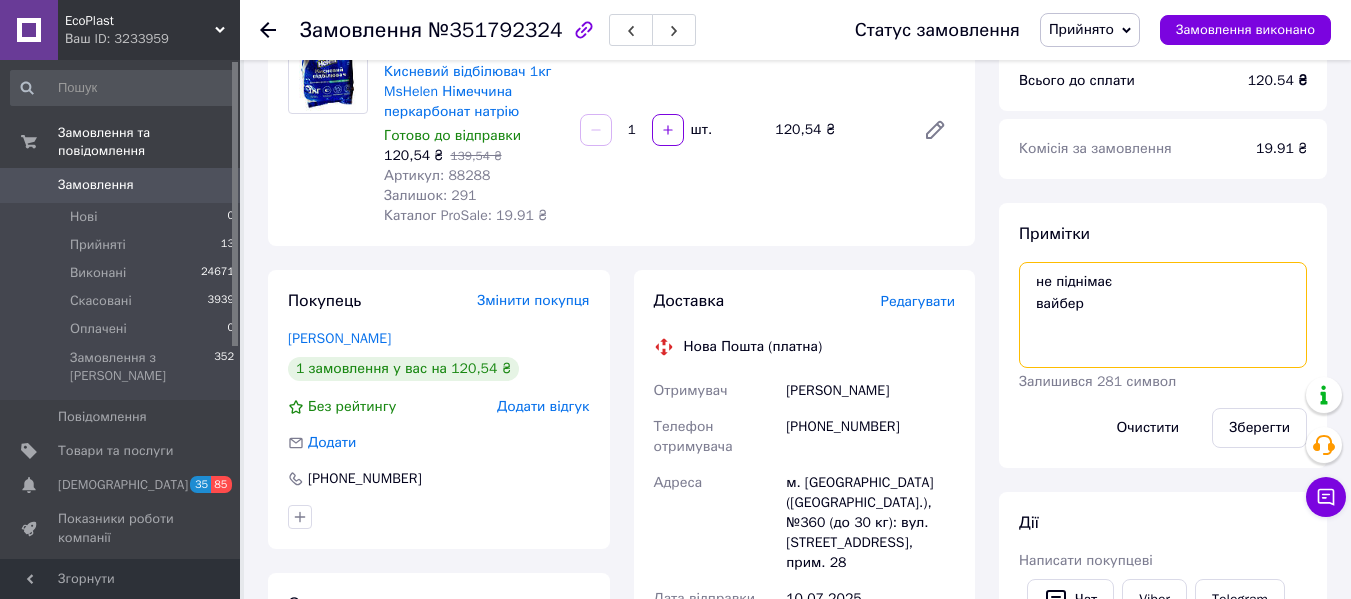 click on "не піднімає
вайбер" at bounding box center (1163, 315) 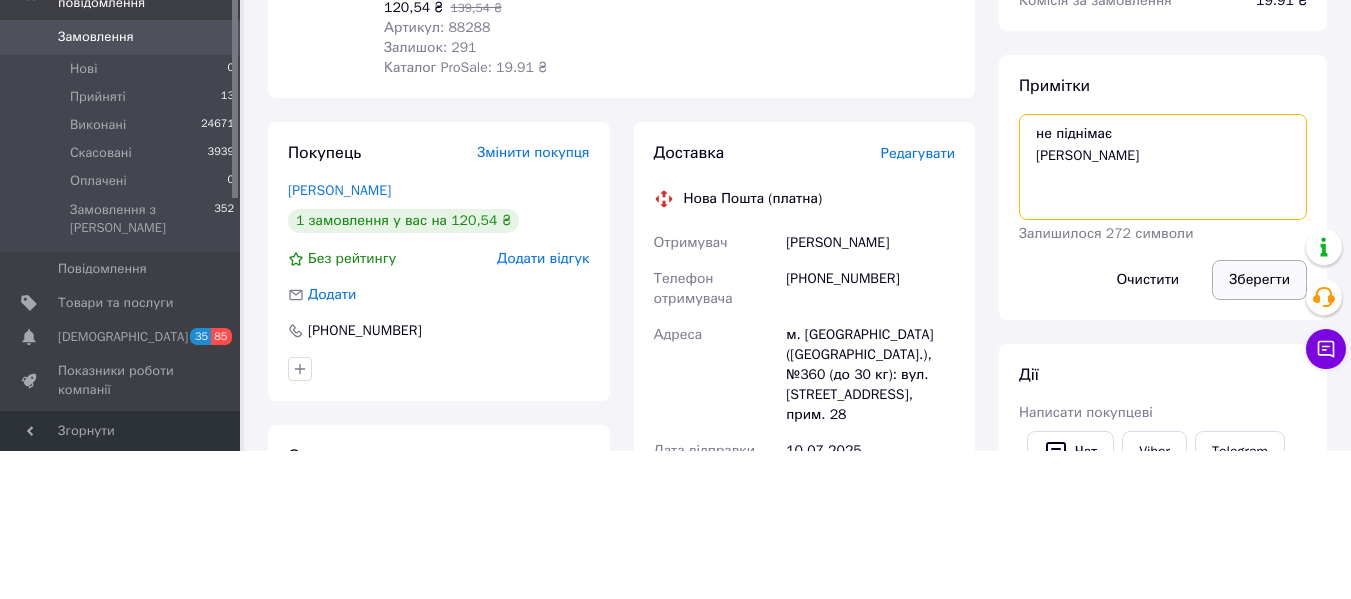 type on "не піднімає
вайбер
Реквізити" 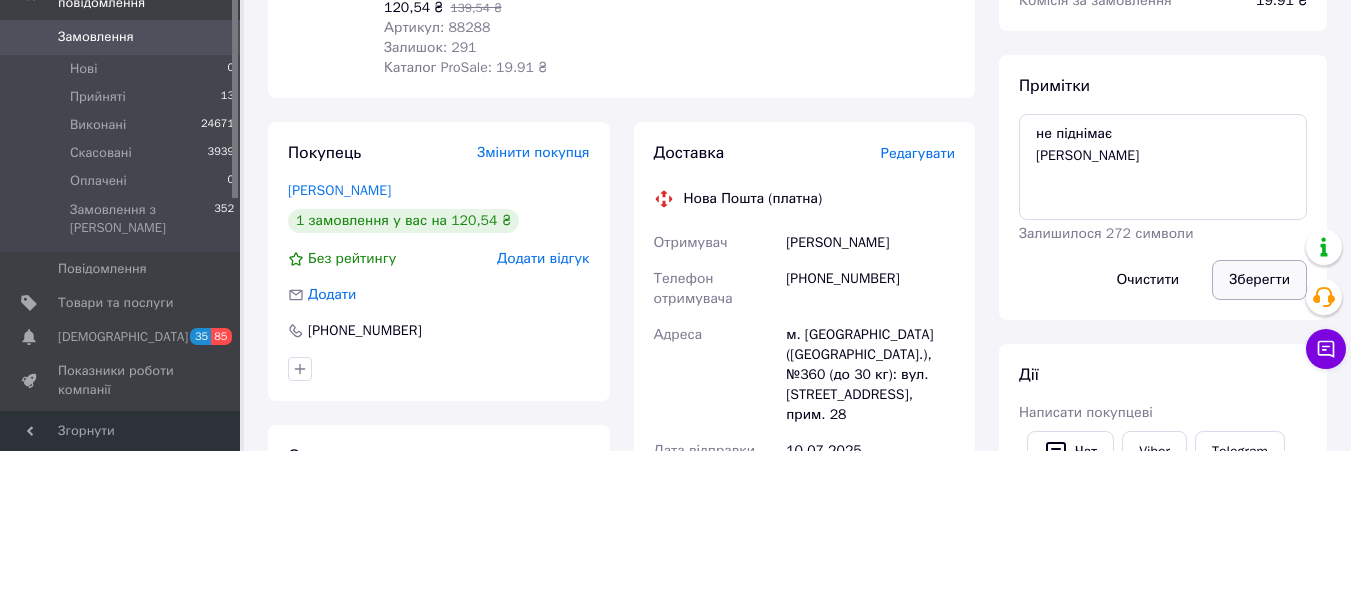 click on "Зберегти" at bounding box center [1259, 428] 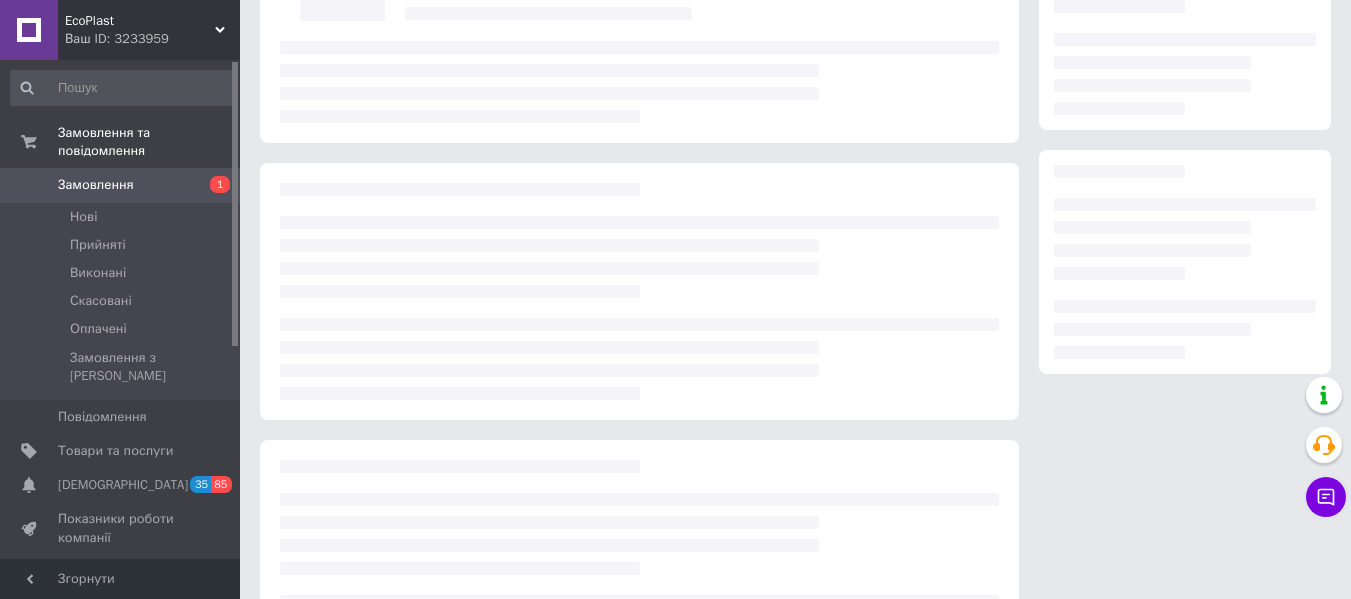 scroll, scrollTop: 197, scrollLeft: 0, axis: vertical 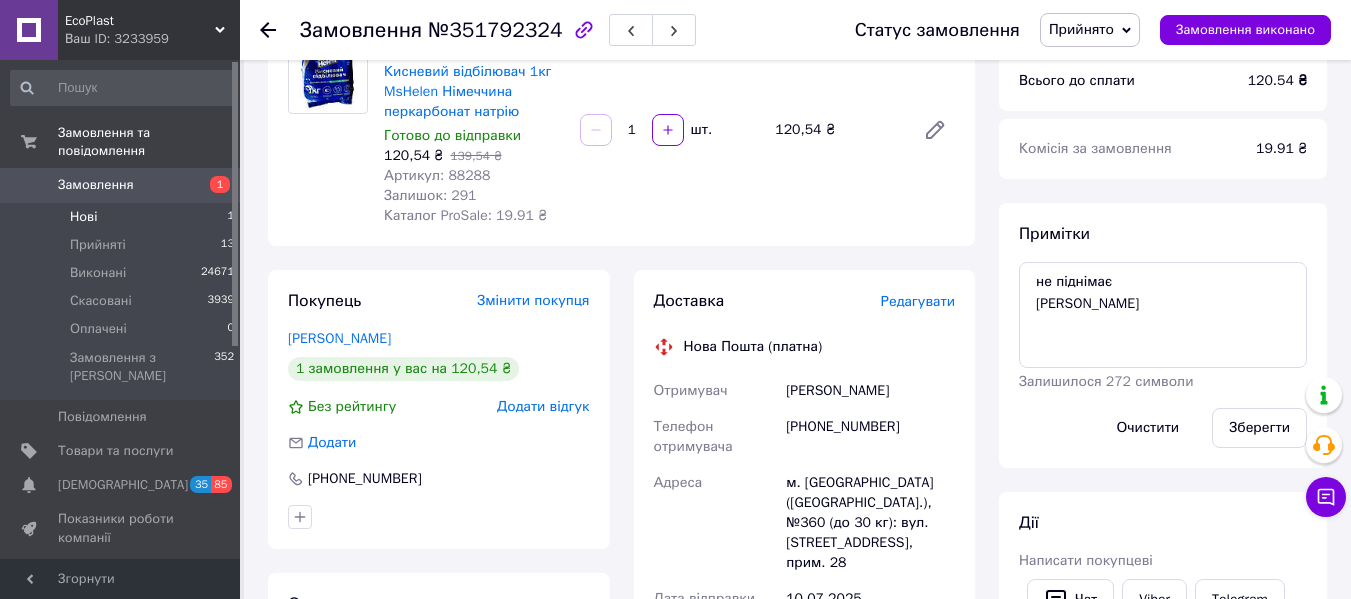 click on "Нові 1" at bounding box center [123, 217] 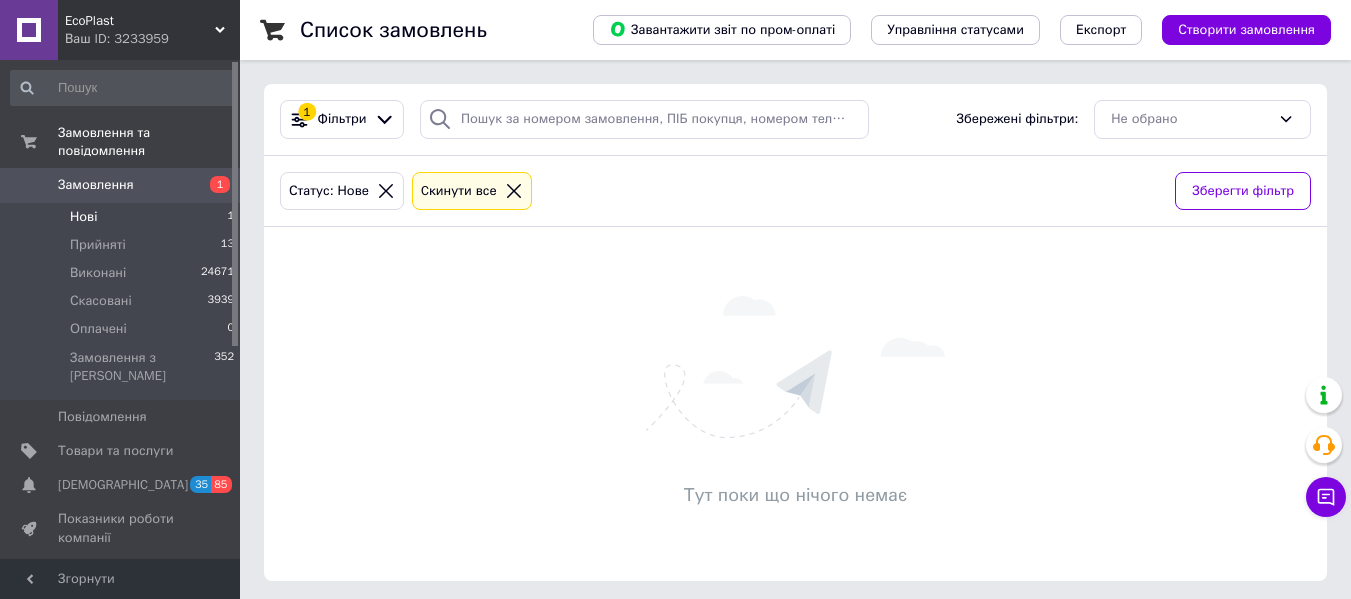 click on "Нові 1" at bounding box center [123, 217] 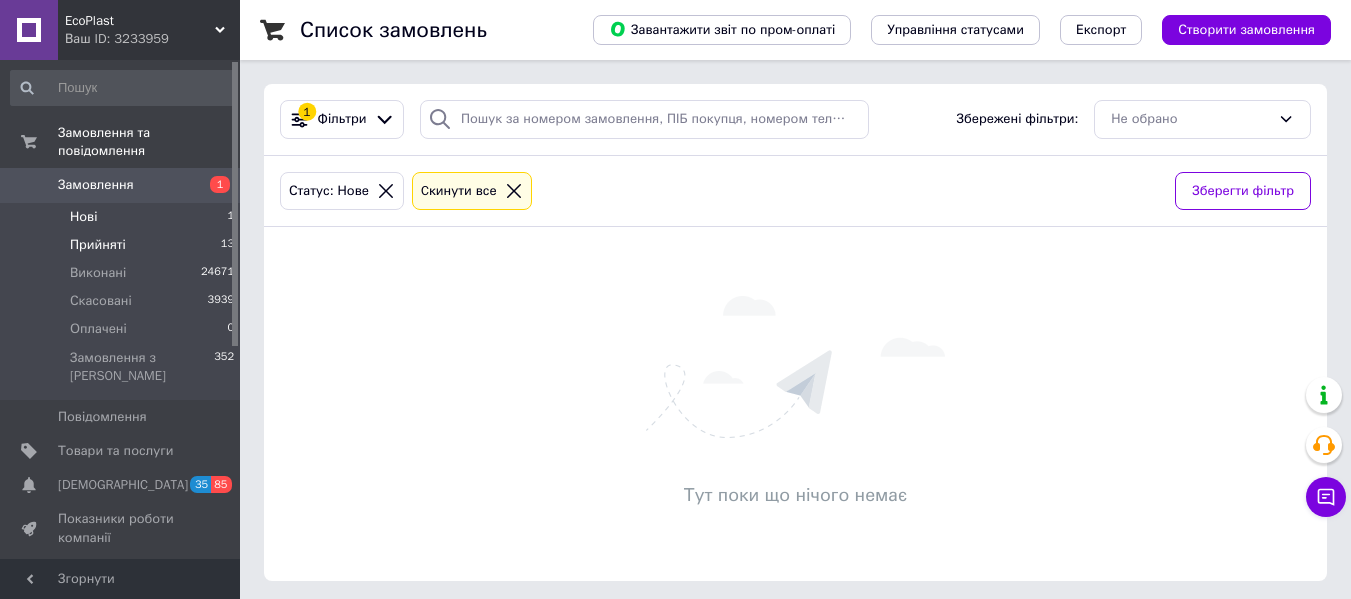 click on "Прийняті 13" at bounding box center [123, 245] 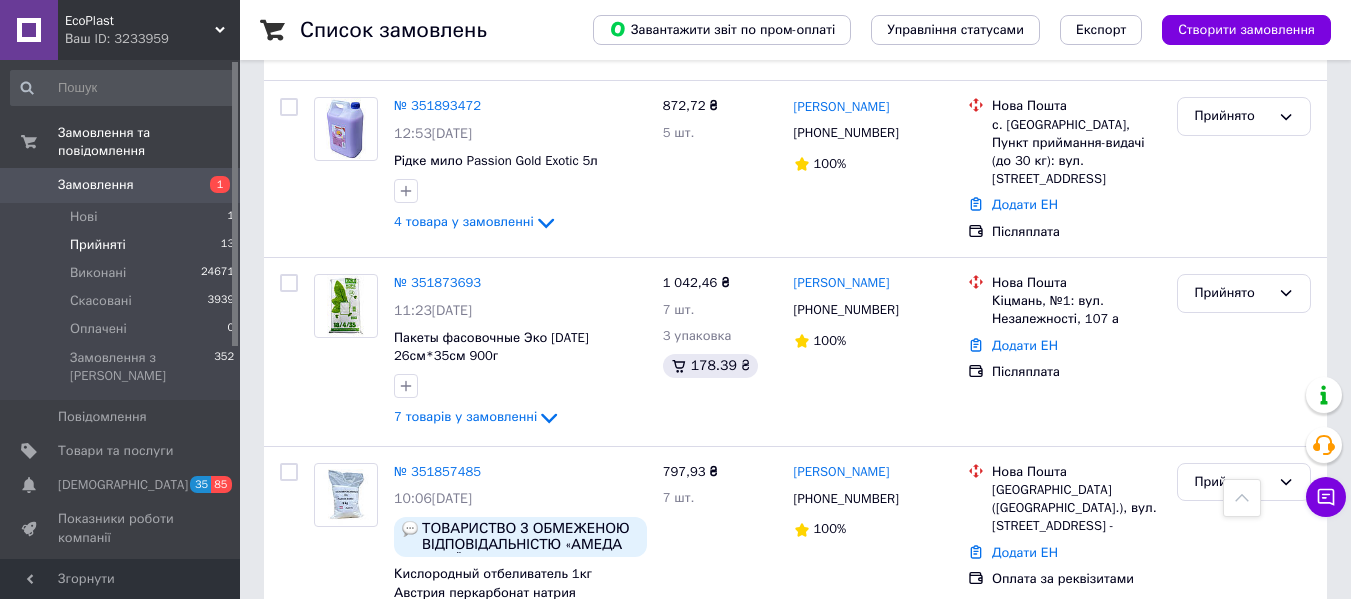 scroll, scrollTop: 1146, scrollLeft: 0, axis: vertical 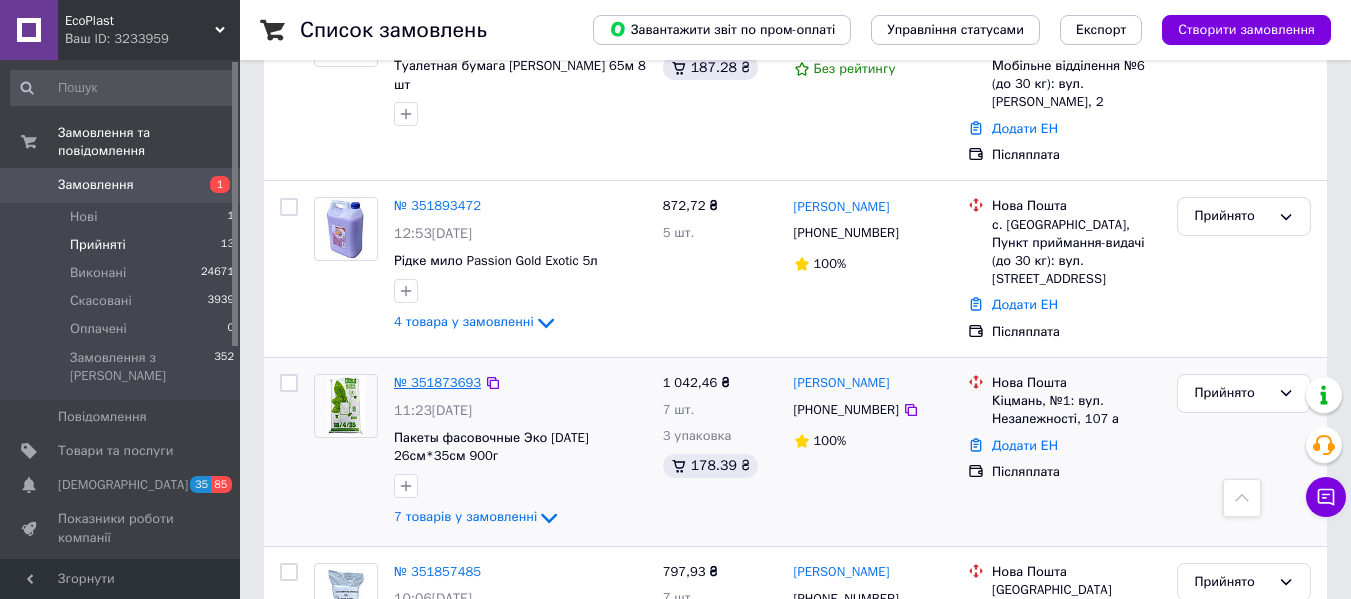click on "№ 351873693" at bounding box center [437, 382] 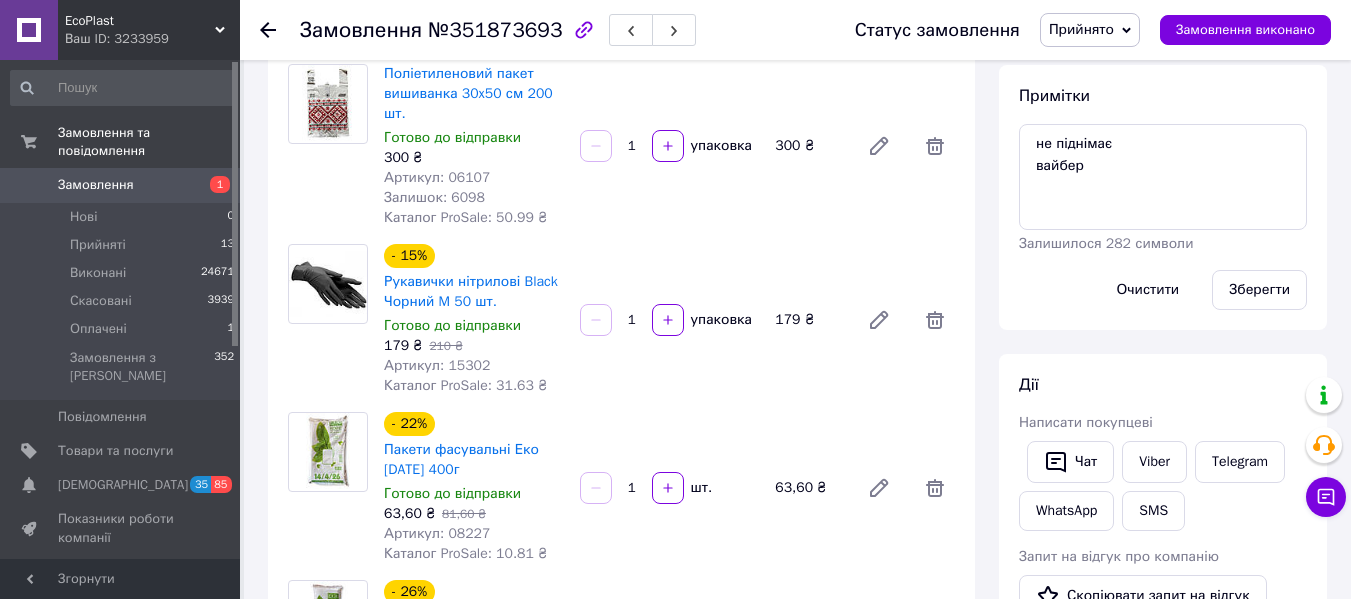 scroll, scrollTop: 300, scrollLeft: 0, axis: vertical 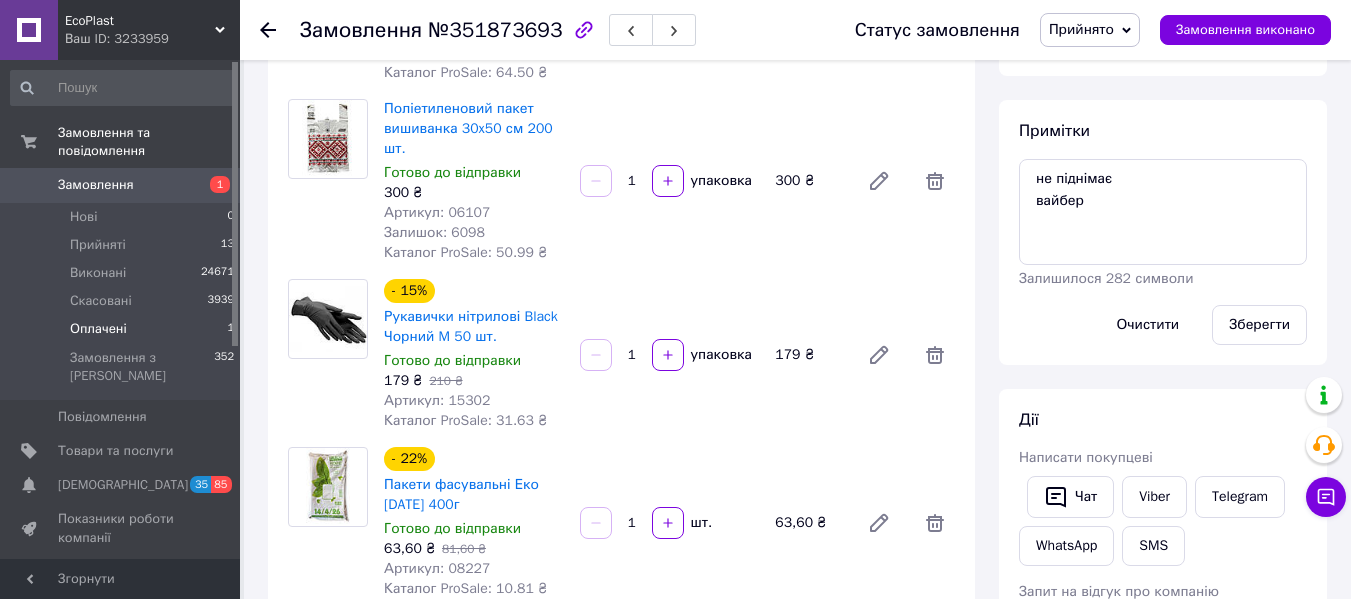 click on "Оплачені" at bounding box center (98, 329) 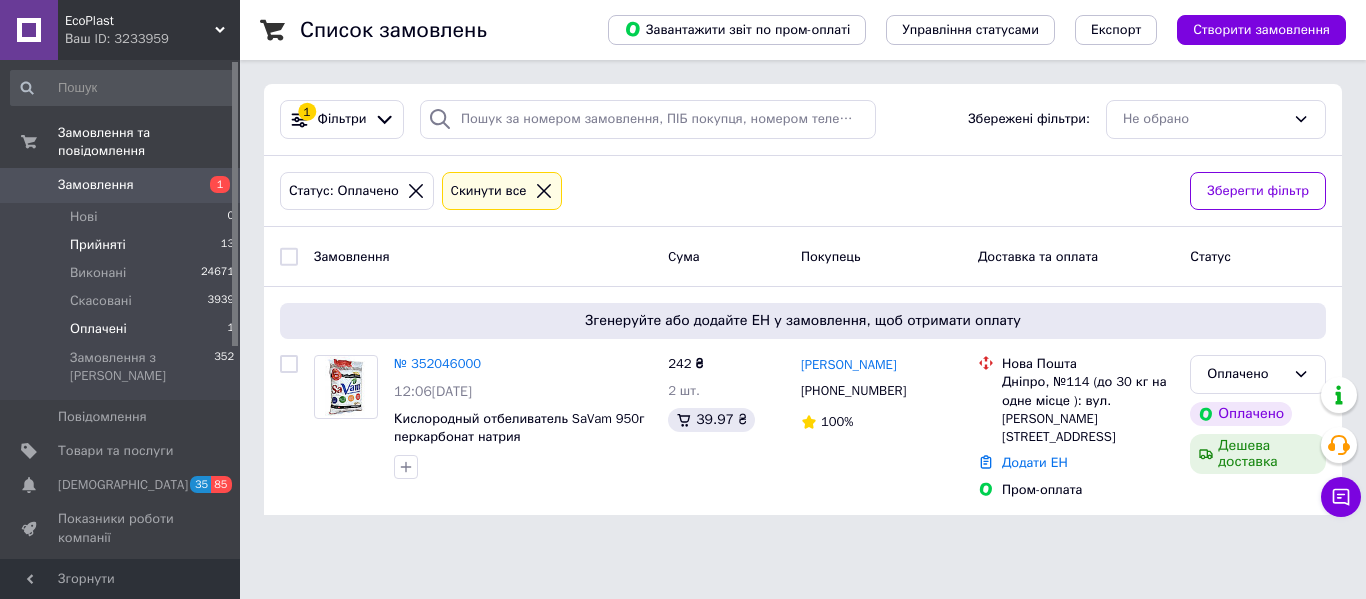 click on "Прийняті" at bounding box center [98, 245] 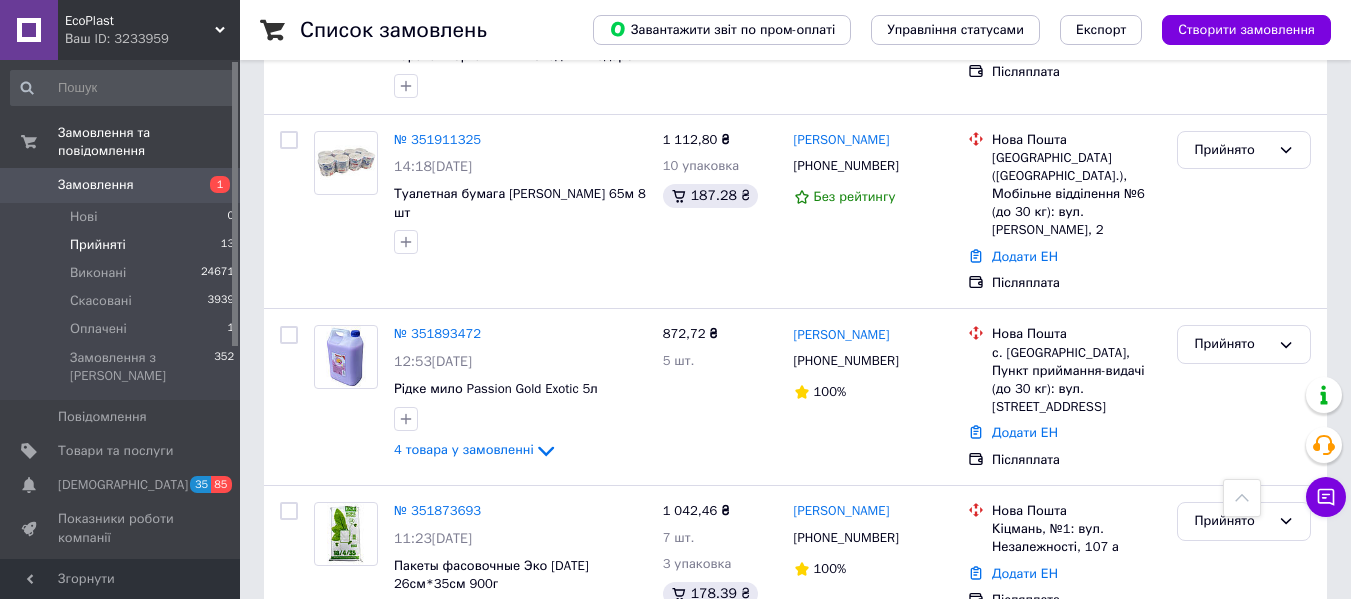 scroll, scrollTop: 1091, scrollLeft: 0, axis: vertical 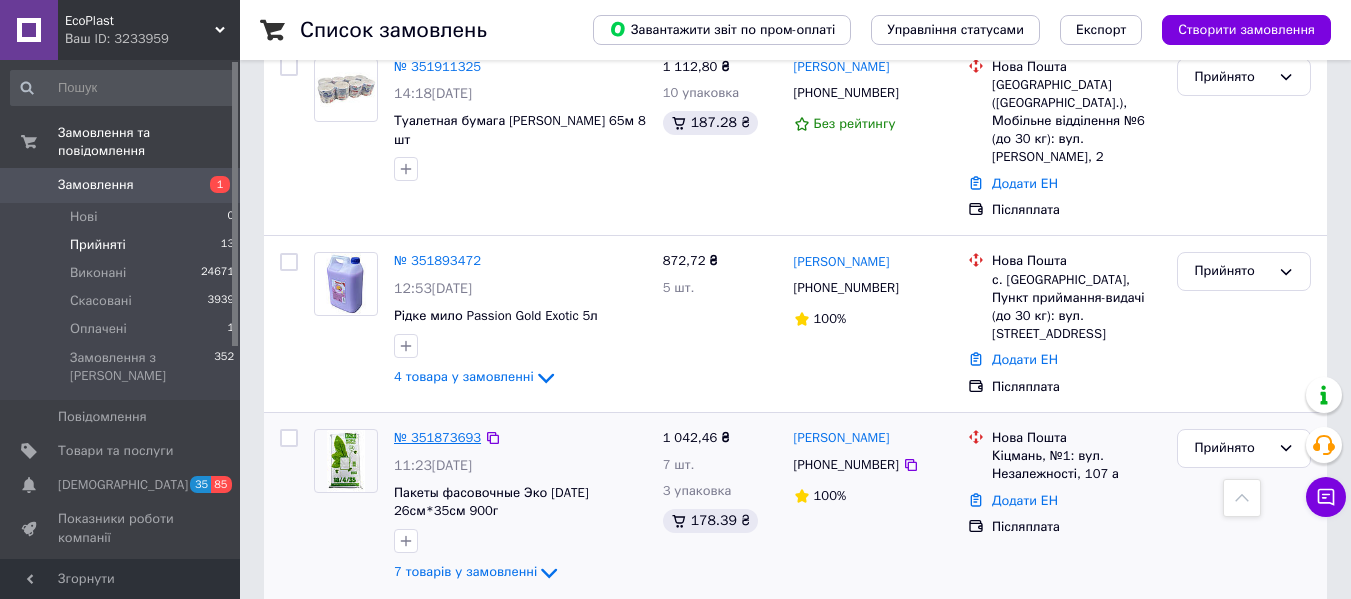 click on "№ 351873693" at bounding box center (437, 437) 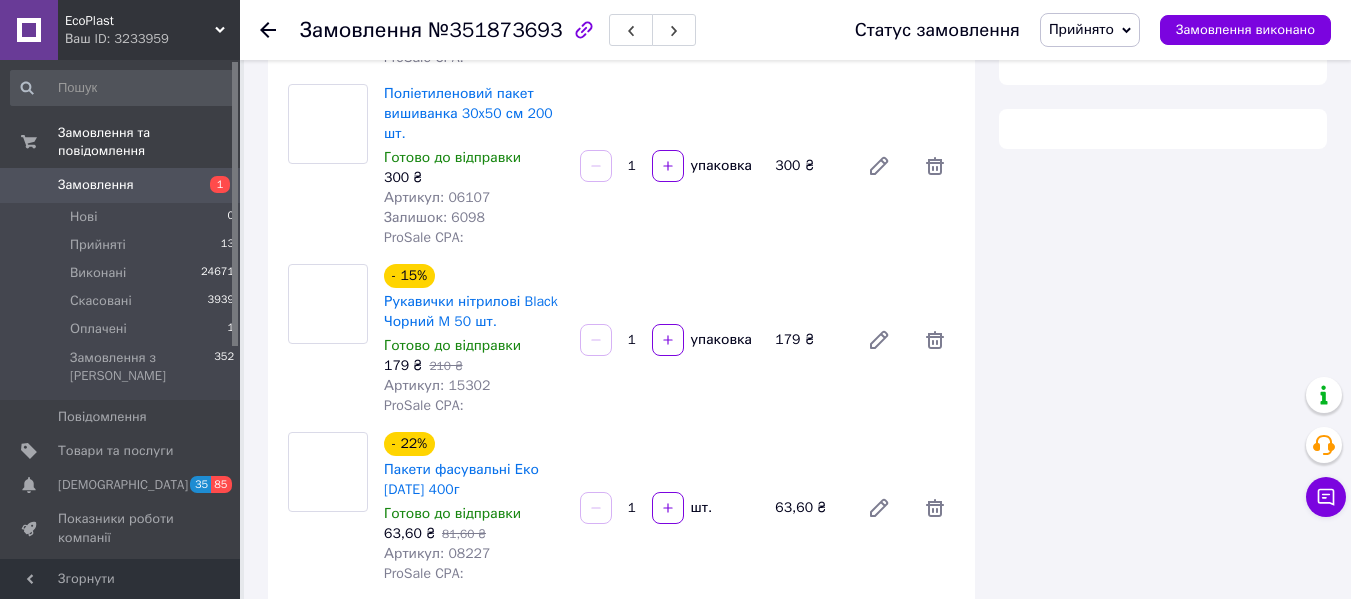scroll, scrollTop: 1091, scrollLeft: 0, axis: vertical 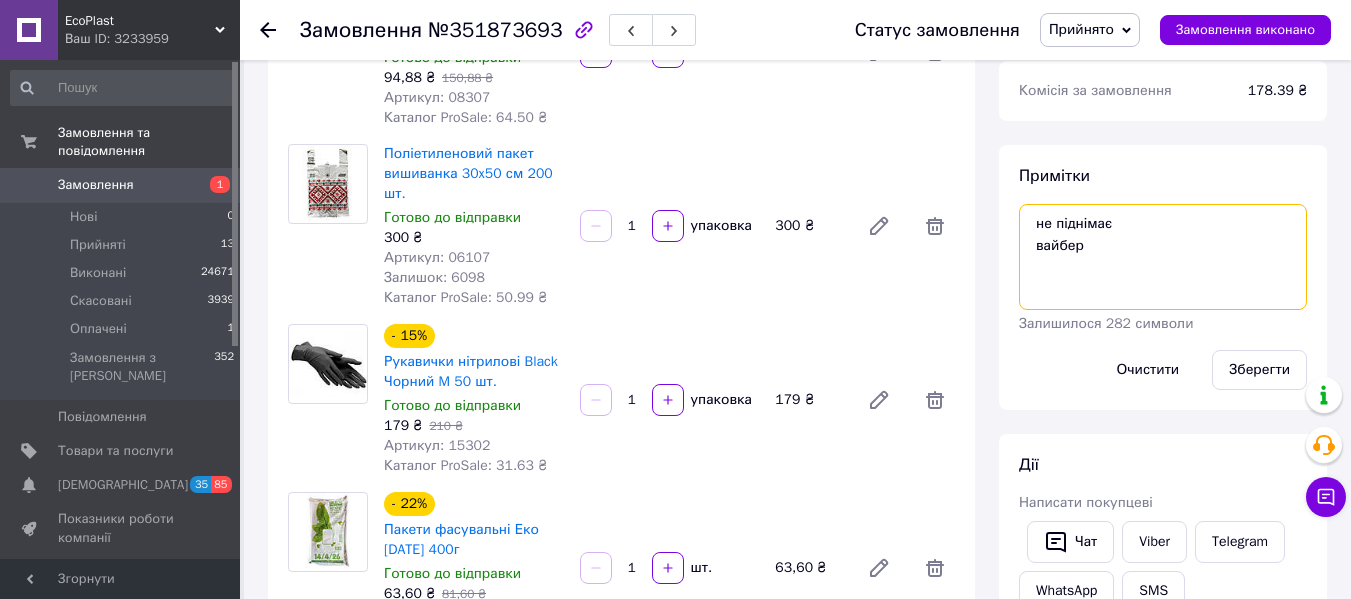 click on "не піднімає
вайбер" at bounding box center [1163, 257] 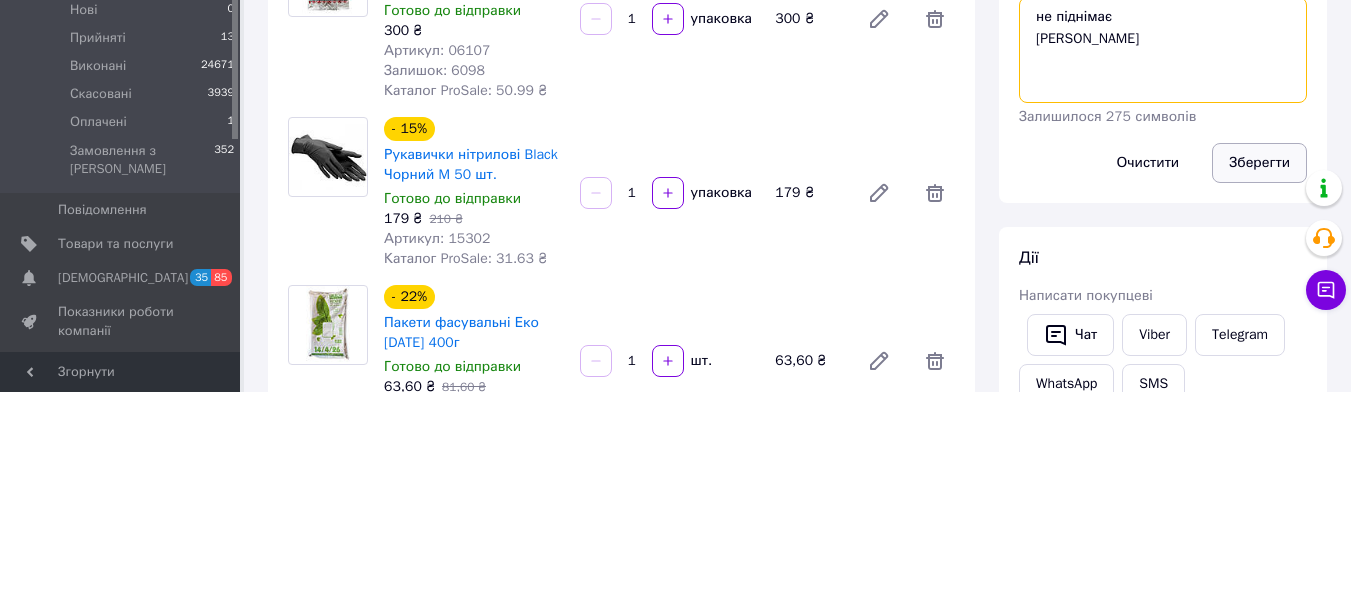 type on "не піднімає
вайбер
Карта" 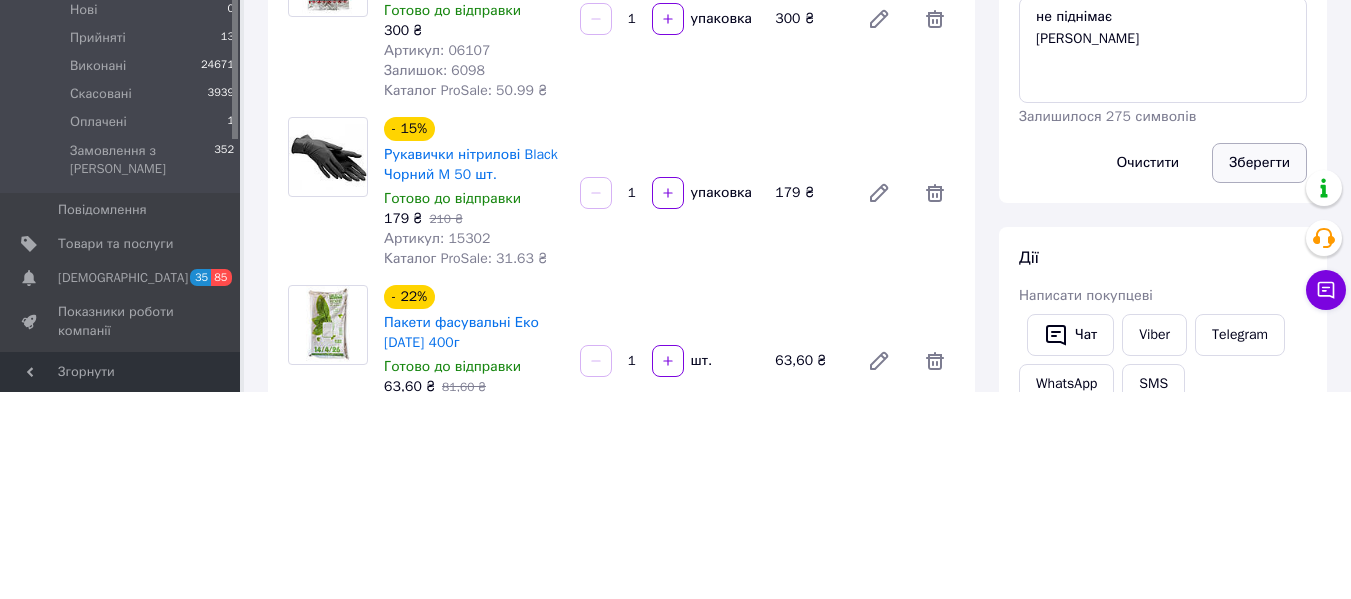 click on "Примітки не піднімає
вайбер
Карта
Залишилося 275 символів Очистити Зберегти" at bounding box center [1163, 277] 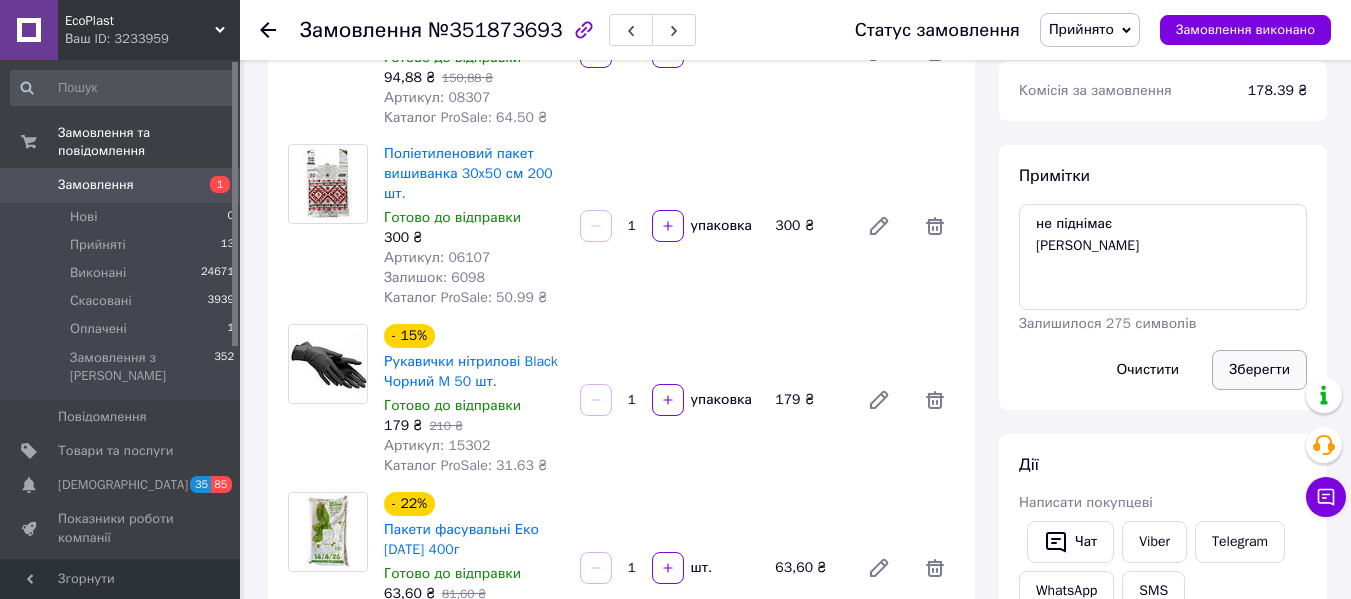 click on "Зберегти" at bounding box center [1259, 370] 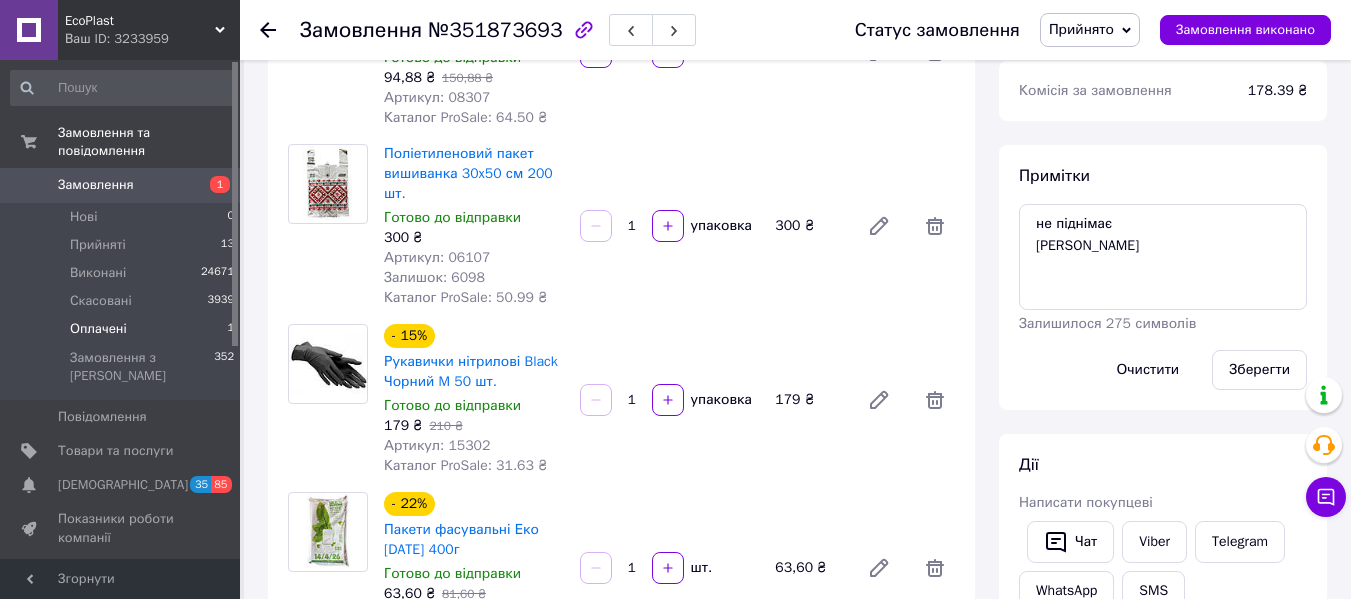 click on "Оплачені 1" at bounding box center (123, 329) 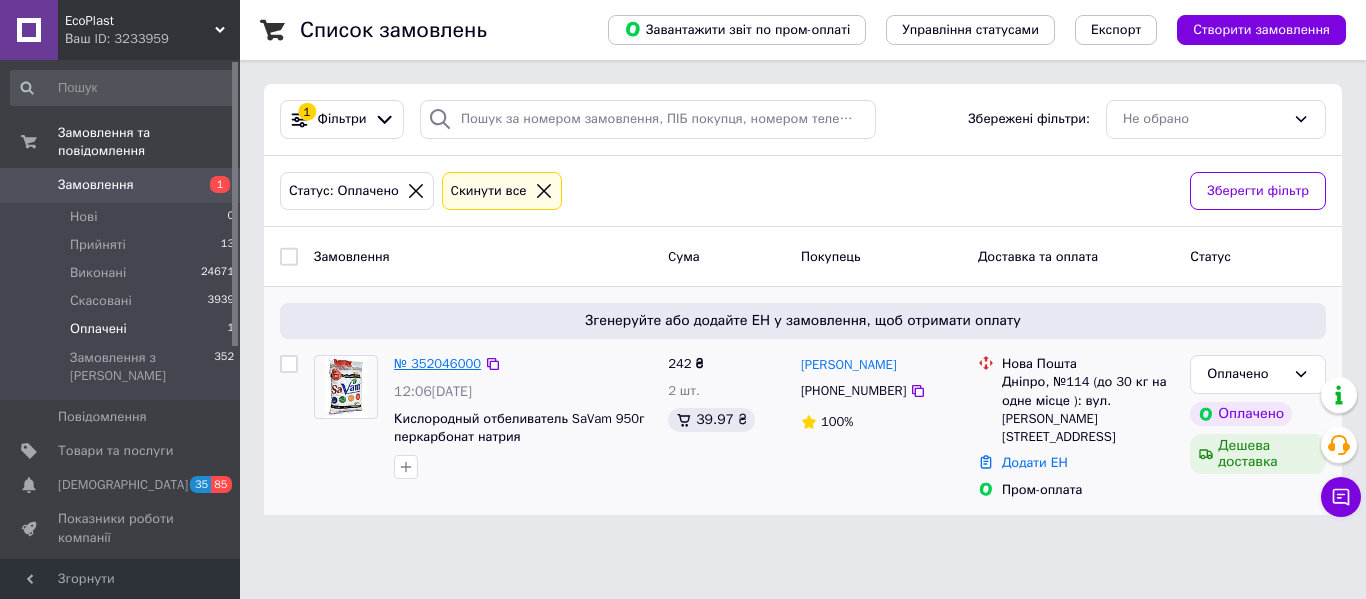 click on "№ 352046000" at bounding box center (437, 363) 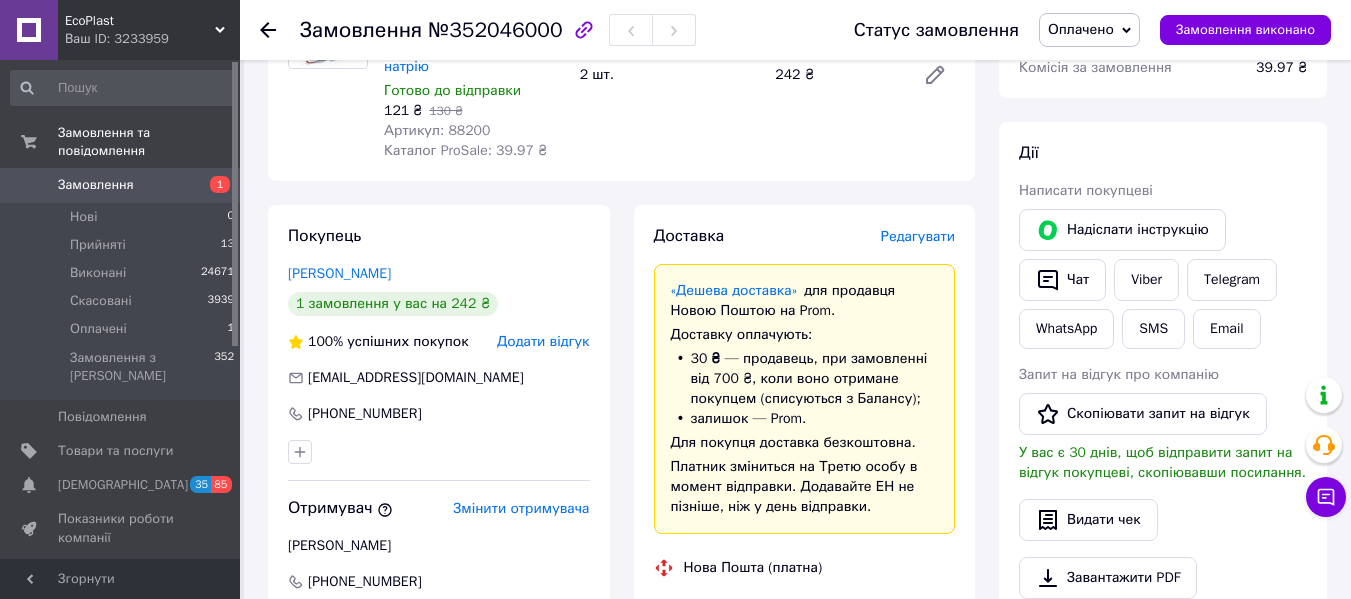 scroll, scrollTop: 800, scrollLeft: 0, axis: vertical 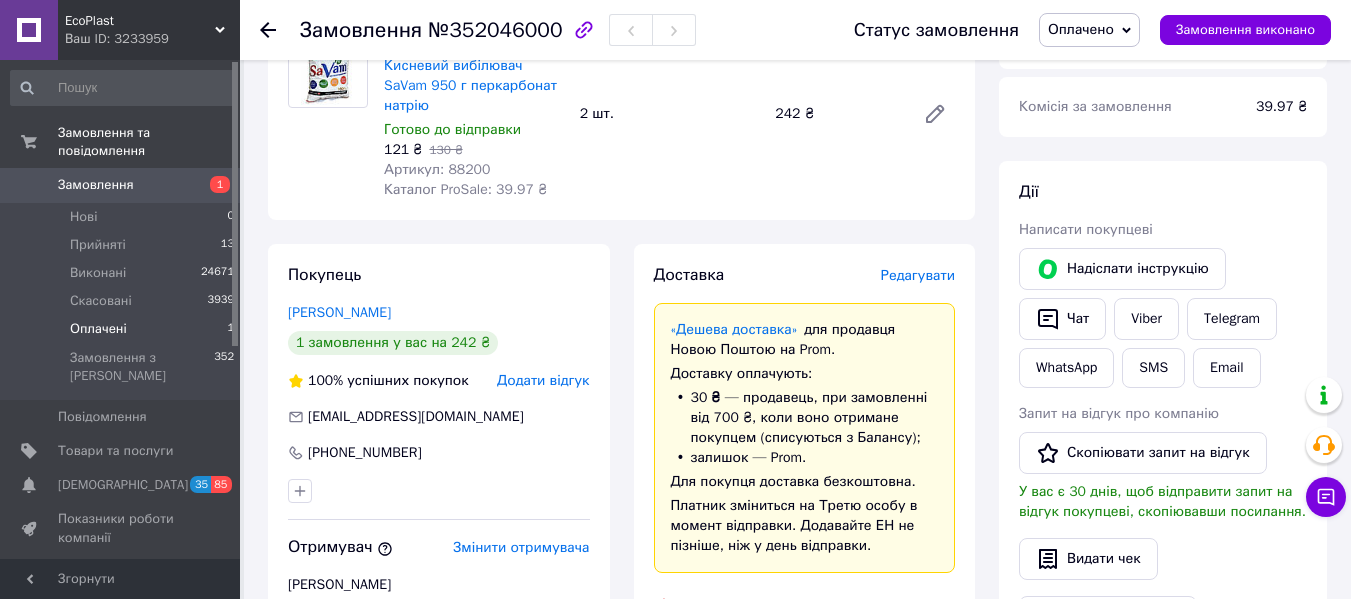 click on "Оплачені" at bounding box center [98, 329] 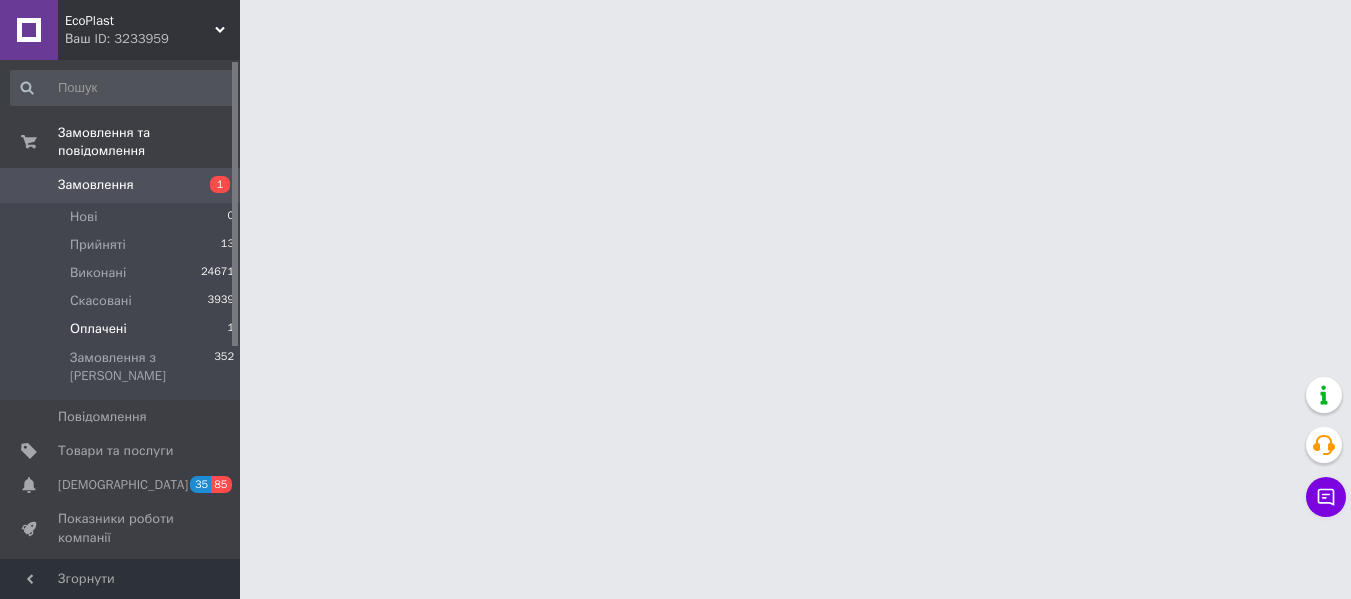 scroll, scrollTop: 0, scrollLeft: 0, axis: both 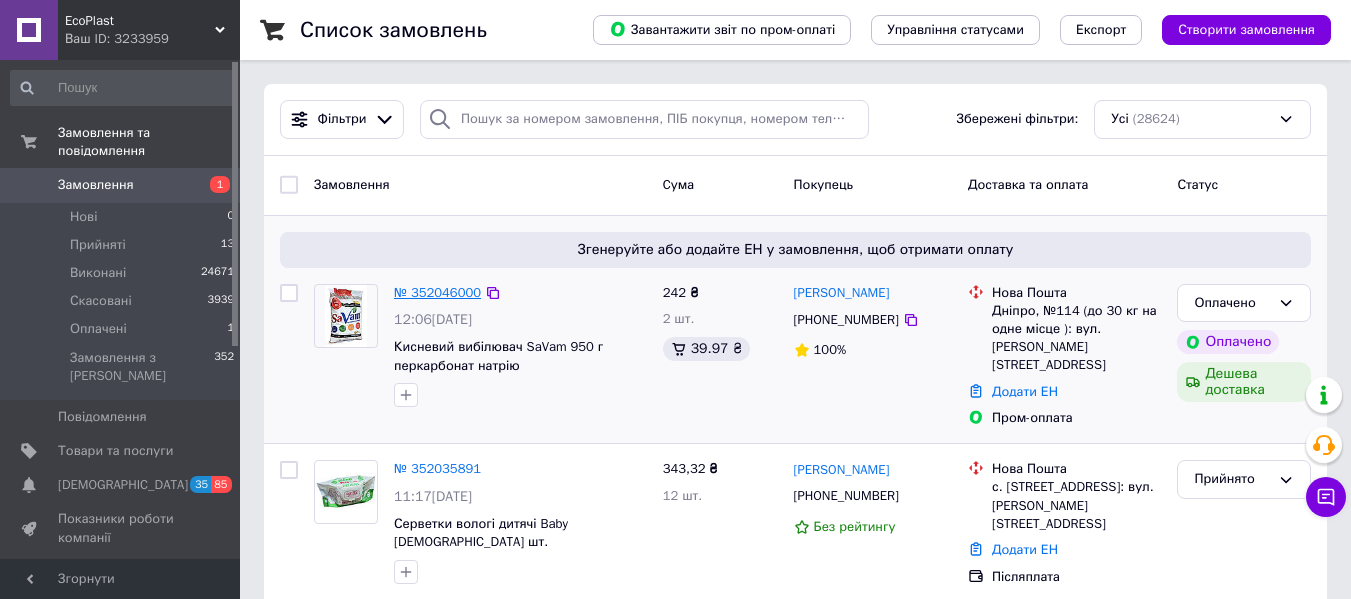 click on "№ 352046000" at bounding box center [437, 292] 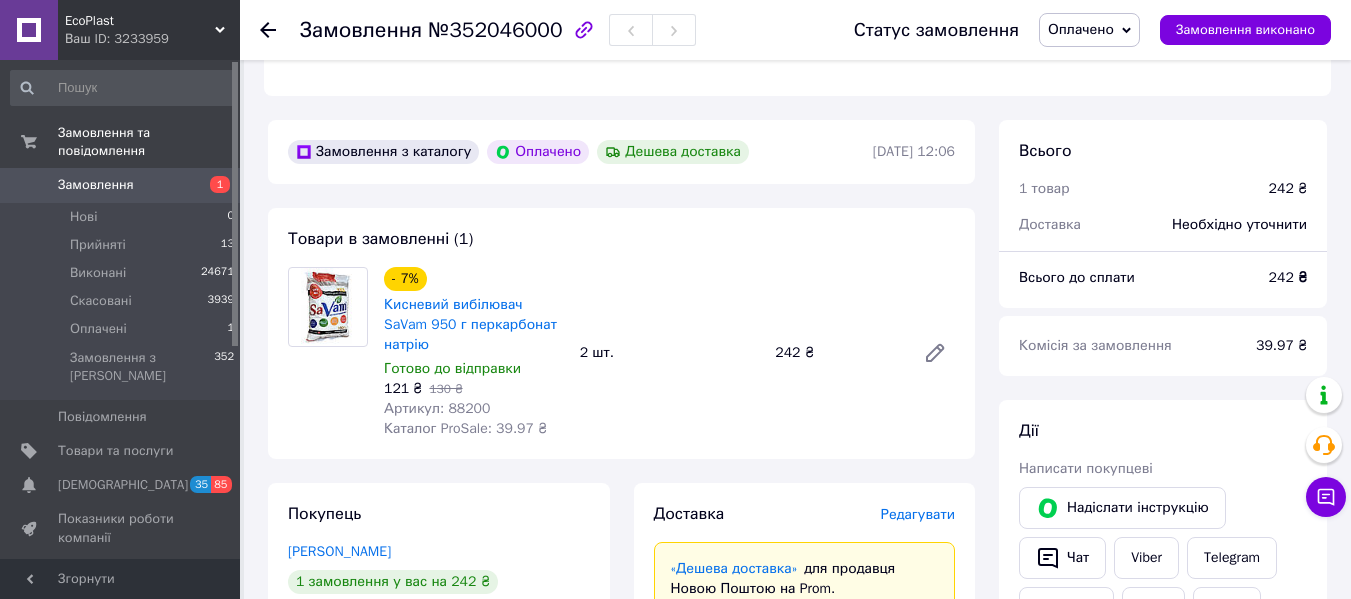 scroll, scrollTop: 600, scrollLeft: 0, axis: vertical 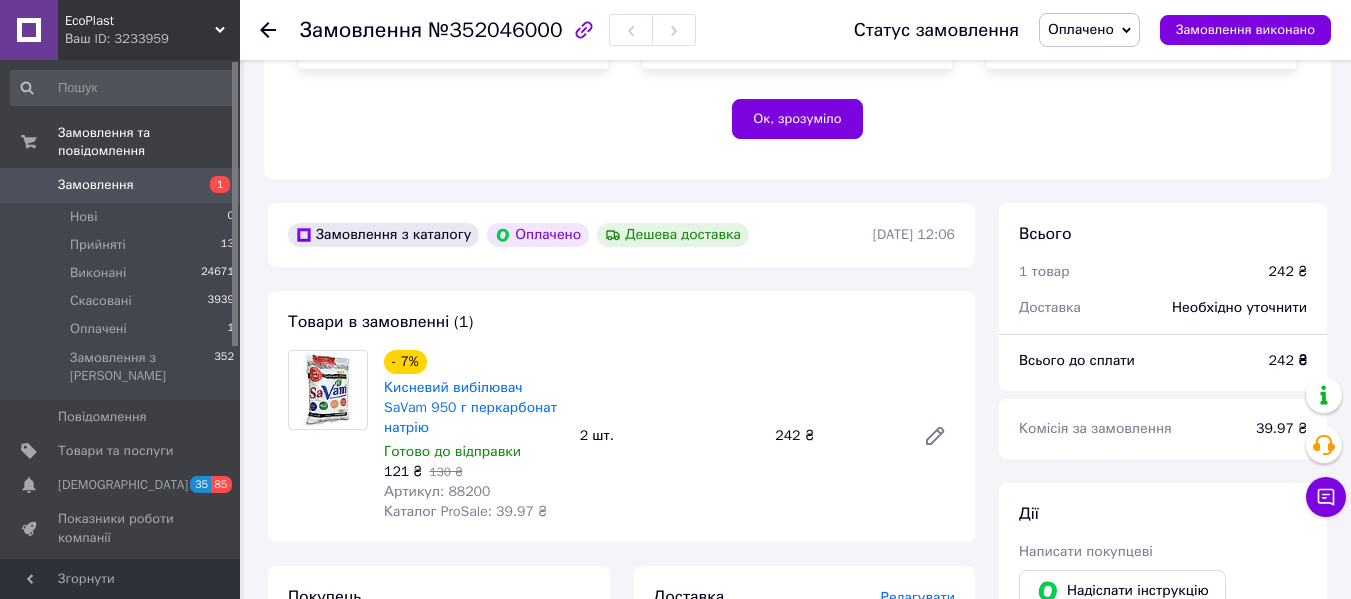 click on "Ок, зрозуміло" at bounding box center (797, 119) 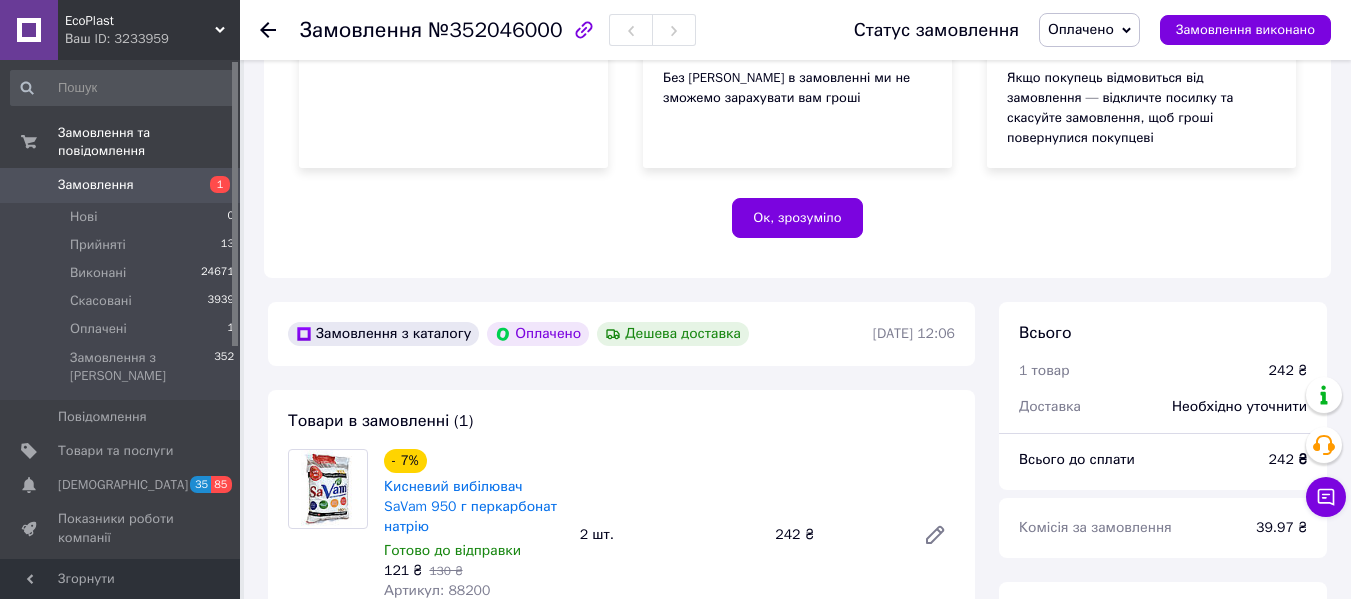scroll, scrollTop: 378, scrollLeft: 0, axis: vertical 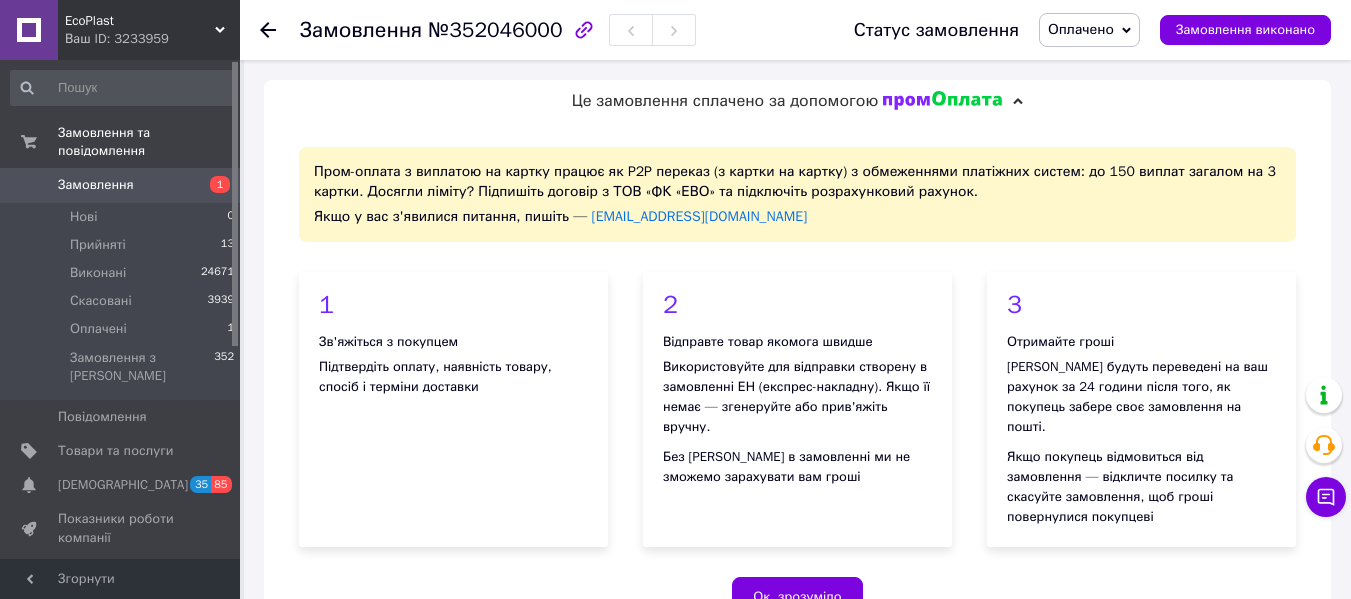 click on "Це замовлення сплачено за допомогою" at bounding box center (797, 101) 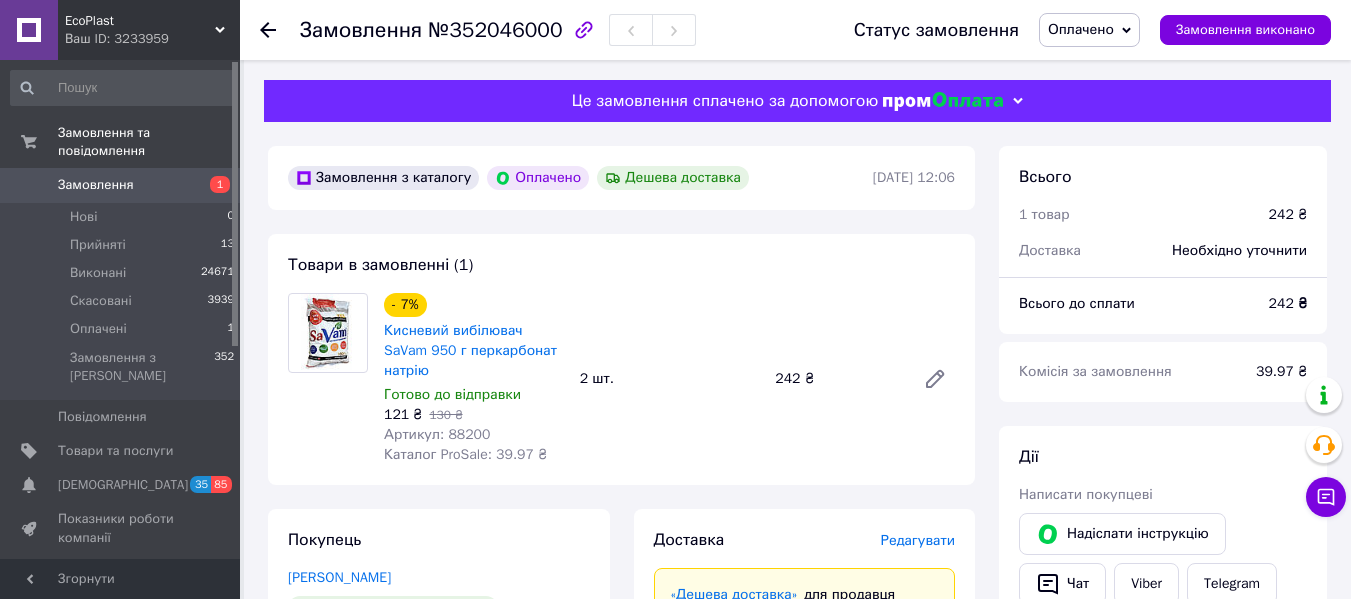click on "- 7% Кисневий вибілювач SaVam 950 г перкарбонат натрію Готово до відправки 121 ₴   130 ₴ Артикул: 88200 Каталог ProSale: 39.97 ₴  2 шт. 242 ₴" at bounding box center (669, 379) 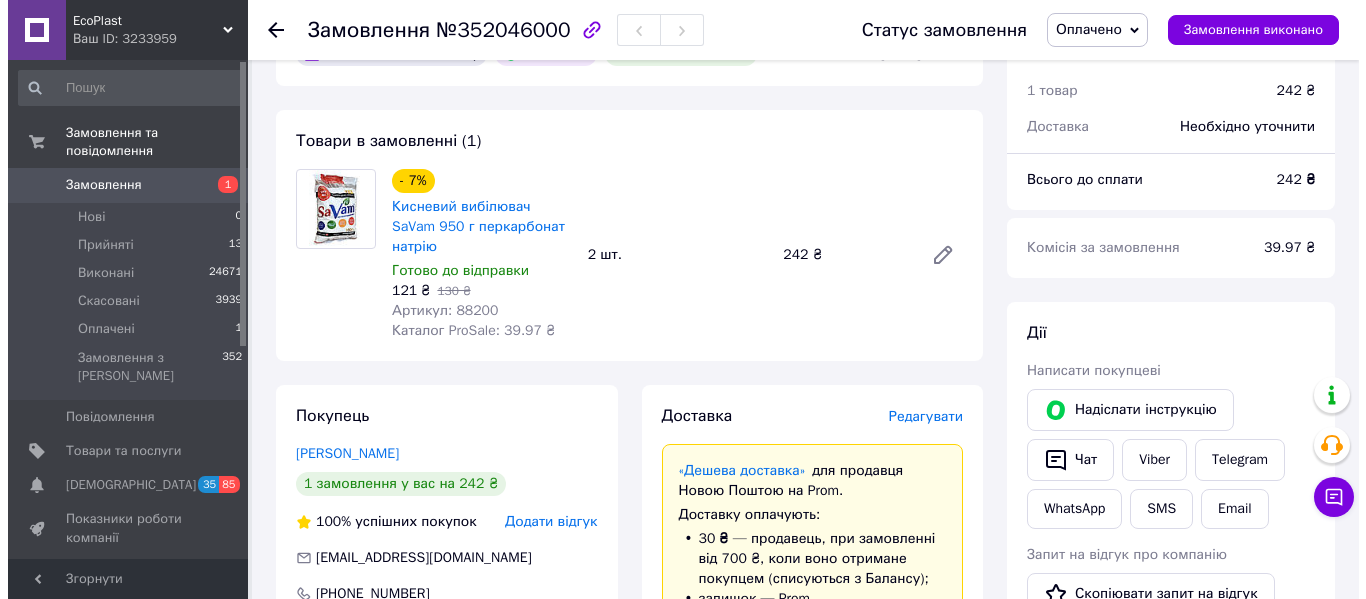 scroll, scrollTop: 100, scrollLeft: 0, axis: vertical 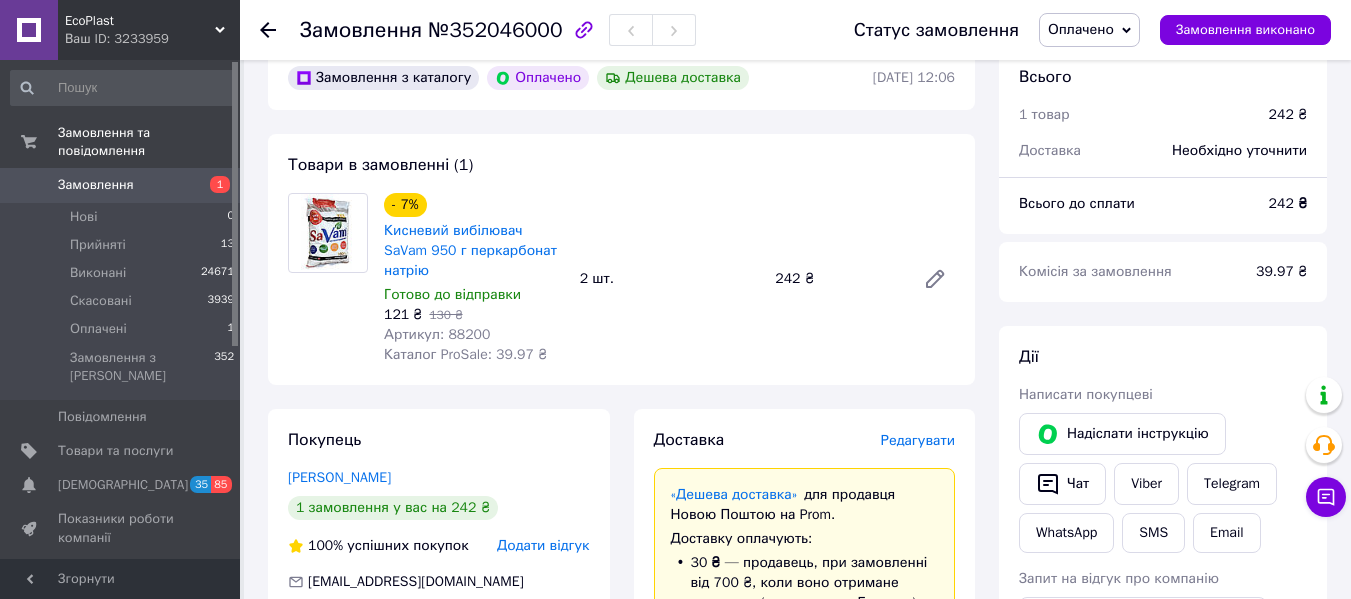 click on "Редагувати" at bounding box center [918, 440] 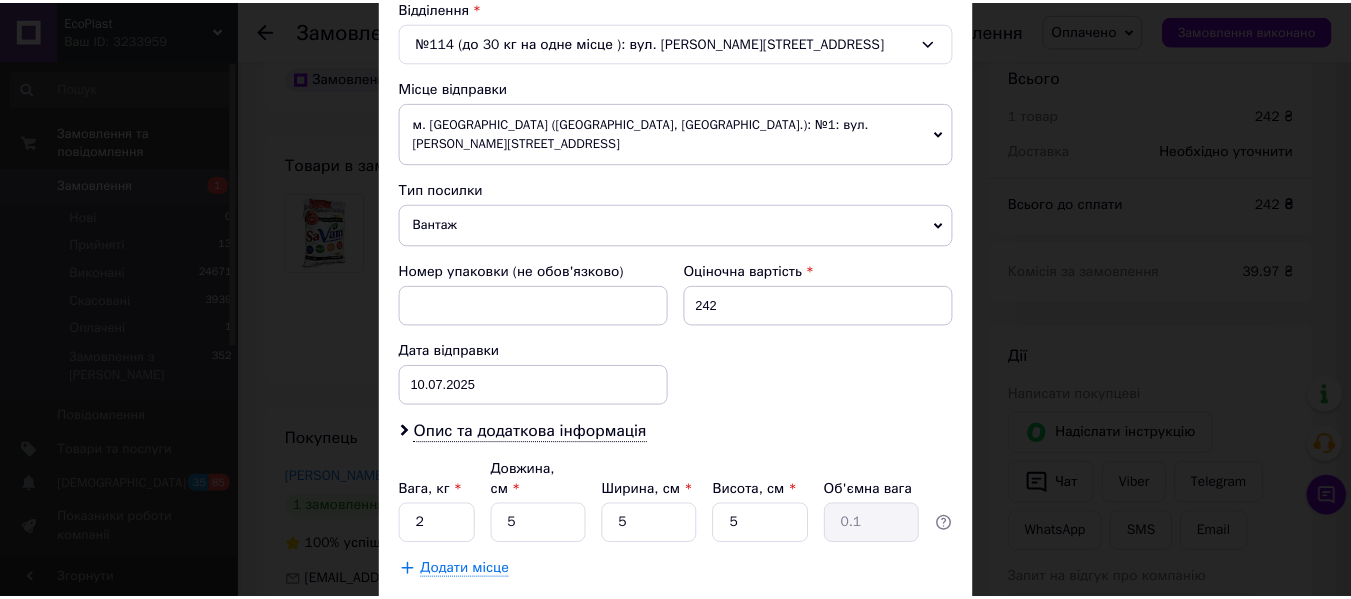 scroll, scrollTop: 729, scrollLeft: 0, axis: vertical 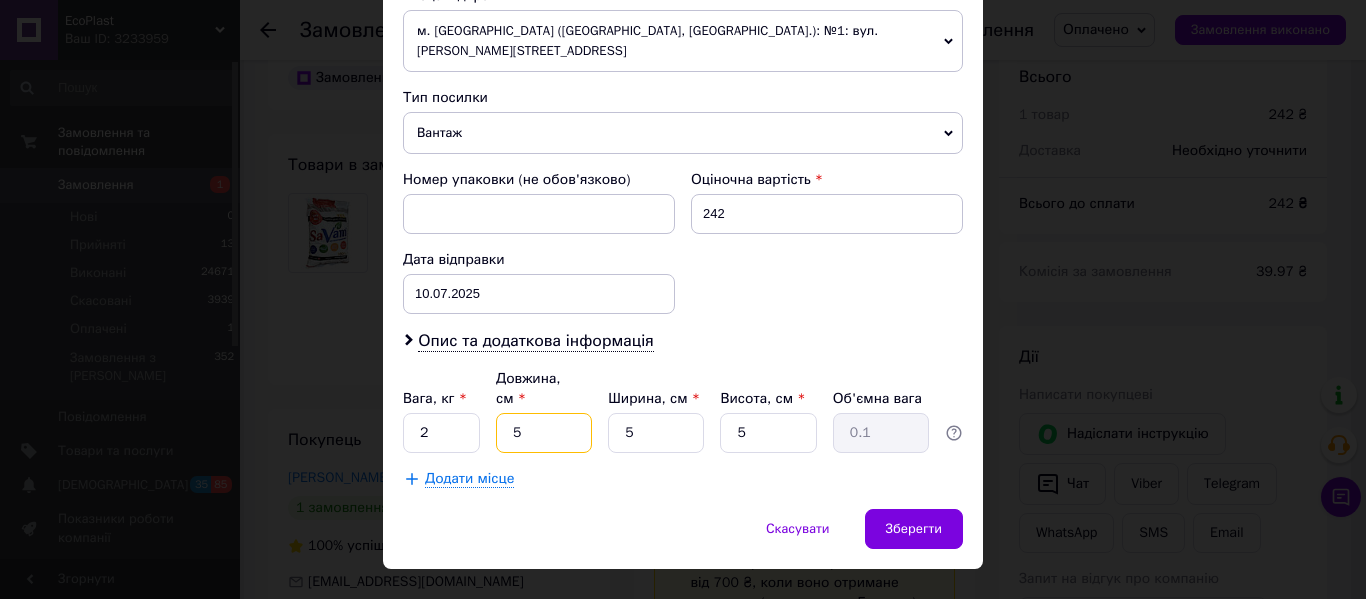 click on "5" at bounding box center [544, 433] 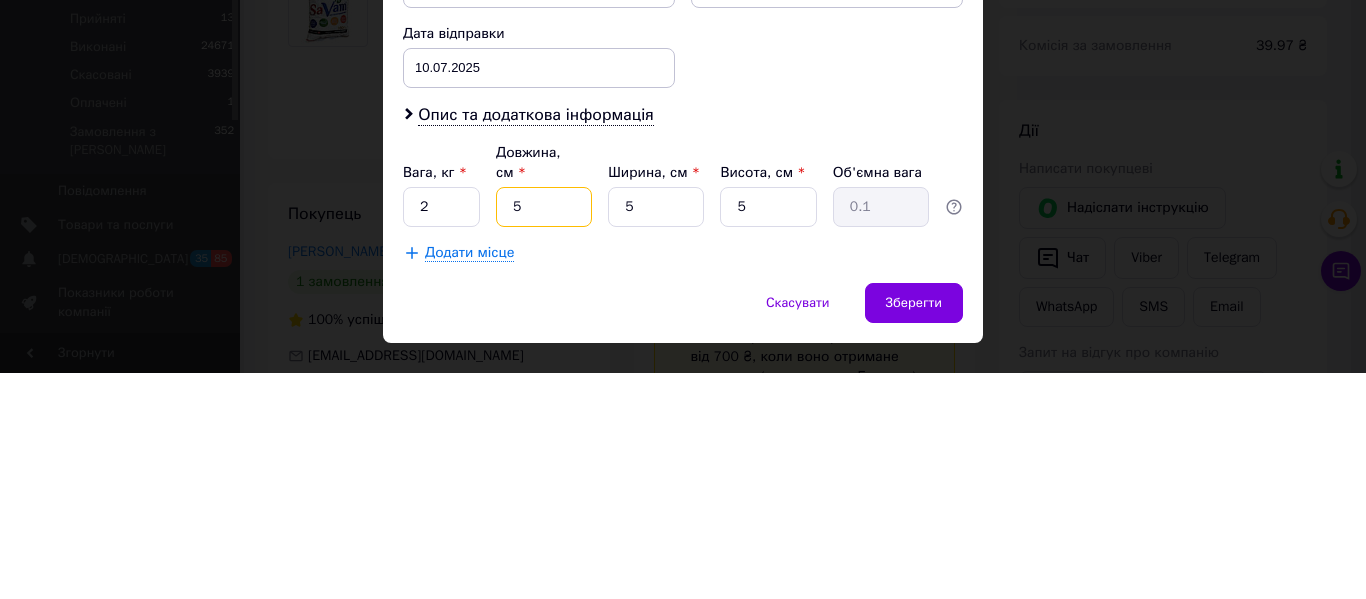 type 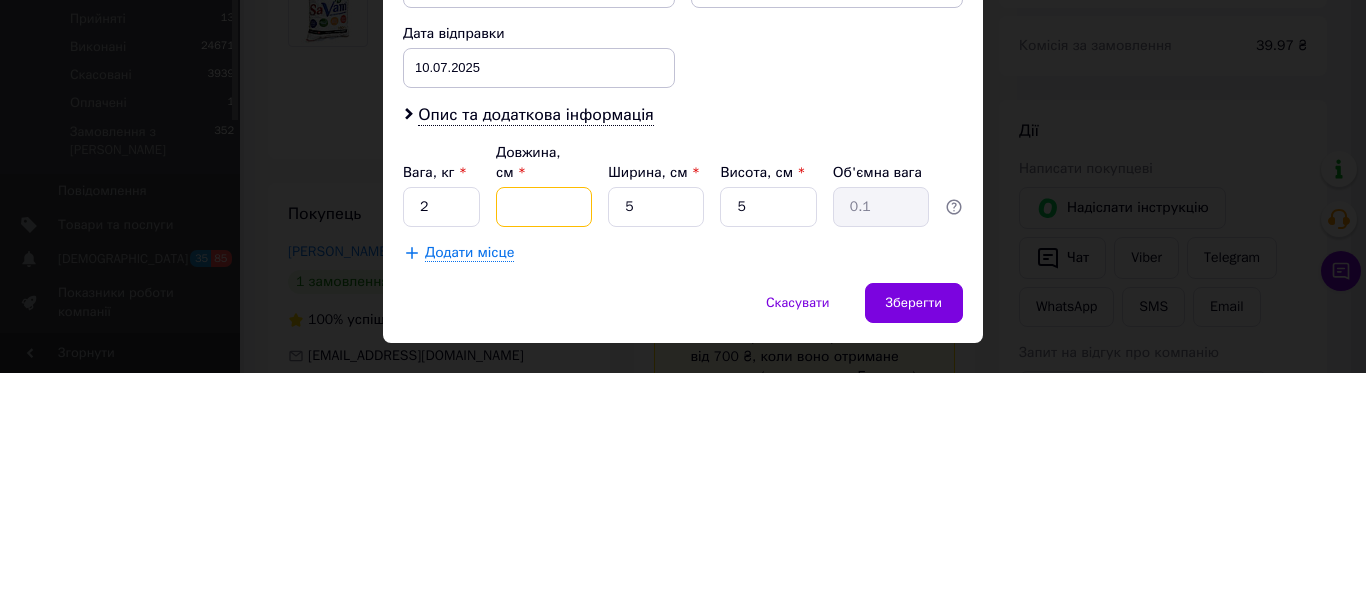 type 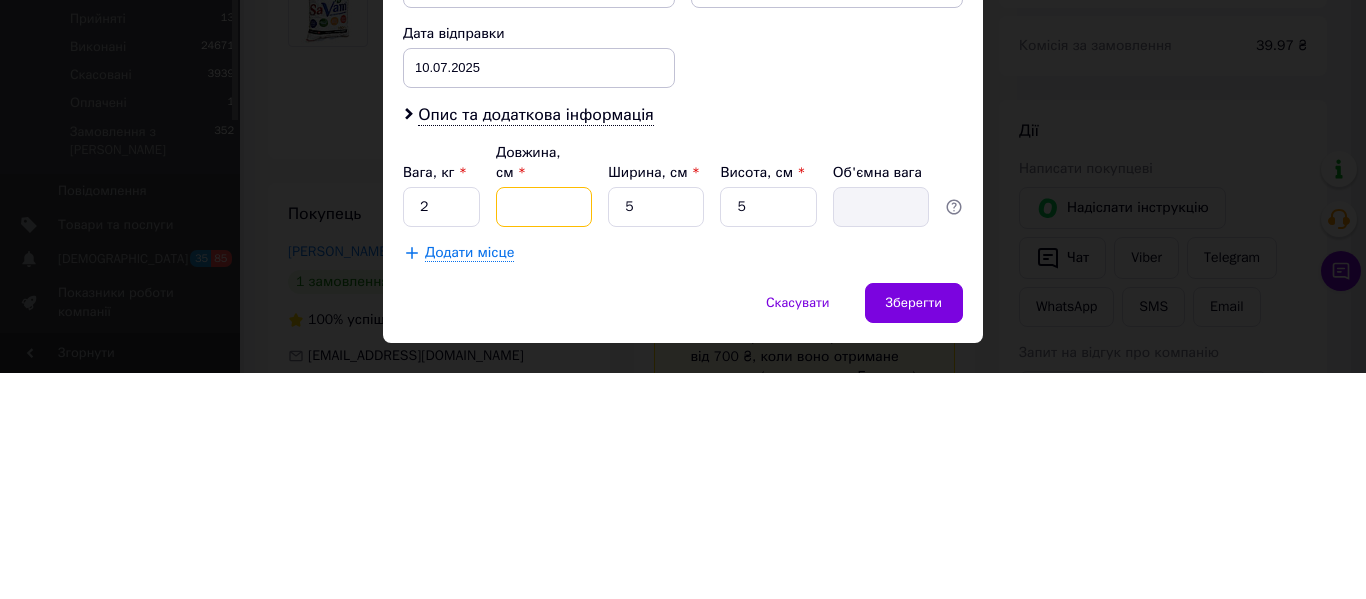 type on "2" 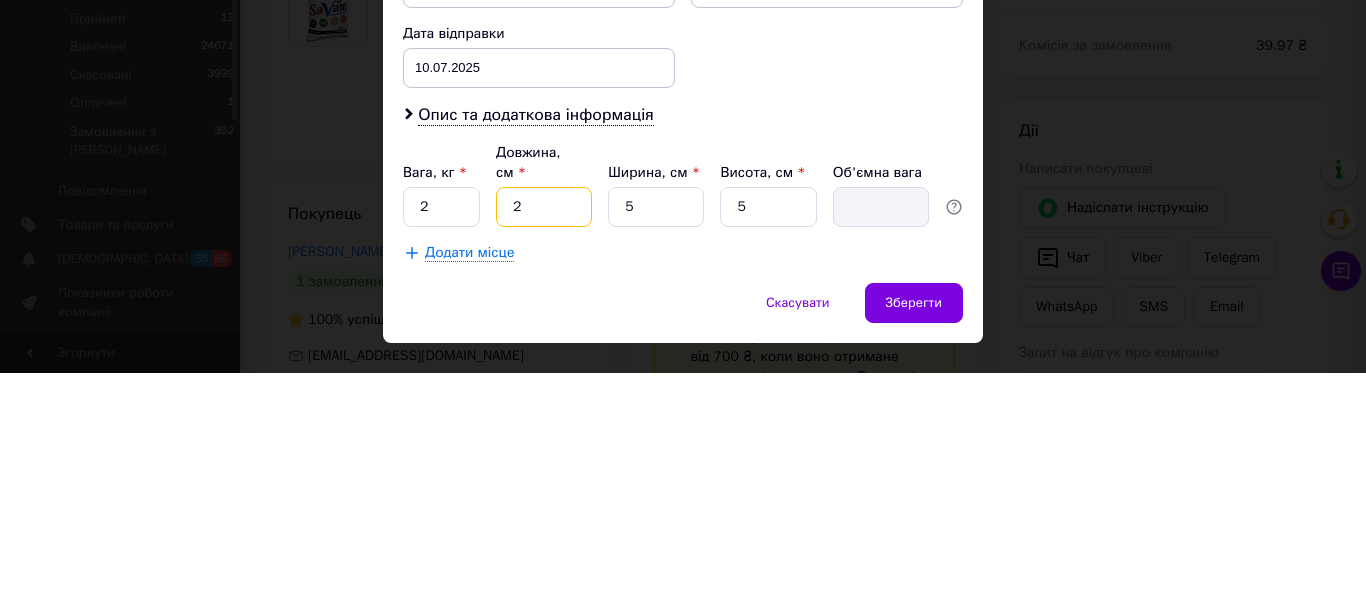 type on "0.1" 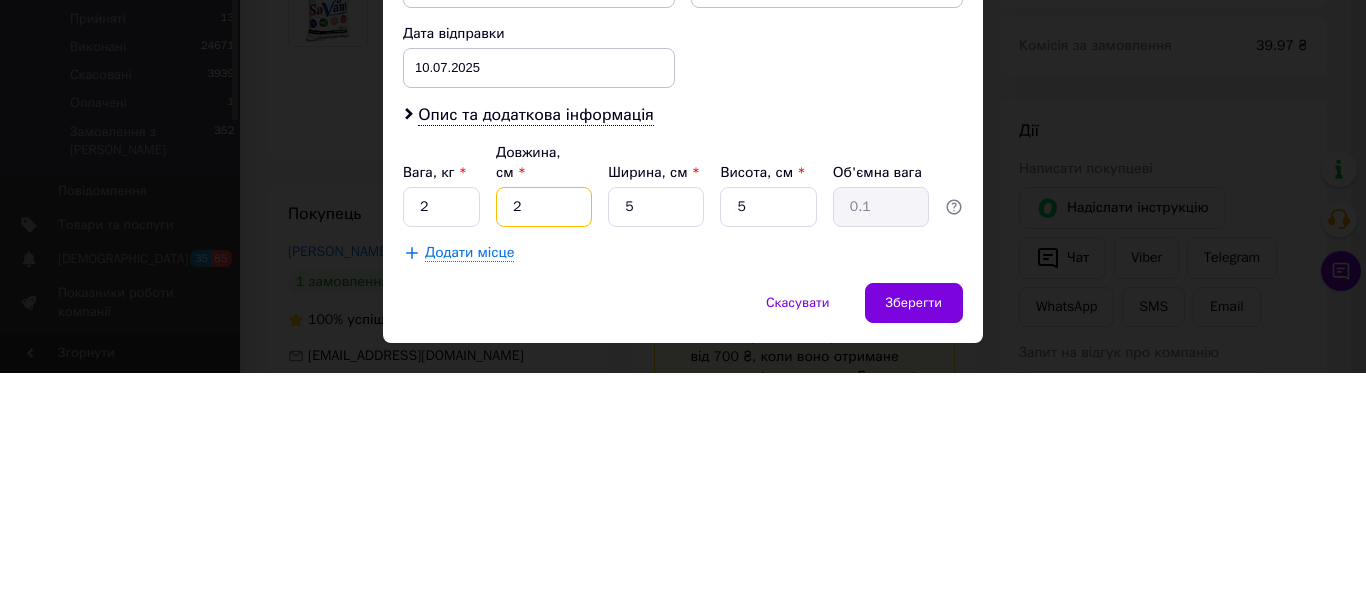 type on "20" 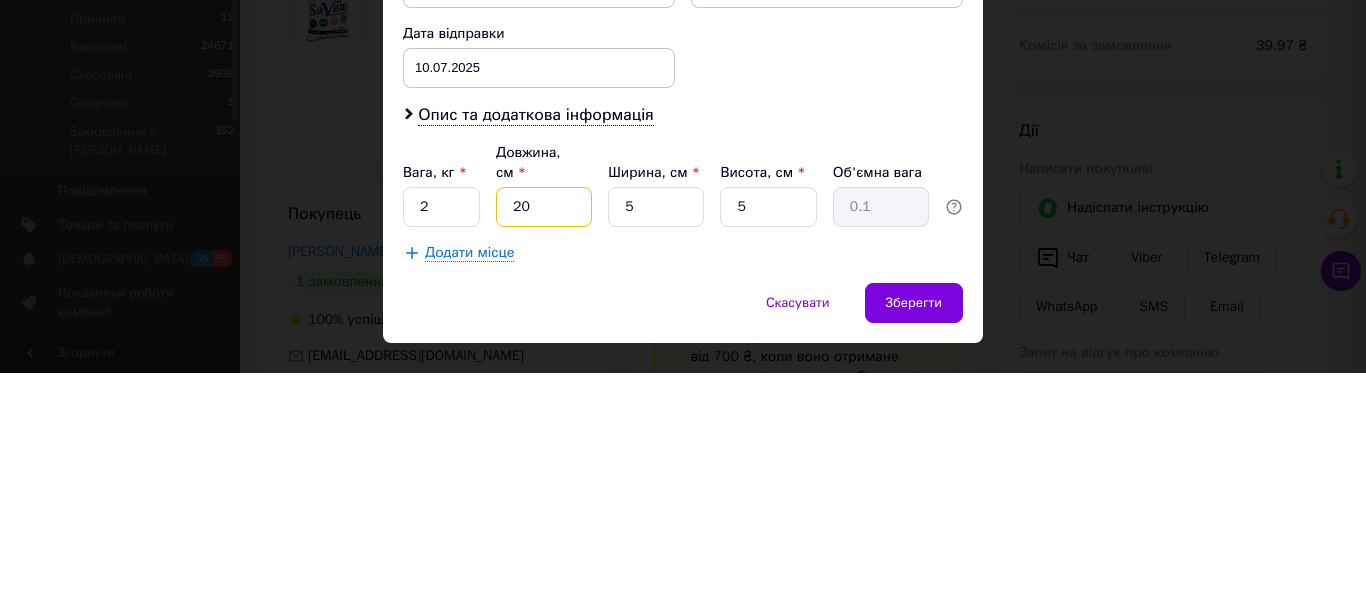 type on "0.13" 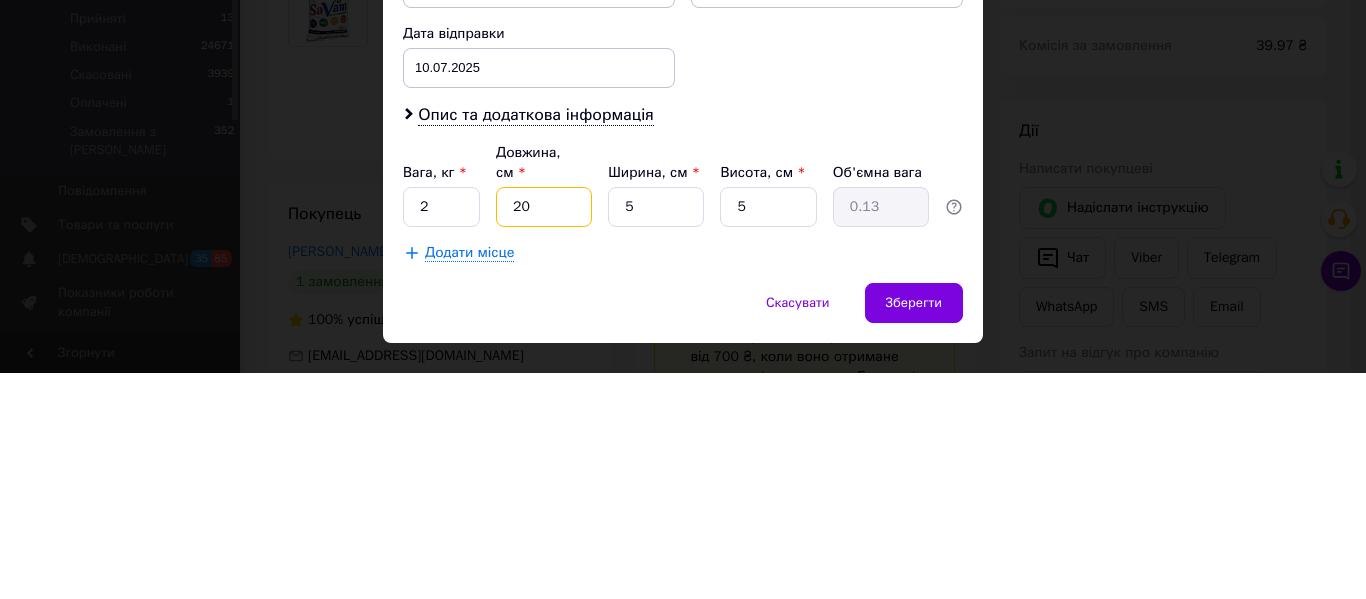 type on "20" 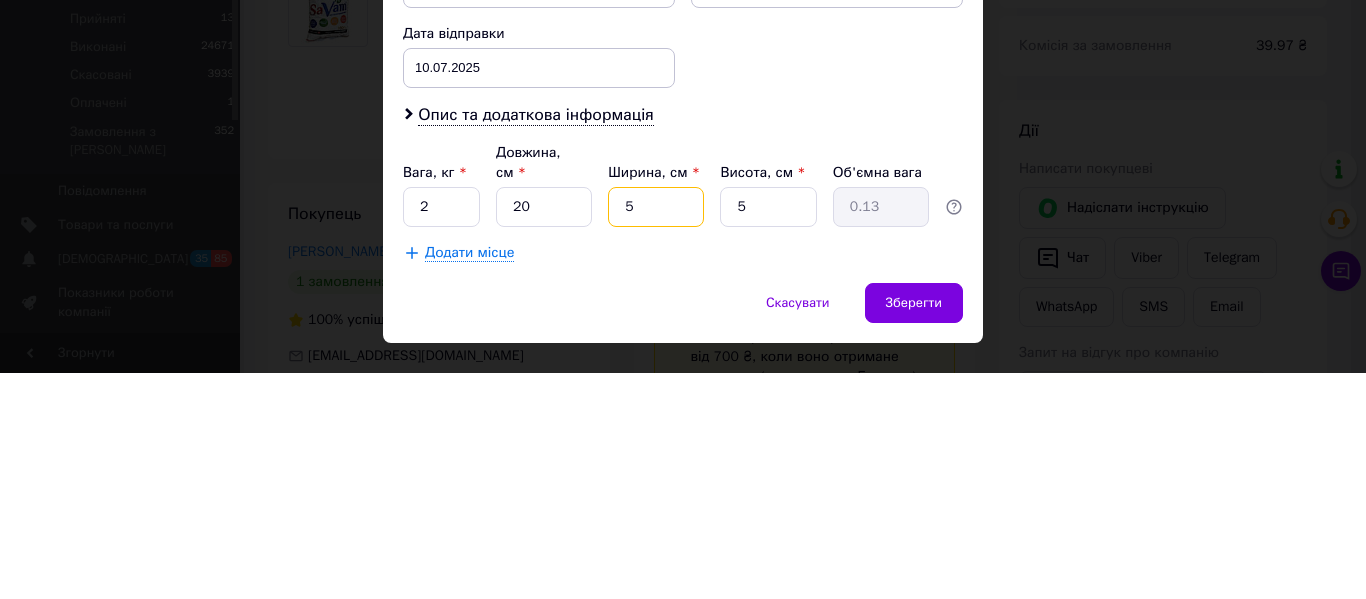 click on "5" at bounding box center [656, 433] 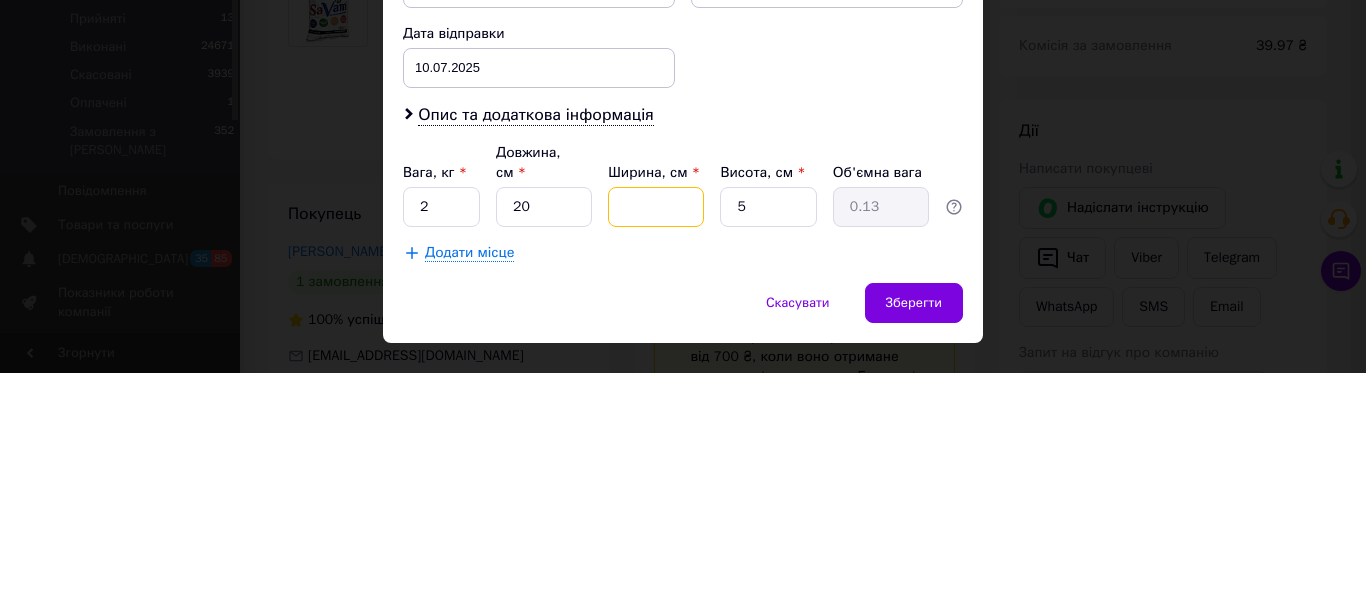 type 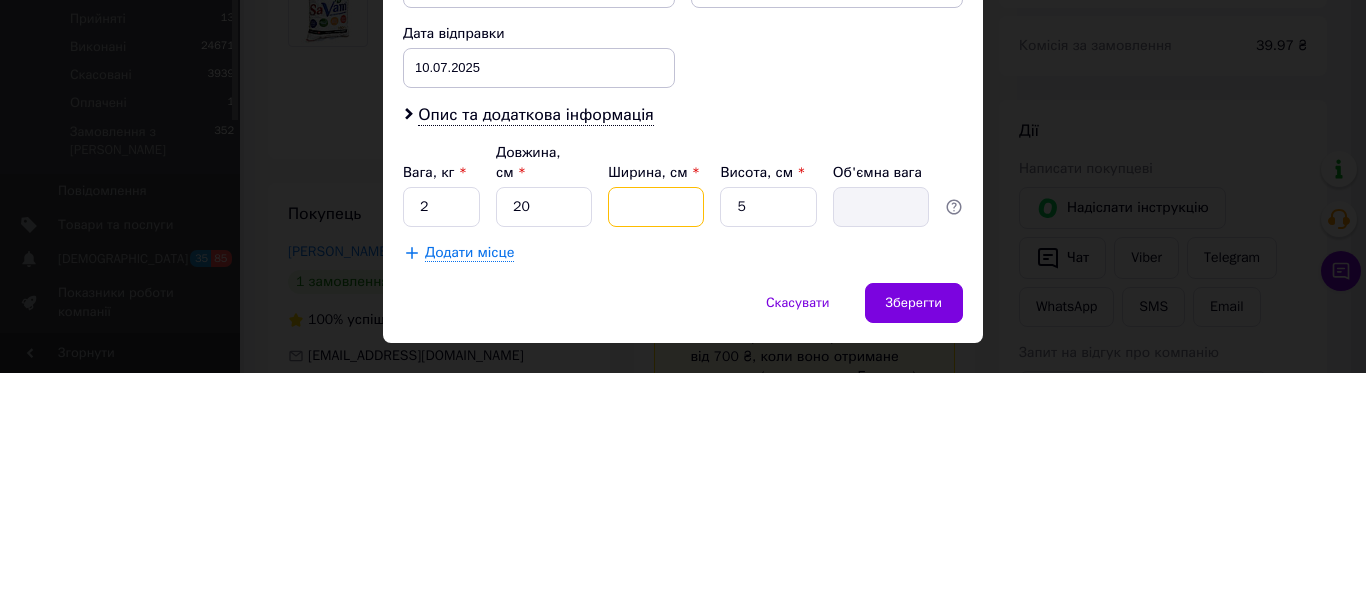 type on "2" 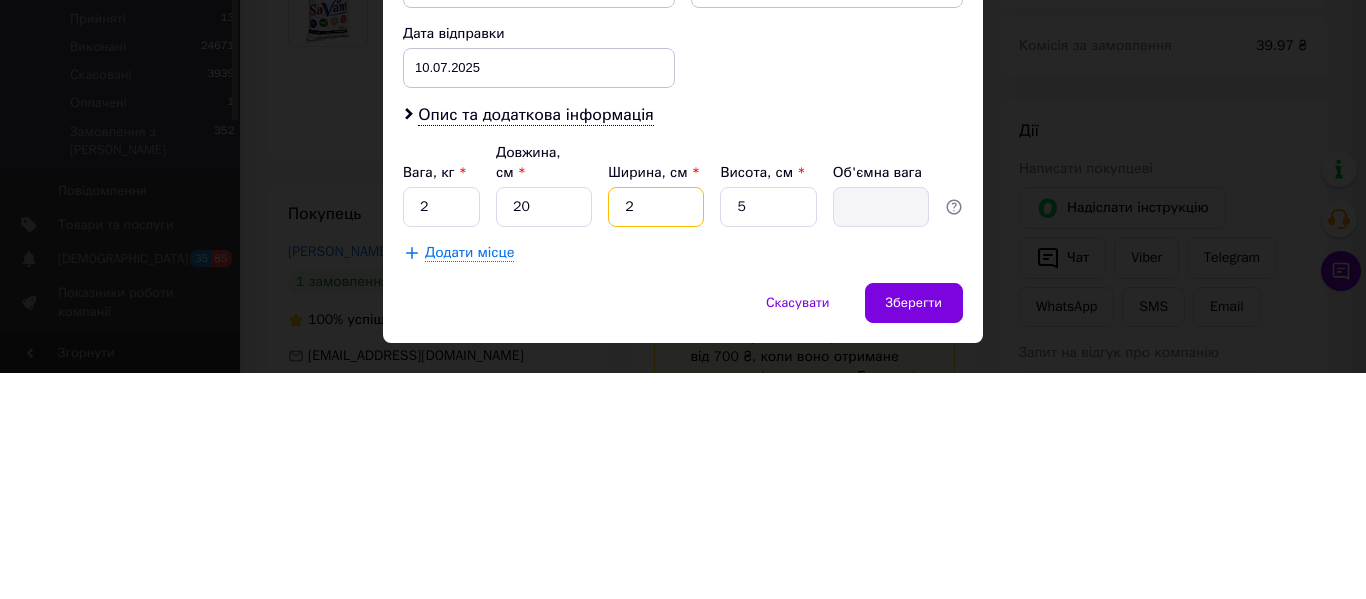 type on "0.1" 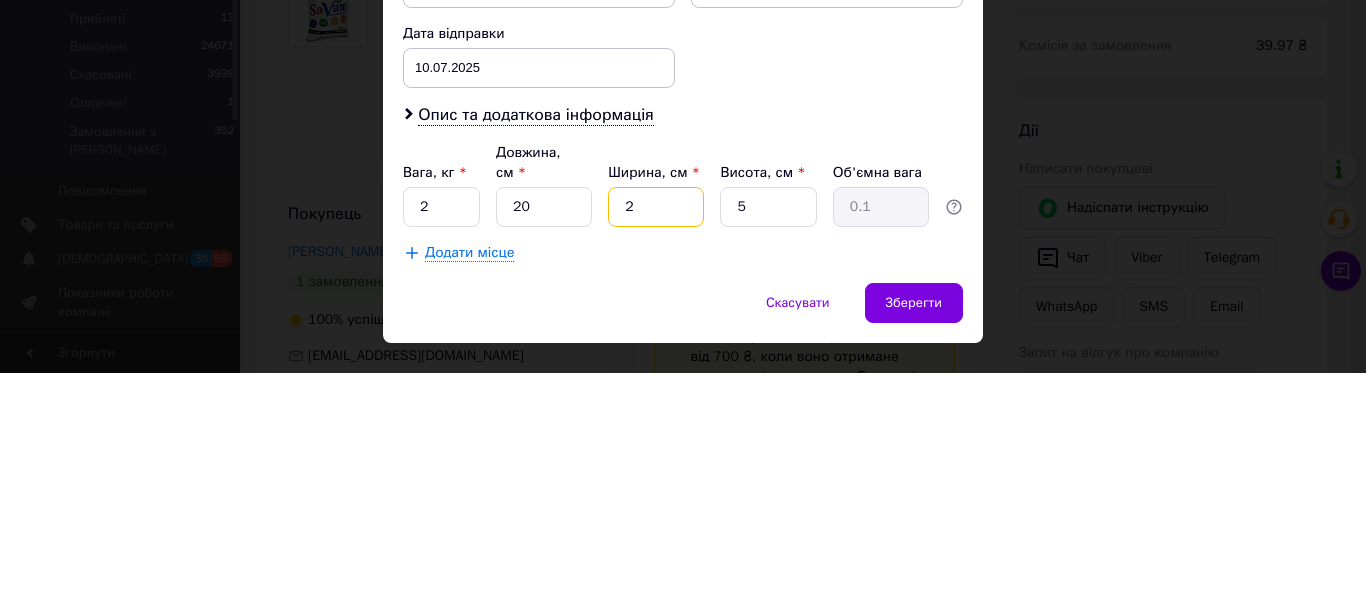 type on "20" 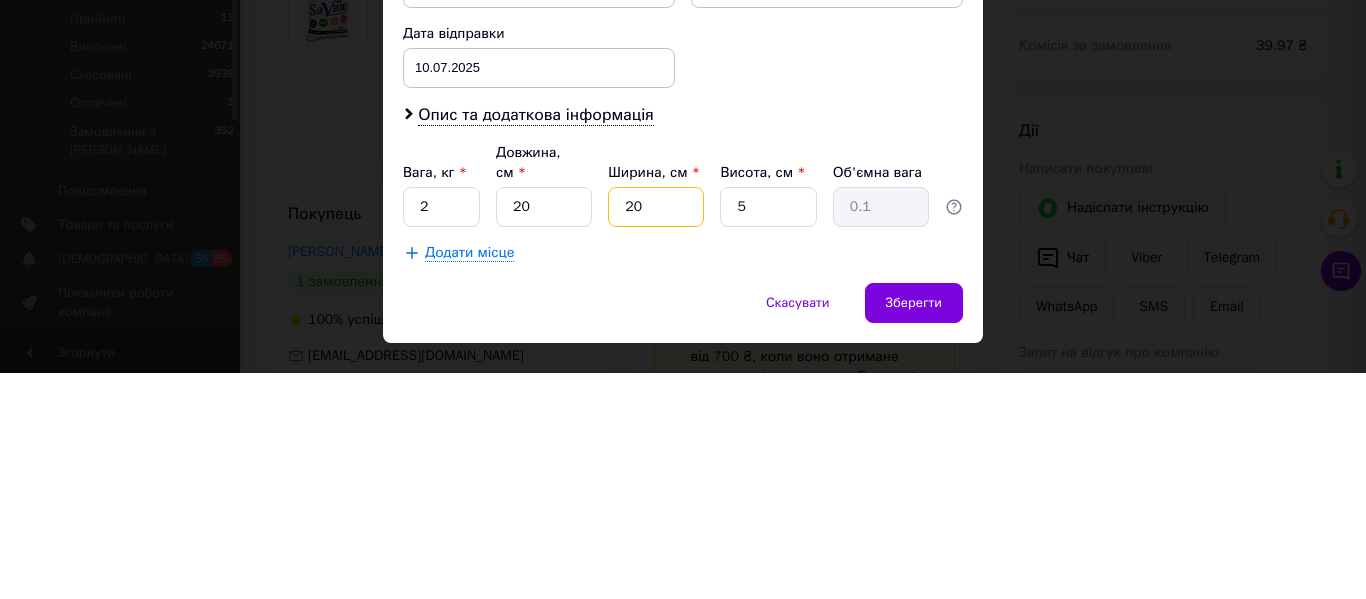type on "0.5" 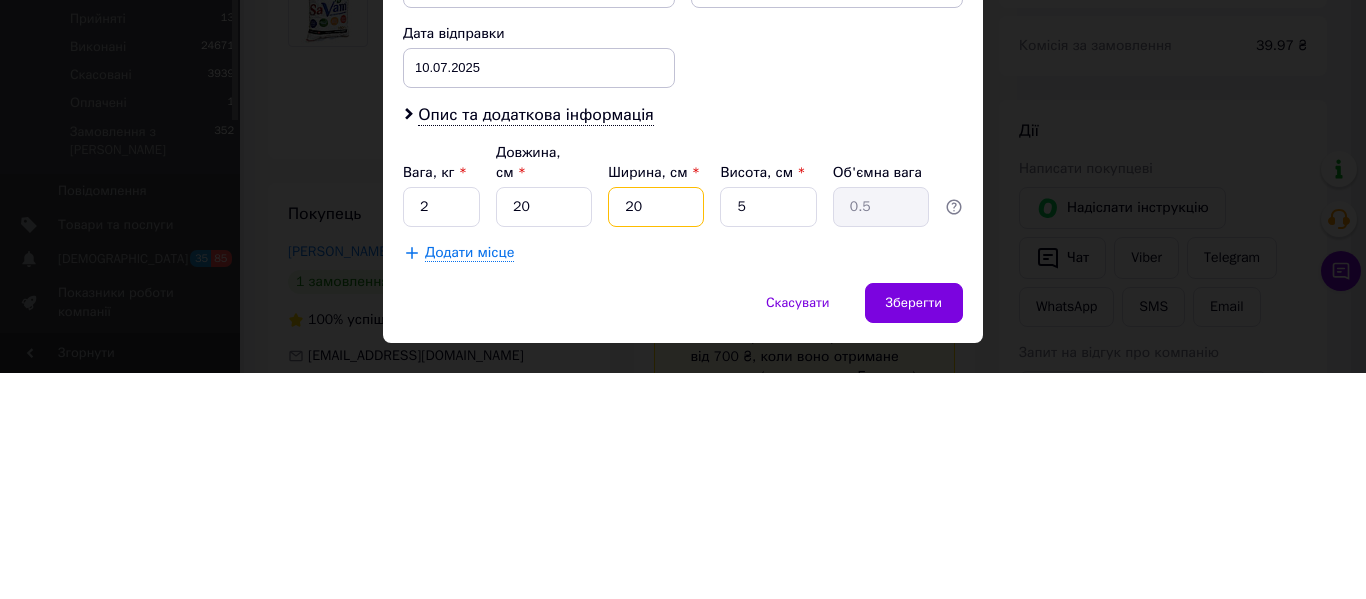 type on "20" 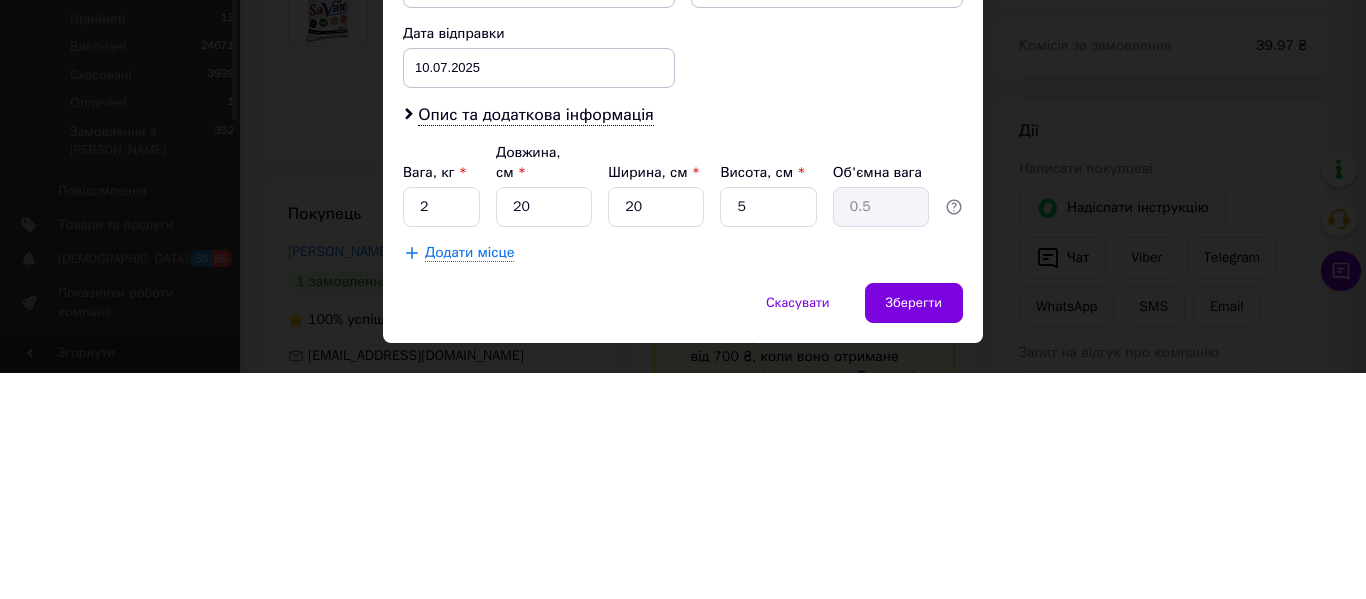 drag, startPoint x: 770, startPoint y: 367, endPoint x: 770, endPoint y: 143, distance: 224 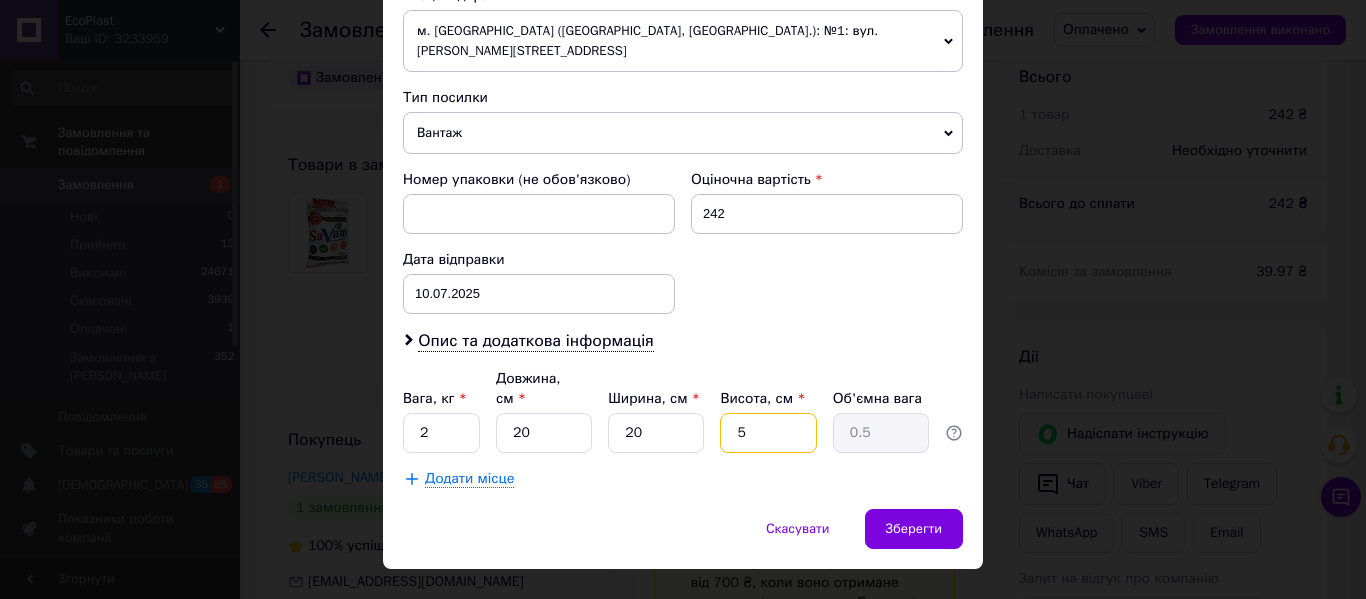 click on "5" at bounding box center [768, 433] 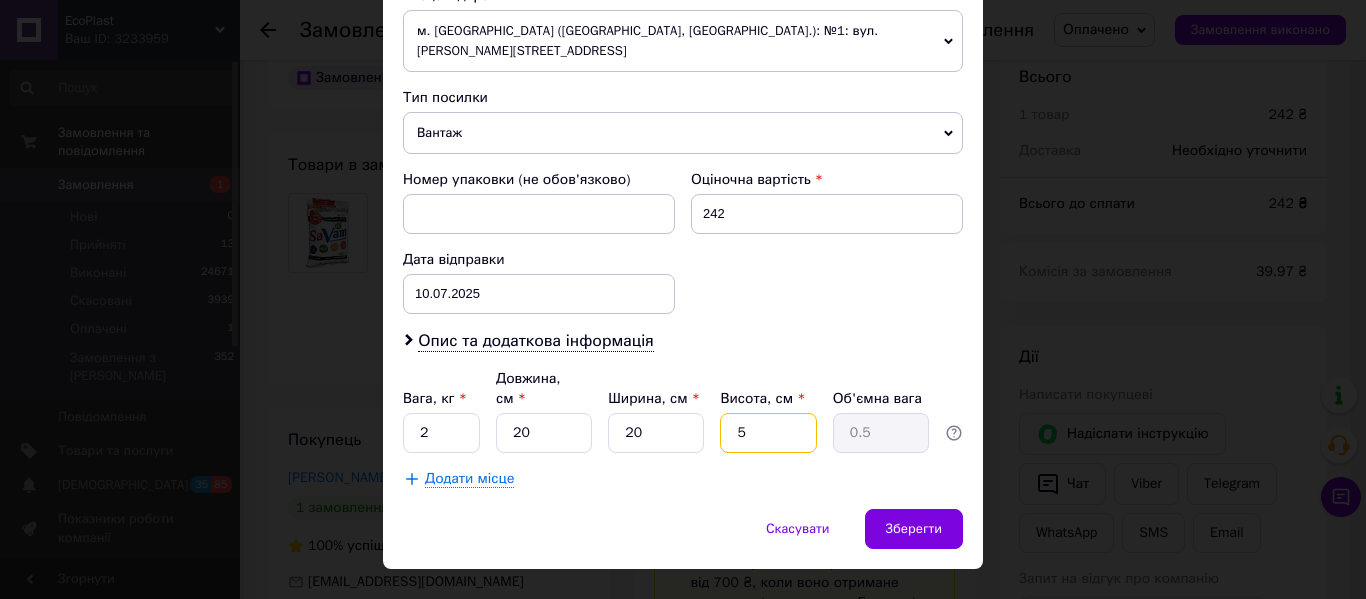 click on "5" at bounding box center (768, 433) 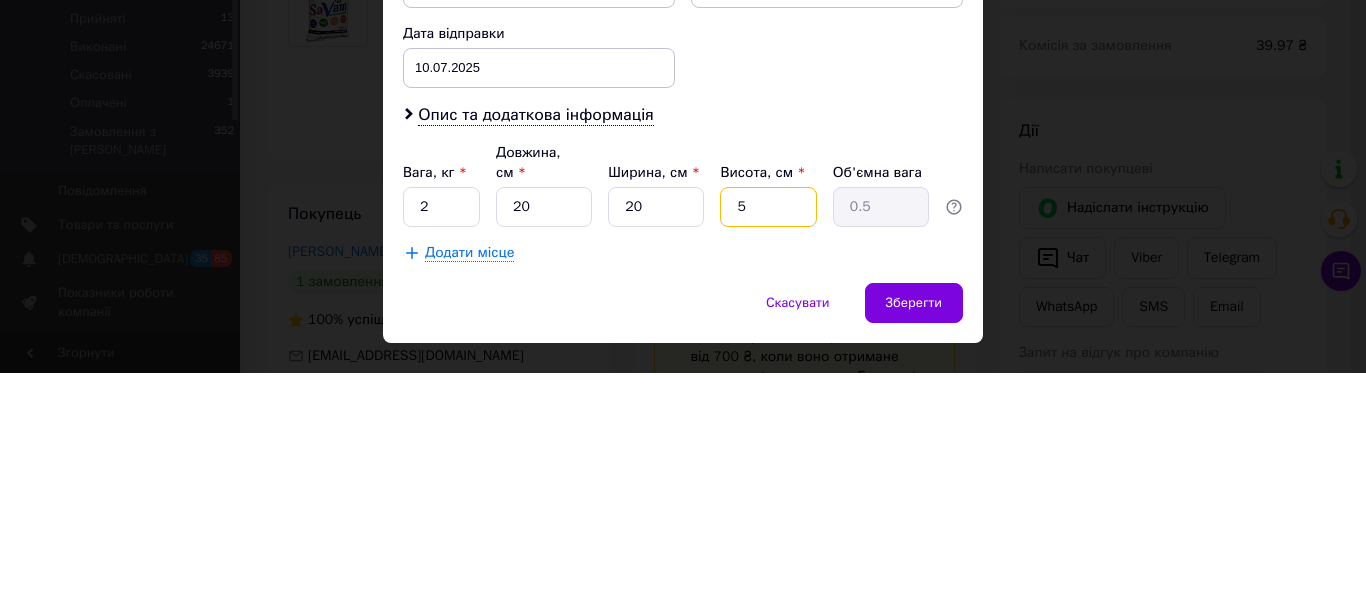type 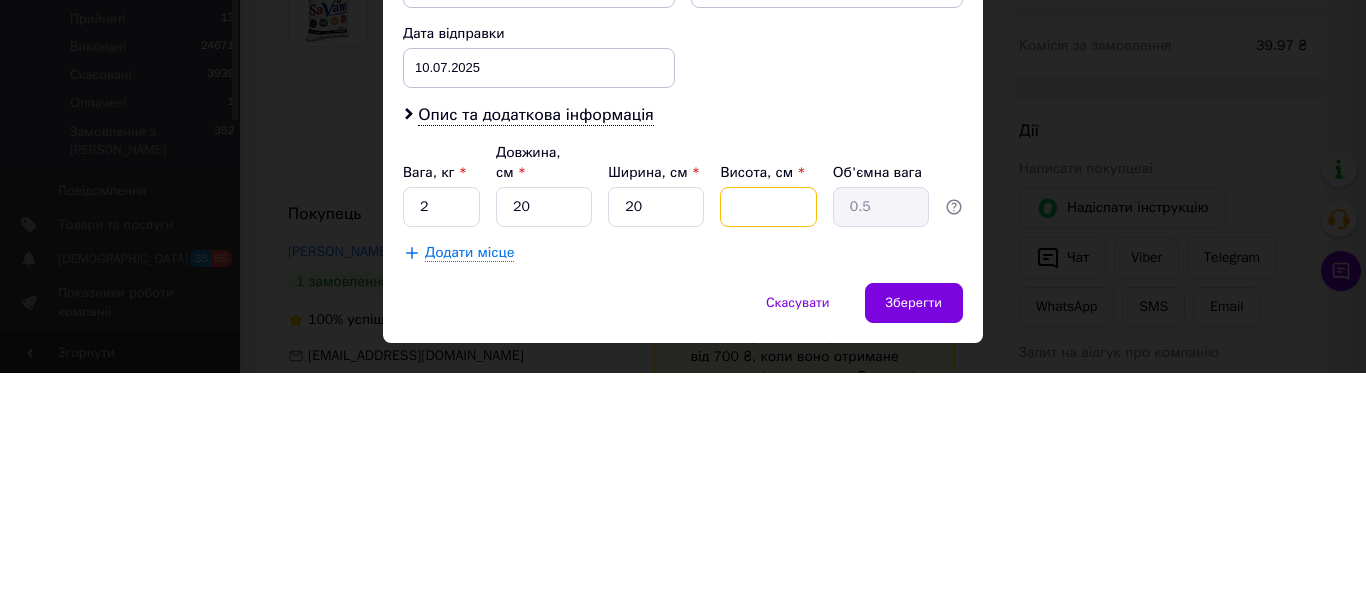 type 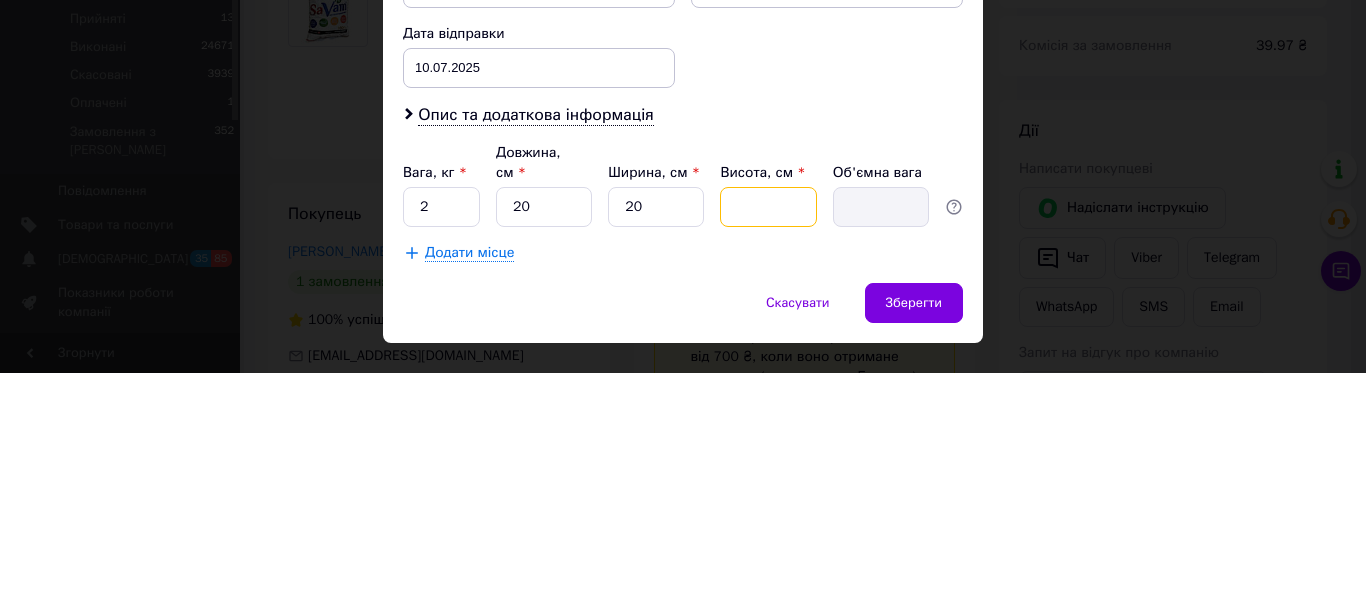 type on "1" 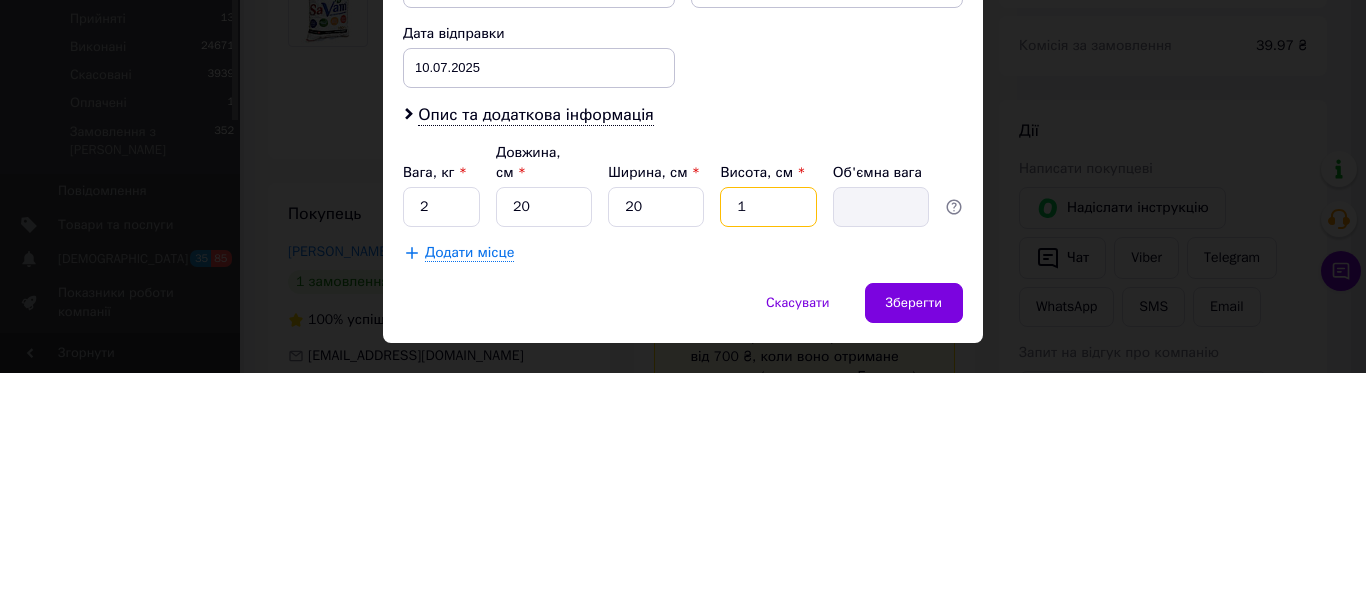 type on "0.1" 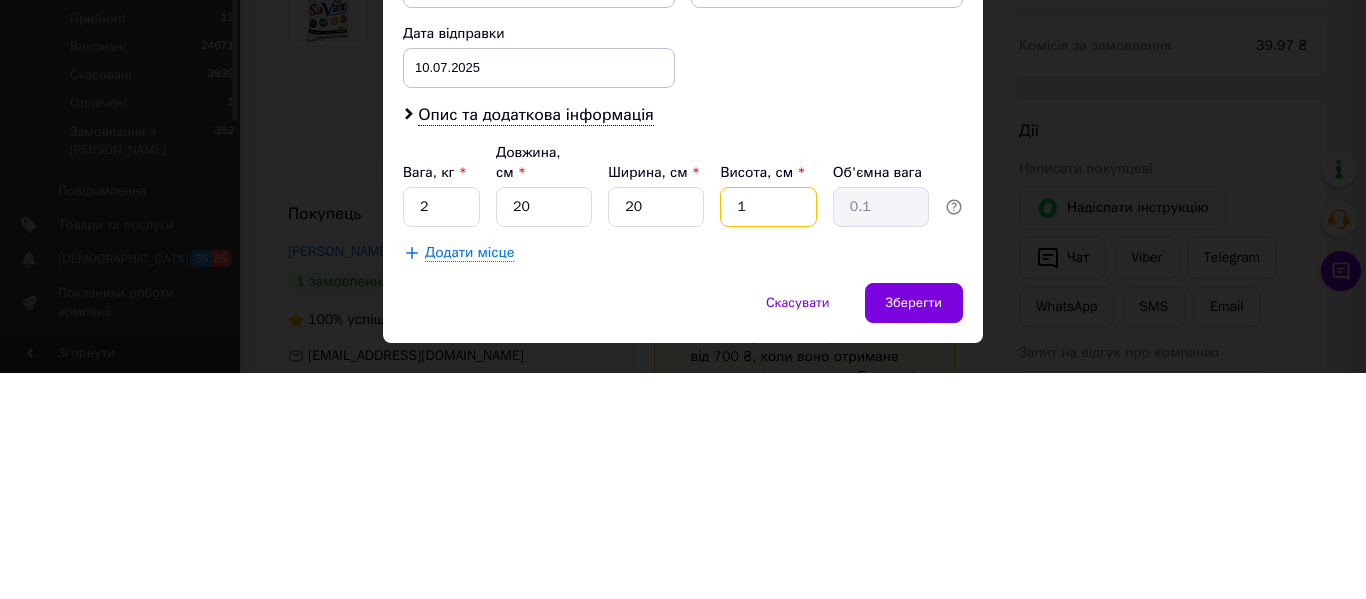 type on "10" 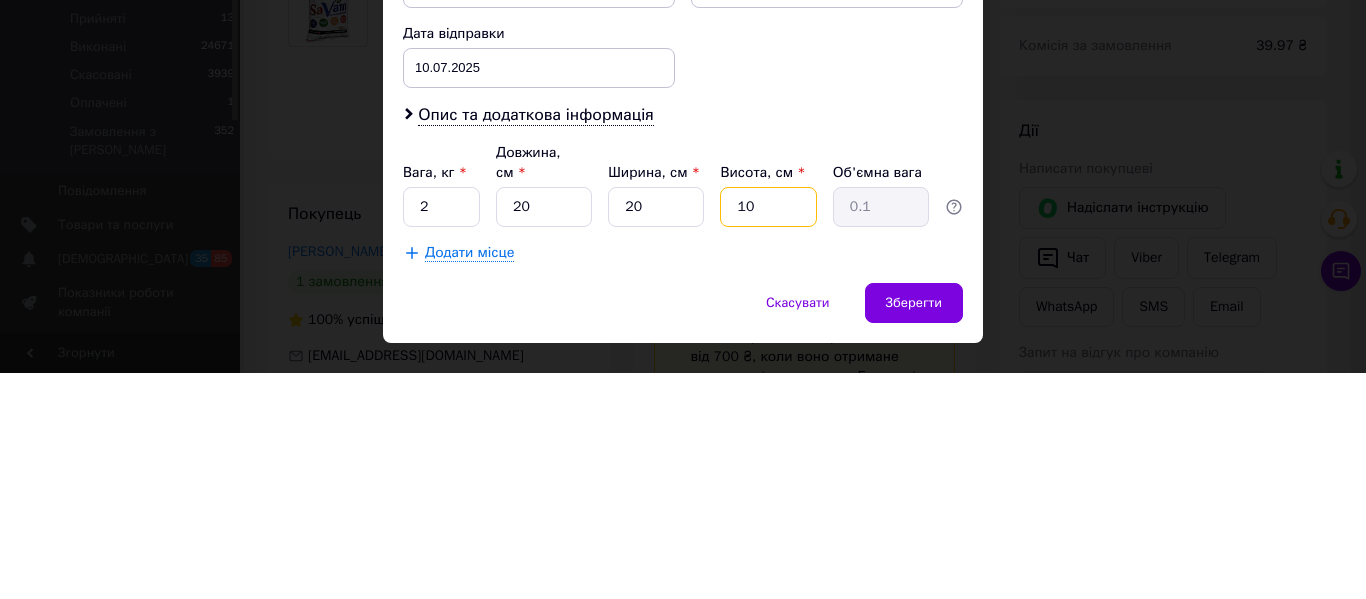 type on "1" 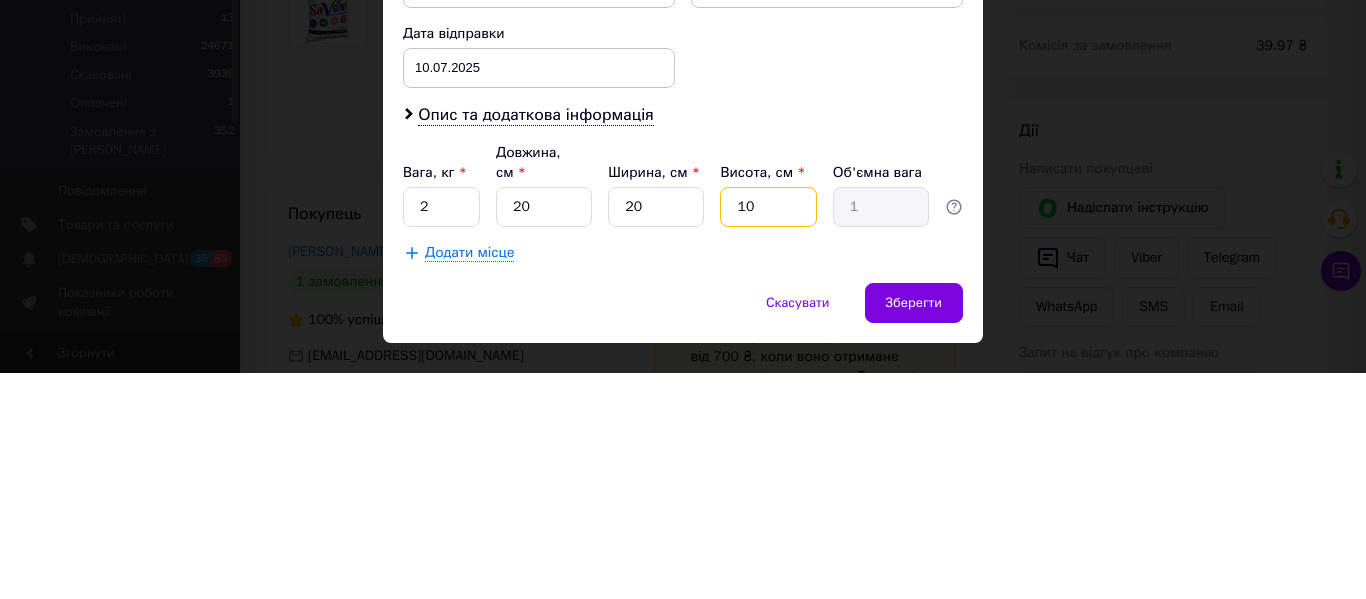 type on "1" 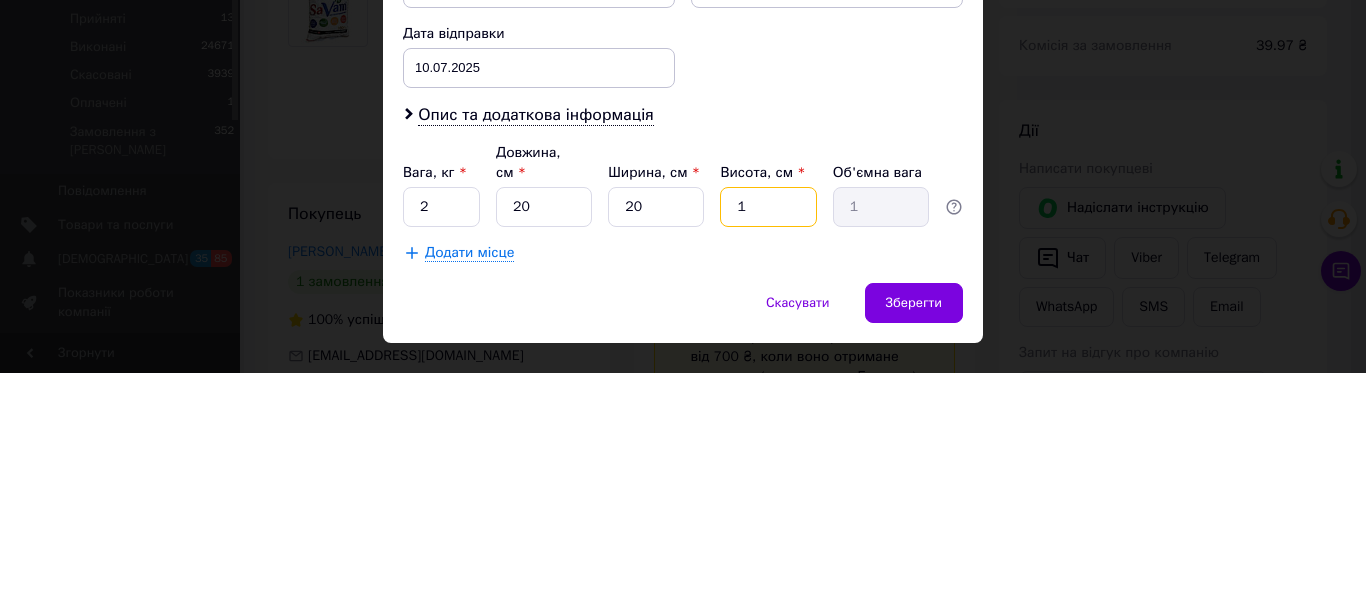 type on "0.1" 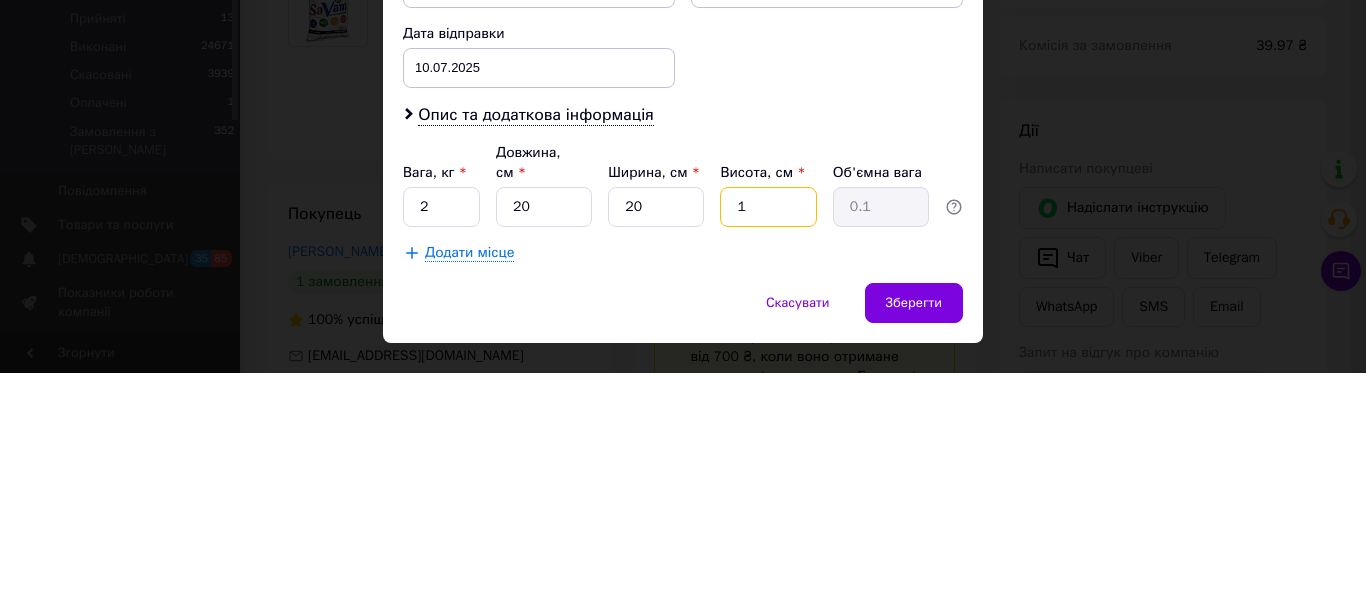 type 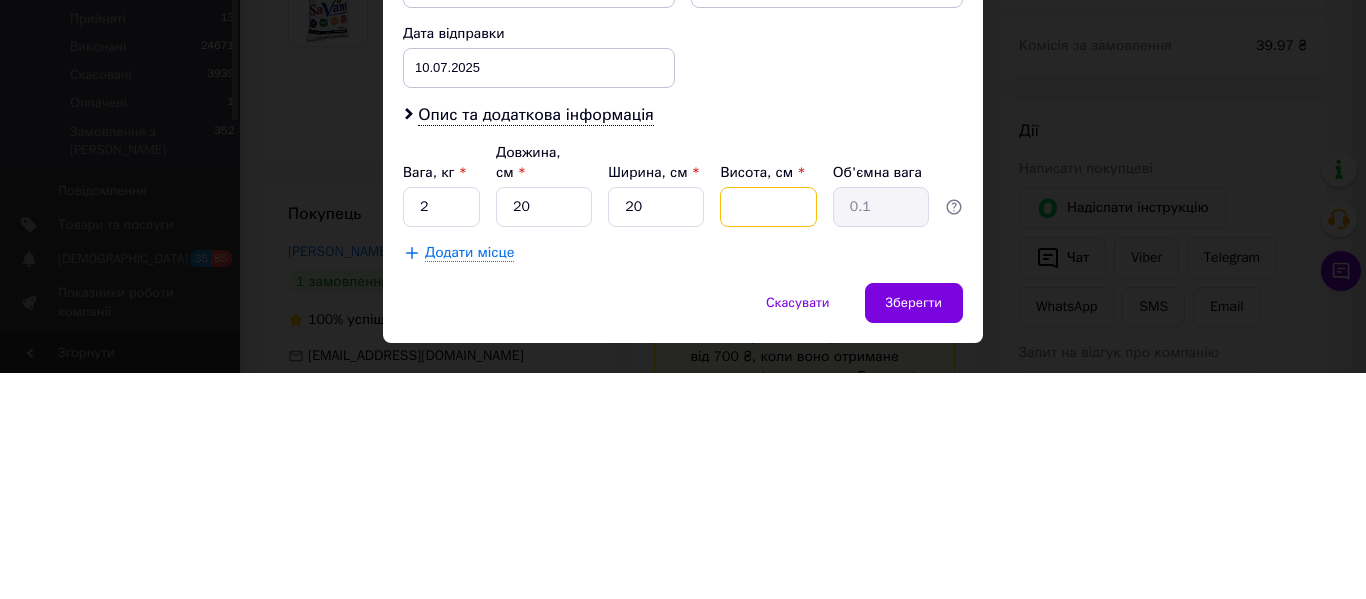 type 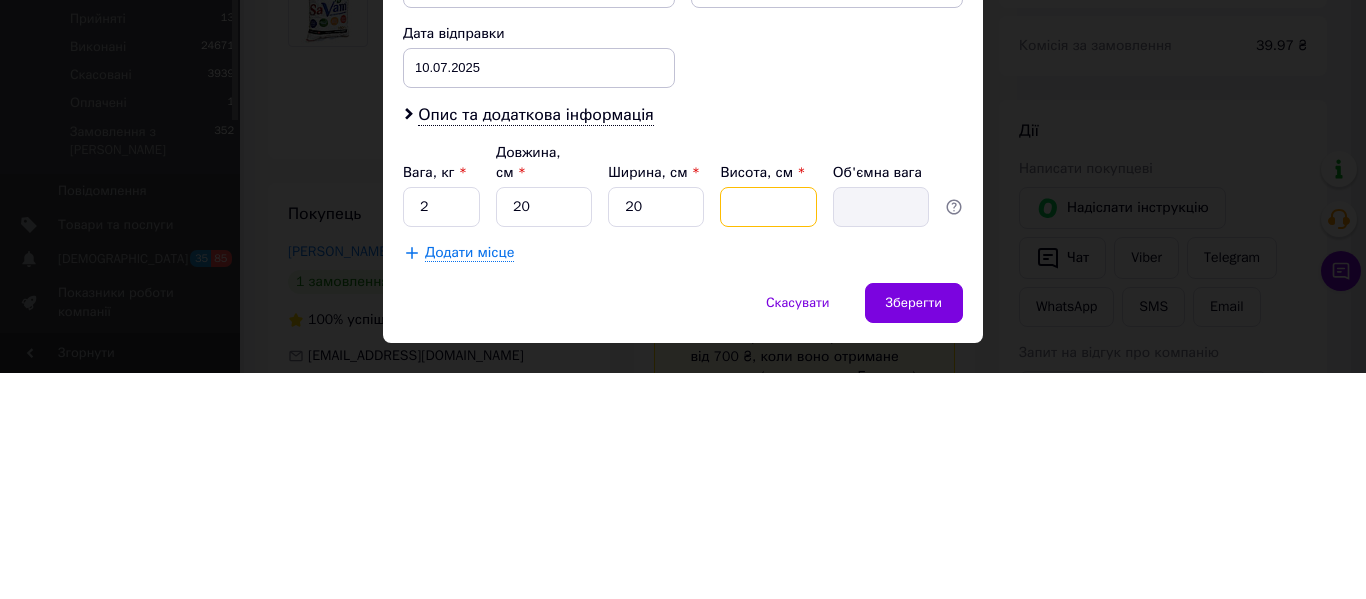type on "2" 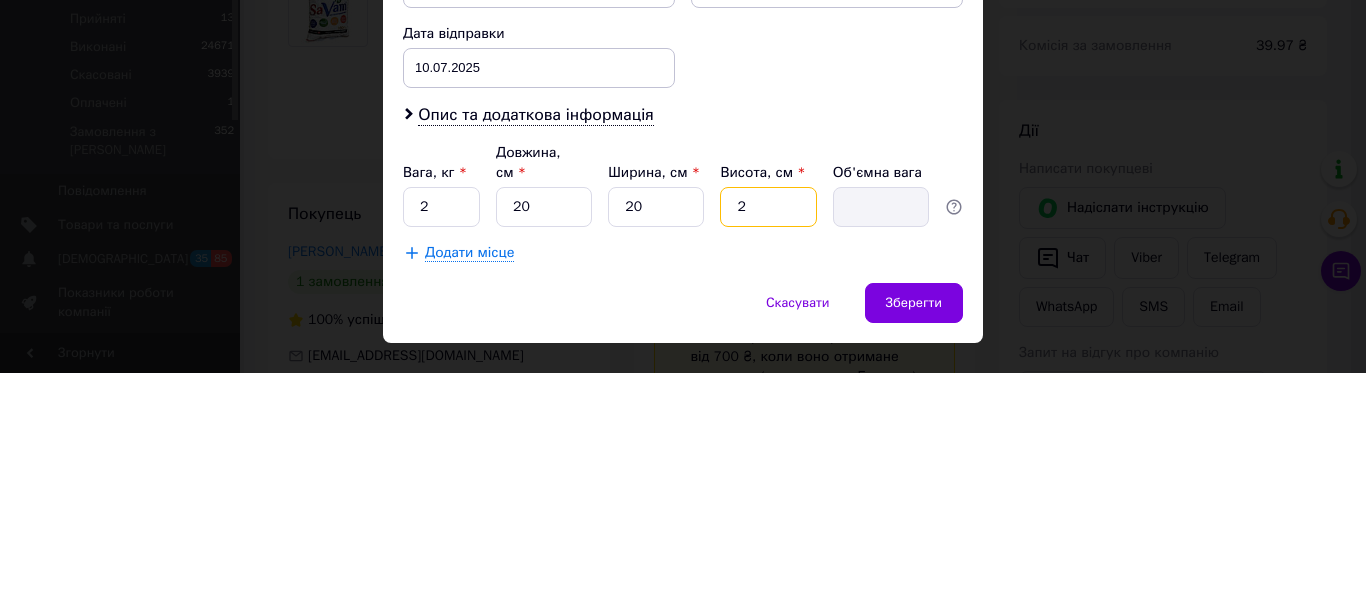 type on "0.2" 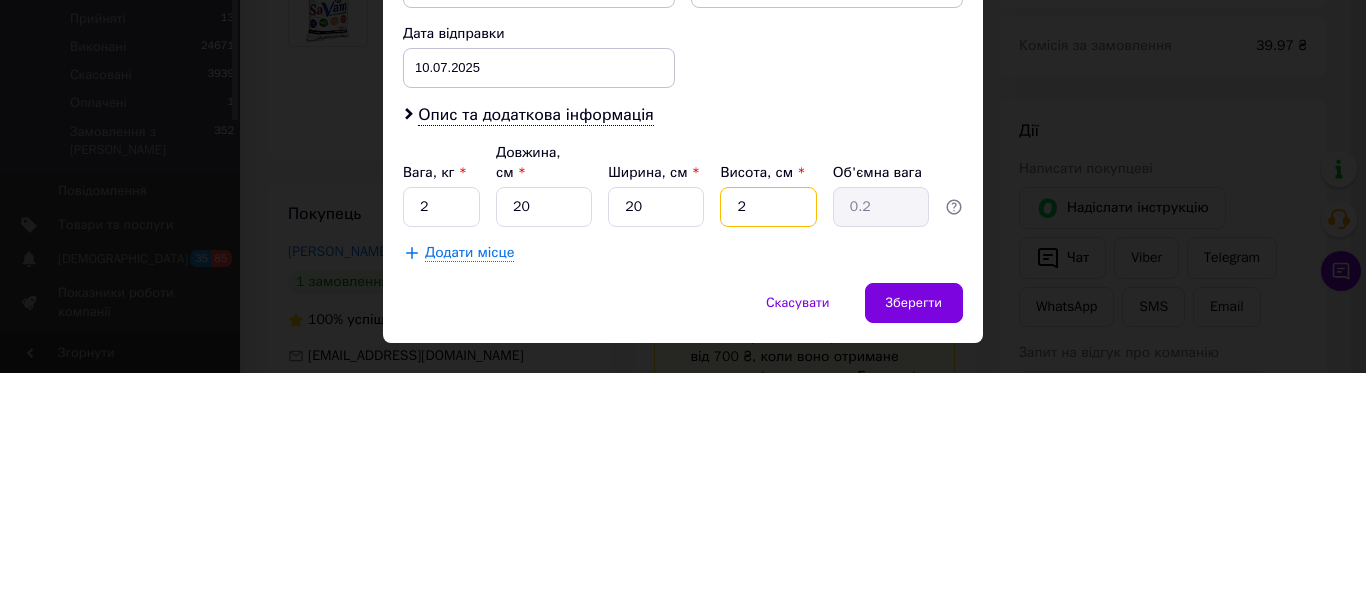 type on "20" 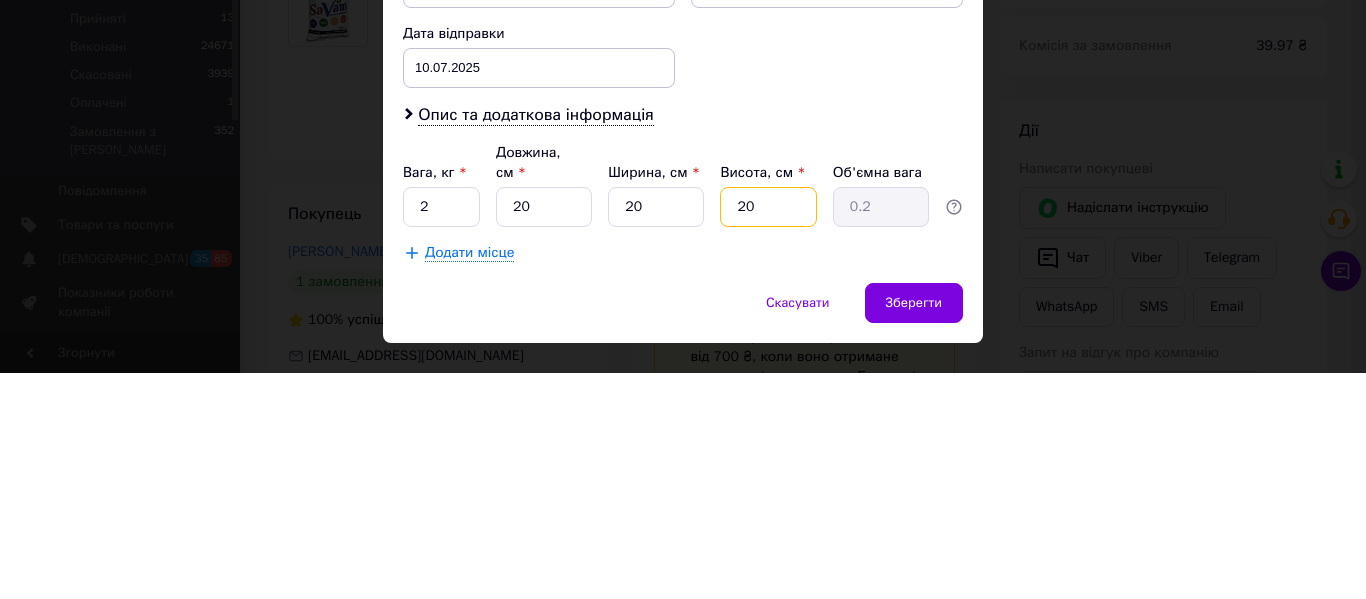 type on "2" 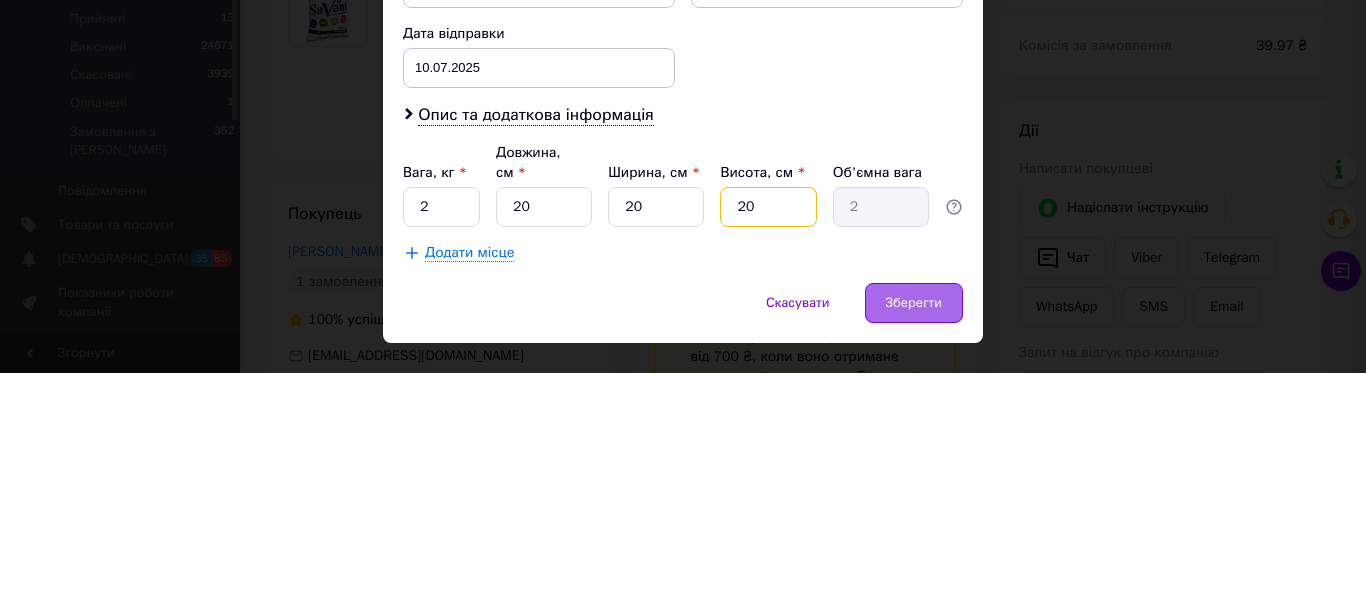 type on "20" 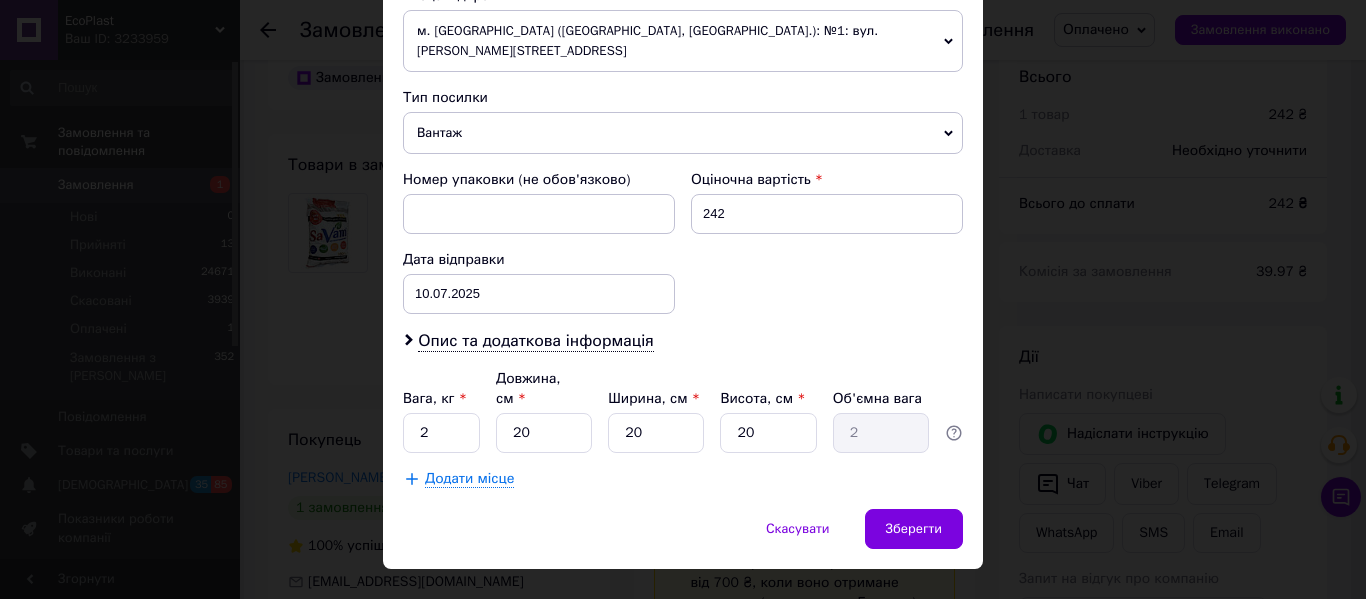 drag, startPoint x: 930, startPoint y: 483, endPoint x: 924, endPoint y: 278, distance: 205.08778 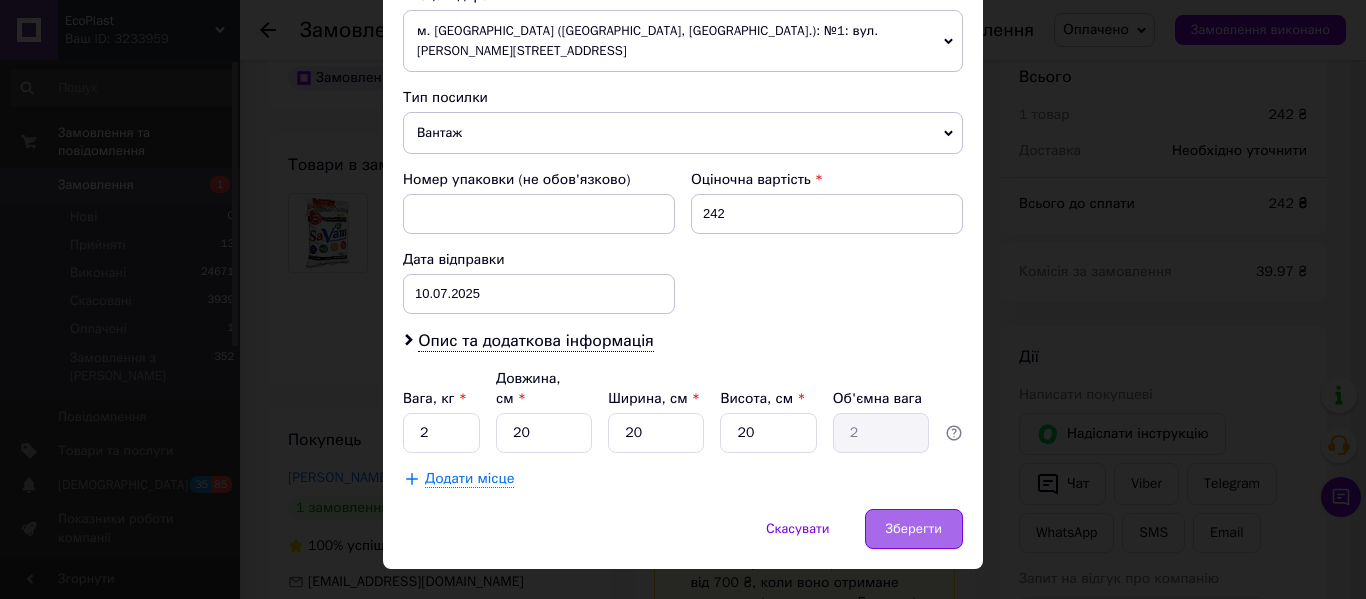 click on "Зберегти" at bounding box center (914, 529) 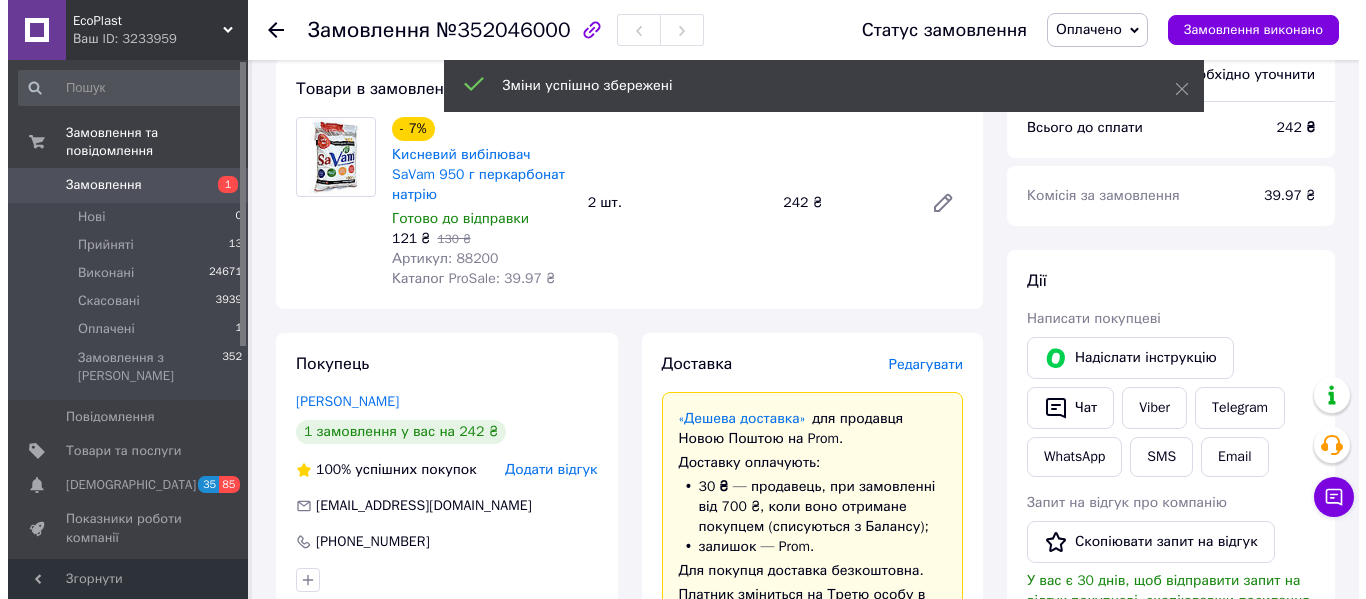 scroll, scrollTop: 200, scrollLeft: 0, axis: vertical 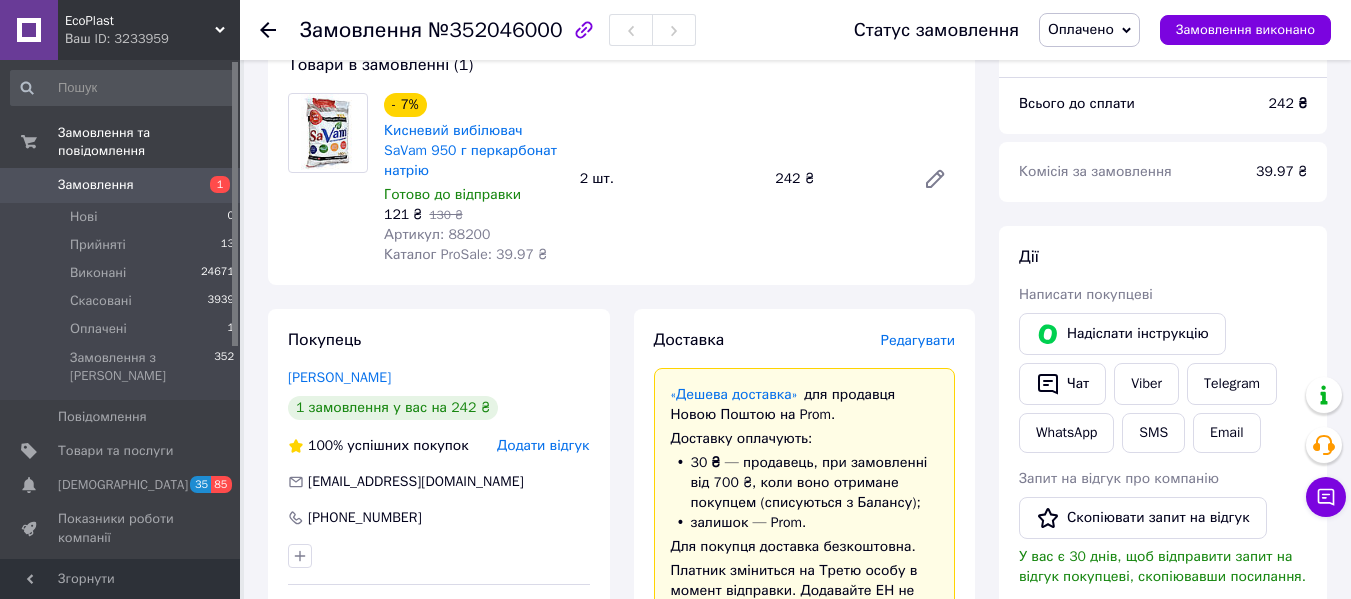click on "Редагувати" at bounding box center (918, 340) 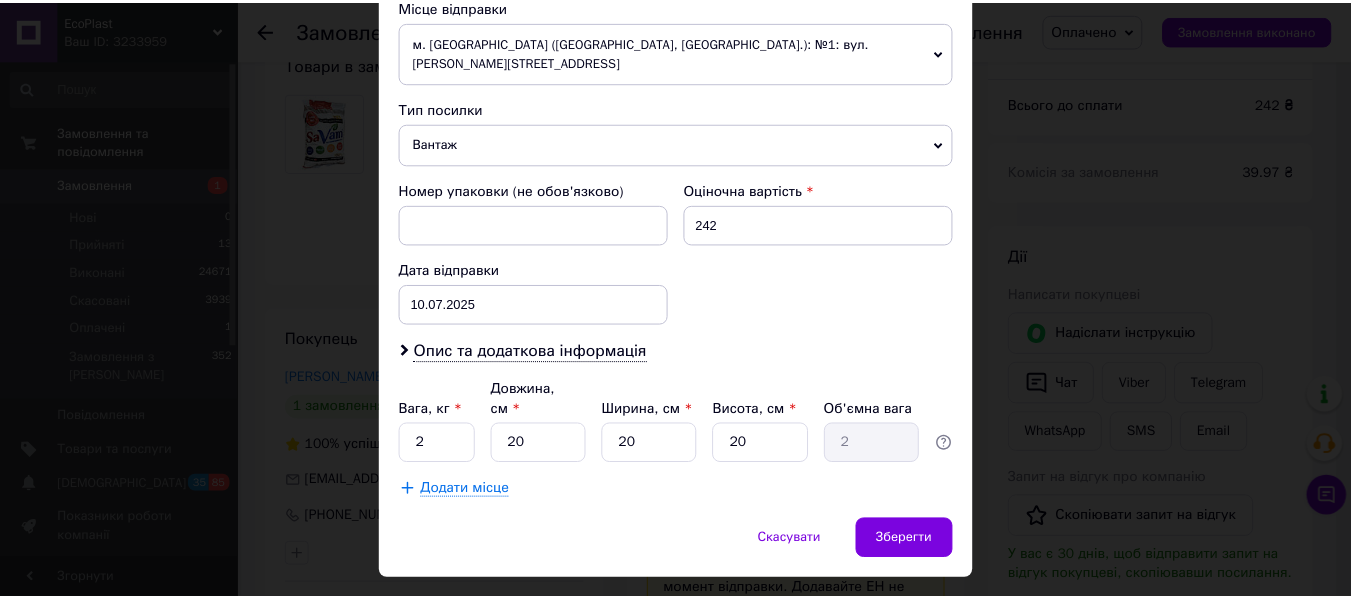 scroll, scrollTop: 729, scrollLeft: 0, axis: vertical 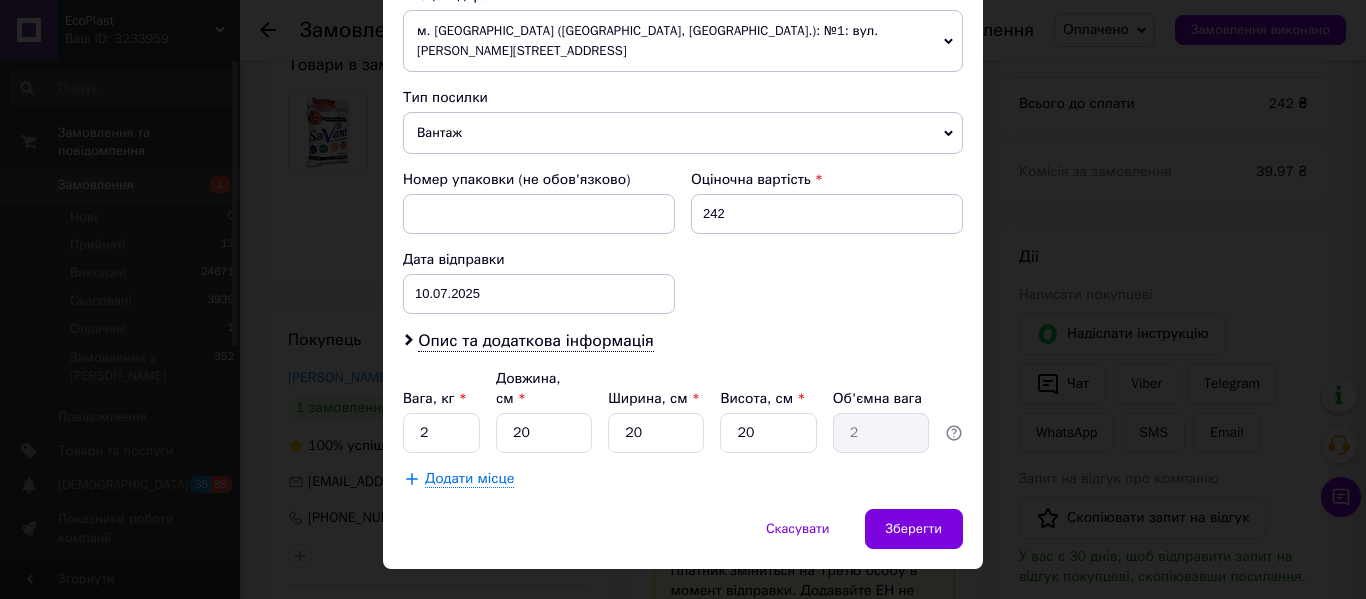 click on "× Редагування доставки Спосіб доставки Нова Пошта (платна) Платник Отримувач Відправник Прізвище отримувача Луньова Ім'я отримувача Раїса По батькові отримувача Телефон отримувача +380971118601 Тип доставки У відділенні Кур'єром В поштоматі Місто Дніпро Відділення №114 (до 30 кг на одне місце ): вул. Марії Сокіл, 14 Місце відправки м. Дубно (Рівненська обл., Дубенський р-н.): №1: вул. Семидубська, 16 Немає збігів. Спробуйте змінити умови пошуку Додати ще місце відправки Тип посилки Вантаж Документи Номер упаковки (не обов'язково) Оціночна вартість 242 Дата відправки < 2025" at bounding box center (683, 299) 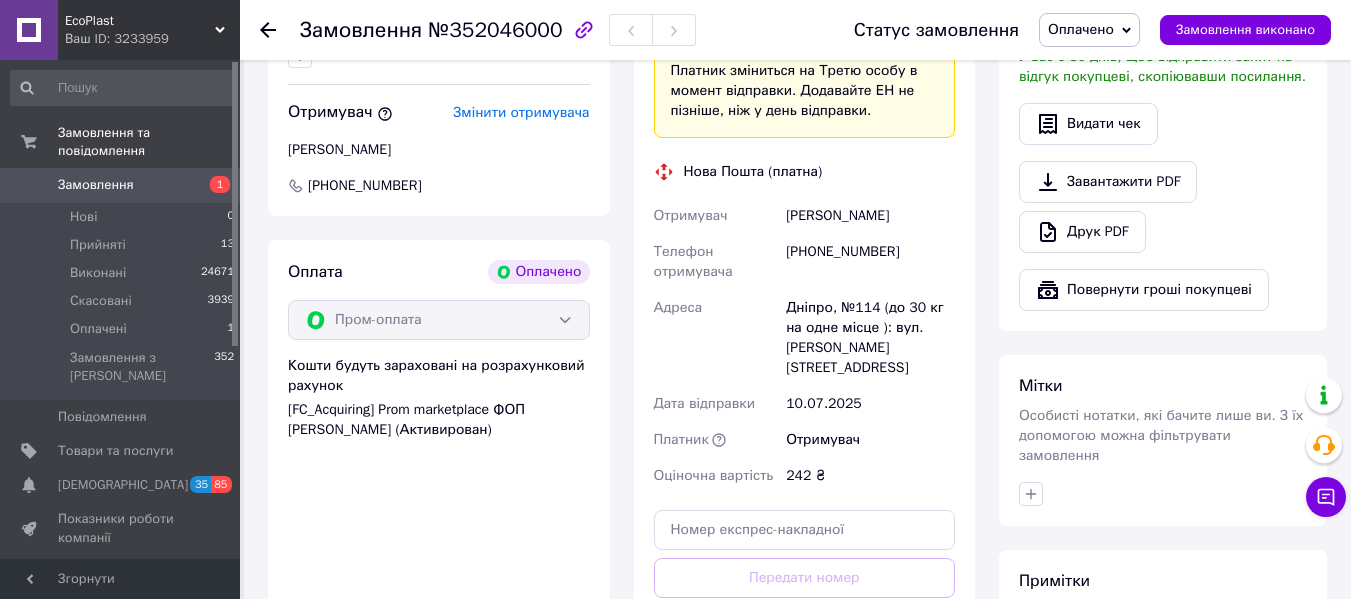 scroll, scrollTop: 900, scrollLeft: 0, axis: vertical 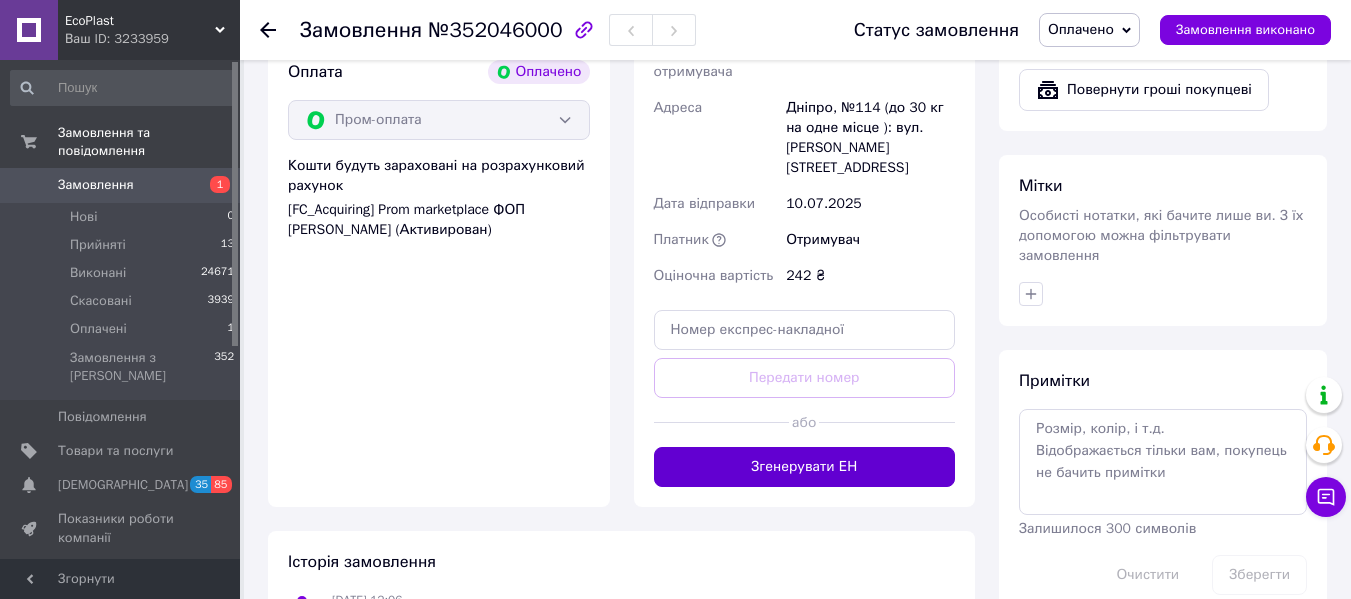 click on "Згенерувати ЕН" at bounding box center [805, 467] 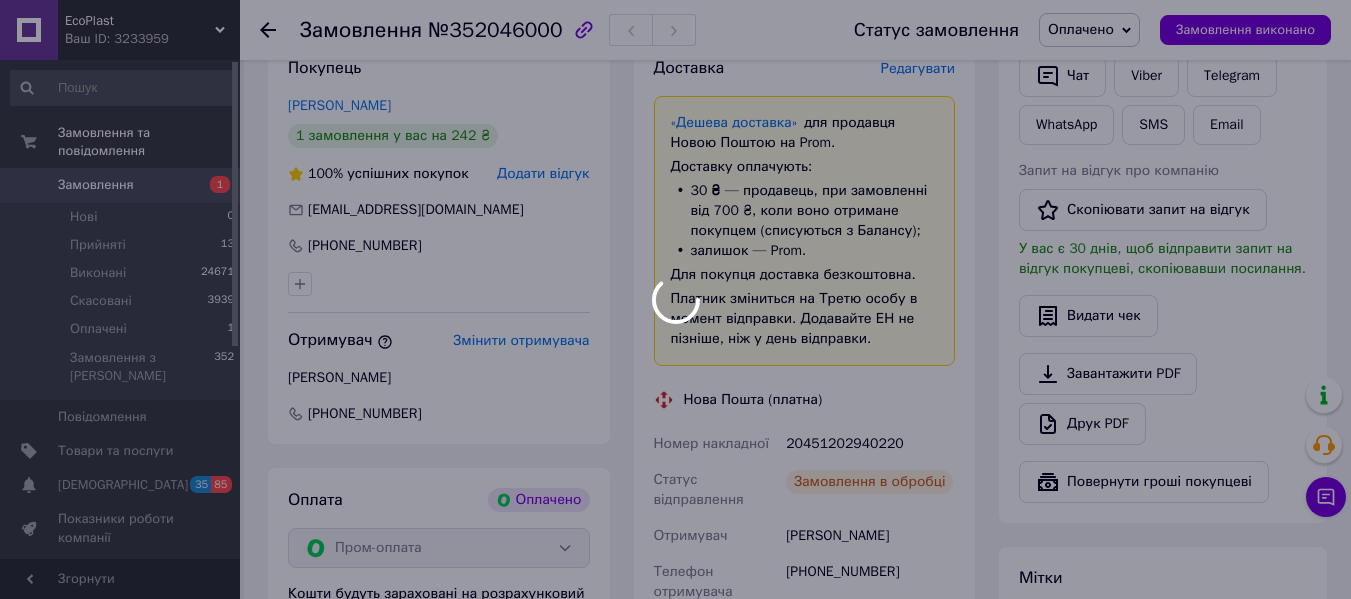 scroll, scrollTop: 500, scrollLeft: 0, axis: vertical 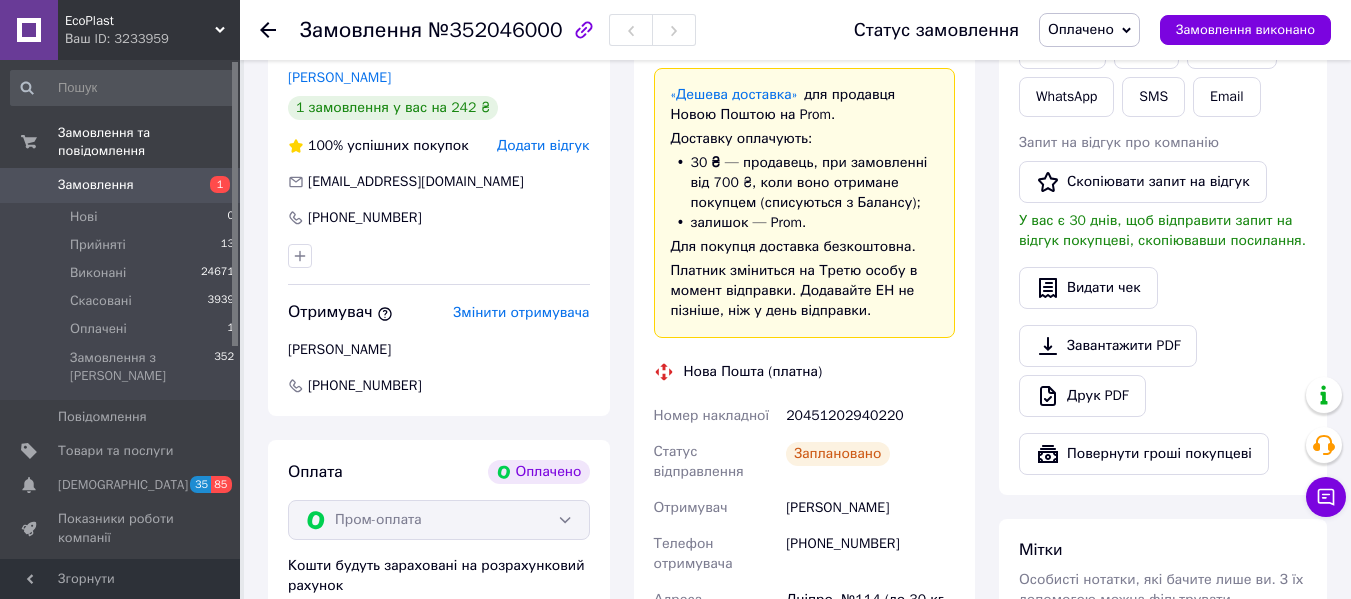 click on "Оплачено" at bounding box center [1089, 30] 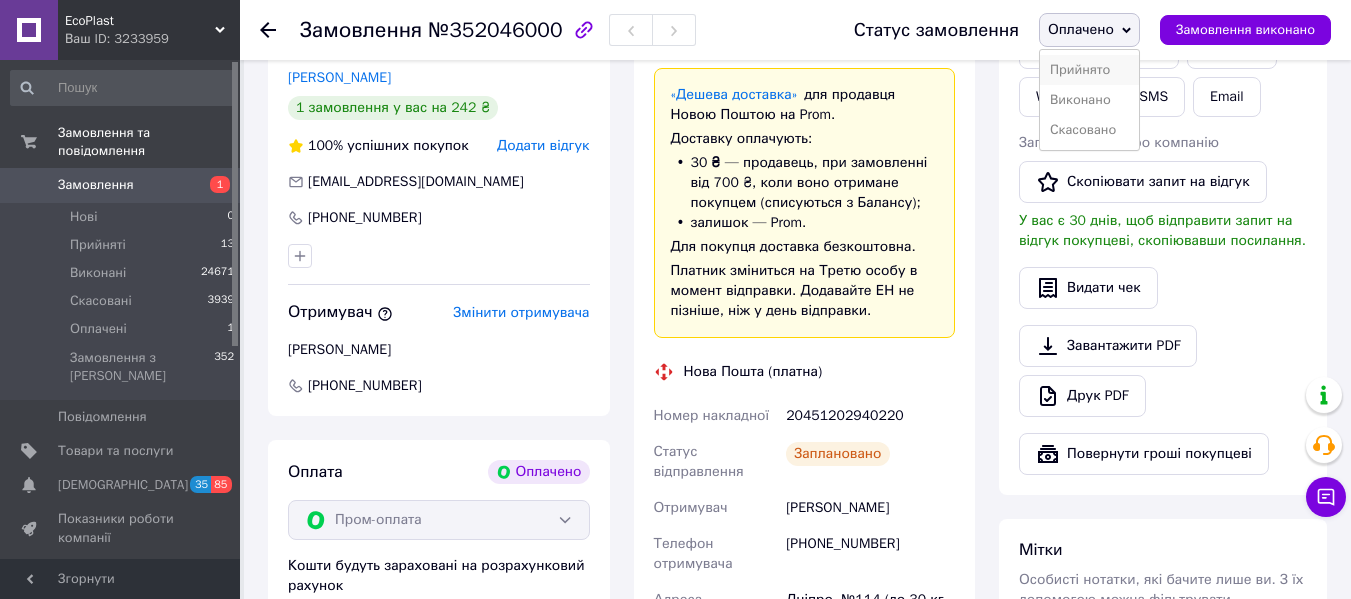 click on "Прийнято" at bounding box center [1089, 70] 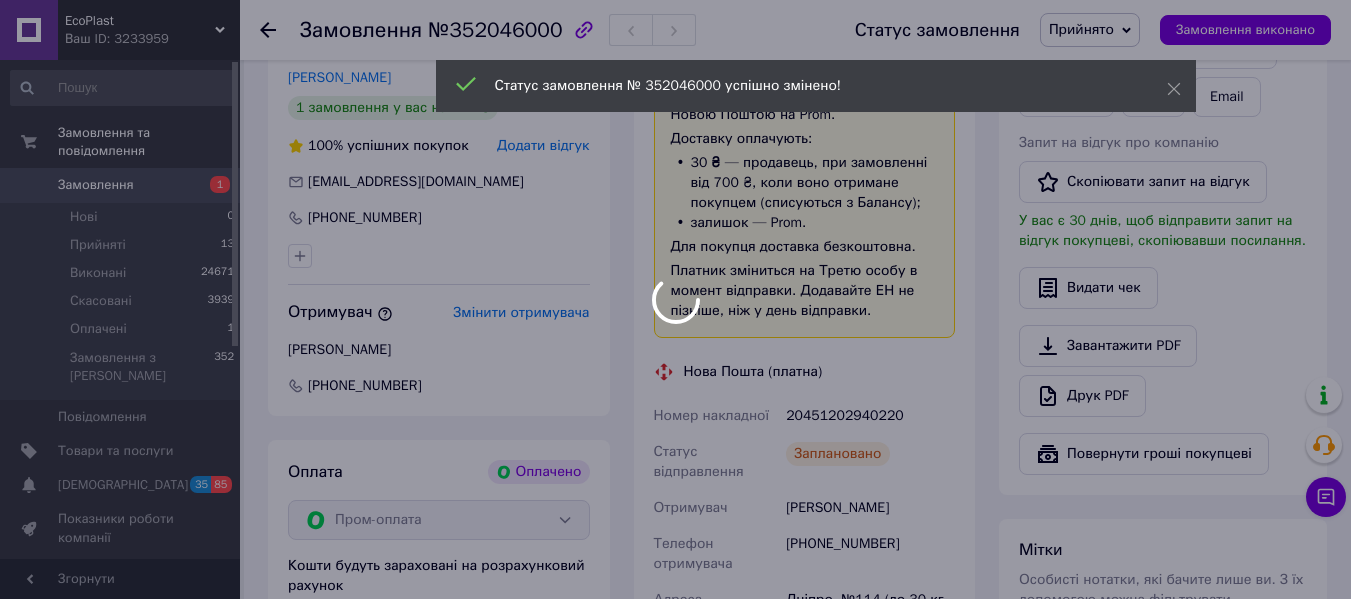 click on "EcoPlast Ваш ID: 3233959 Сайт EcoPlast Кабінет покупця Перевірити стан системи Сторінка на порталі ArtLunaShop Довідка Вийти Замовлення та повідомлення Замовлення 1 Нові 0 Прийняті 13 Виконані 24671 Скасовані 3939 Оплачені 1 Замовлення з Розетки 352 Повідомлення 0 Товари та послуги Сповіщення 35 85 Показники роботи компанії Панель управління Відгуки Клієнти Каталог ProSale Аналітика Інструменти веб-майстра та SEO Управління сайтом Гаманець компанії Маркет Налаштування Тарифи та рахунки Prom мікс 1 000 Згорнути
Замовлення №352046000" at bounding box center [675, 444] 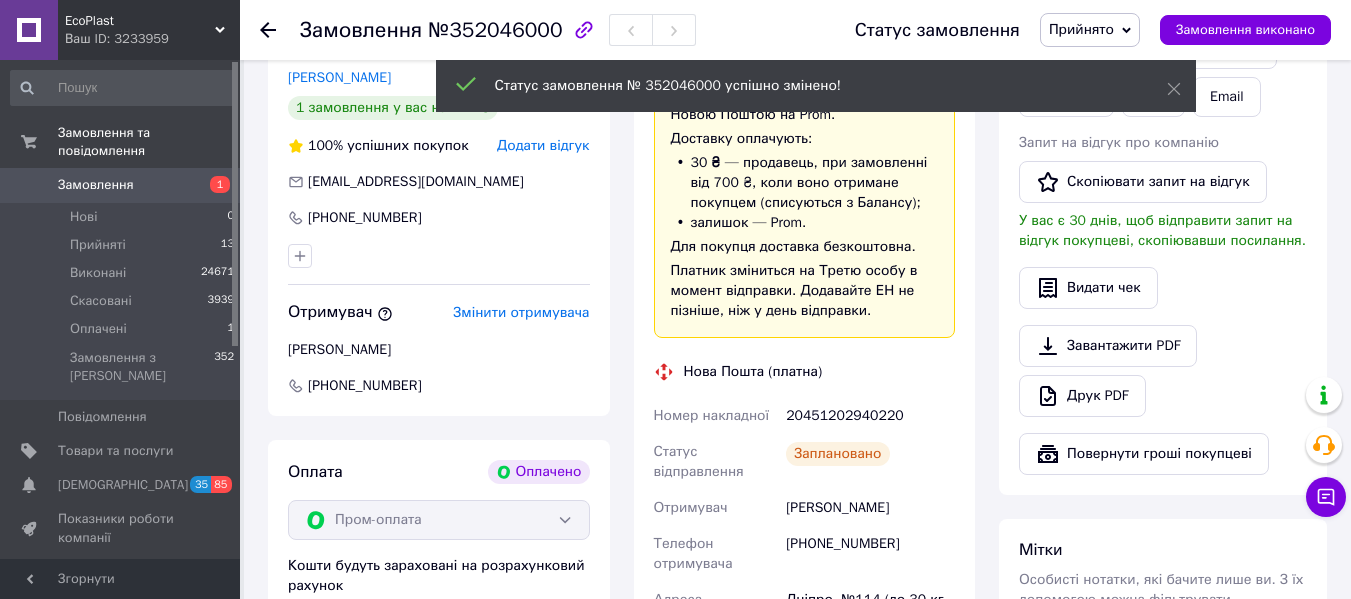 click 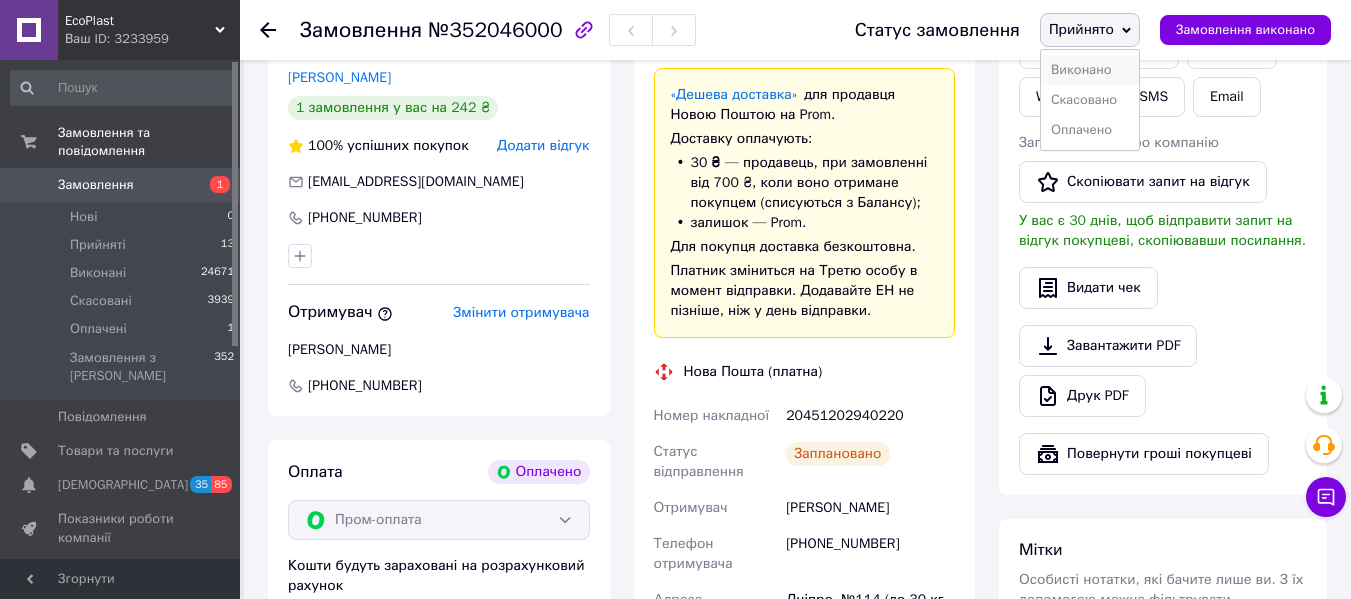 click on "Виконано" at bounding box center [1090, 70] 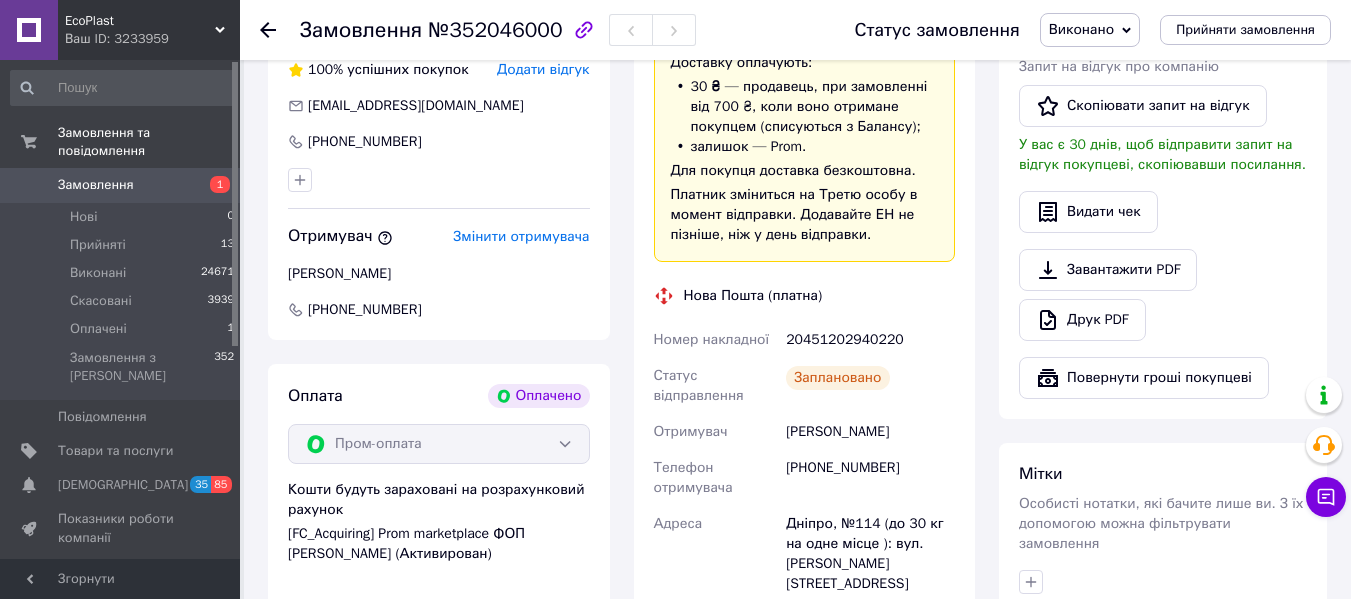 scroll, scrollTop: 600, scrollLeft: 0, axis: vertical 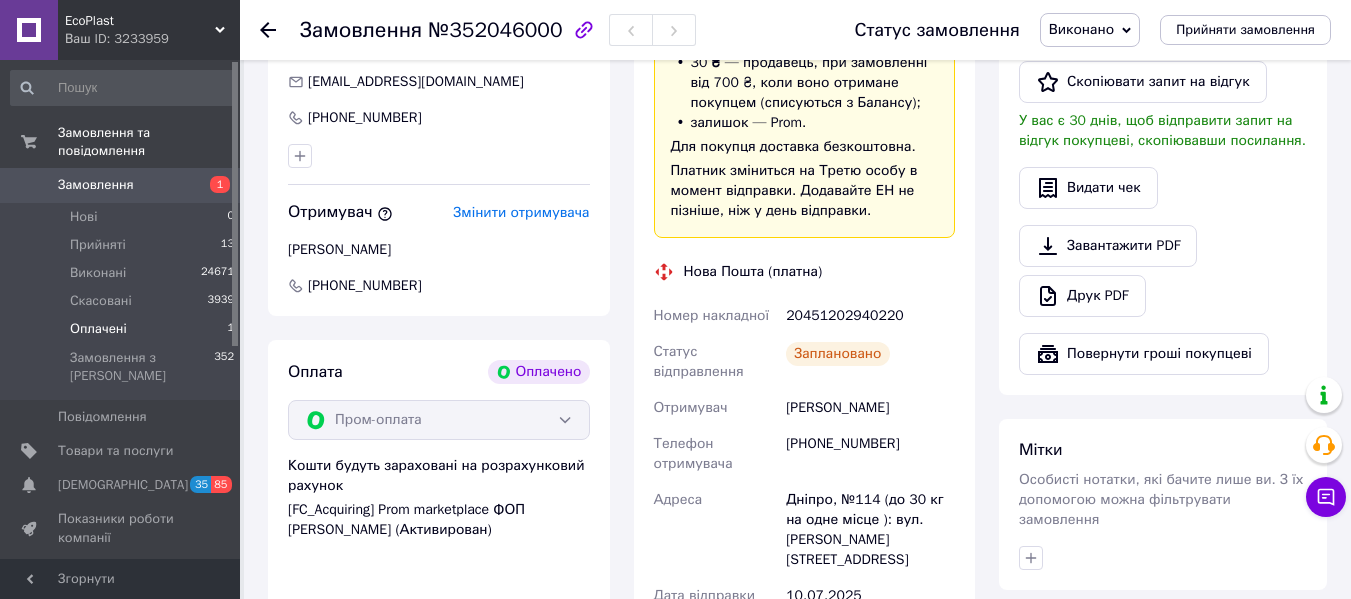 click on "Оплачені" at bounding box center (98, 329) 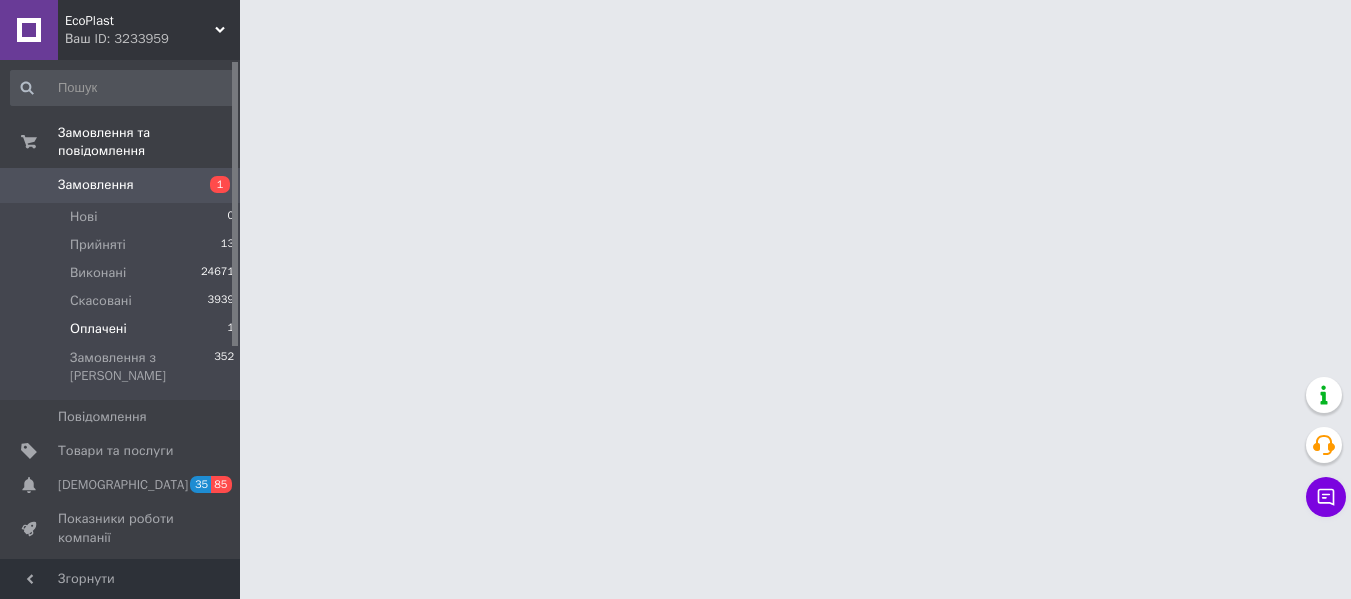 scroll, scrollTop: 0, scrollLeft: 0, axis: both 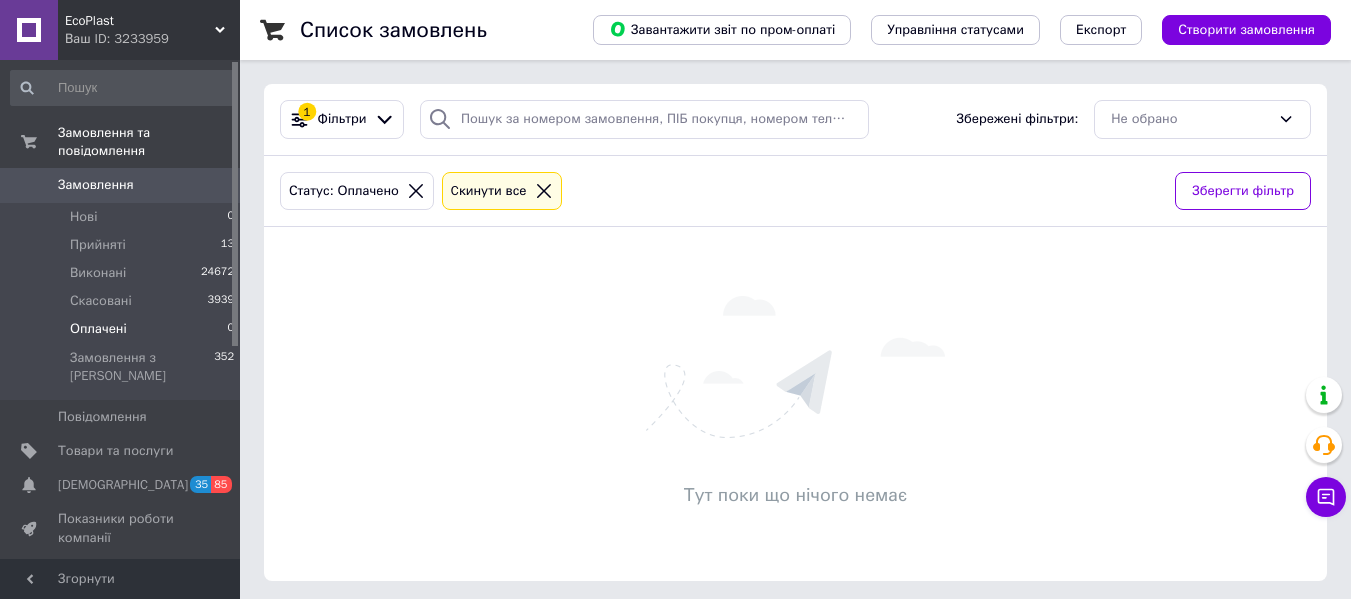 click on "EcoPlast Ваш ID: 3233959" at bounding box center [149, 30] 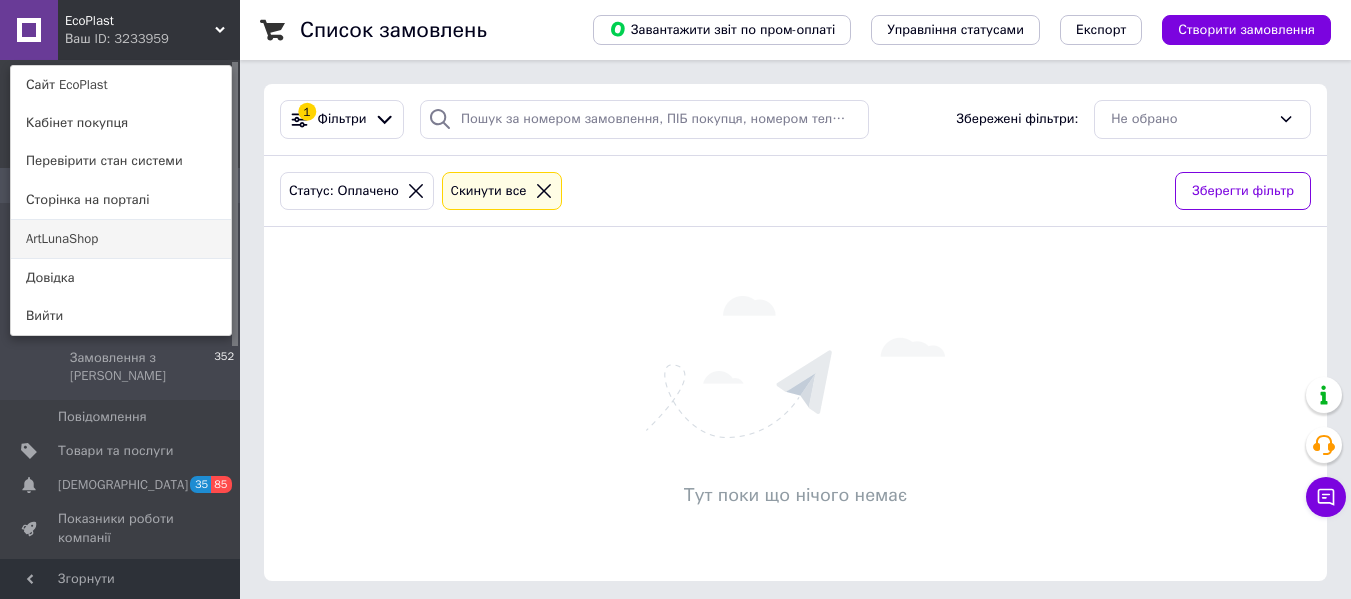 click on "ArtLunaShop" at bounding box center [121, 239] 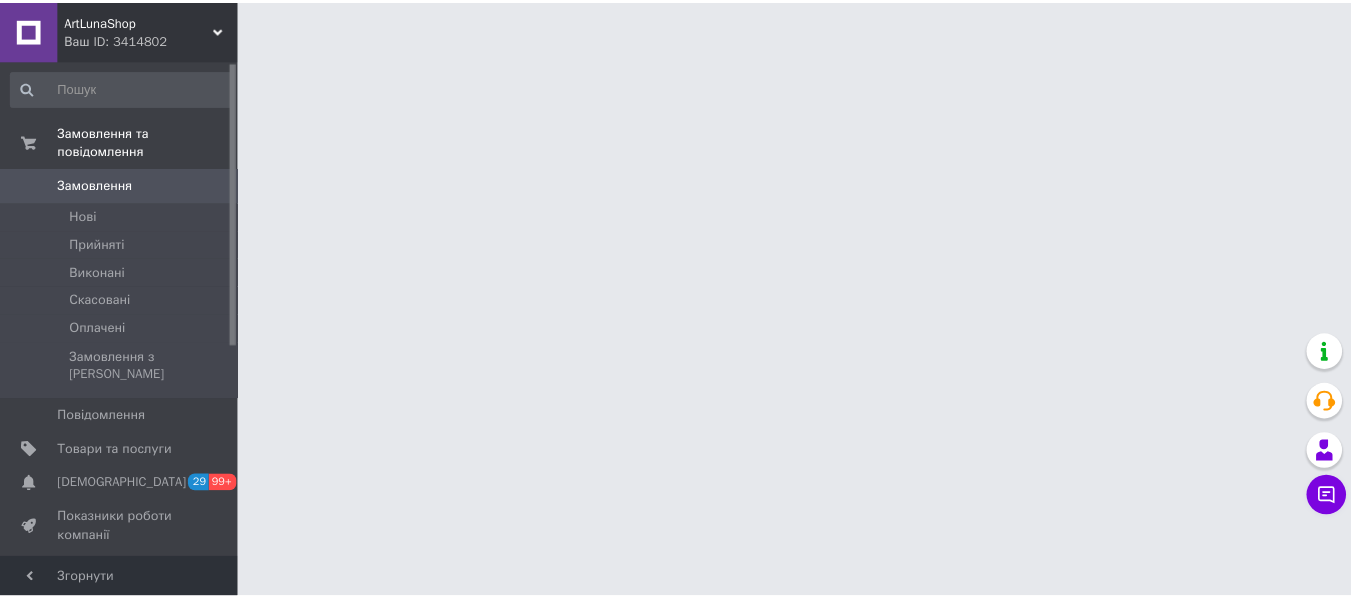 scroll, scrollTop: 0, scrollLeft: 0, axis: both 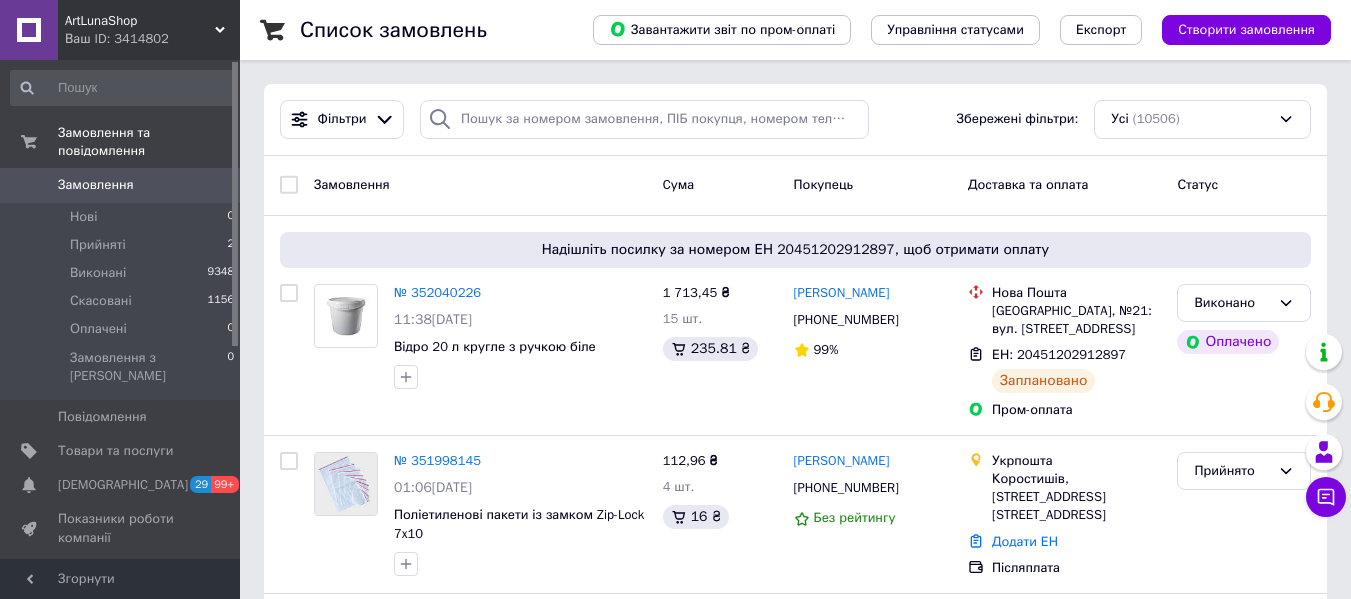 drag, startPoint x: 235, startPoint y: 171, endPoint x: 478, endPoint y: 171, distance: 243 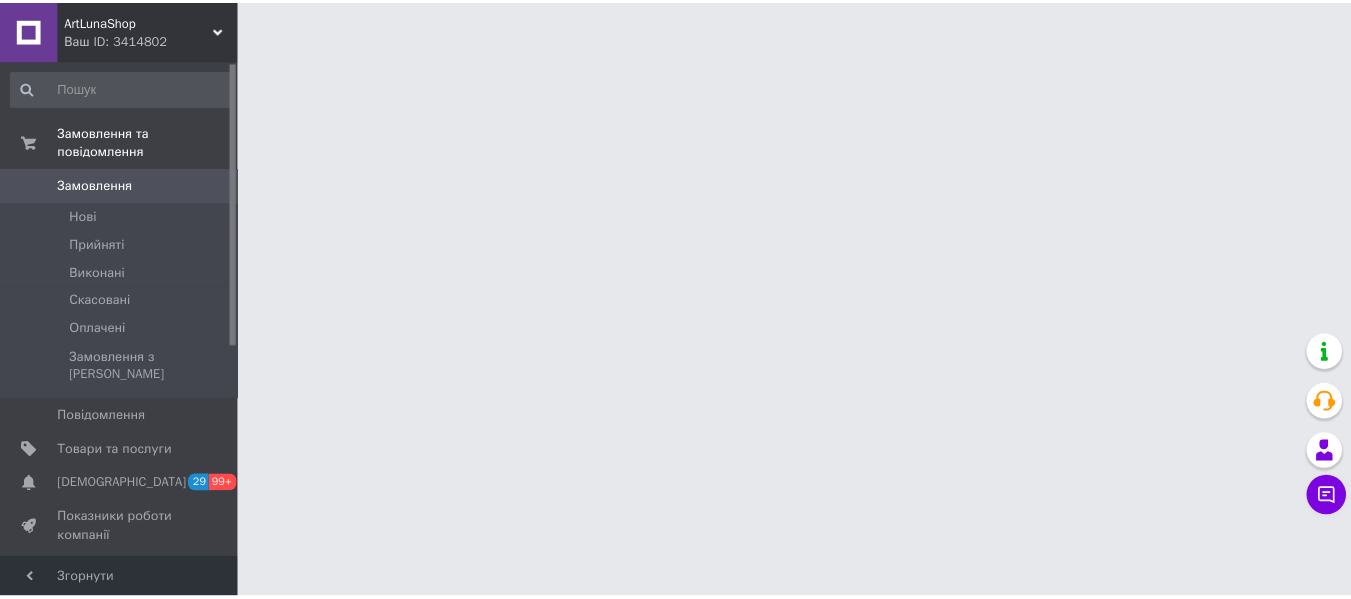 scroll, scrollTop: 0, scrollLeft: 0, axis: both 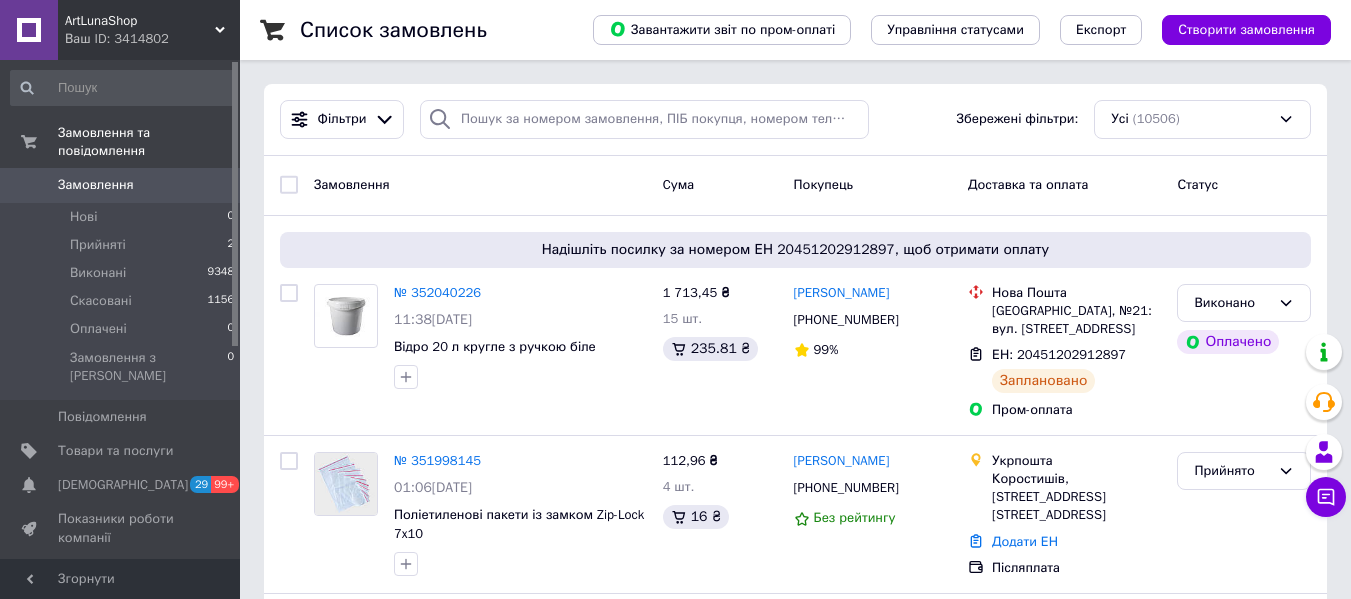 click 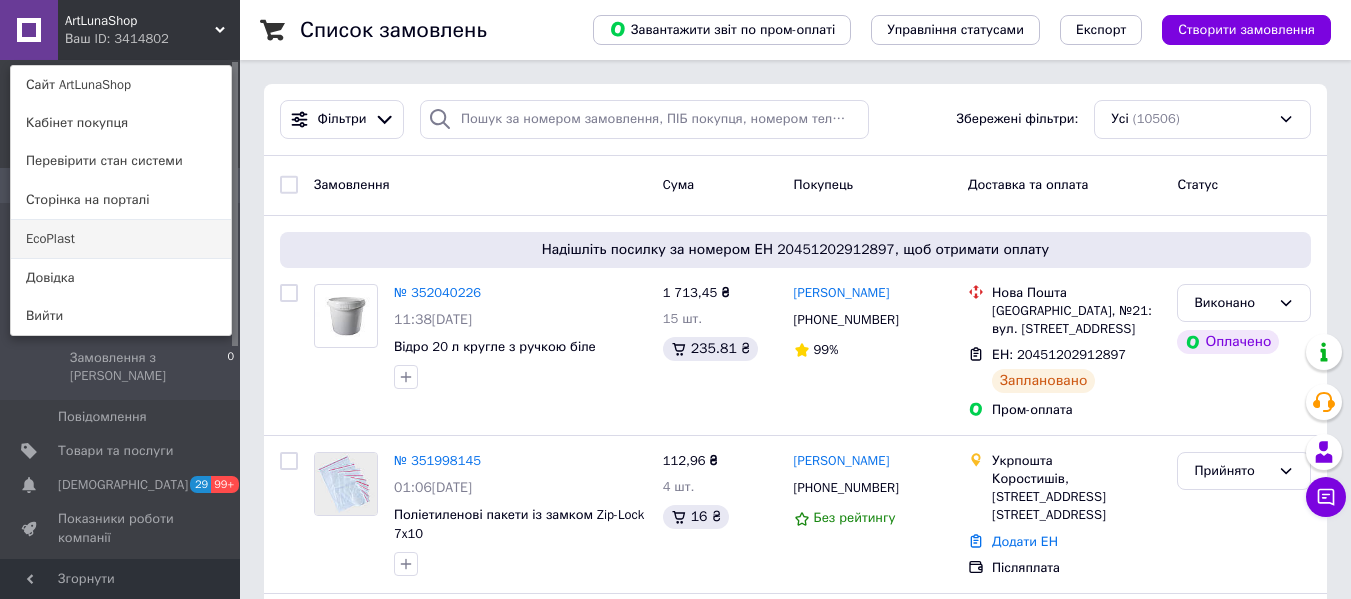 click on "EcoPlast" at bounding box center [121, 239] 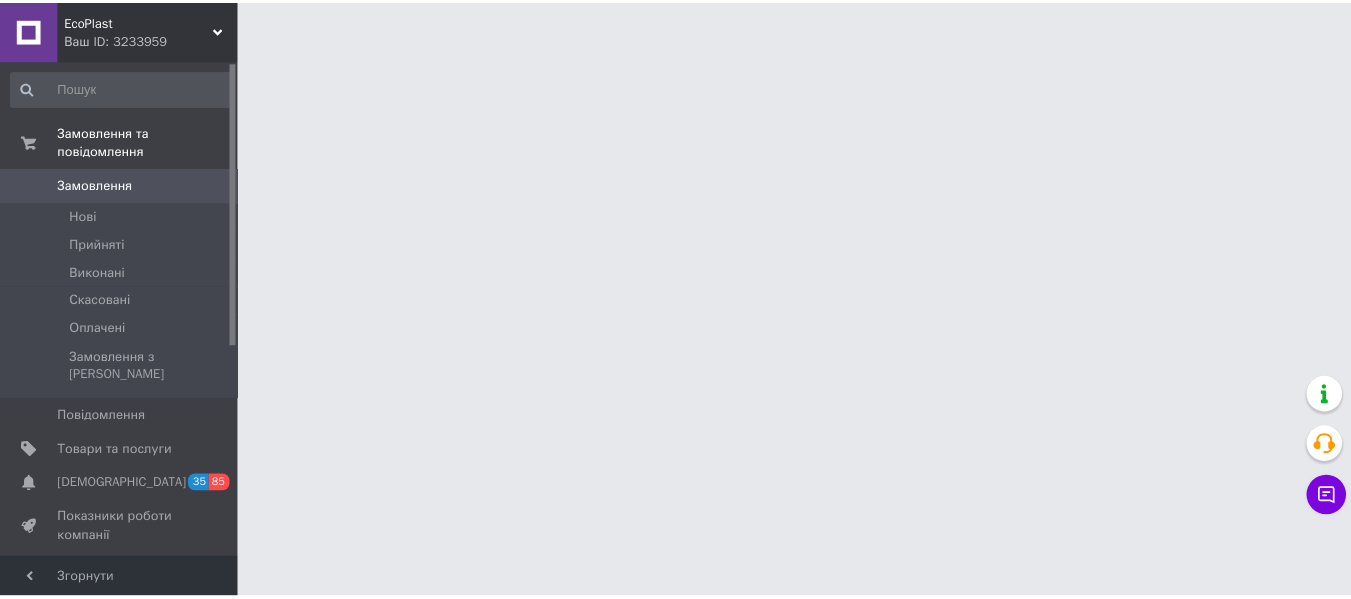 scroll, scrollTop: 0, scrollLeft: 0, axis: both 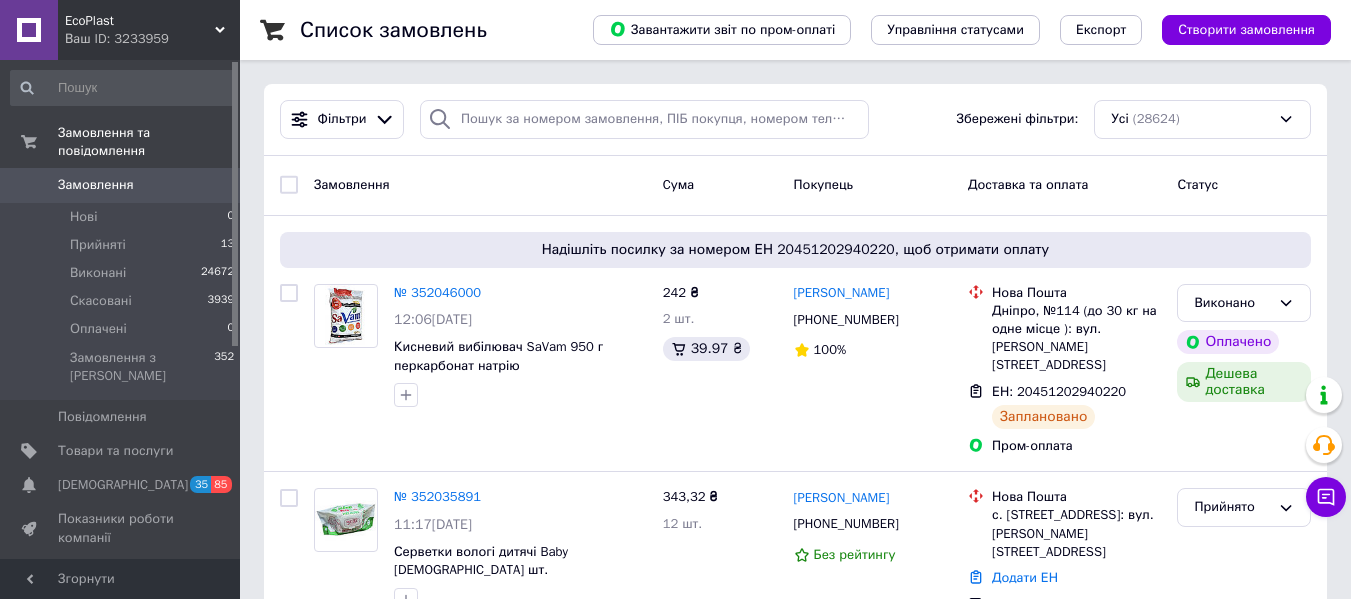 click on "Замовлення" at bounding box center (480, 185) 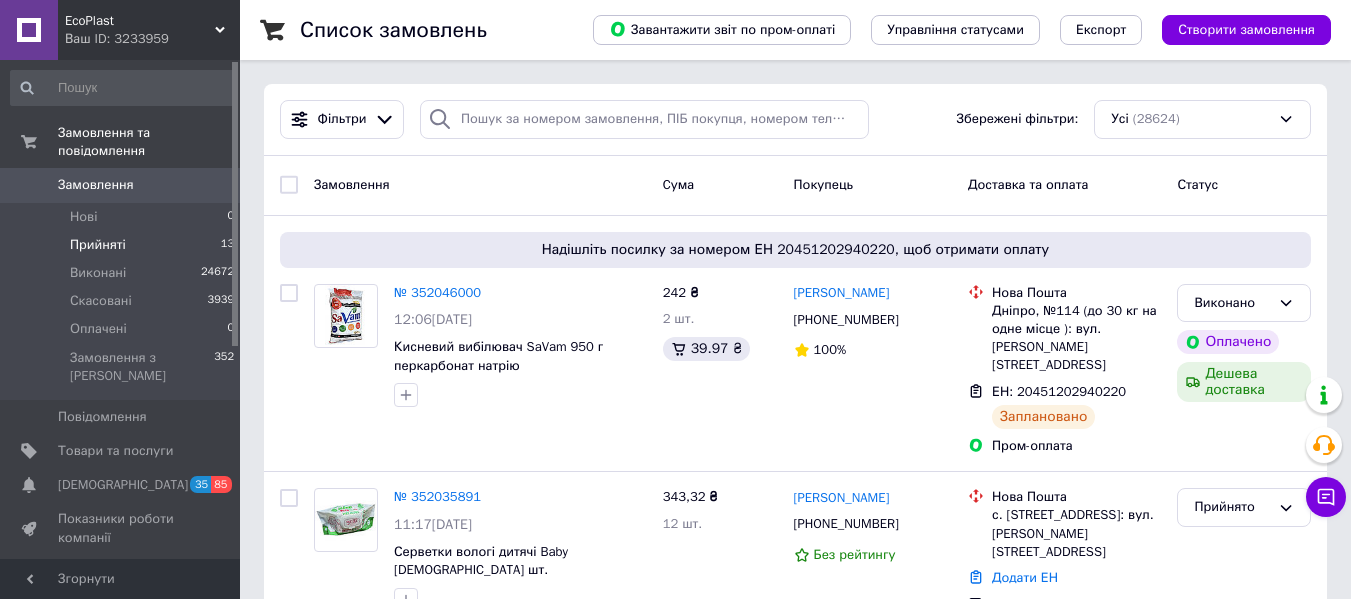 click on "Прийняті" at bounding box center (98, 245) 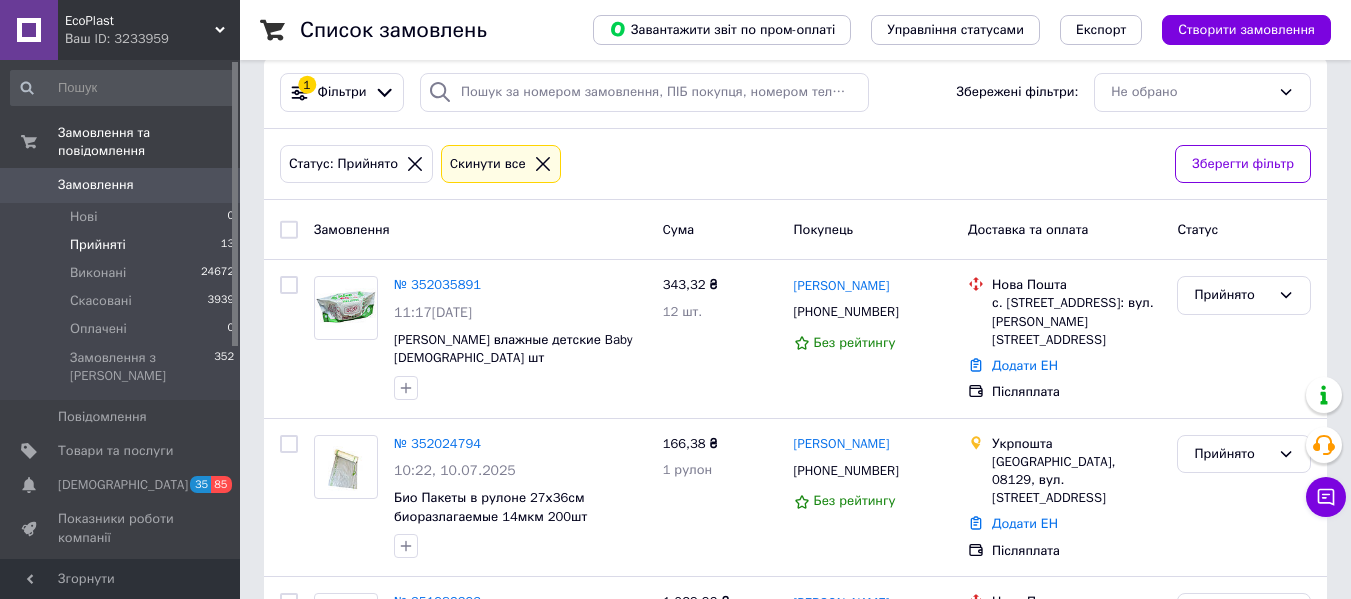 scroll, scrollTop: 0, scrollLeft: 0, axis: both 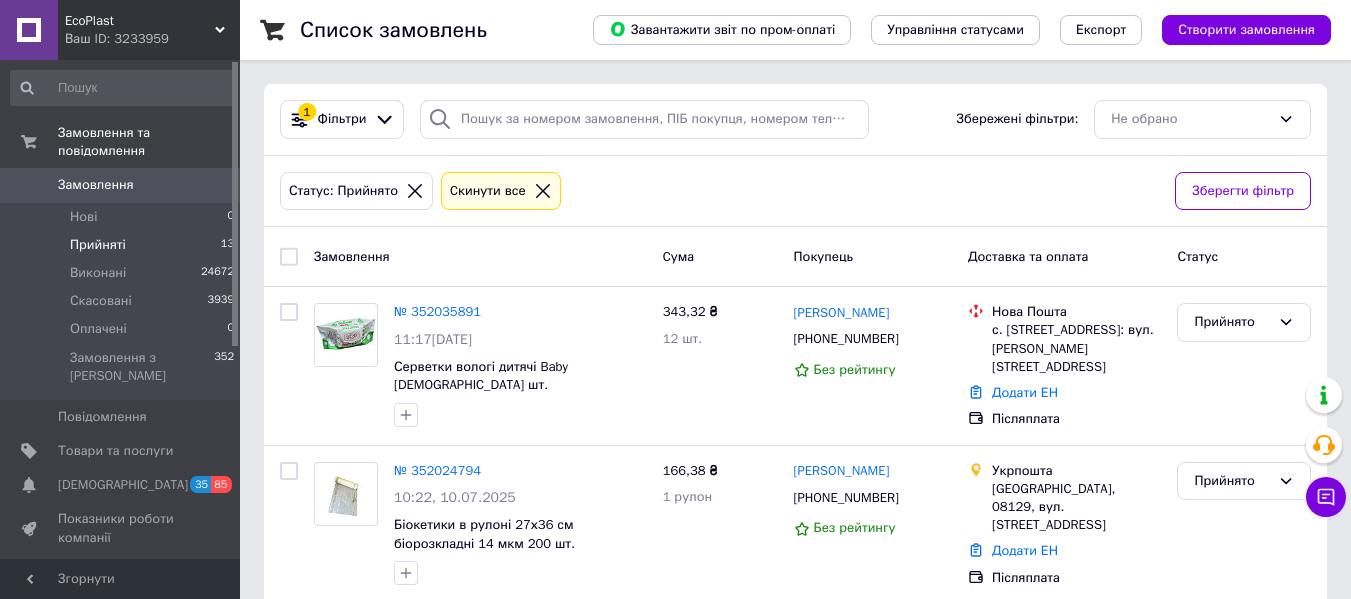 drag, startPoint x: 232, startPoint y: 91, endPoint x: 233, endPoint y: 63, distance: 28.01785 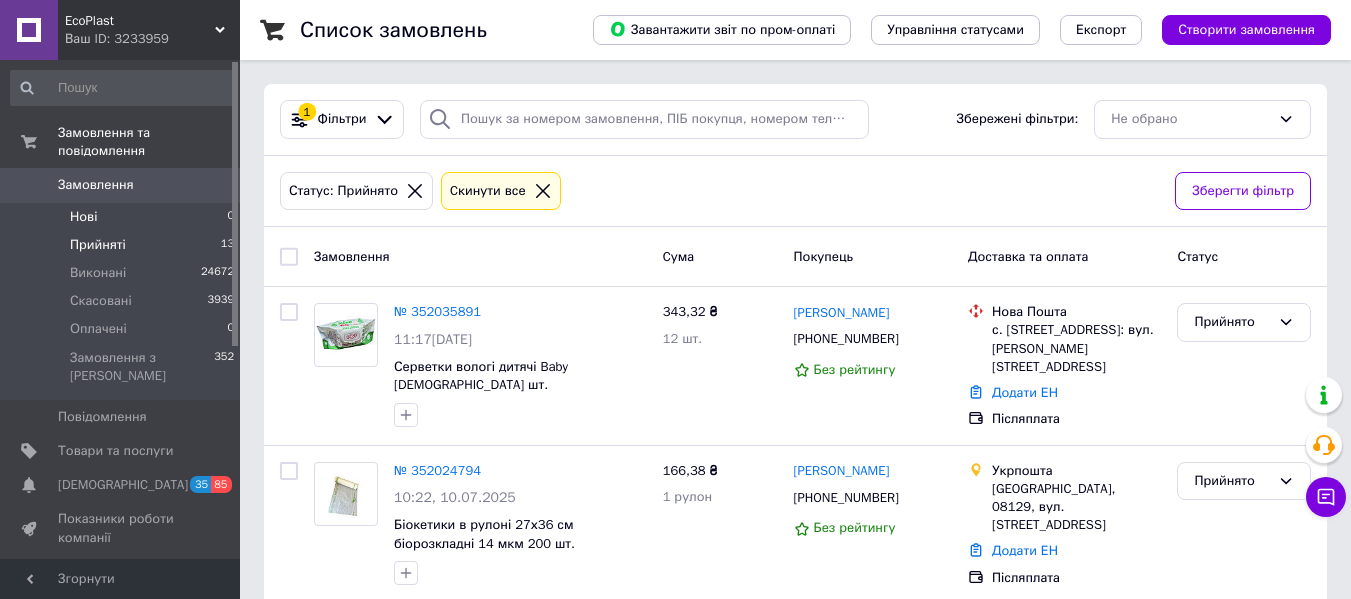 click on "Прийняті" at bounding box center (98, 245) 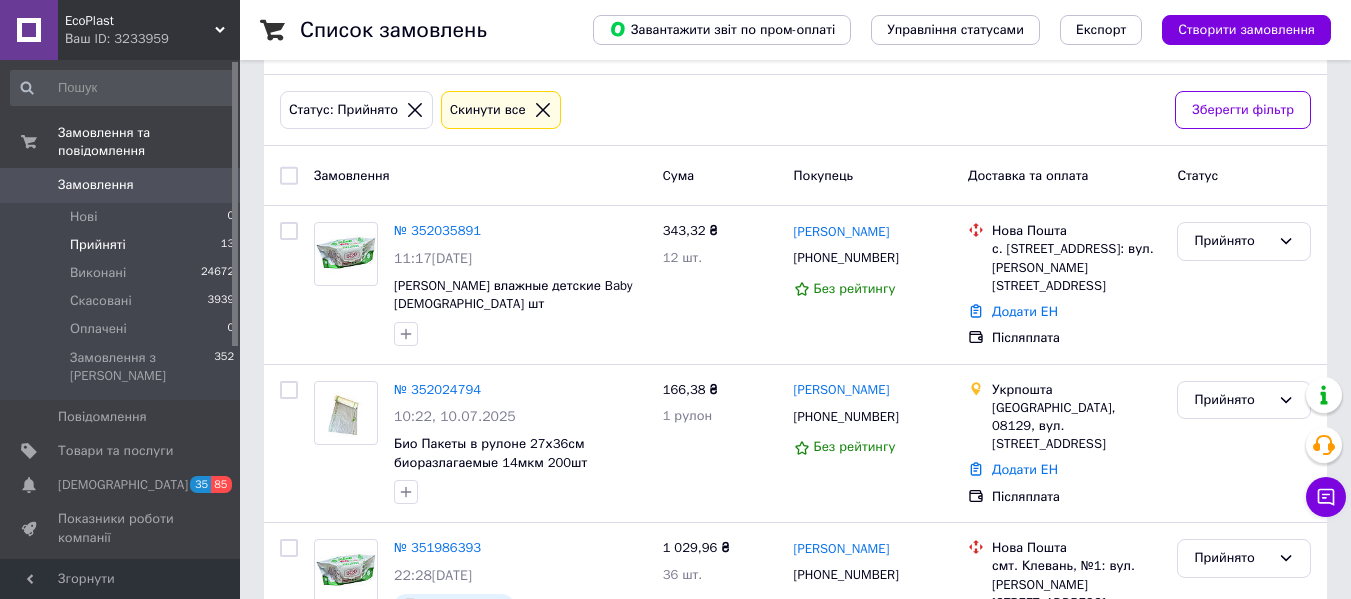 scroll, scrollTop: 68, scrollLeft: 0, axis: vertical 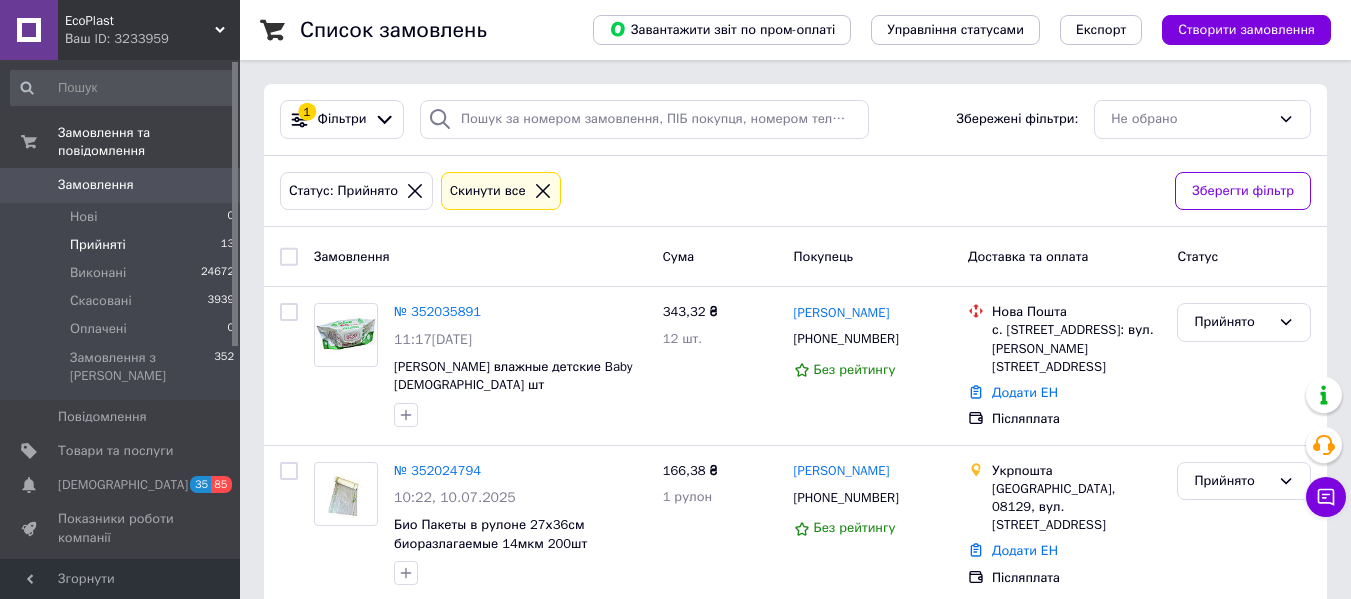 click on "Прийняті" at bounding box center [98, 245] 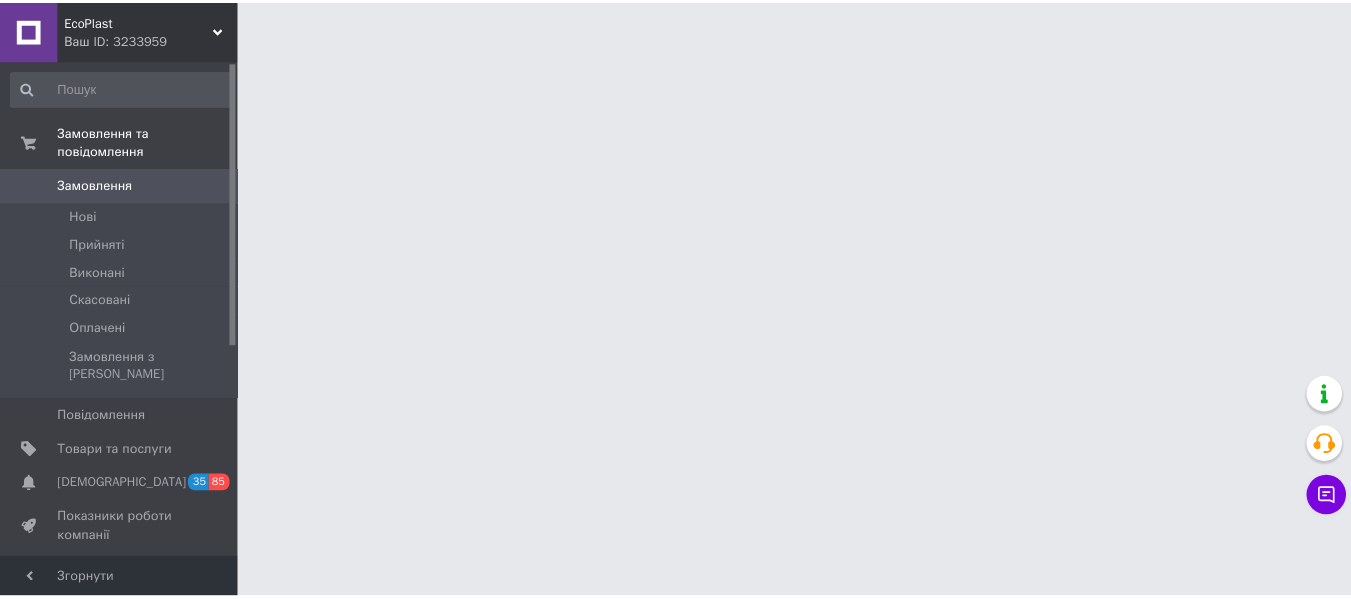 scroll, scrollTop: 0, scrollLeft: 0, axis: both 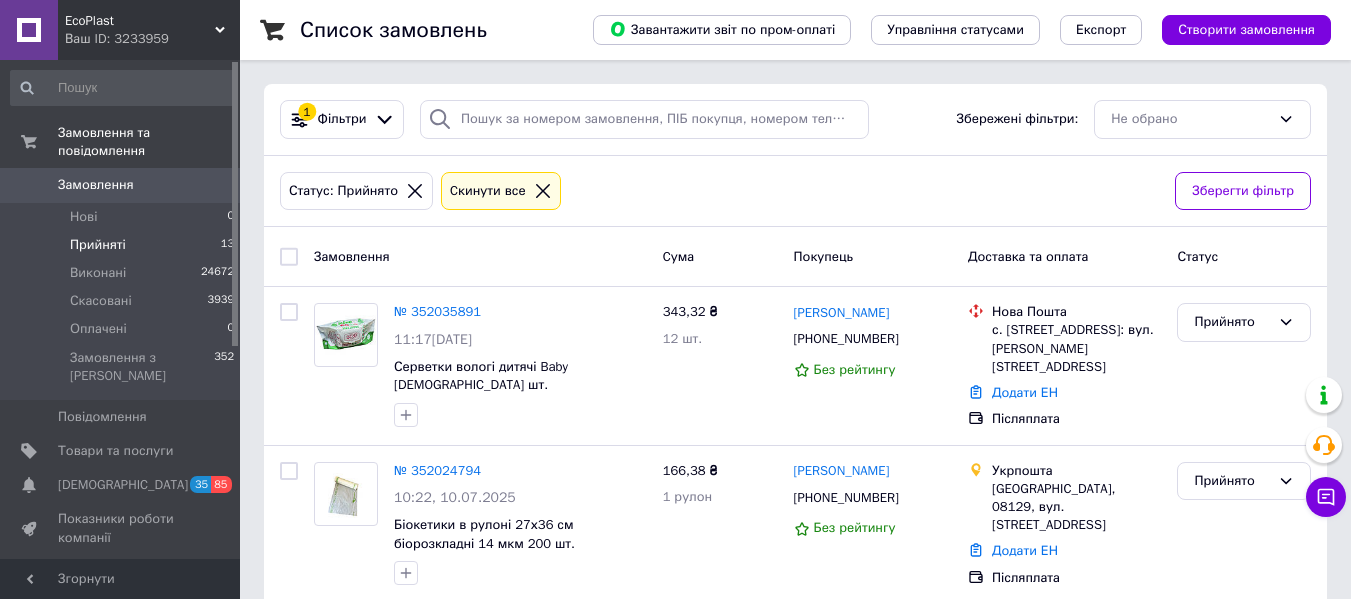 click on "Прийняті" at bounding box center [98, 245] 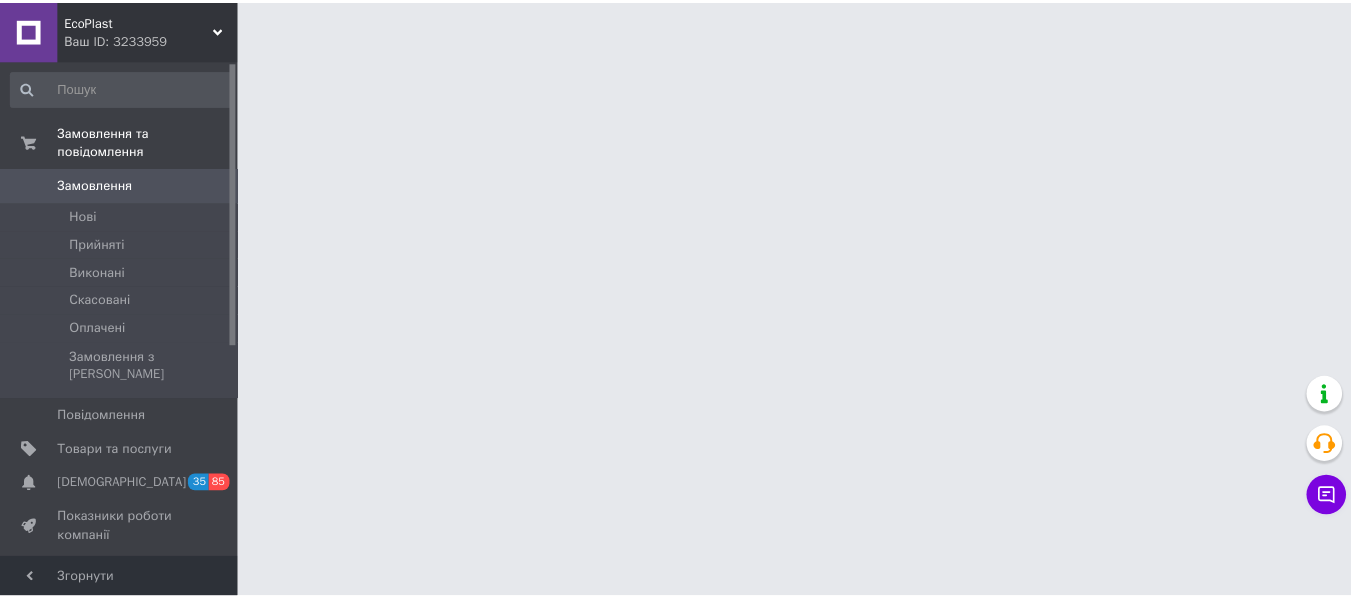 scroll, scrollTop: 0, scrollLeft: 0, axis: both 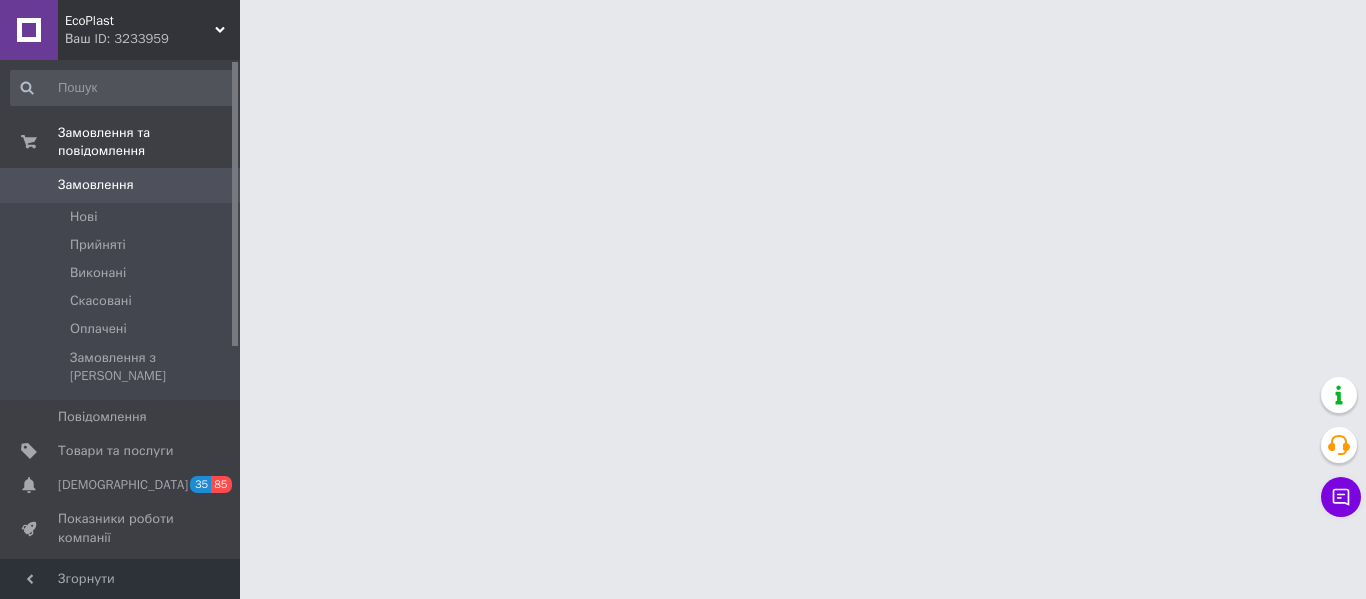 click on "EcoPlast Ваш ID: 3233959" at bounding box center (149, 30) 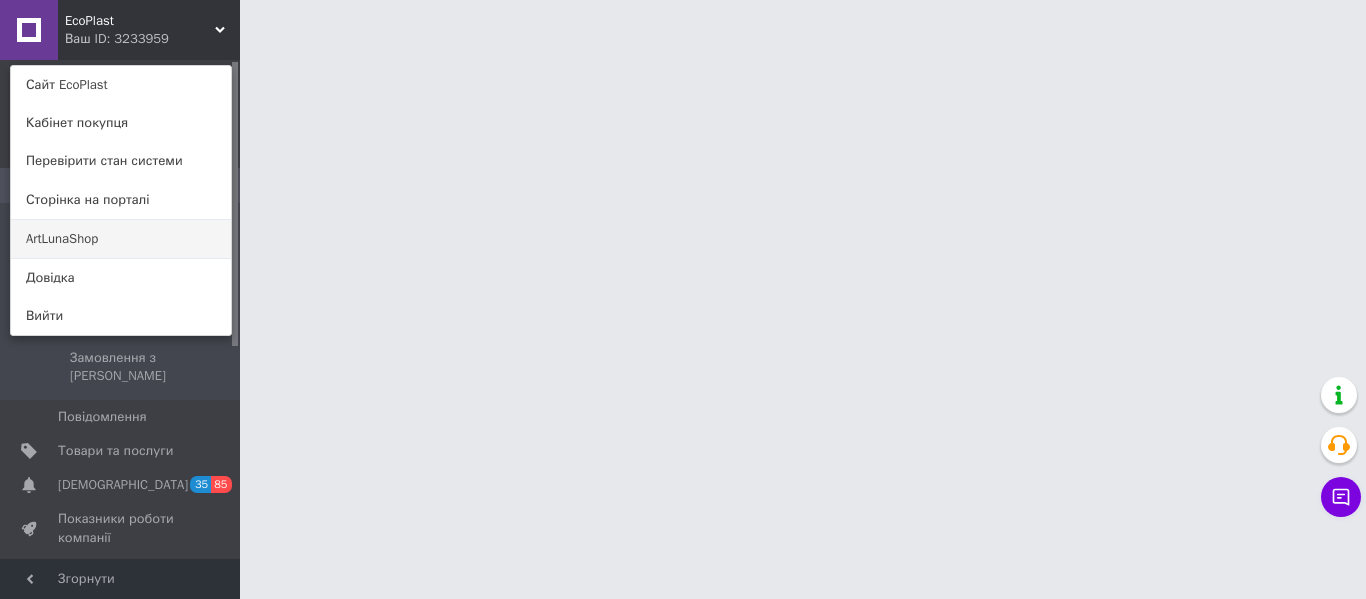 click on "ArtLunaShop" at bounding box center [121, 239] 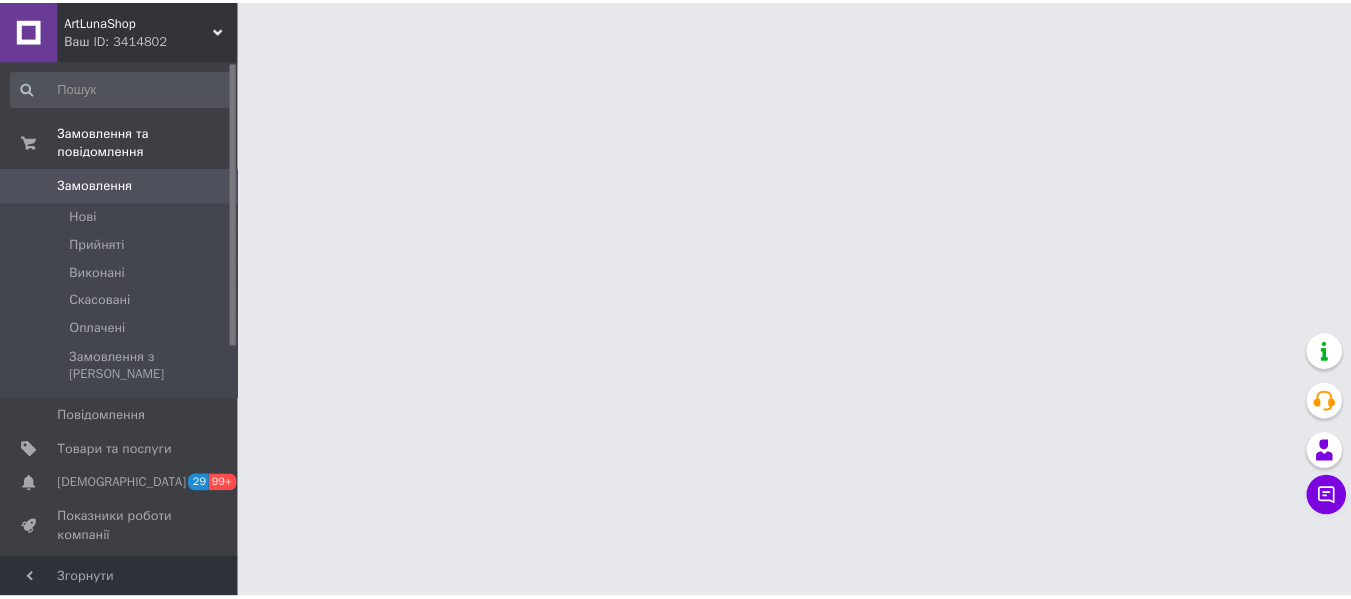 scroll, scrollTop: 0, scrollLeft: 0, axis: both 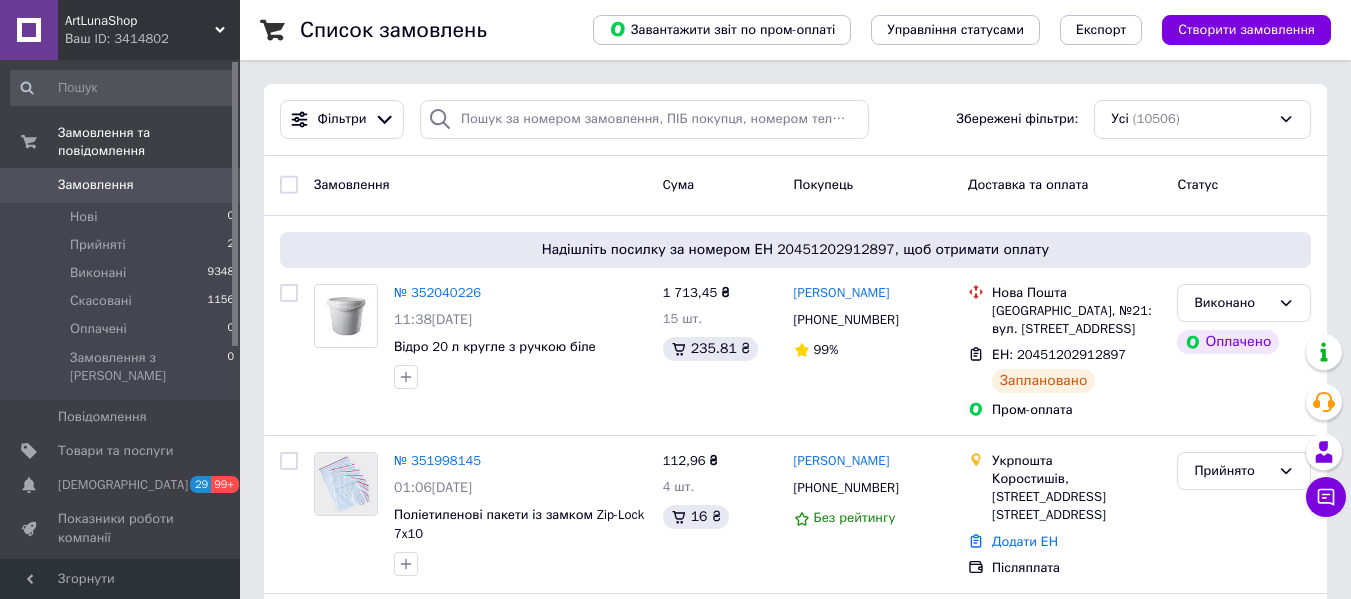 drag, startPoint x: 243, startPoint y: 143, endPoint x: 244, endPoint y: 92, distance: 51.009804 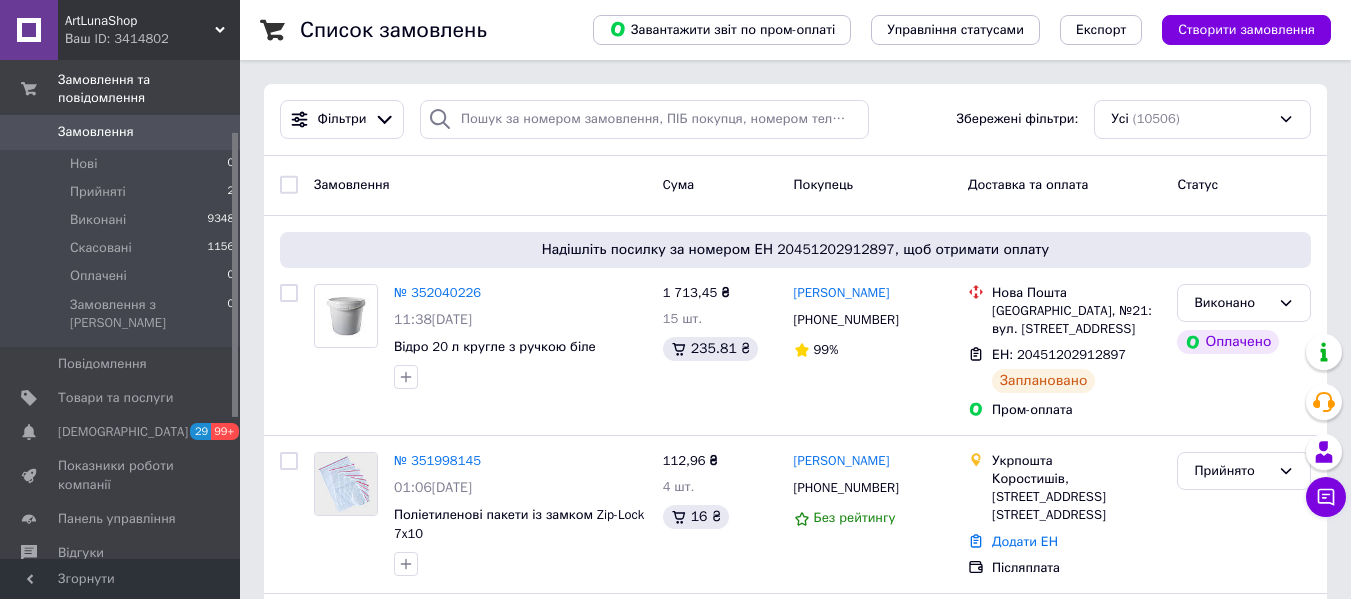scroll, scrollTop: 0, scrollLeft: 0, axis: both 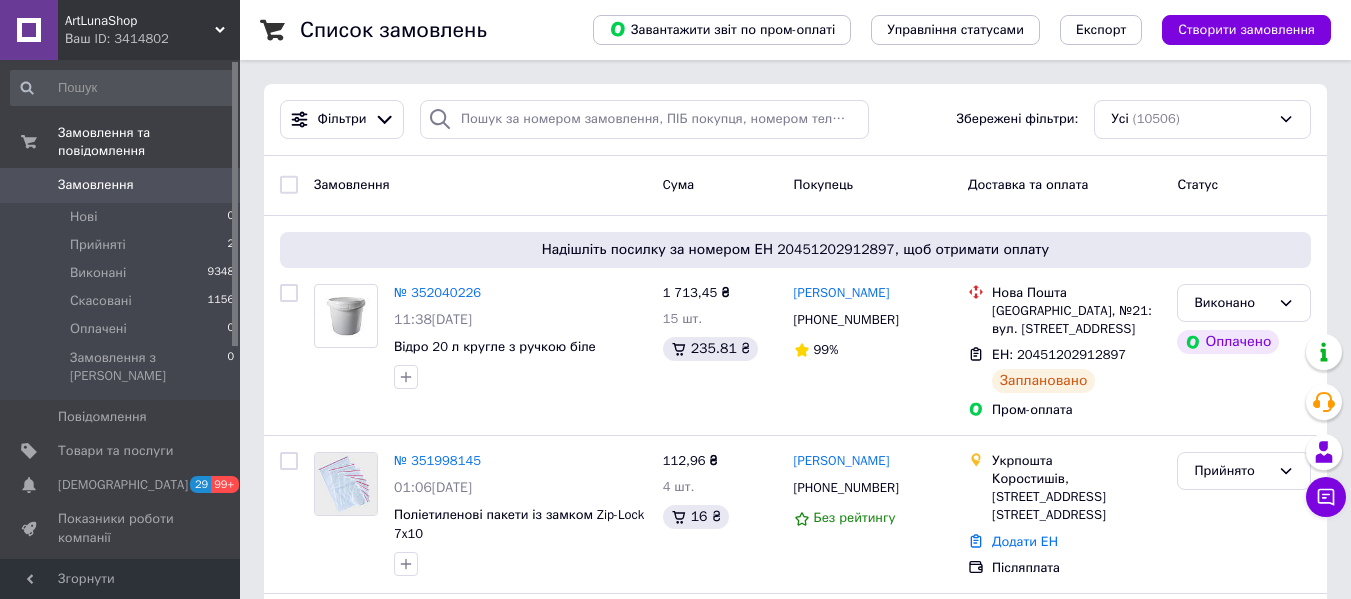 drag, startPoint x: 237, startPoint y: 79, endPoint x: 262, endPoint y: 24, distance: 60.41523 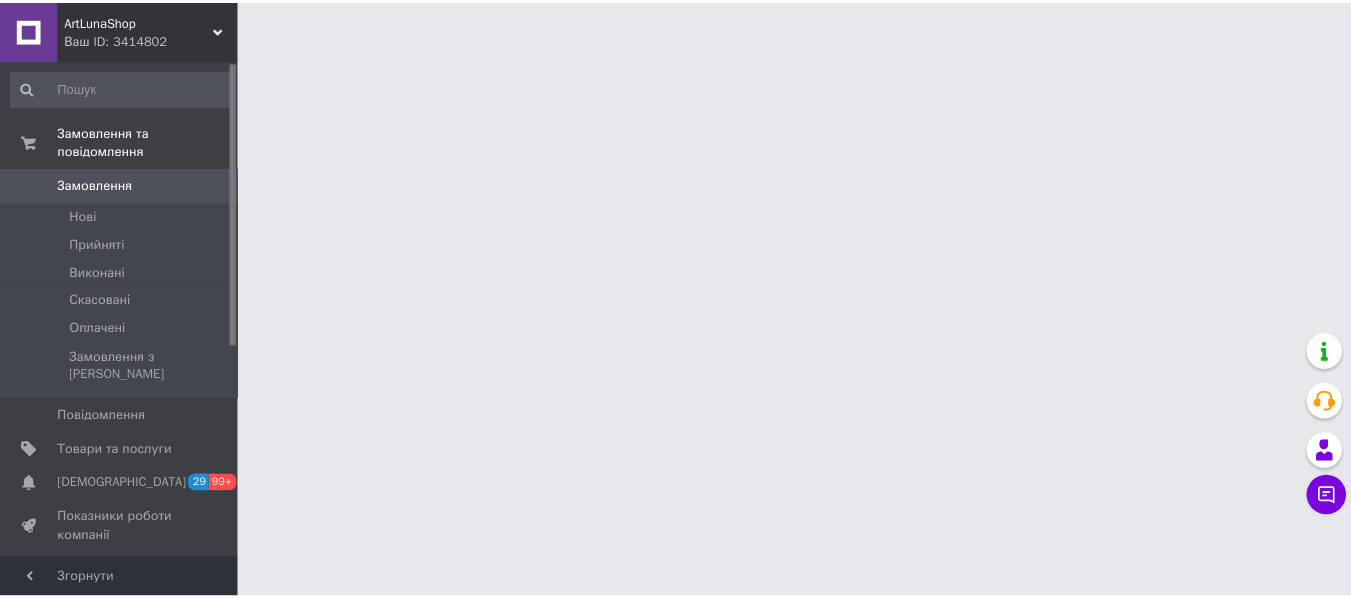 scroll, scrollTop: 0, scrollLeft: 0, axis: both 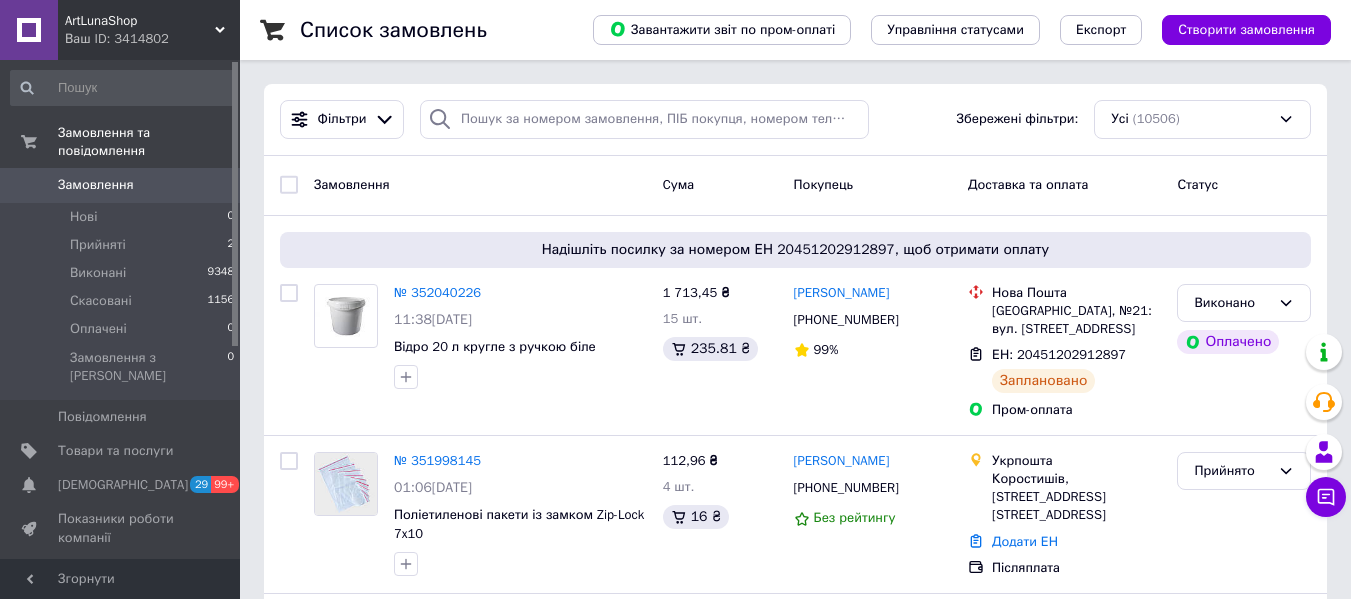click on "ArtLunaShop Ваш ID: 3414802" at bounding box center (149, 30) 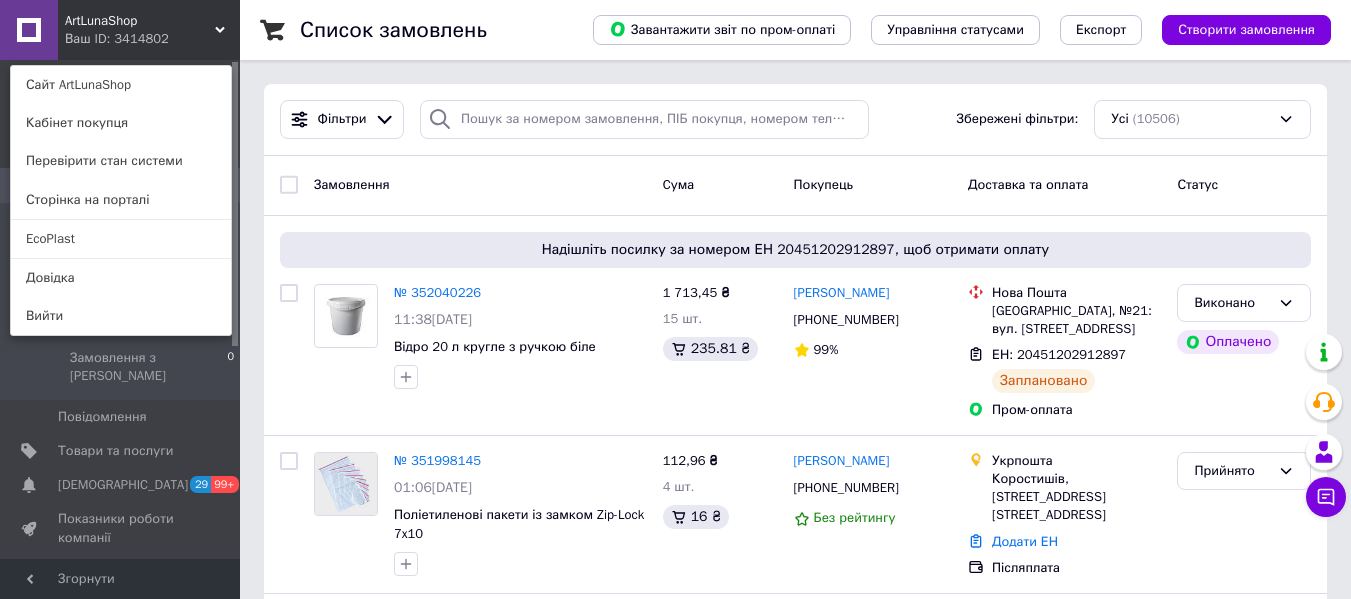 click on "EcoPlast" at bounding box center [121, 239] 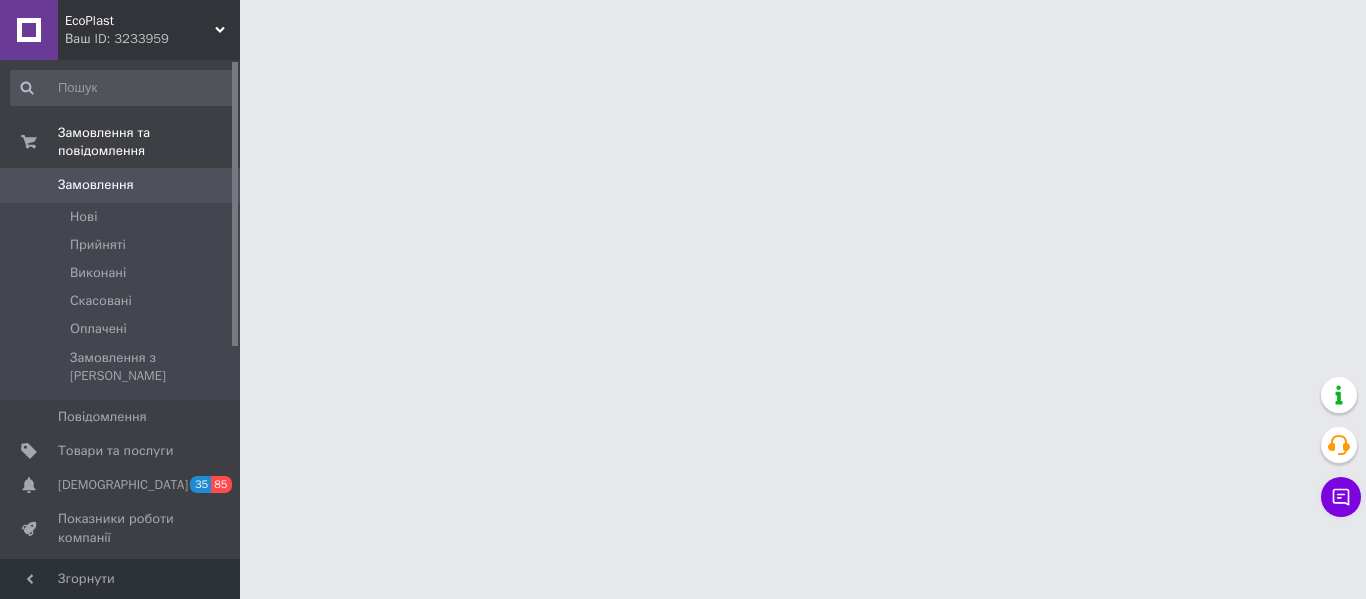 click on "EcoPlast Ваш ID: 3233959 Сайт EcoPlast Кабінет покупця Перевірити стан системи Сторінка на порталі ArtLunaShop Довідка Вийти Замовлення та повідомлення Замовлення 0 Нові Прийняті Виконані Скасовані Оплачені Замовлення з Розетки Повідомлення 0 Товари та послуги Сповіщення 35 85 Показники роботи компанії Панель управління Відгуки Клієнти Каталог ProSale Аналітика Інструменти веб-майстра та SEO Управління сайтом Гаманець компанії Маркет Налаштування Тарифи та рахунки Prom мікс 1 000 Згорнути" at bounding box center [683, 25] 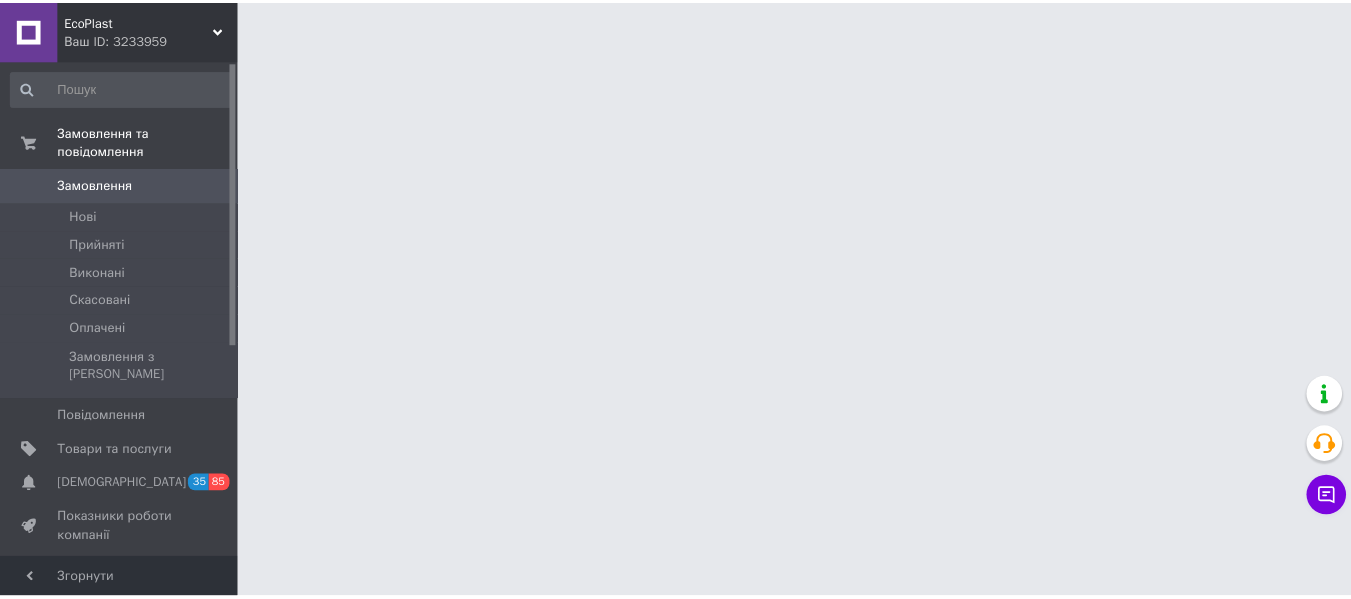 scroll, scrollTop: 0, scrollLeft: 0, axis: both 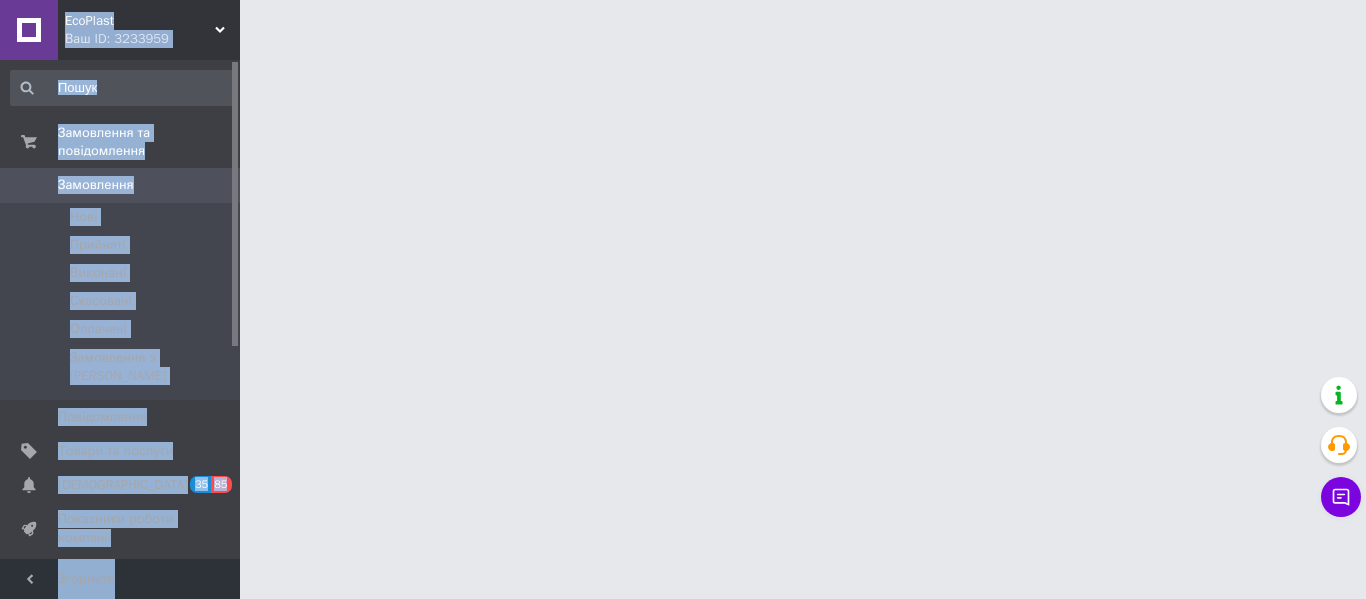 click on "EcoPlast Ваш ID: 3233959 Сайт EcoPlast Кабінет покупця Перевірити стан системи Сторінка на порталі ArtLunaShop Довідка Вийти Замовлення та повідомлення Замовлення 0 Нові Прийняті Виконані Скасовані Оплачені Замовлення з Розетки Повідомлення 0 Товари та послуги Сповіщення 35 85 Показники роботи компанії Панель управління Відгуки Клієнти Каталог ProSale Аналітика Інструменти веб-майстра та SEO Управління сайтом Гаманець компанії Маркет Налаштування Тарифи та рахунки Prom мікс 1 000 Згорнути" at bounding box center [683, 25] 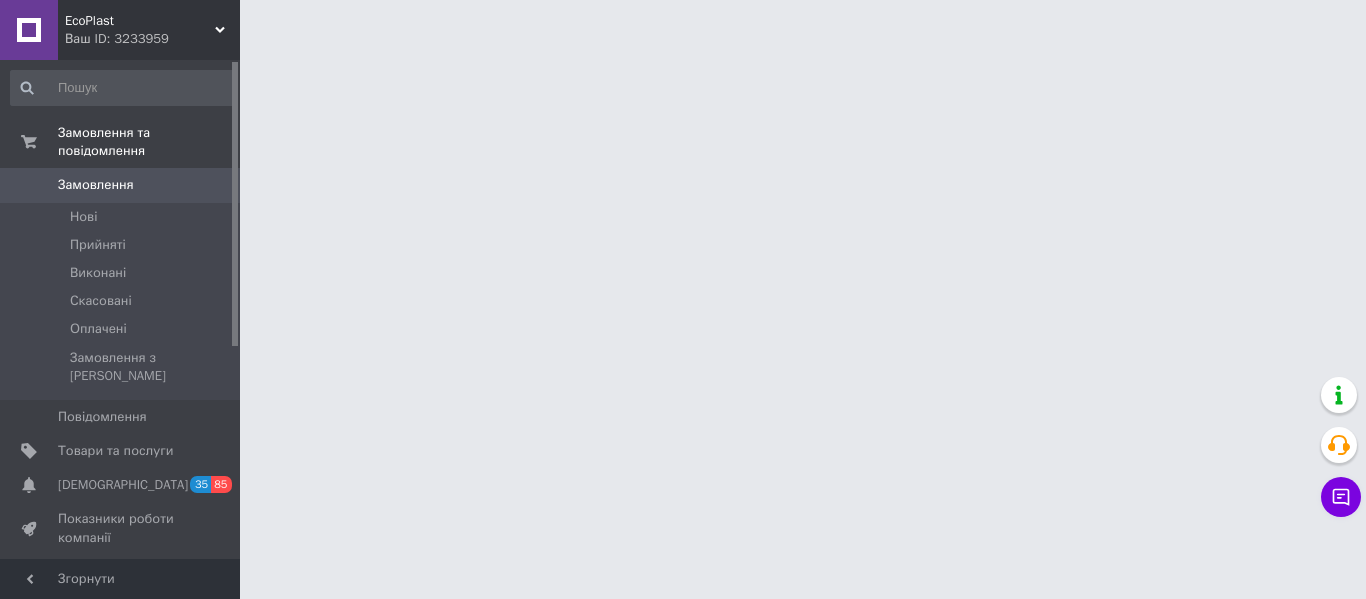 click on "Замовлення та повідомлення Замовлення 0 Нові Прийняті Виконані Скасовані Оплачені Замовлення з Розетки Повідомлення 0 Товари та послуги Сповіщення 35 85 Показники роботи компанії Панель управління Відгуки Клієнти Каталог ProSale Аналітика Інструменти веб-майстра та SEO Управління сайтом Гаманець компанії Маркет Налаштування Тарифи та рахунки Prom мікс 1 000" at bounding box center [123, 312] 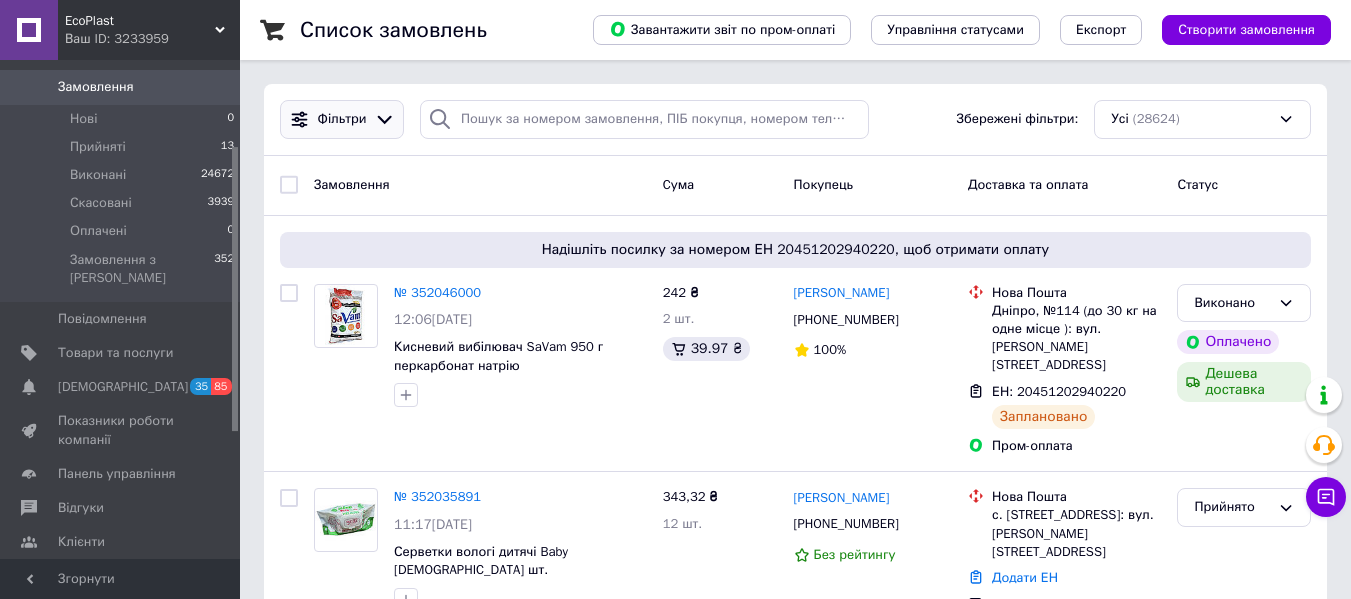 scroll, scrollTop: 200, scrollLeft: 0, axis: vertical 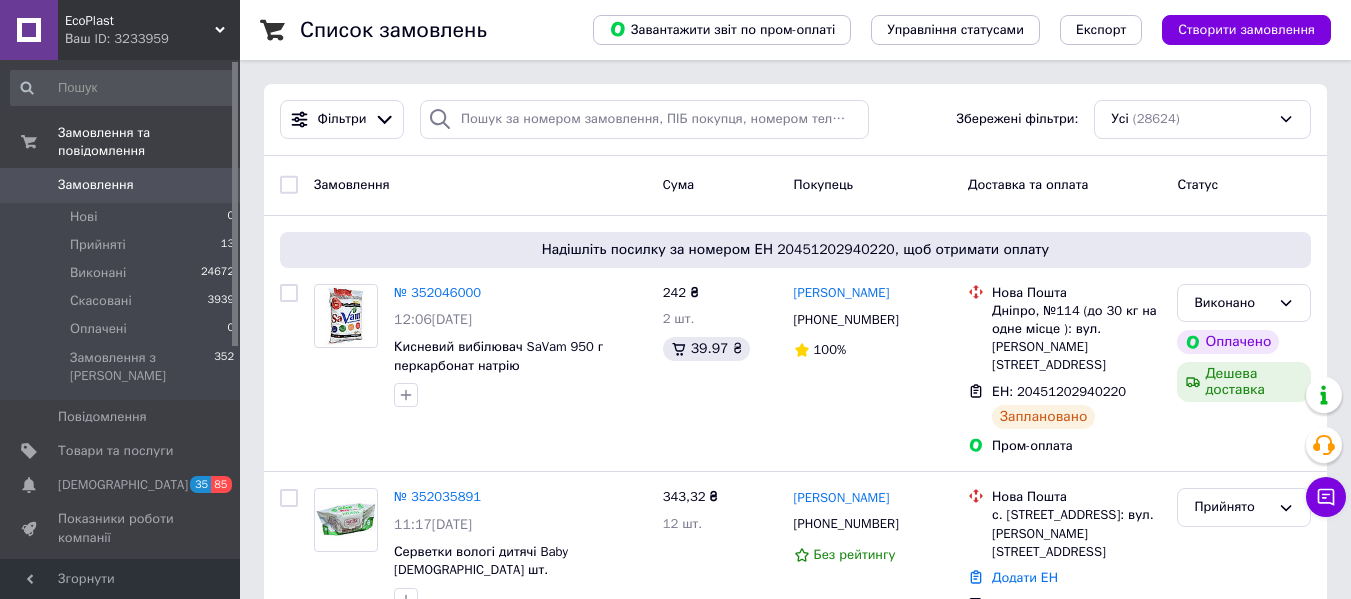 click on "EcoPlast Ваш ID: 3233959" at bounding box center [149, 30] 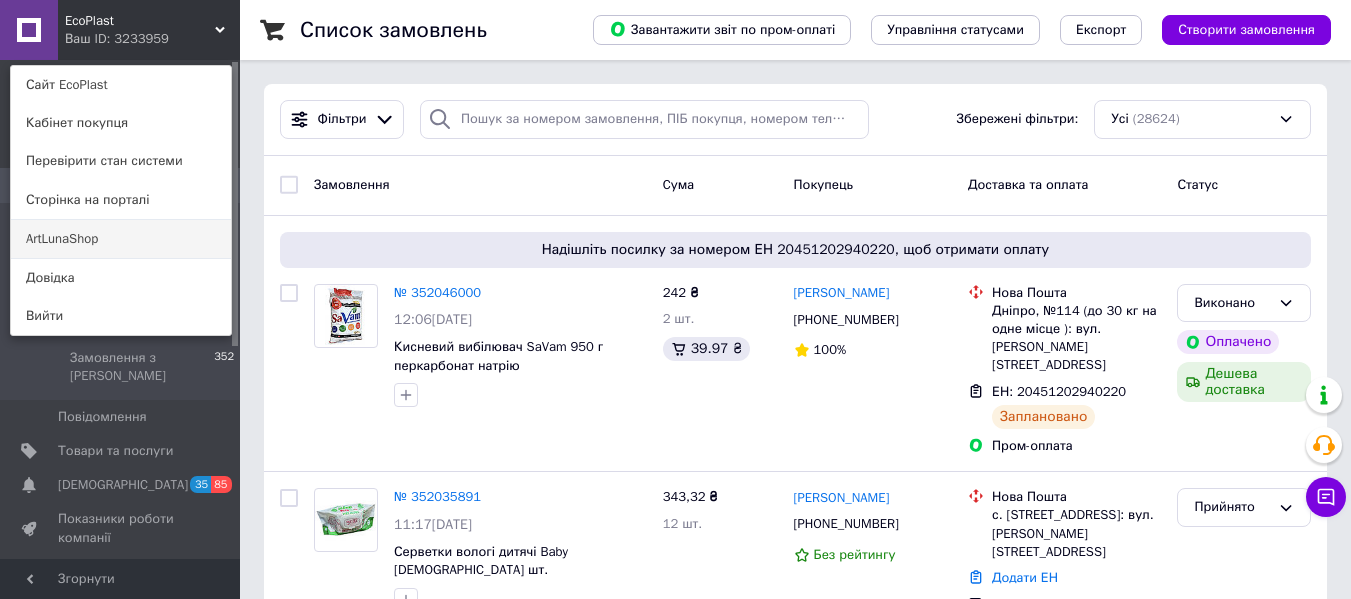 click on "ArtLunaShop" at bounding box center (121, 239) 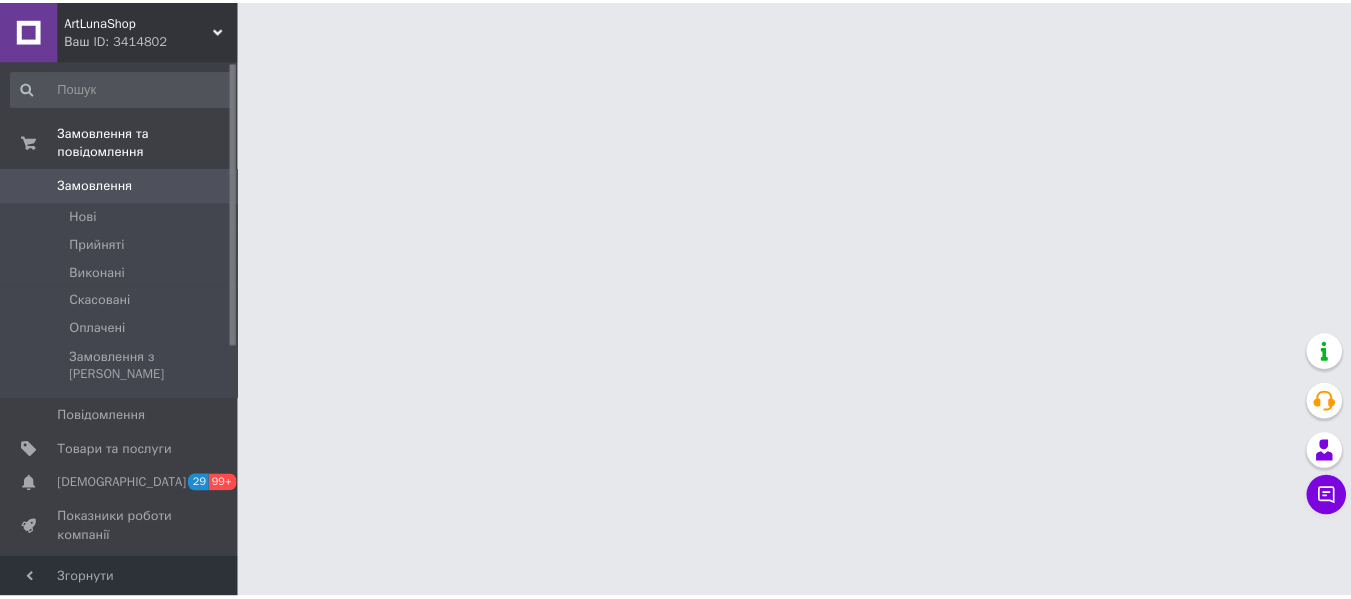 scroll, scrollTop: 0, scrollLeft: 0, axis: both 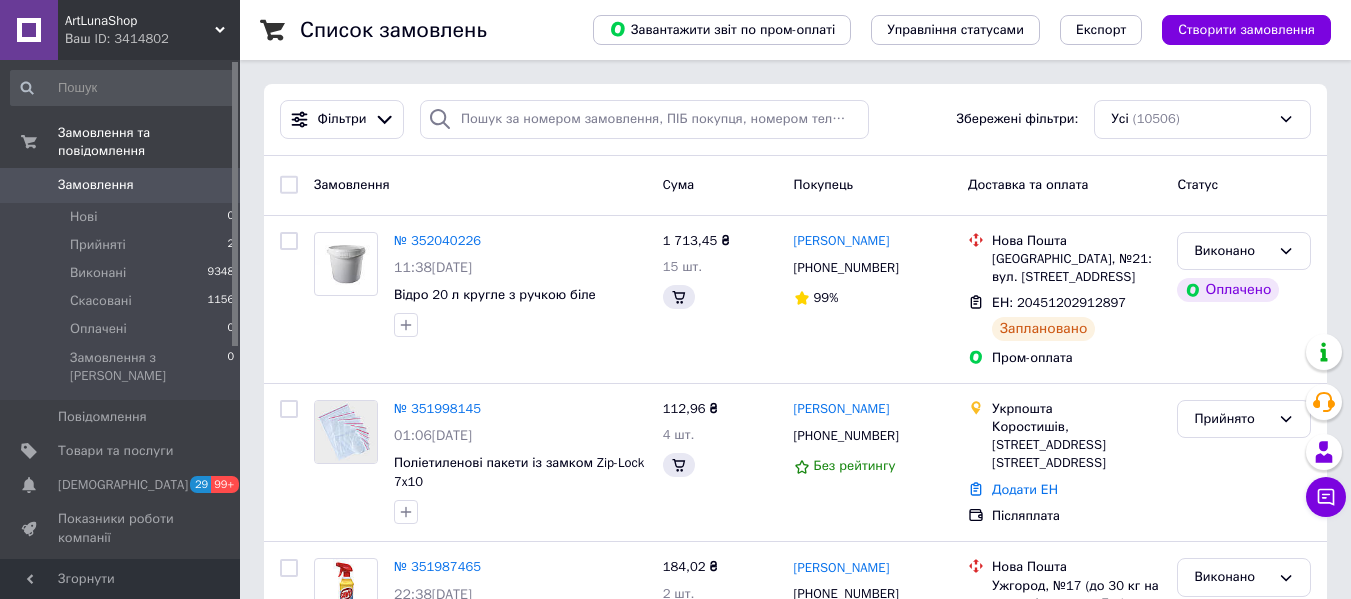 click at bounding box center (235, 204) 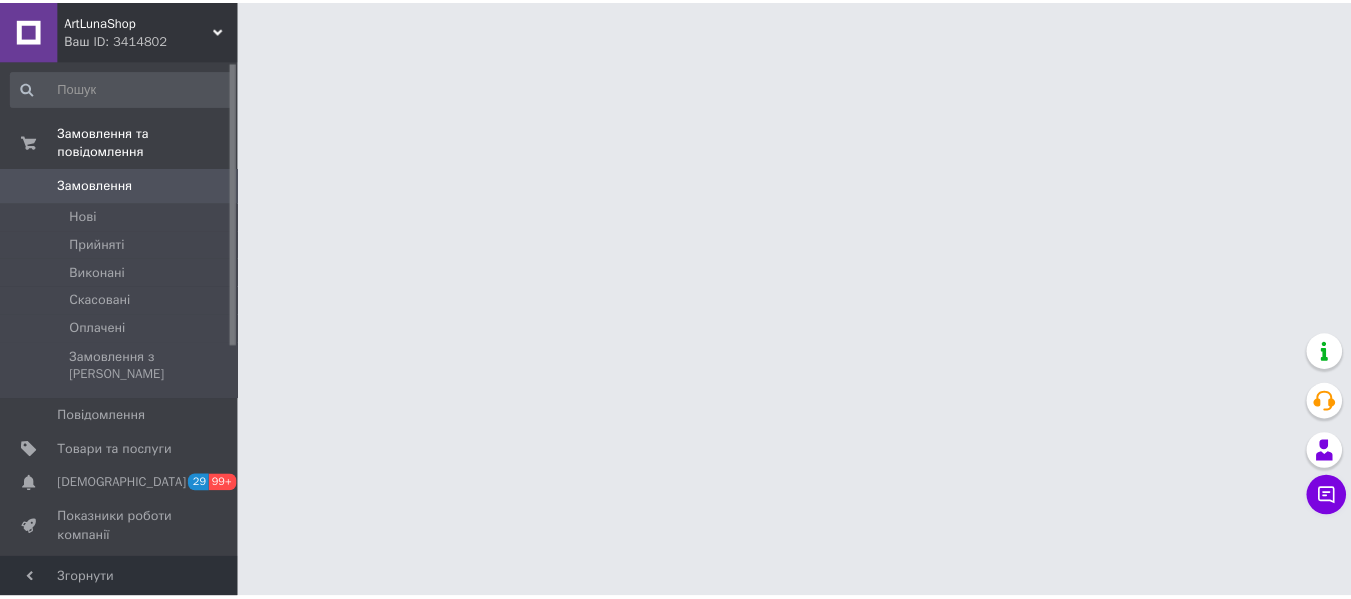 scroll, scrollTop: 0, scrollLeft: 0, axis: both 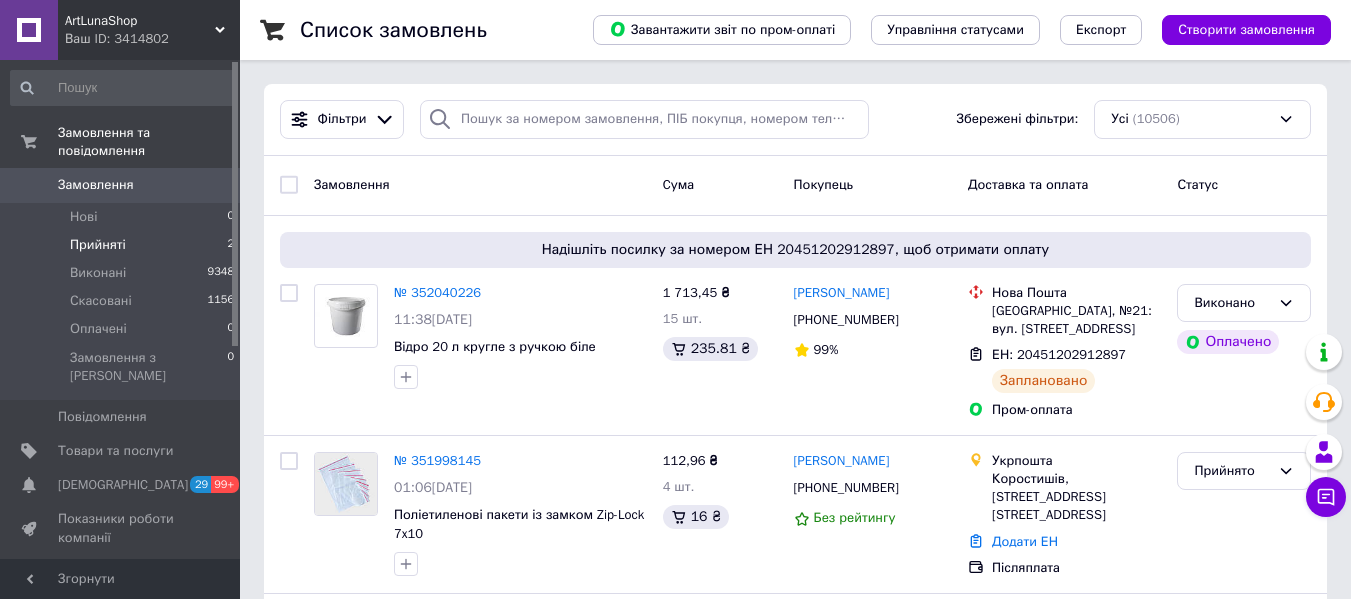 click on "Прийняті" at bounding box center (98, 245) 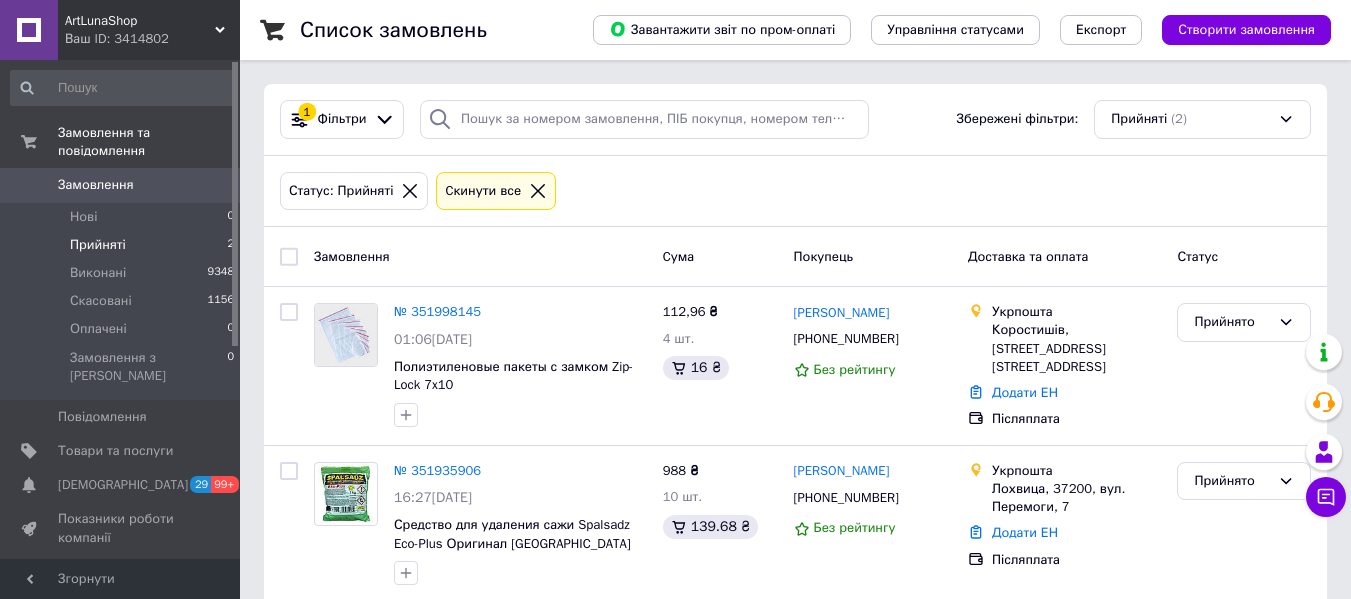 scroll, scrollTop: 25, scrollLeft: 0, axis: vertical 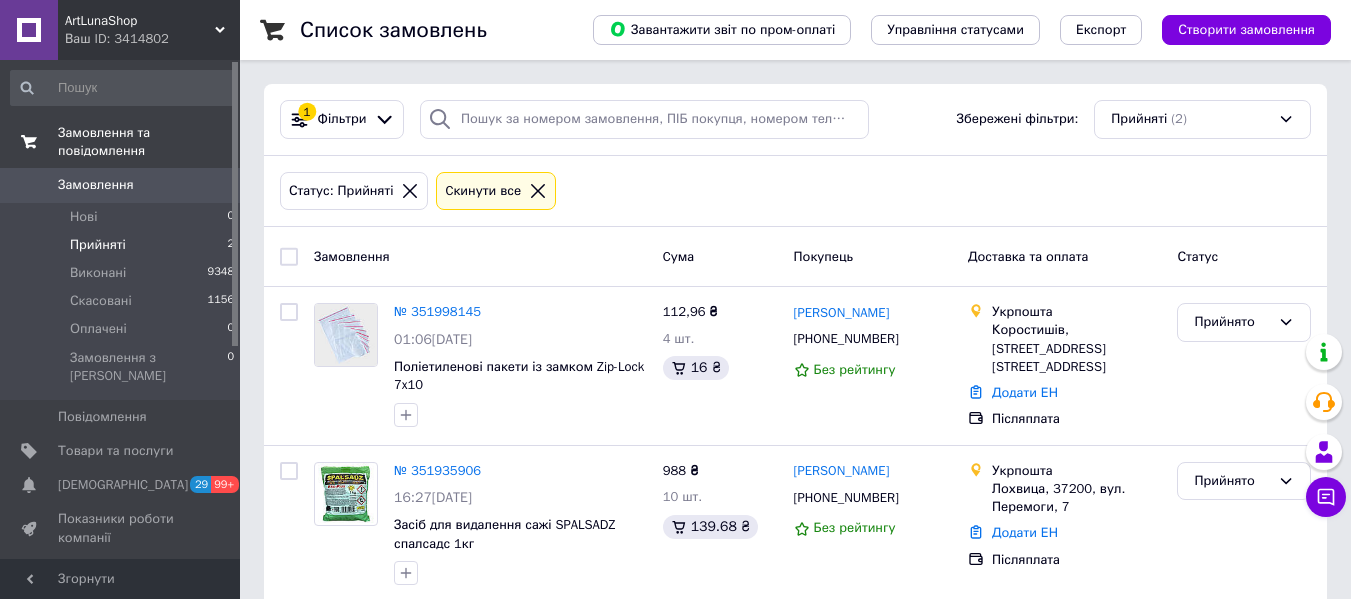 click on "Замовлення та повідомлення" at bounding box center (123, 142) 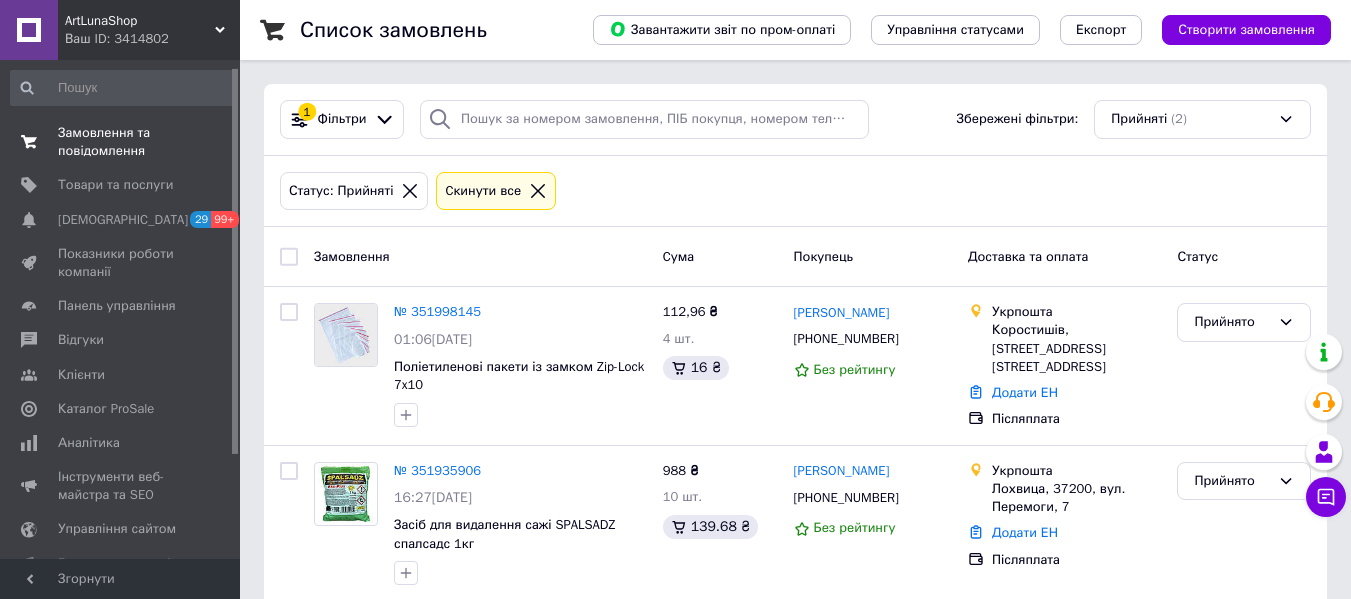 scroll, scrollTop: 23, scrollLeft: 0, axis: vertical 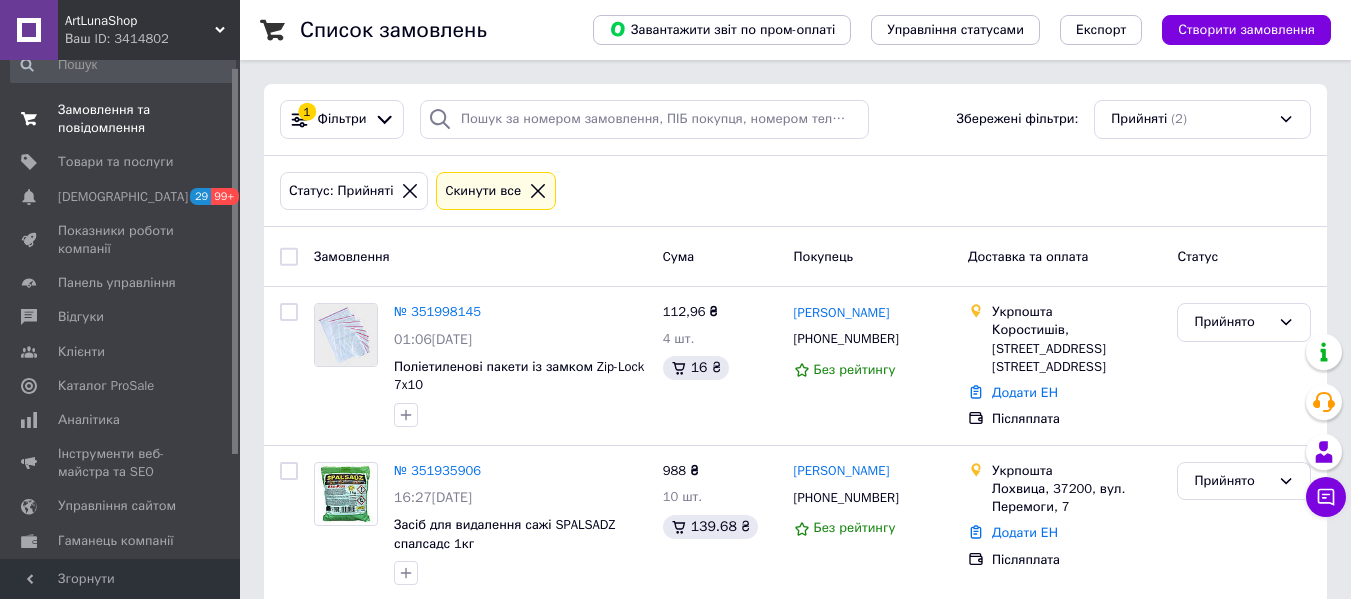 drag, startPoint x: 234, startPoint y: 117, endPoint x: 231, endPoint y: 135, distance: 18.248287 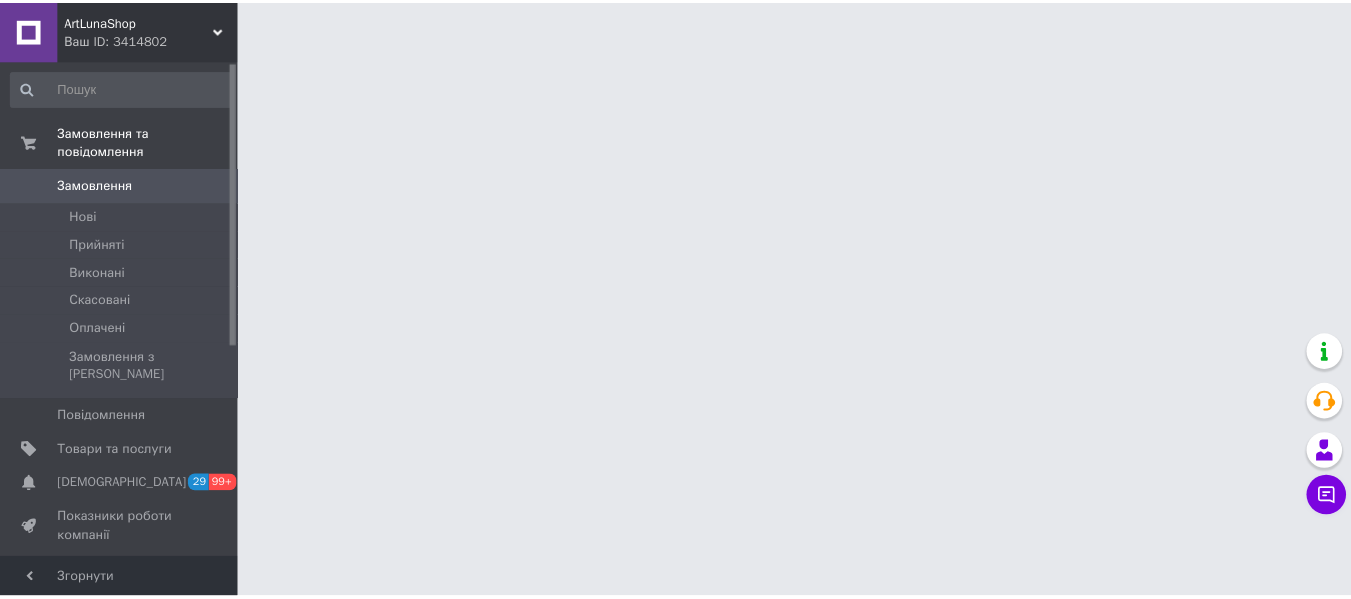 scroll, scrollTop: 0, scrollLeft: 0, axis: both 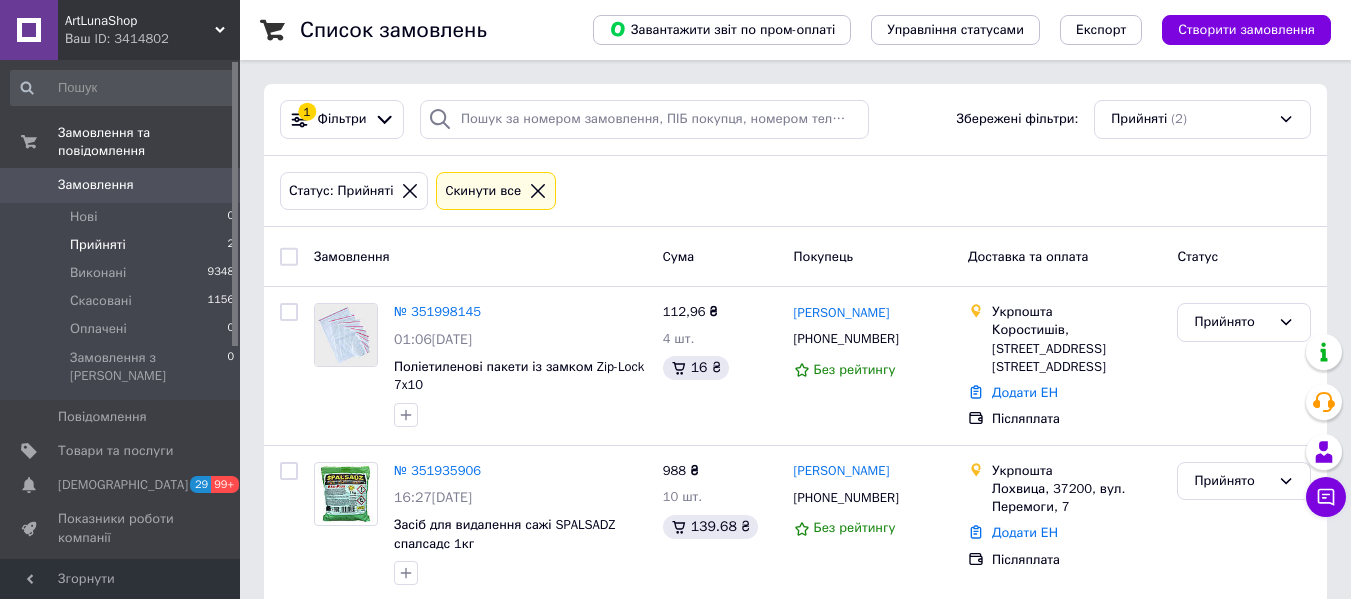 click on "ArtLunaShop Ваш ID: 3414802" at bounding box center [149, 30] 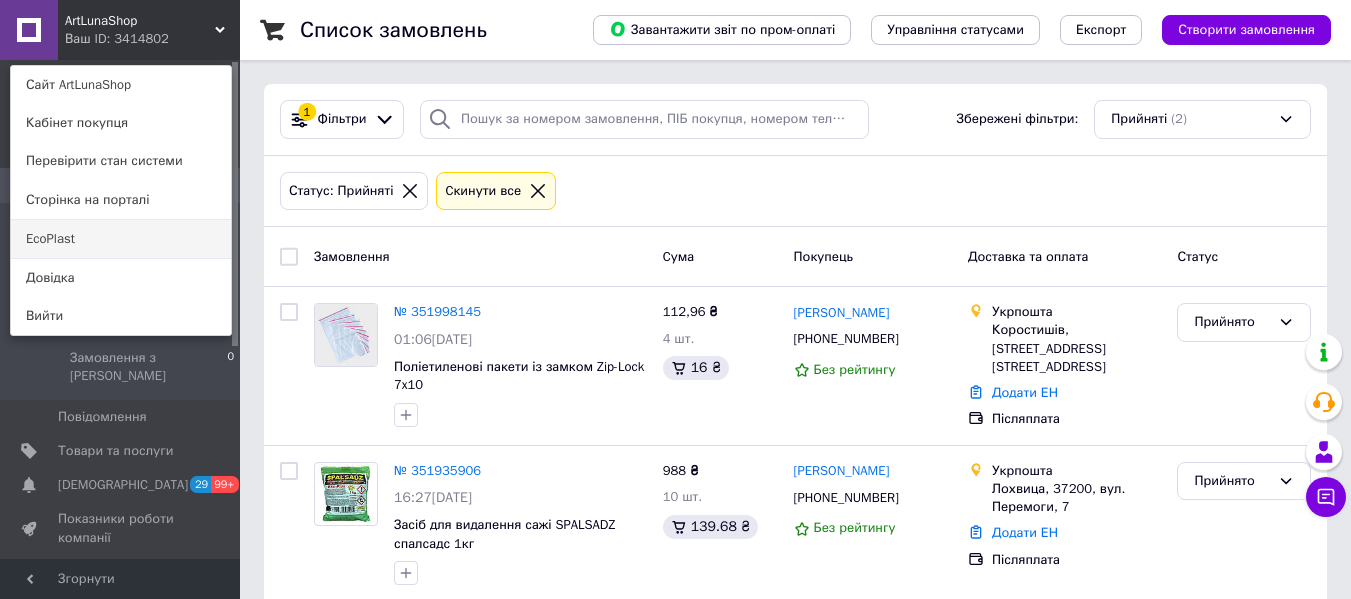 click on "EcoPlast" at bounding box center [121, 239] 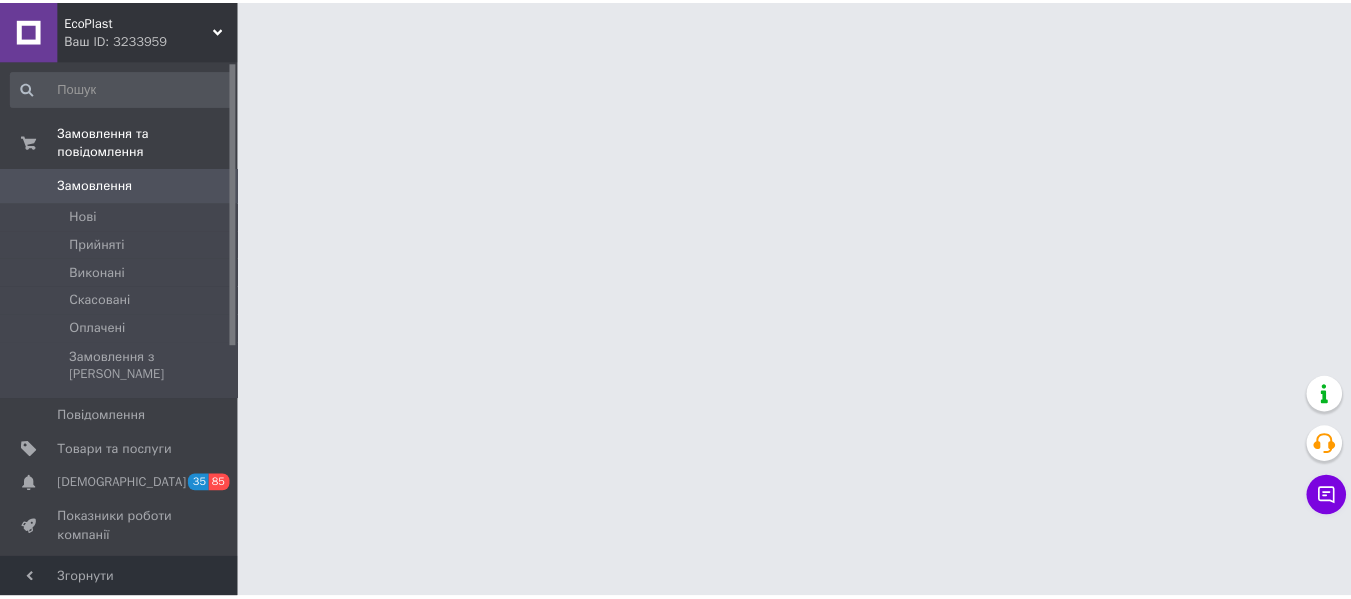 scroll, scrollTop: 0, scrollLeft: 0, axis: both 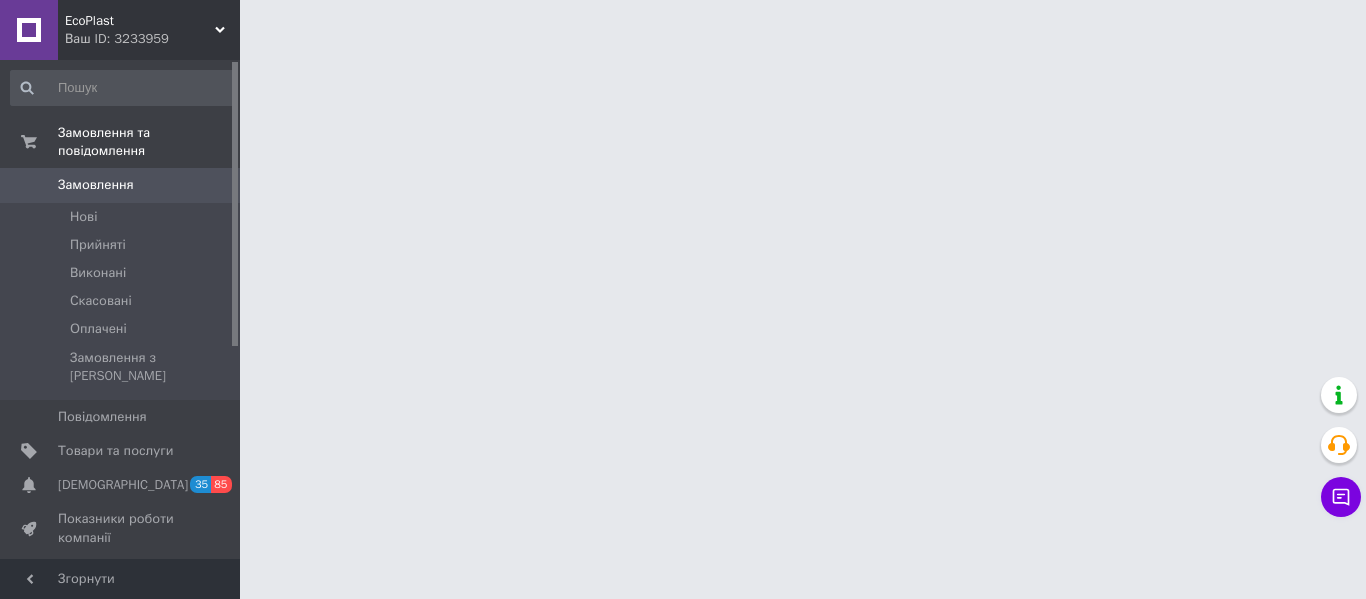 drag, startPoint x: 232, startPoint y: 94, endPoint x: 234, endPoint y: 70, distance: 24.083189 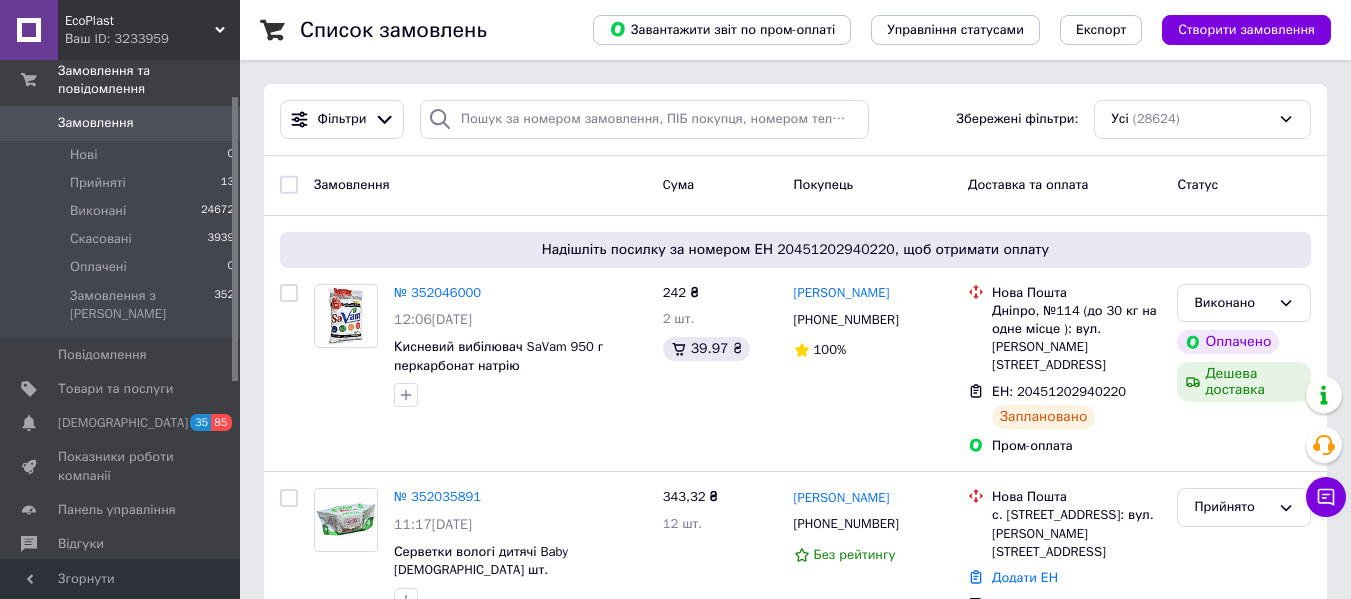 scroll, scrollTop: 0, scrollLeft: 0, axis: both 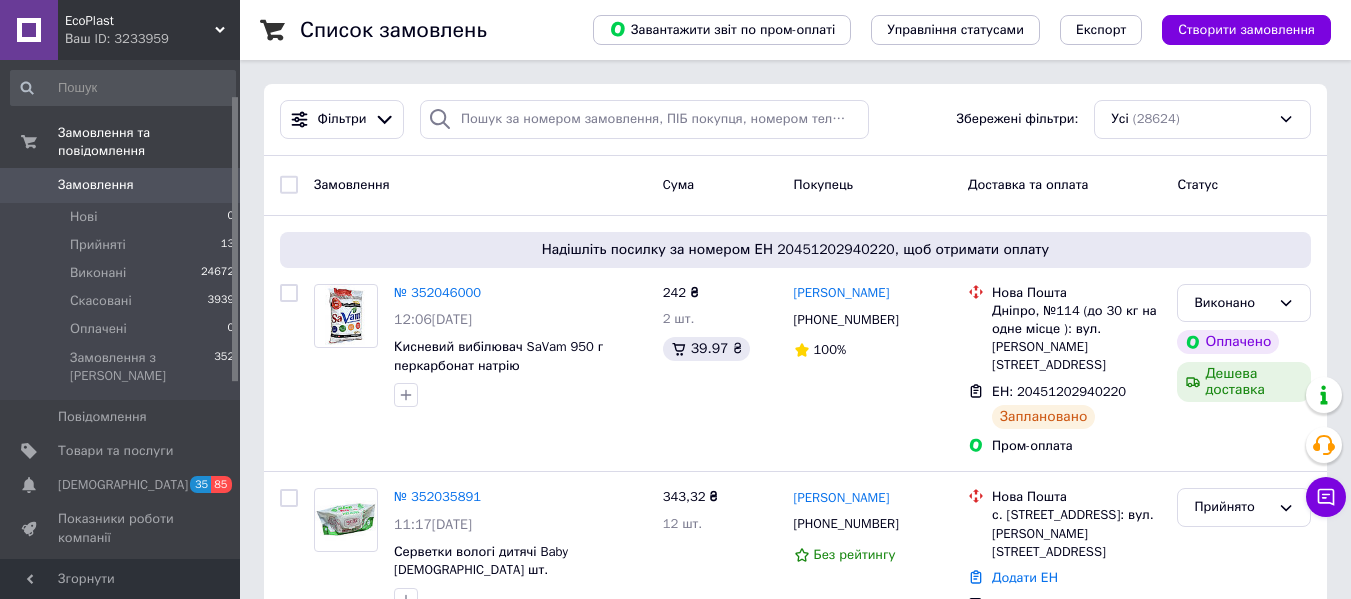 drag, startPoint x: 236, startPoint y: 109, endPoint x: 238, endPoint y: 60, distance: 49.0408 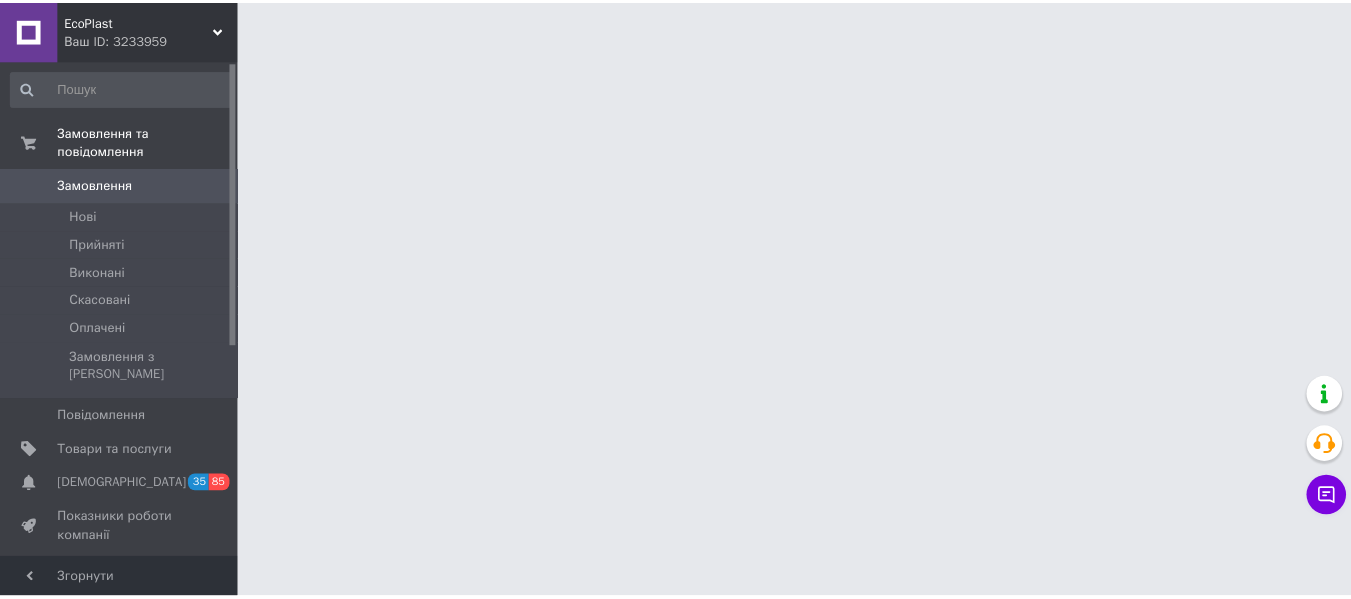 scroll, scrollTop: 0, scrollLeft: 0, axis: both 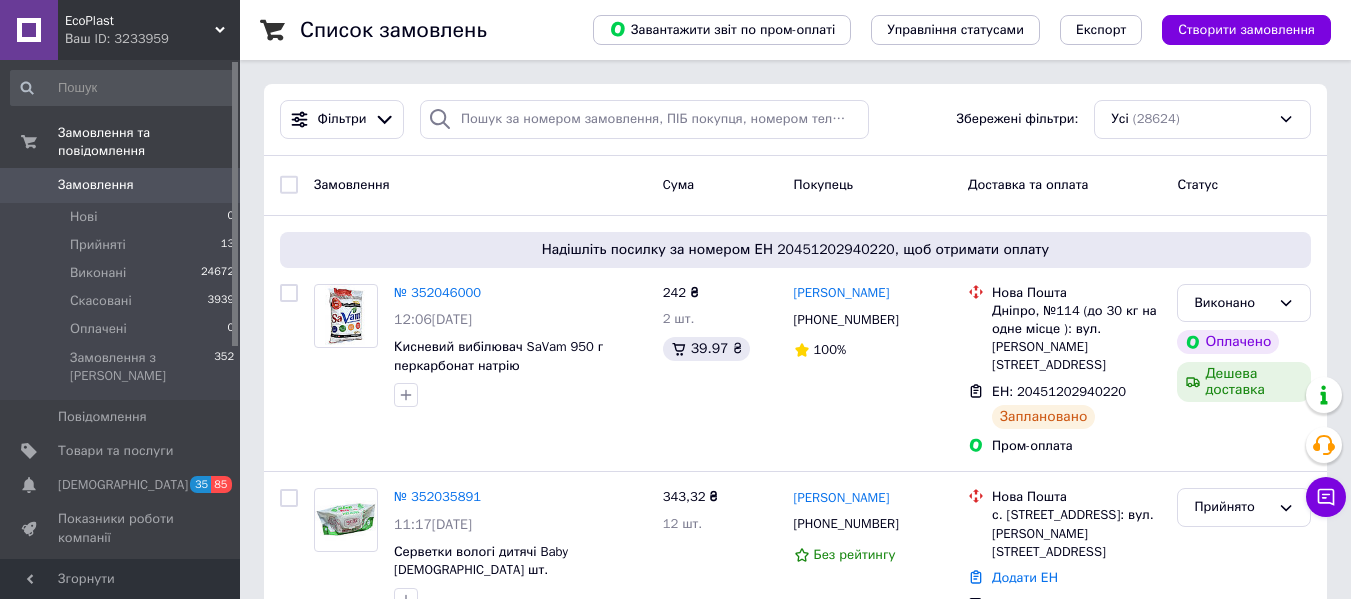 drag, startPoint x: 235, startPoint y: 197, endPoint x: 235, endPoint y: 151, distance: 46 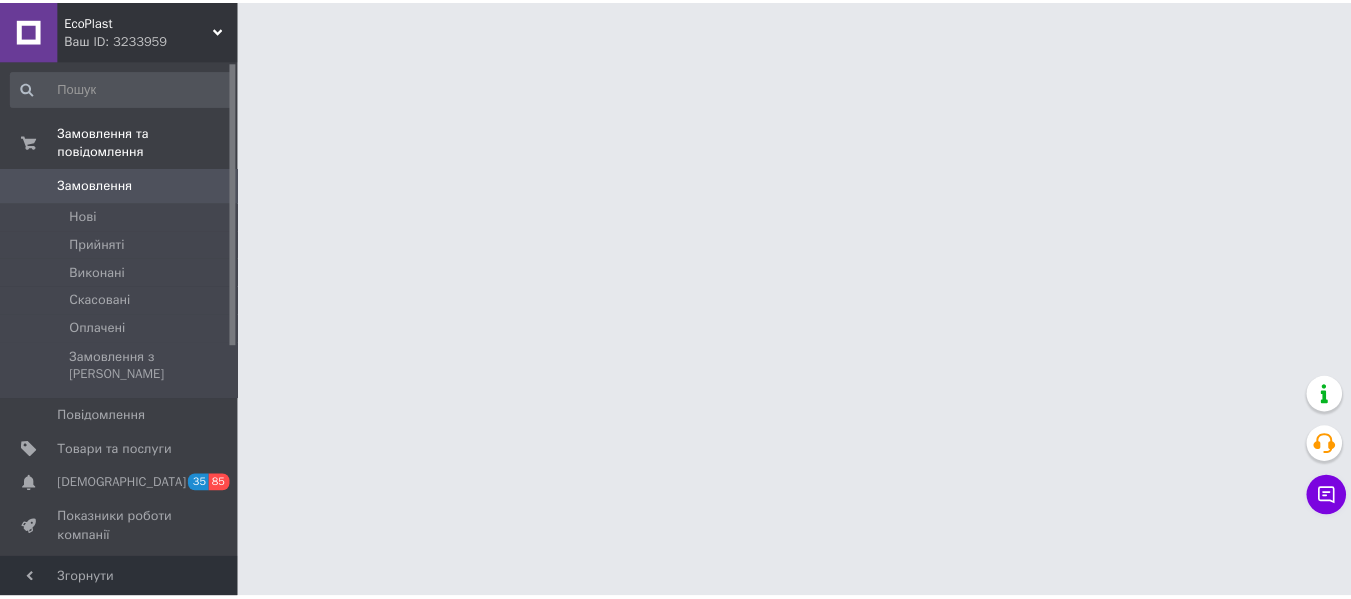 scroll, scrollTop: 0, scrollLeft: 0, axis: both 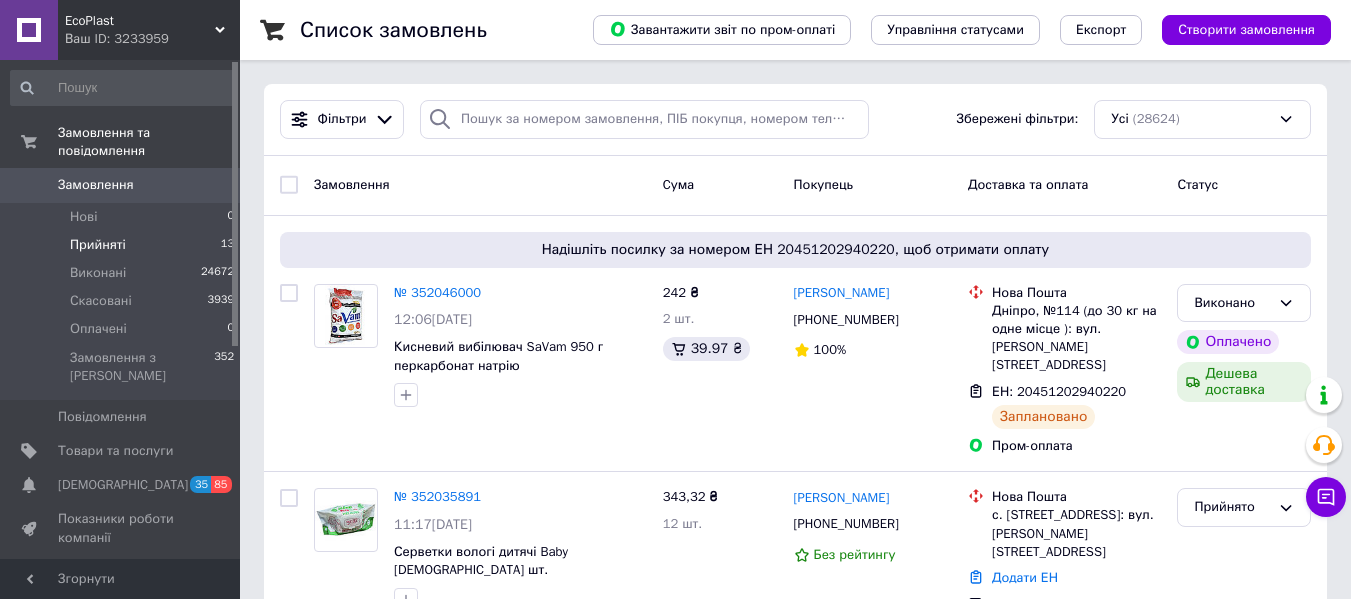 click on "Прийняті" at bounding box center (98, 245) 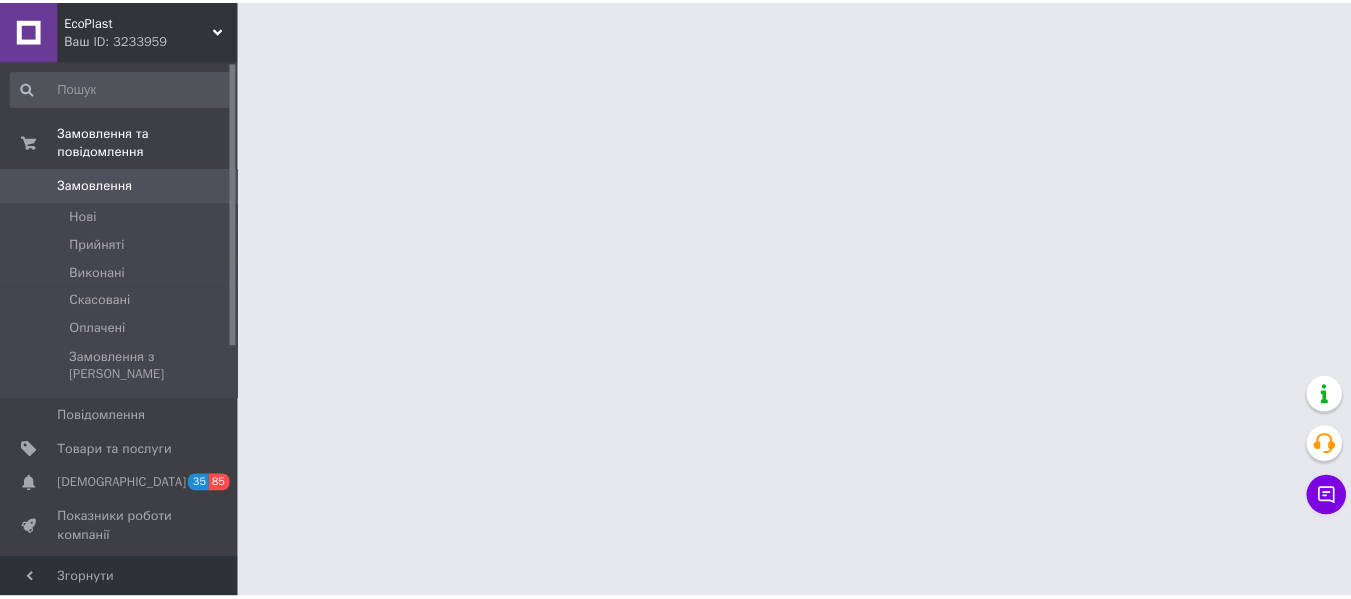 scroll, scrollTop: 0, scrollLeft: 0, axis: both 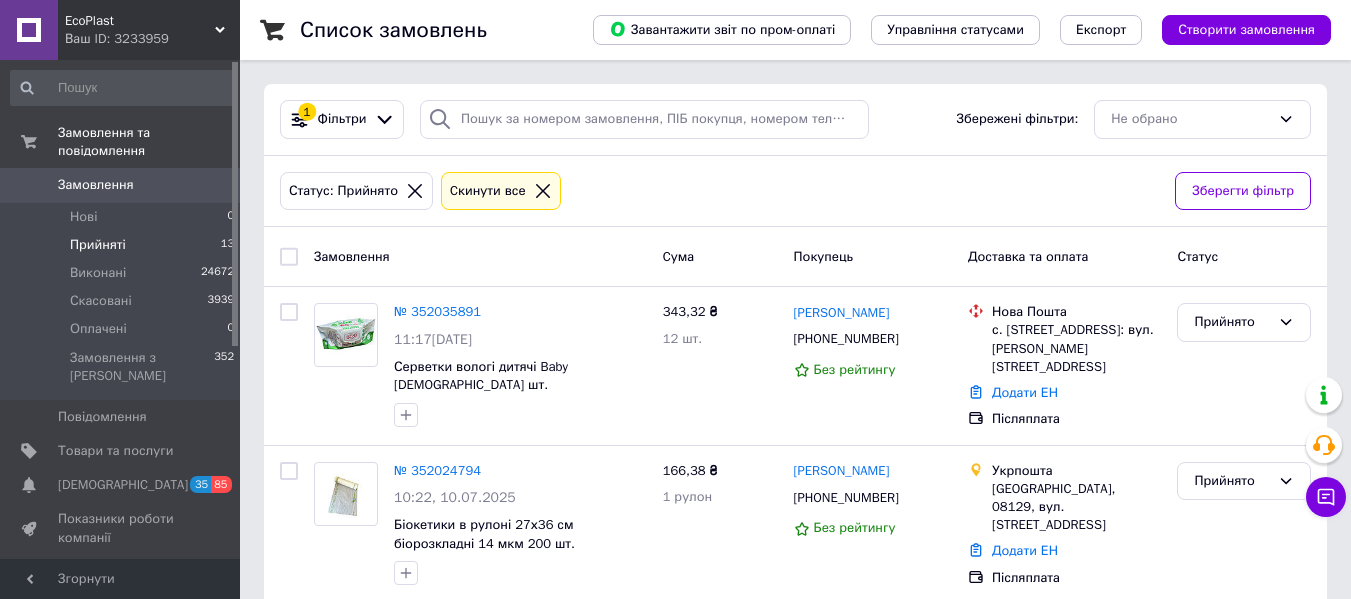 click on "Прийняті 13" at bounding box center (123, 245) 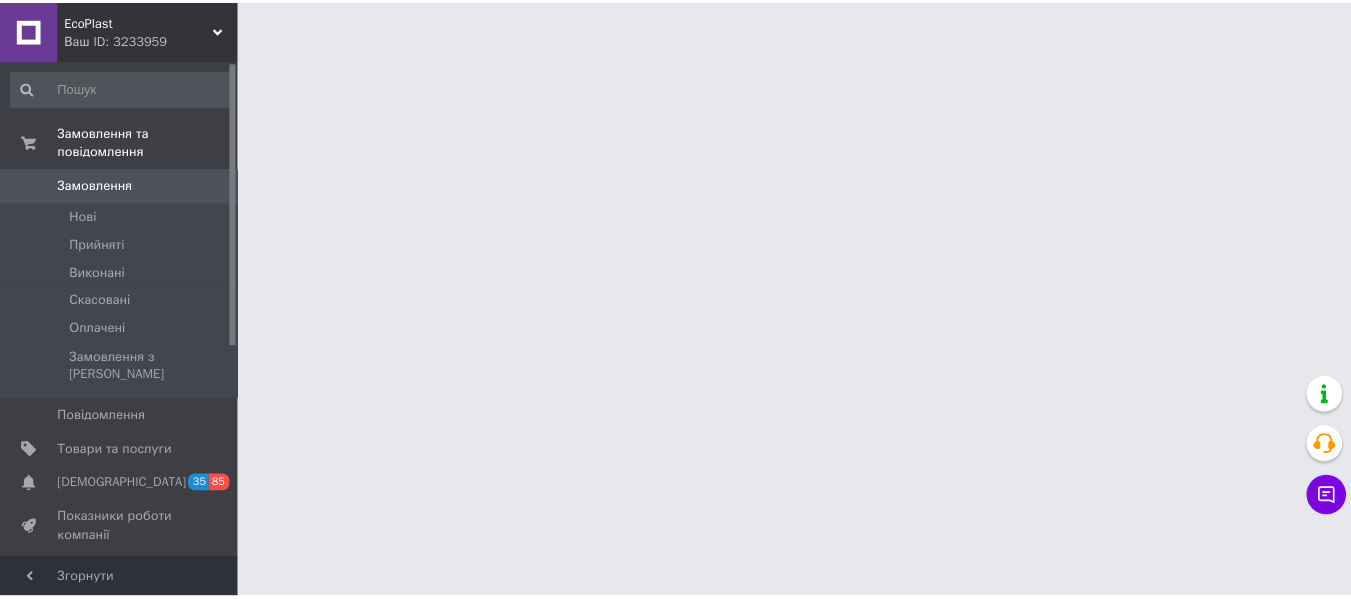 scroll, scrollTop: 0, scrollLeft: 0, axis: both 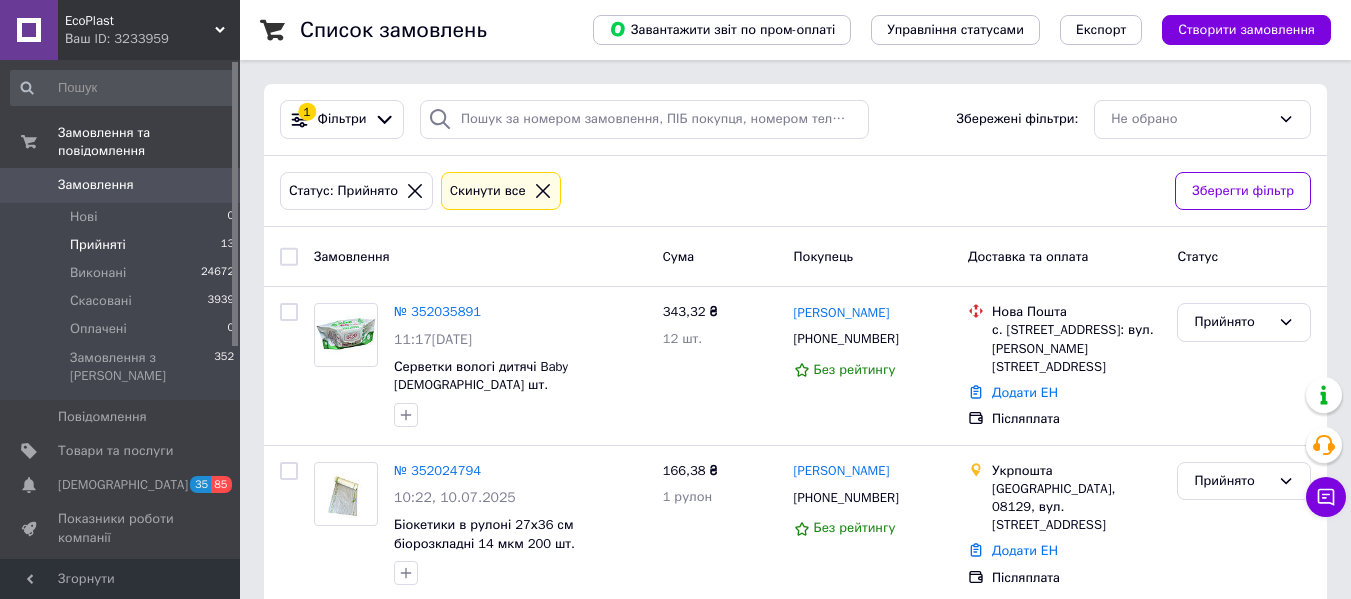 click on "Прийняті 13" at bounding box center (123, 245) 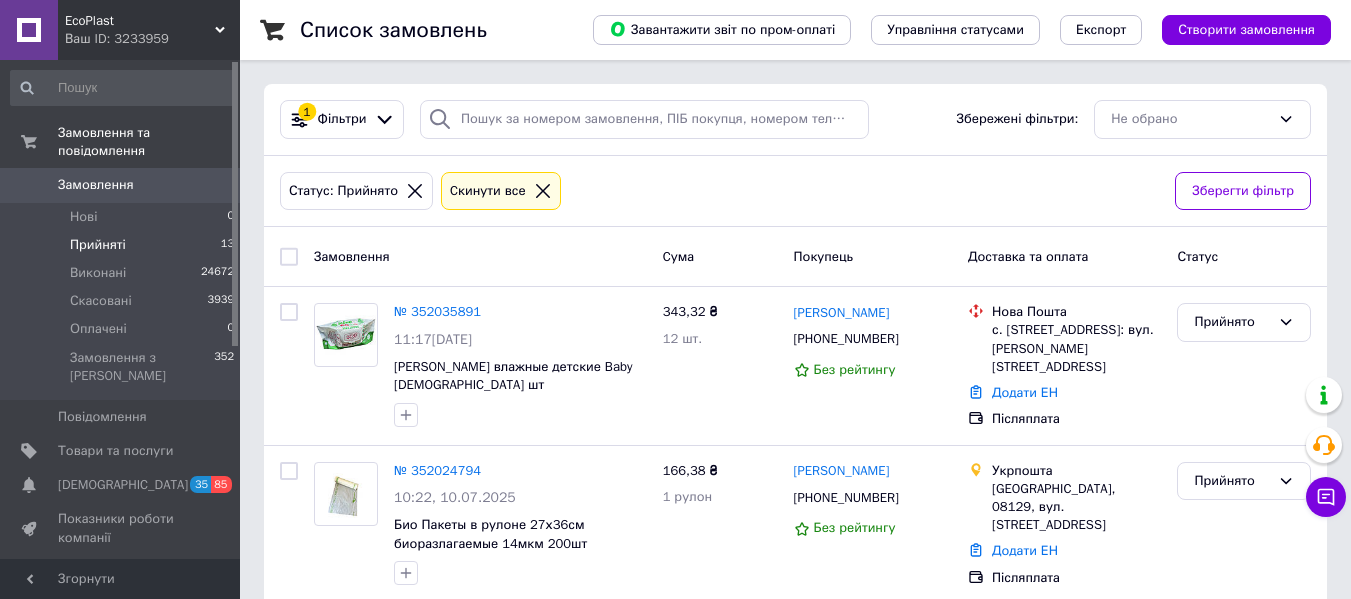click on "Прийняті" at bounding box center [98, 245] 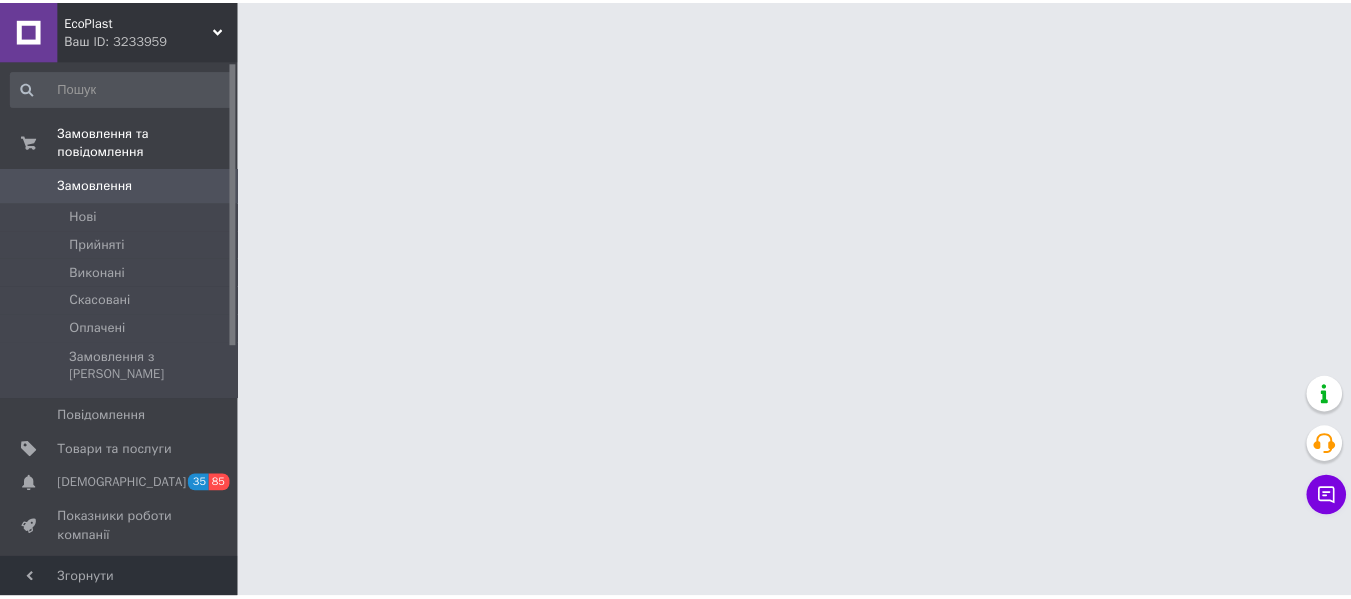 scroll, scrollTop: 0, scrollLeft: 0, axis: both 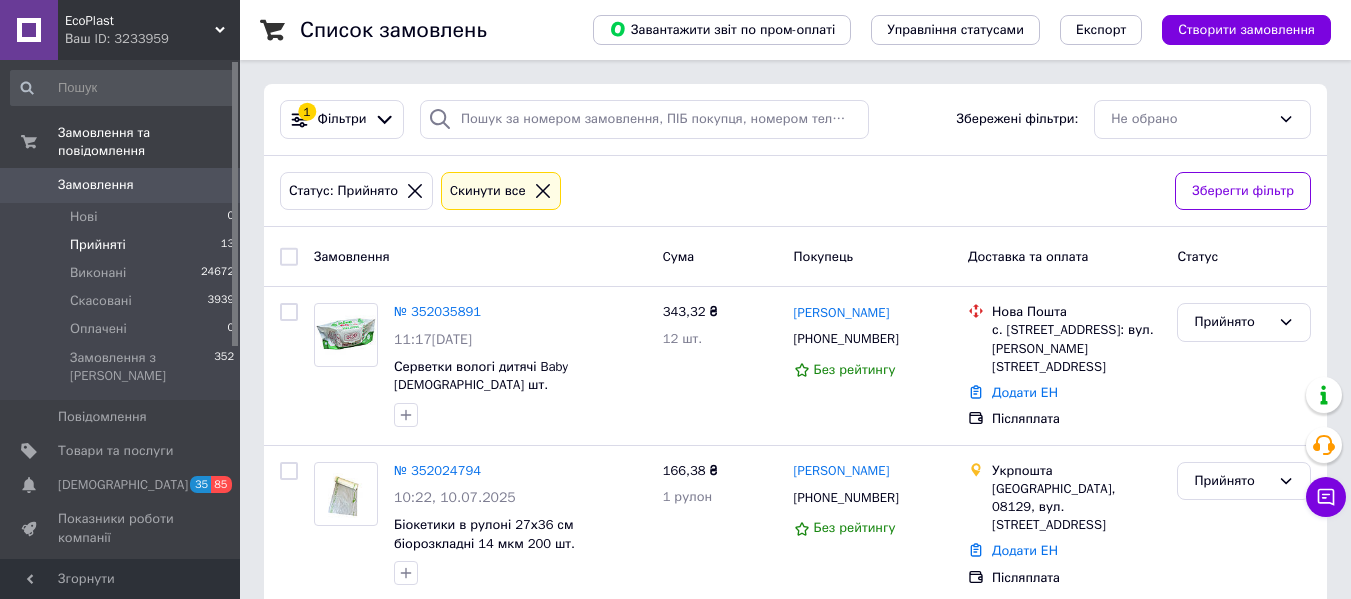 click on "Прийняті" at bounding box center (98, 245) 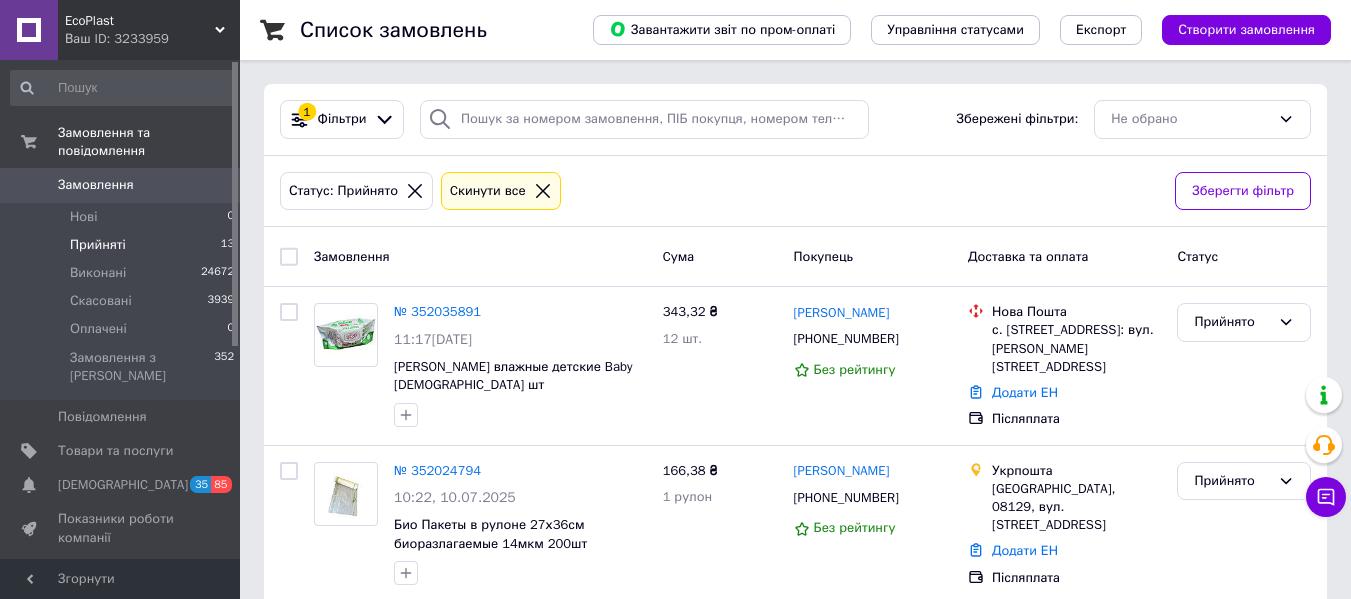 click on "Прийняті 13" at bounding box center (123, 245) 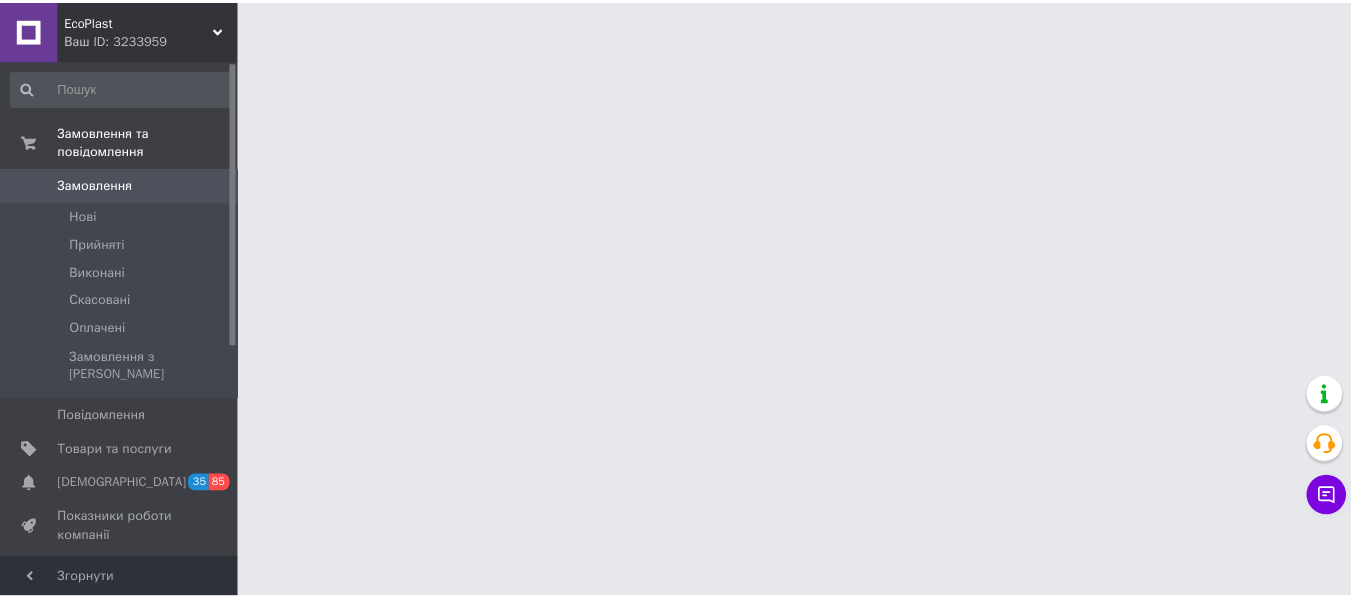 scroll, scrollTop: 0, scrollLeft: 0, axis: both 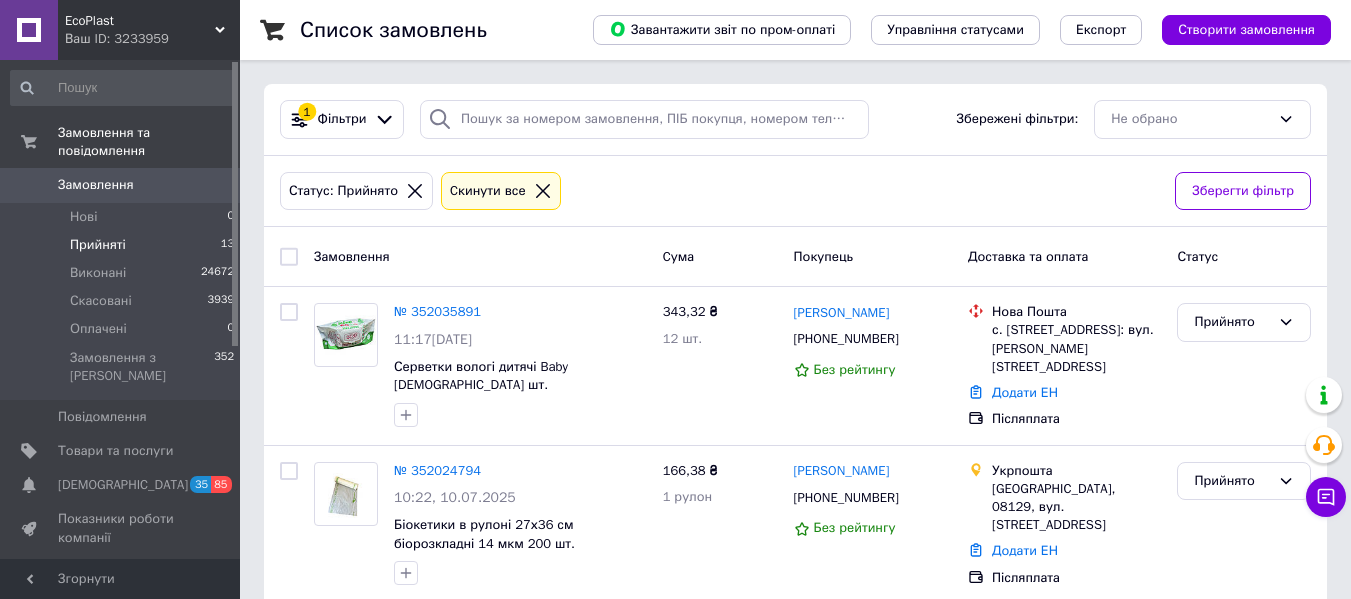 click on "Прийняті 13" at bounding box center (123, 245) 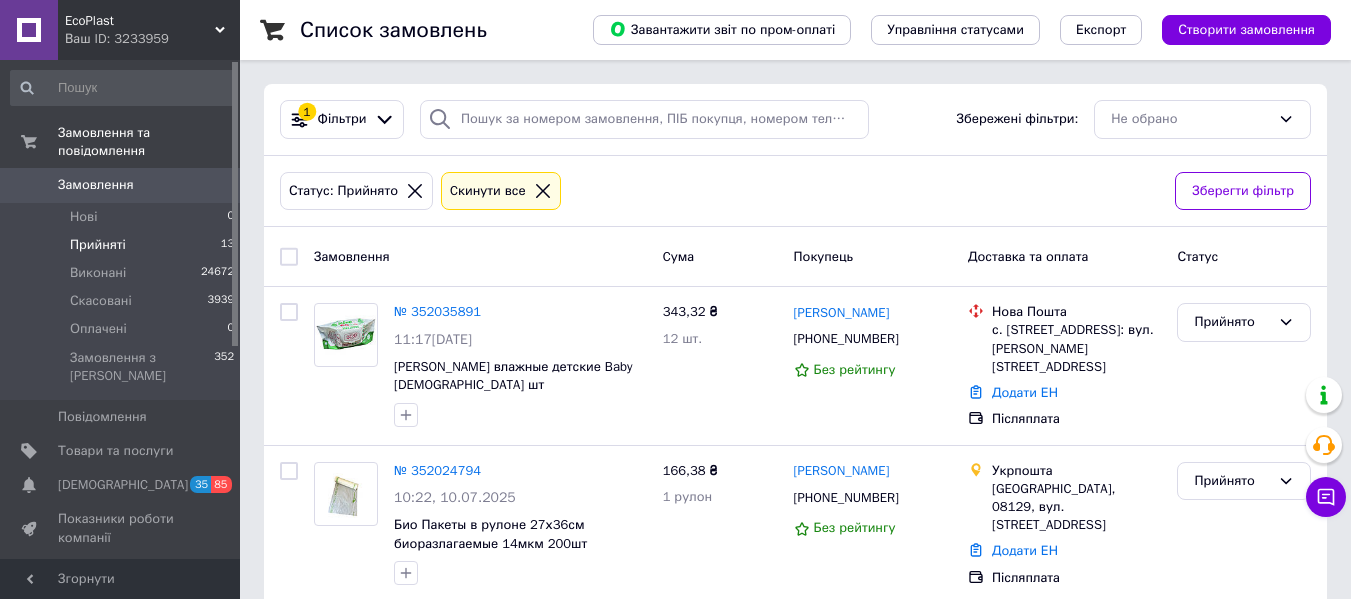 click on "Прийняті 13" at bounding box center [123, 245] 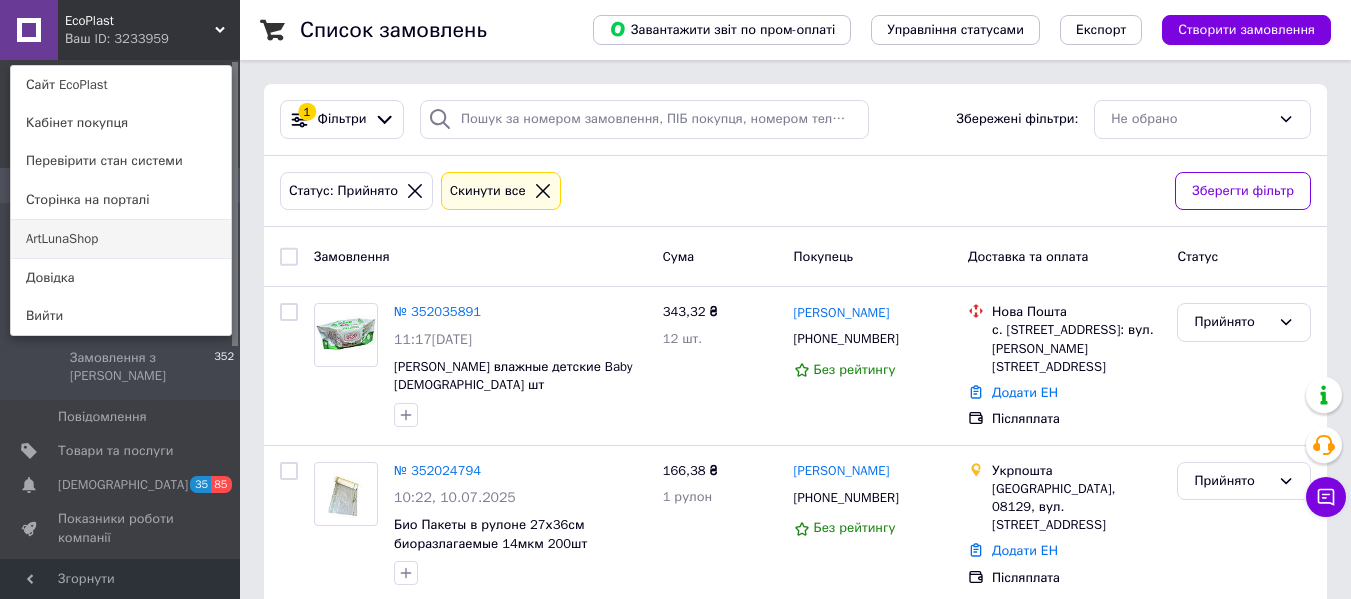 click on "ArtLunaShop" at bounding box center [121, 239] 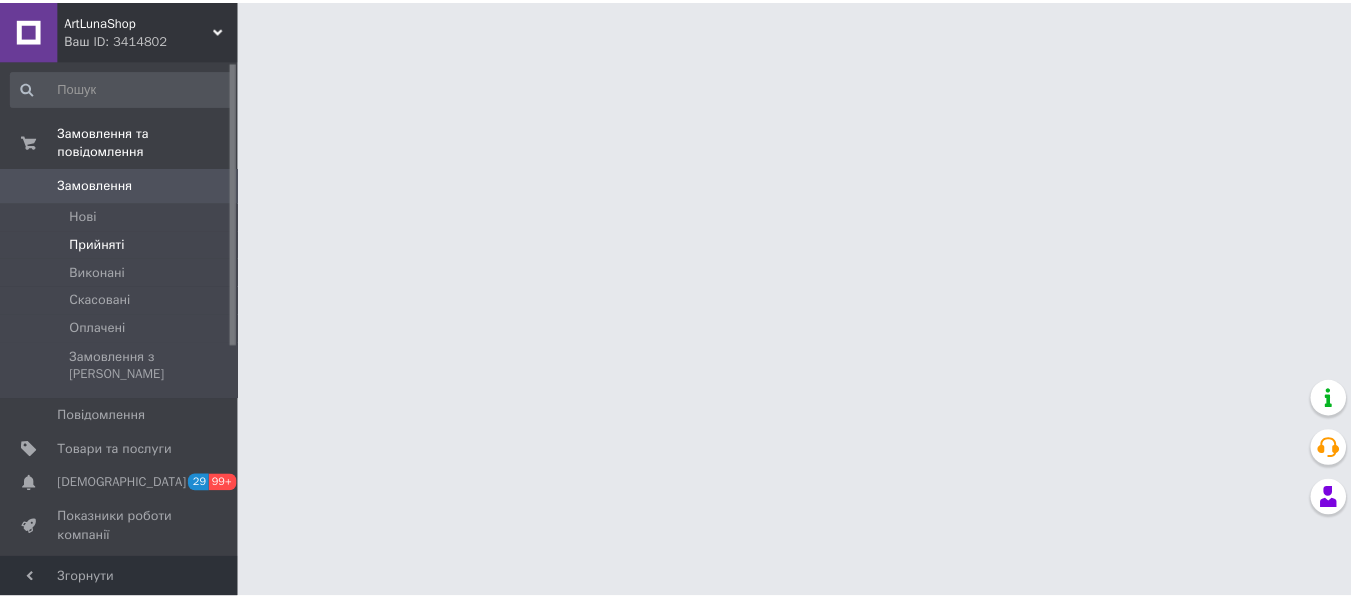 scroll, scrollTop: 0, scrollLeft: 0, axis: both 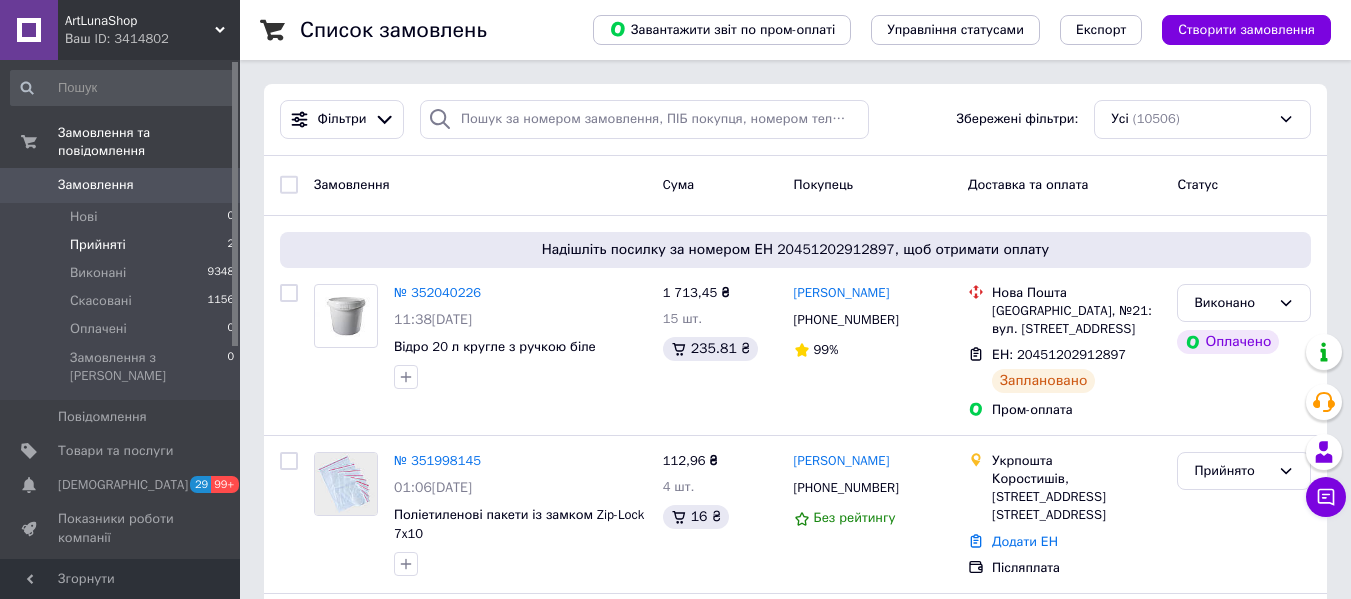 click on "Прийняті 2" at bounding box center (123, 245) 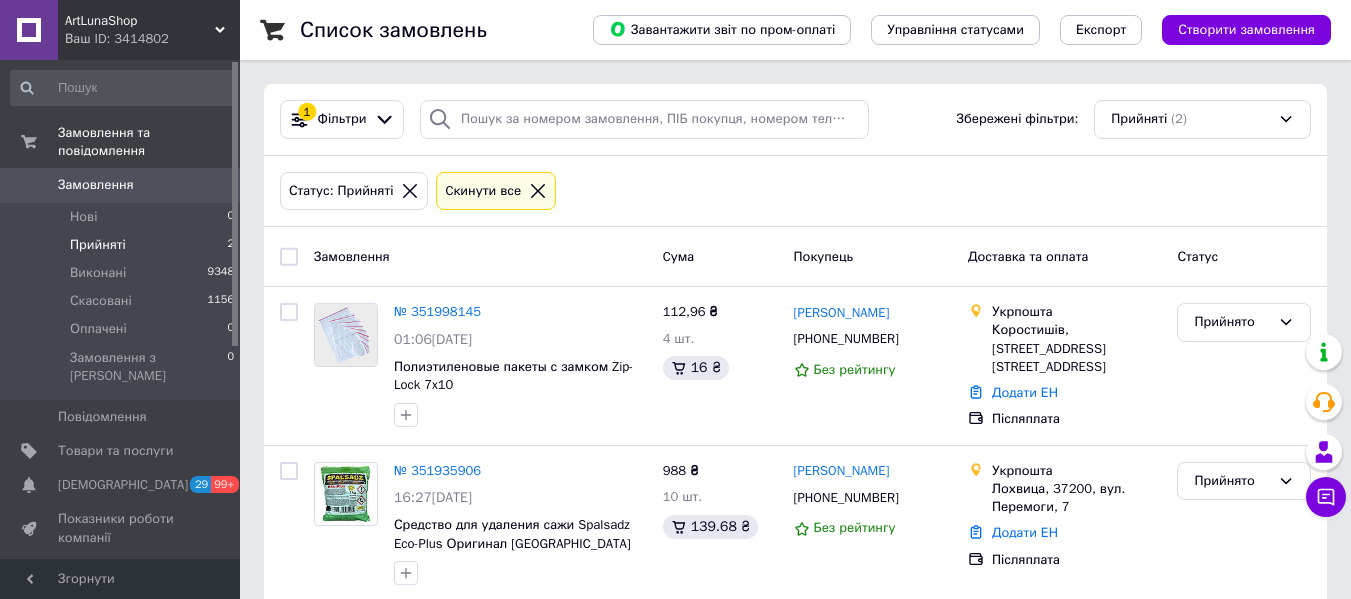 click on "ArtLunaShop Ваш ID: 3414802" at bounding box center (149, 30) 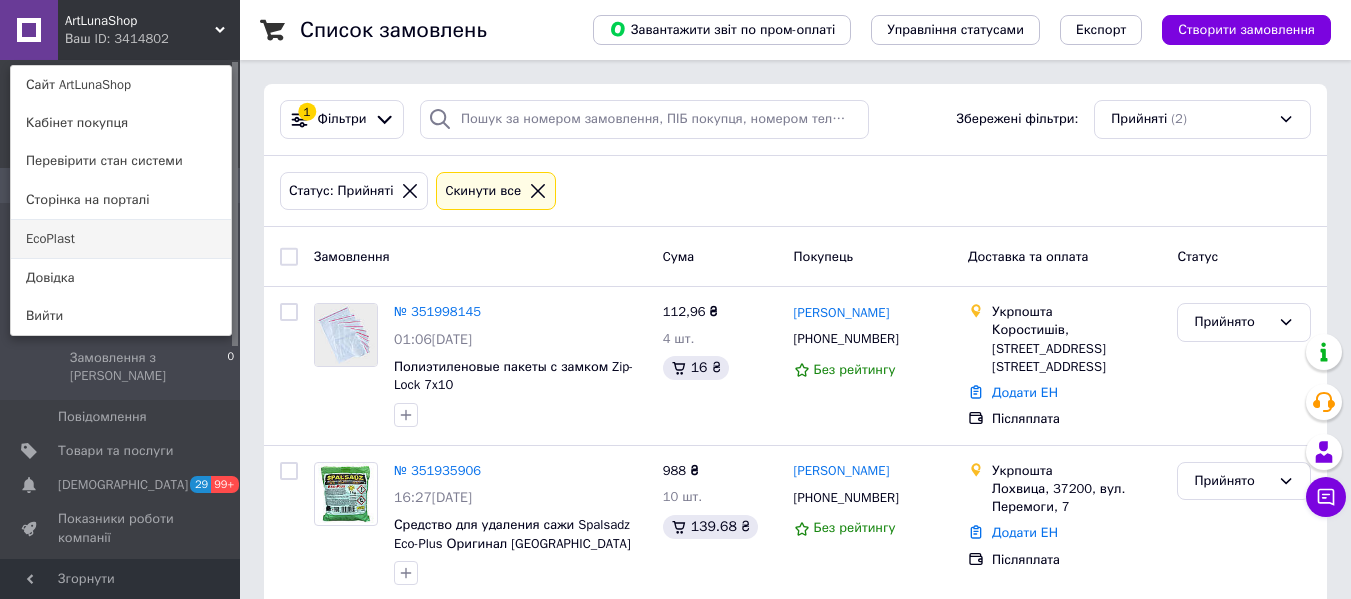 click on "EcoPlast" at bounding box center [121, 239] 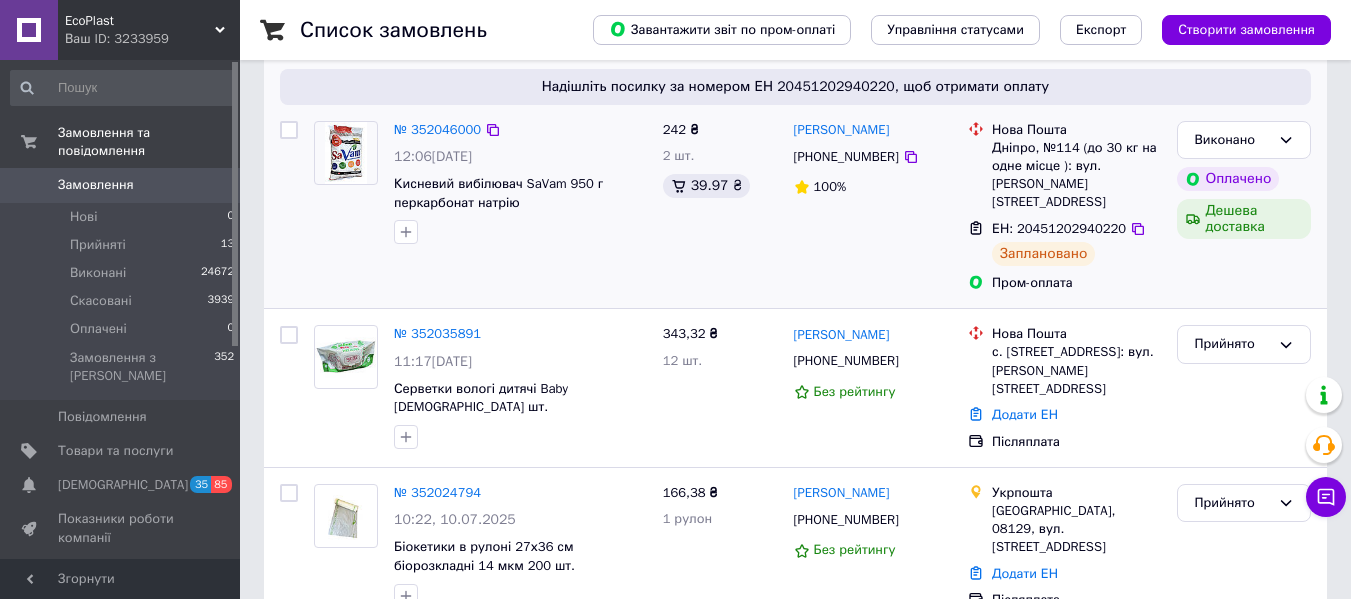scroll, scrollTop: 200, scrollLeft: 0, axis: vertical 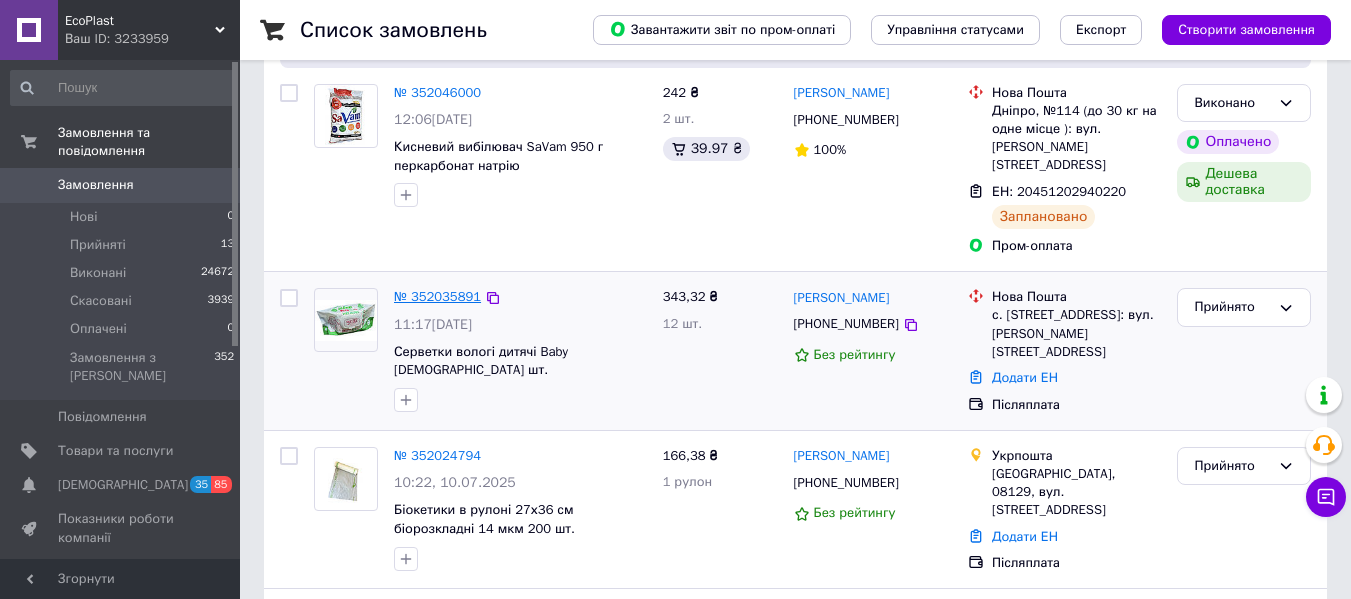 click on "№ 352035891" at bounding box center (437, 296) 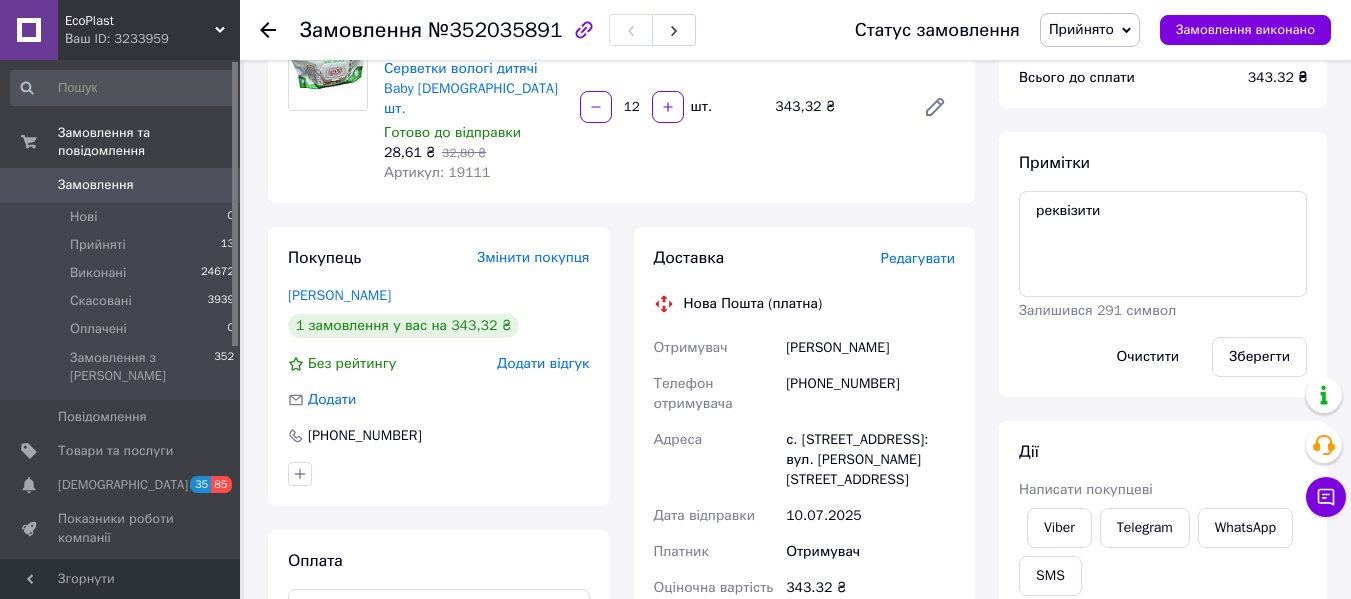 scroll, scrollTop: 0, scrollLeft: 0, axis: both 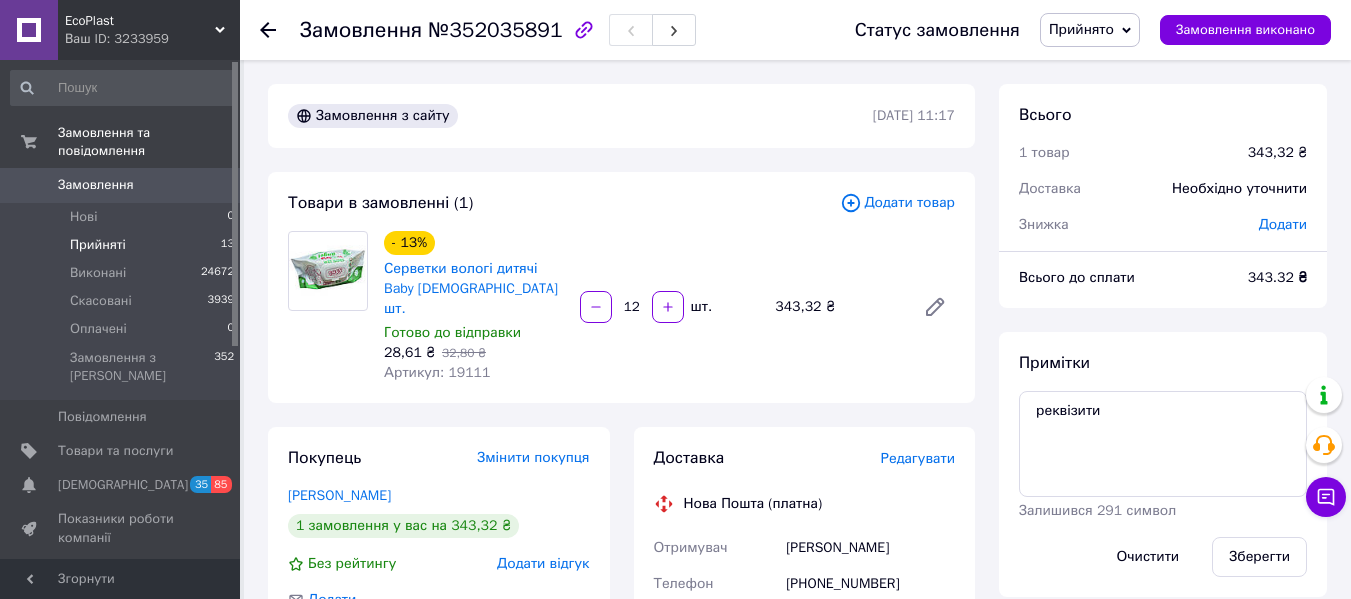 click on "Прийняті 13" at bounding box center (123, 245) 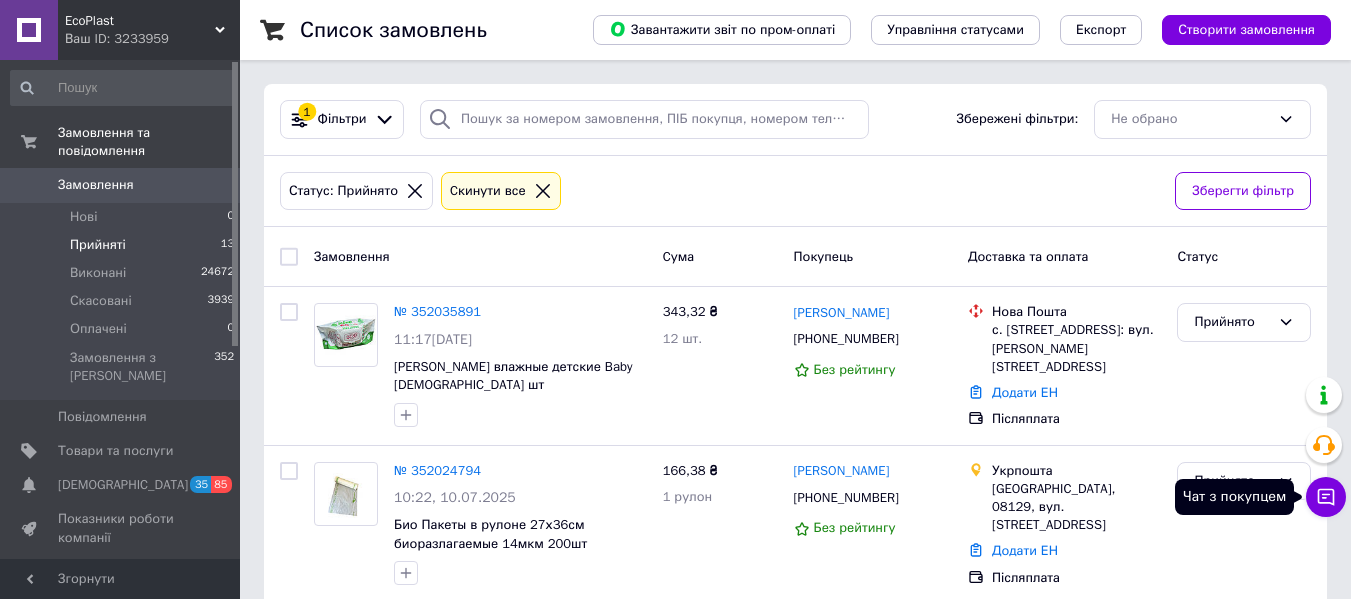 click on "Чат з покупцем" at bounding box center (1326, 497) 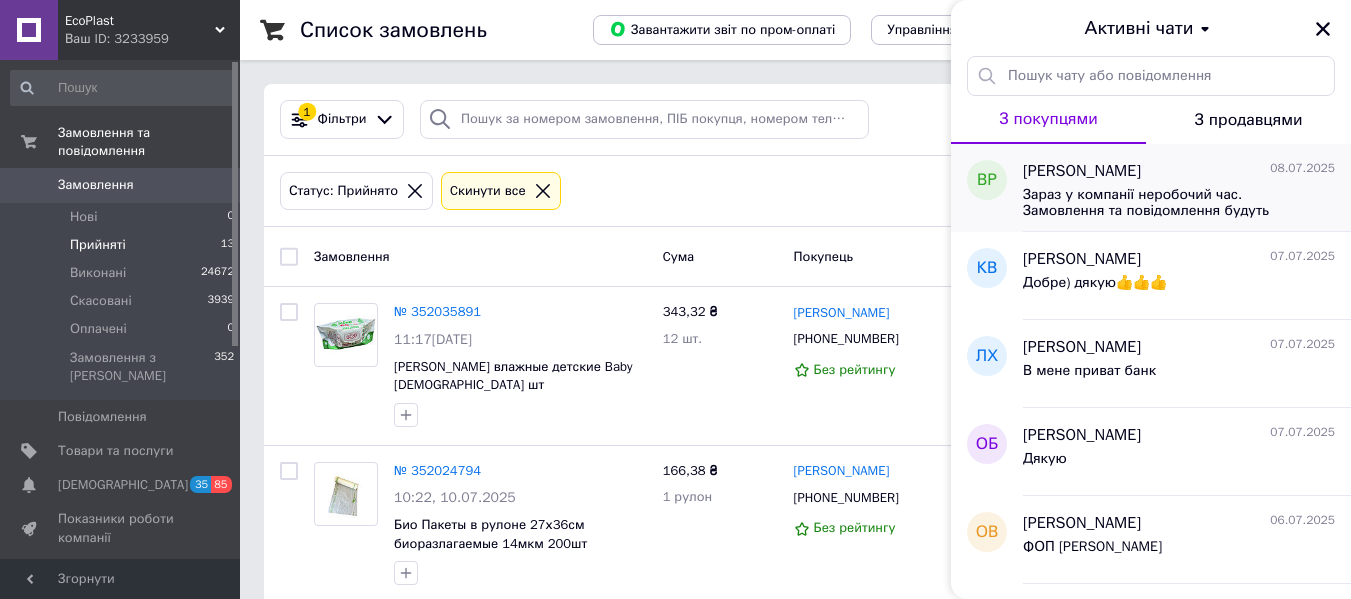 click on "Зараз у компанії неробочий час. Замовлення та повідомлення будуть оброблені з 09:00 найближчого робочого дня (сьогодні)" at bounding box center [1165, 203] 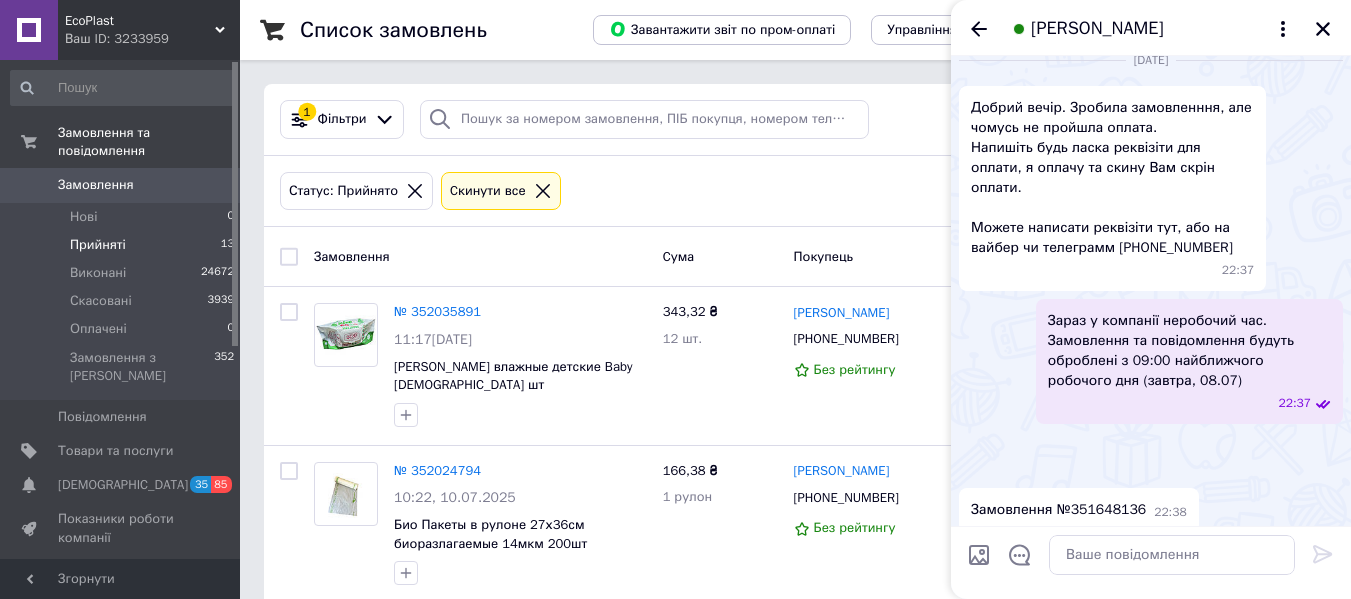 scroll, scrollTop: 0, scrollLeft: 0, axis: both 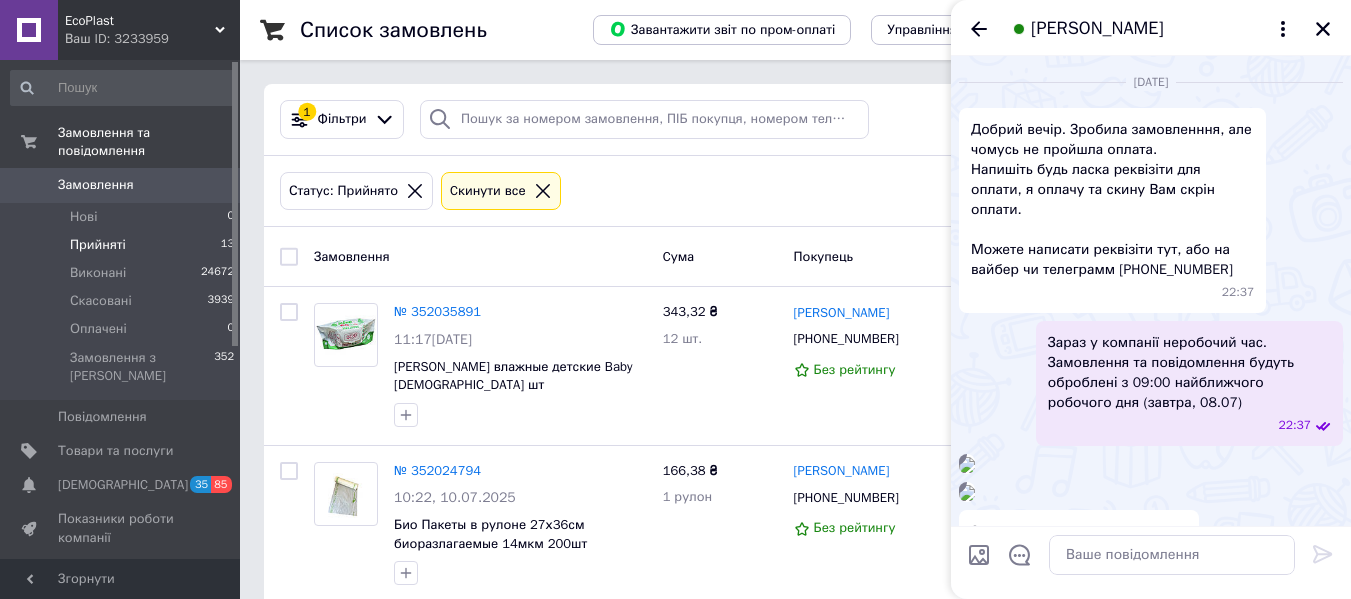 click on "Прийняті" at bounding box center (98, 245) 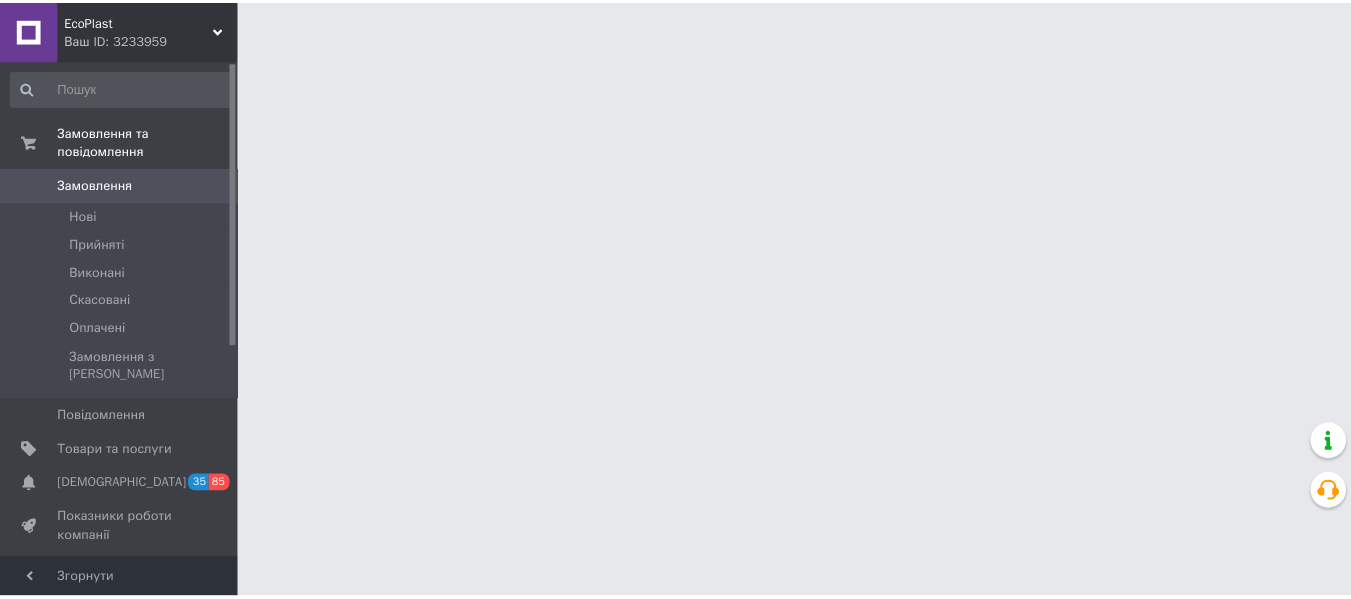 scroll, scrollTop: 0, scrollLeft: 0, axis: both 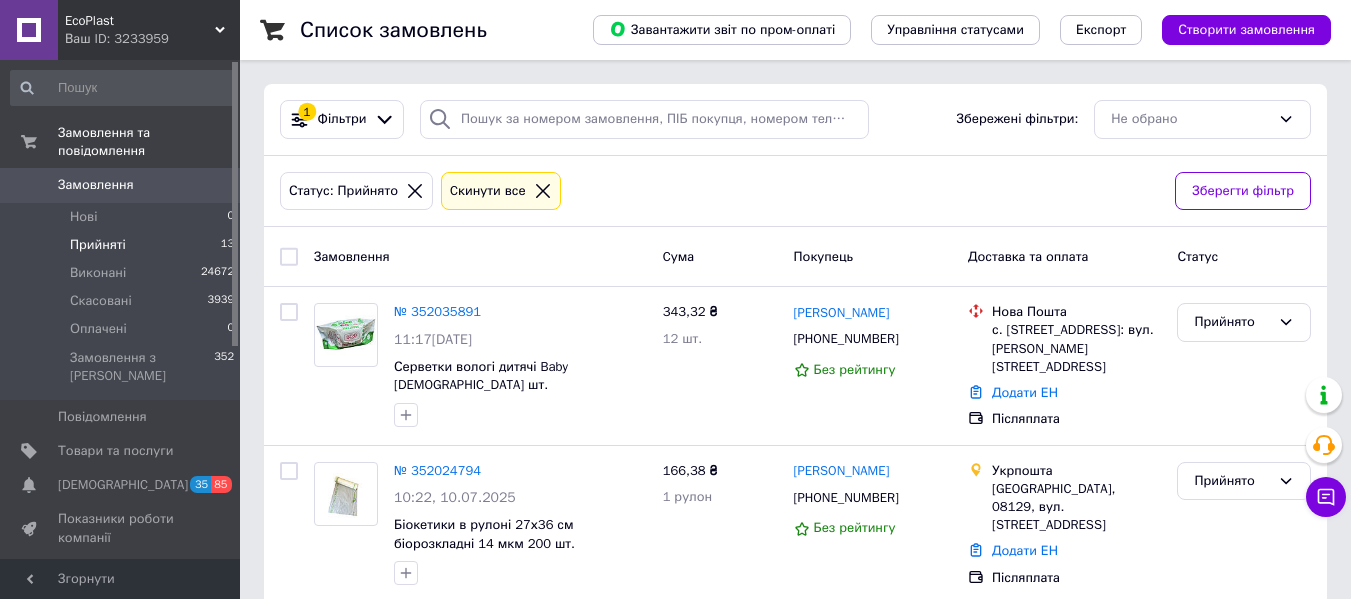 click on "Прийняті" at bounding box center [98, 245] 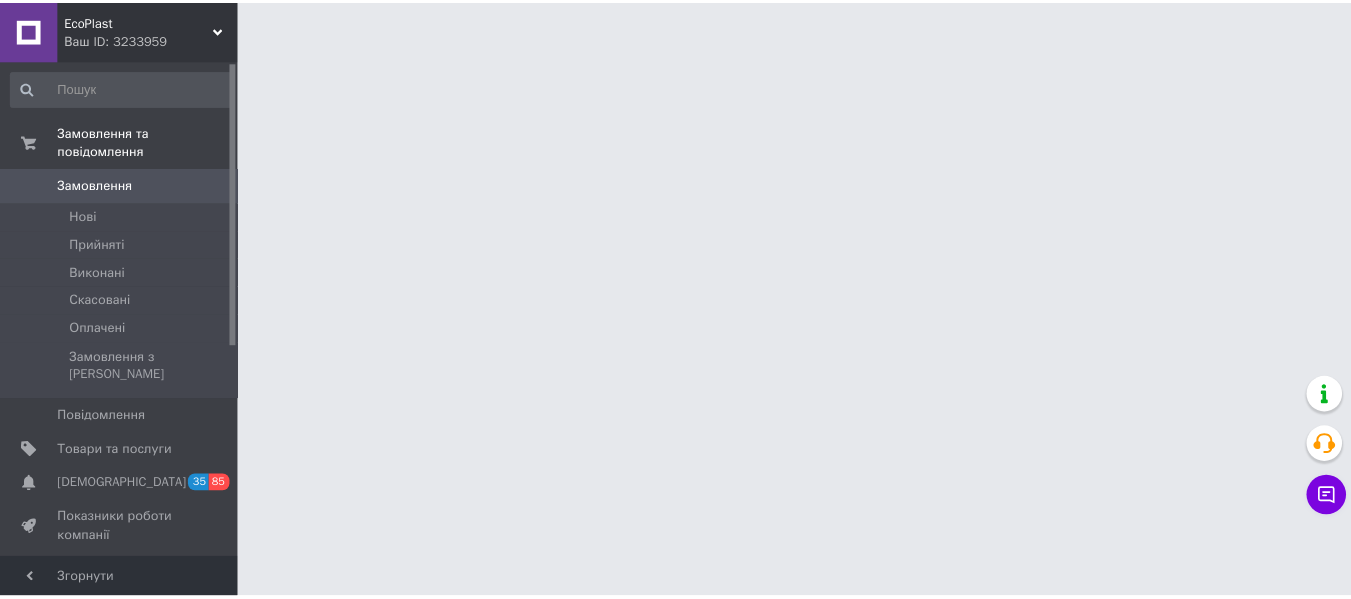scroll, scrollTop: 0, scrollLeft: 0, axis: both 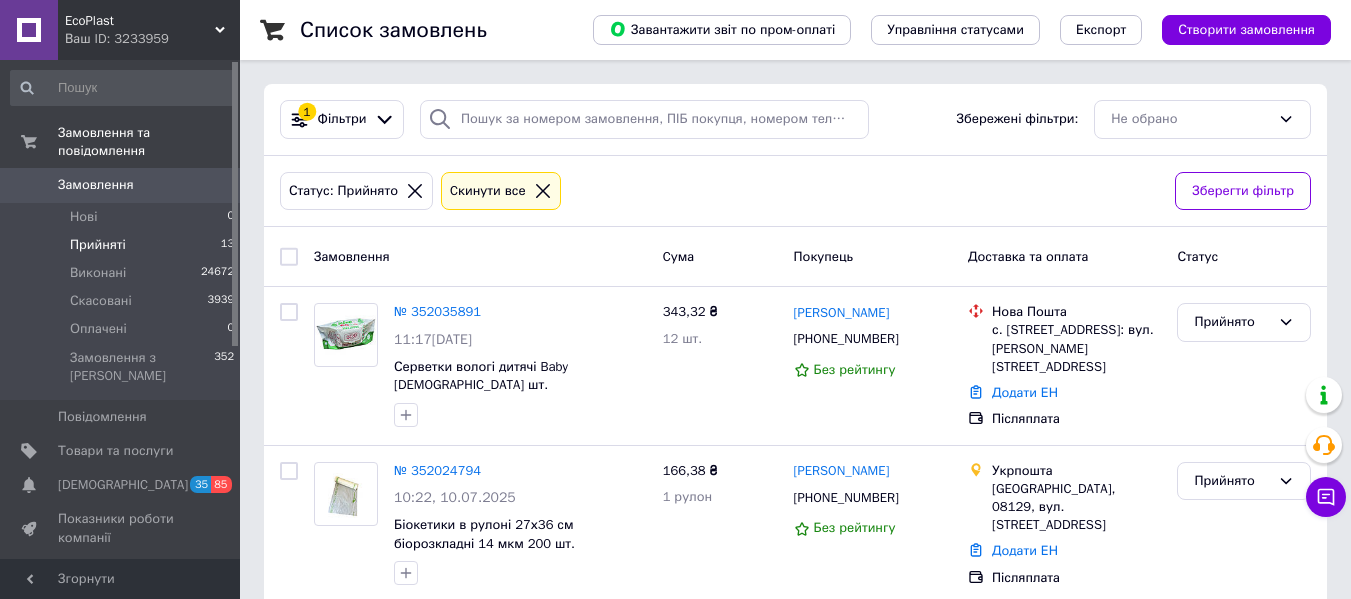 drag, startPoint x: 234, startPoint y: 99, endPoint x: 235, endPoint y: 61, distance: 38.013157 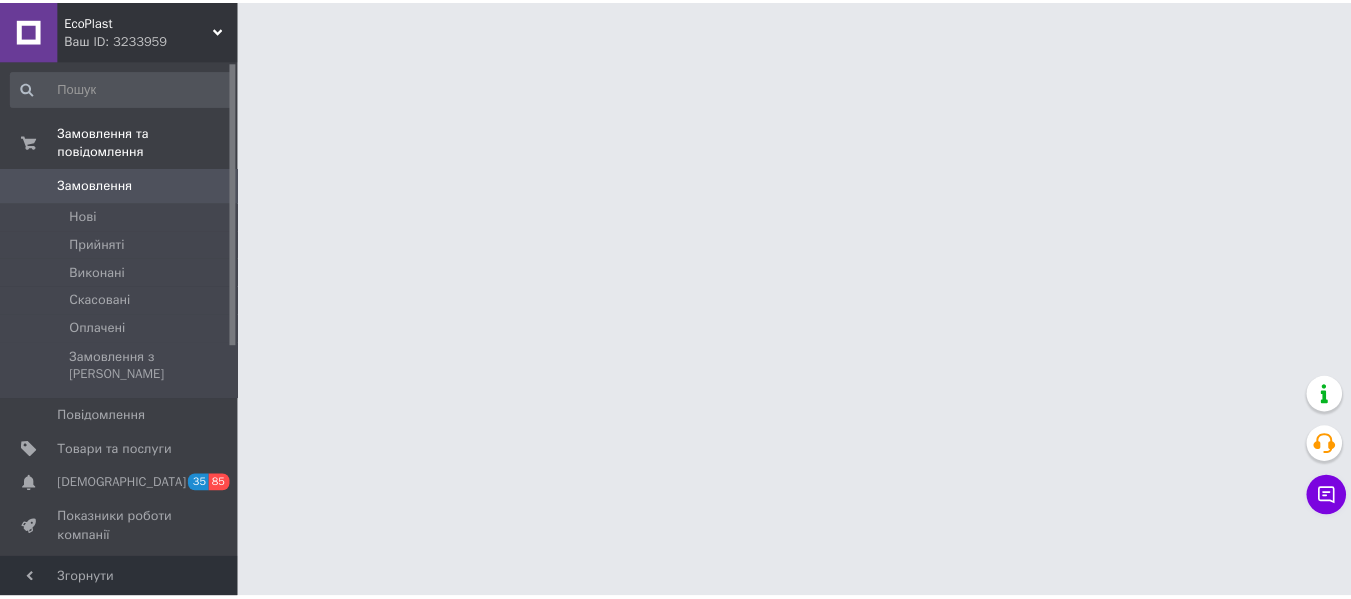 scroll, scrollTop: 0, scrollLeft: 0, axis: both 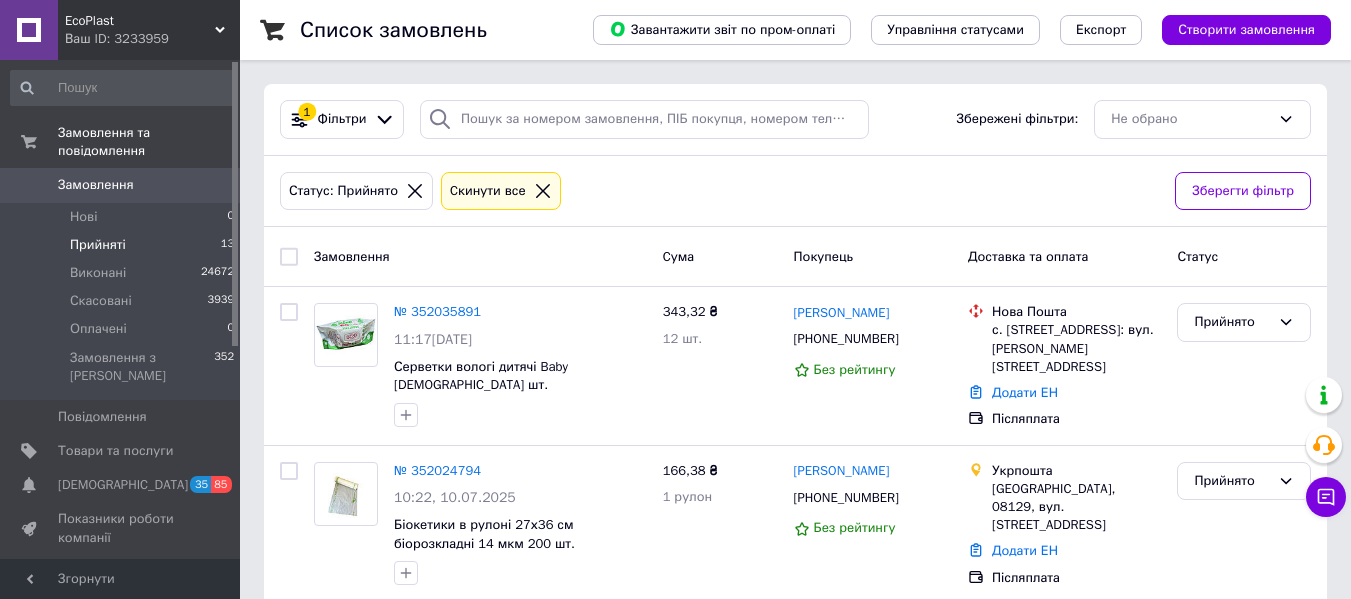 click on "Прийняті" at bounding box center [98, 245] 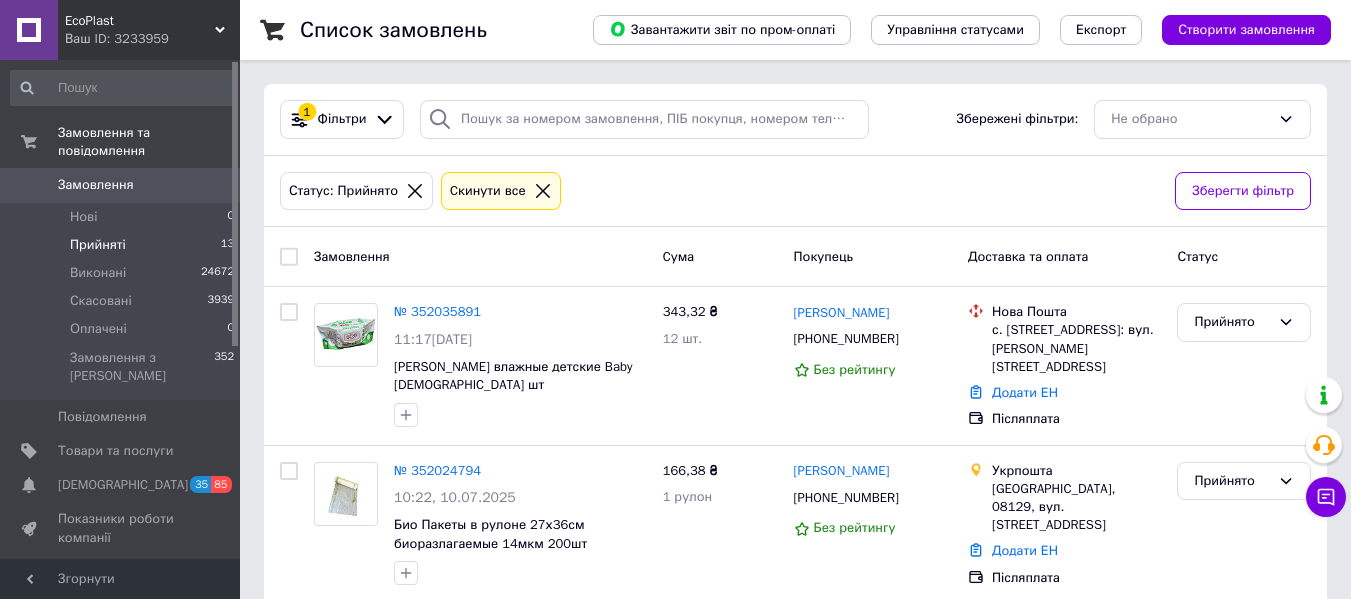 click on "Прийняті" at bounding box center [98, 245] 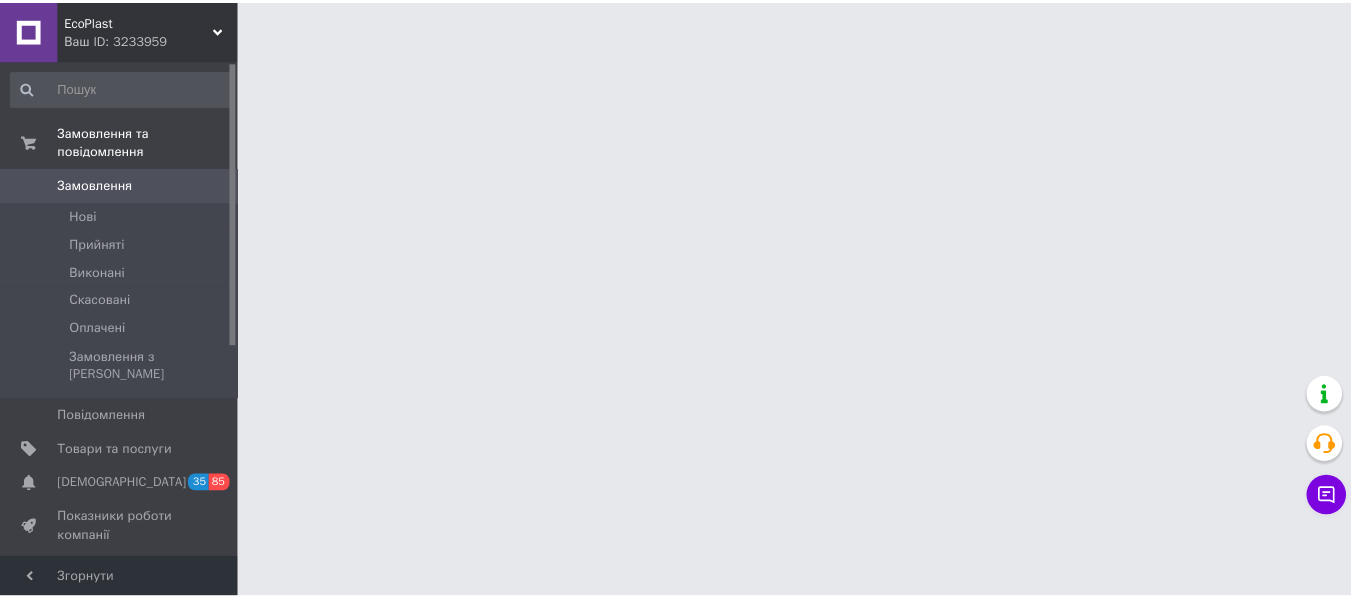 scroll, scrollTop: 0, scrollLeft: 0, axis: both 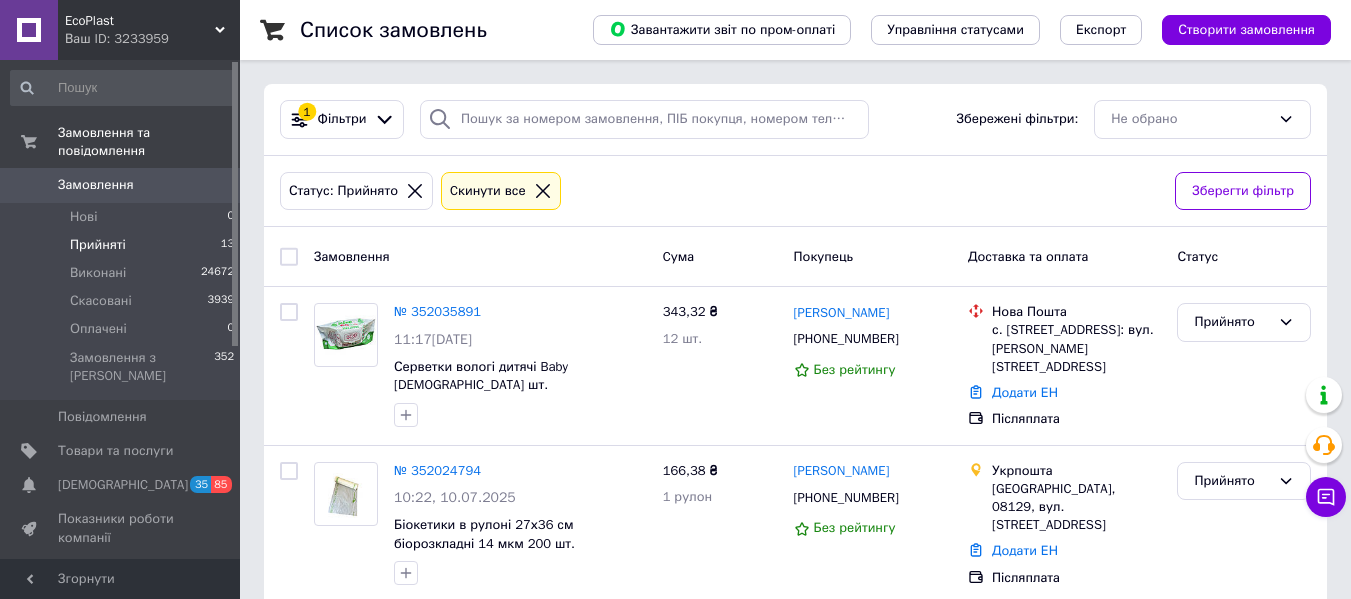 drag, startPoint x: 235, startPoint y: 88, endPoint x: 244, endPoint y: 39, distance: 49.819675 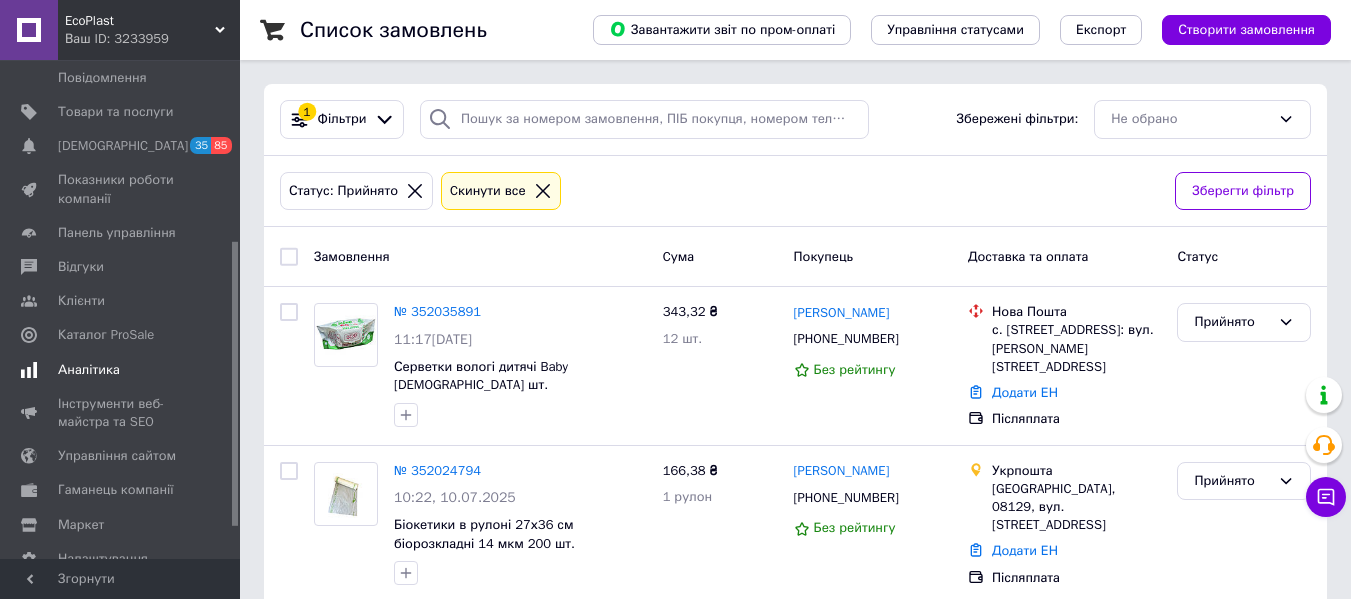 scroll, scrollTop: 372, scrollLeft: 0, axis: vertical 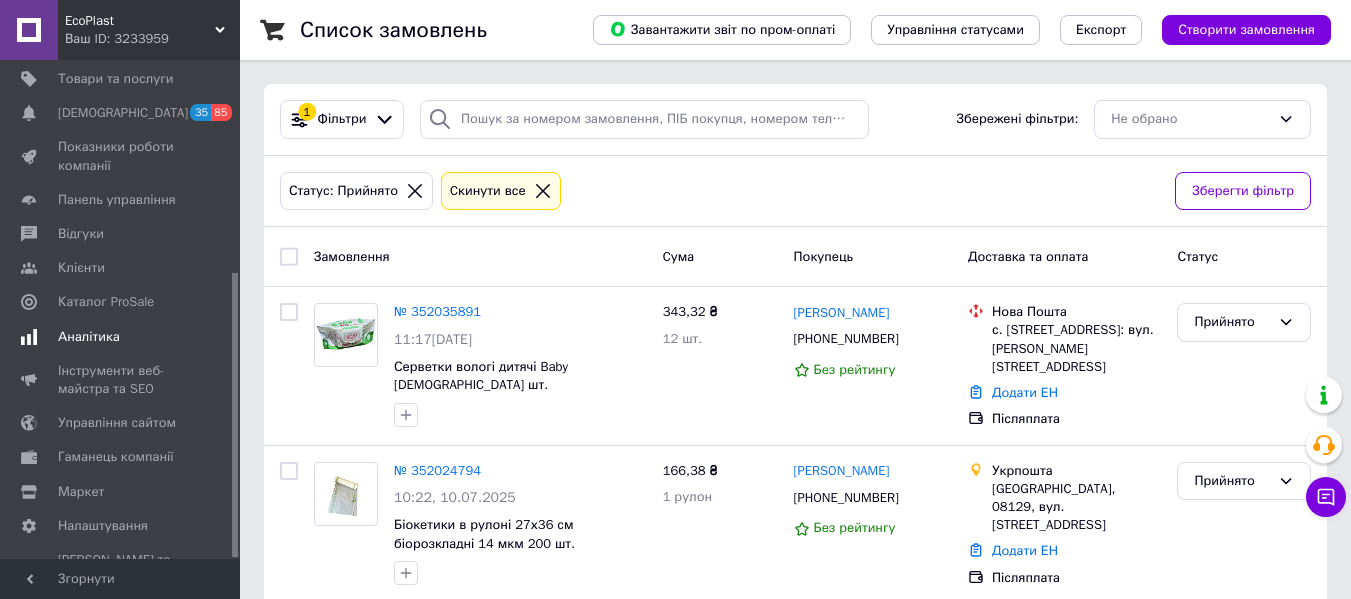 drag, startPoint x: 236, startPoint y: 68, endPoint x: 216, endPoint y: 311, distance: 243.82166 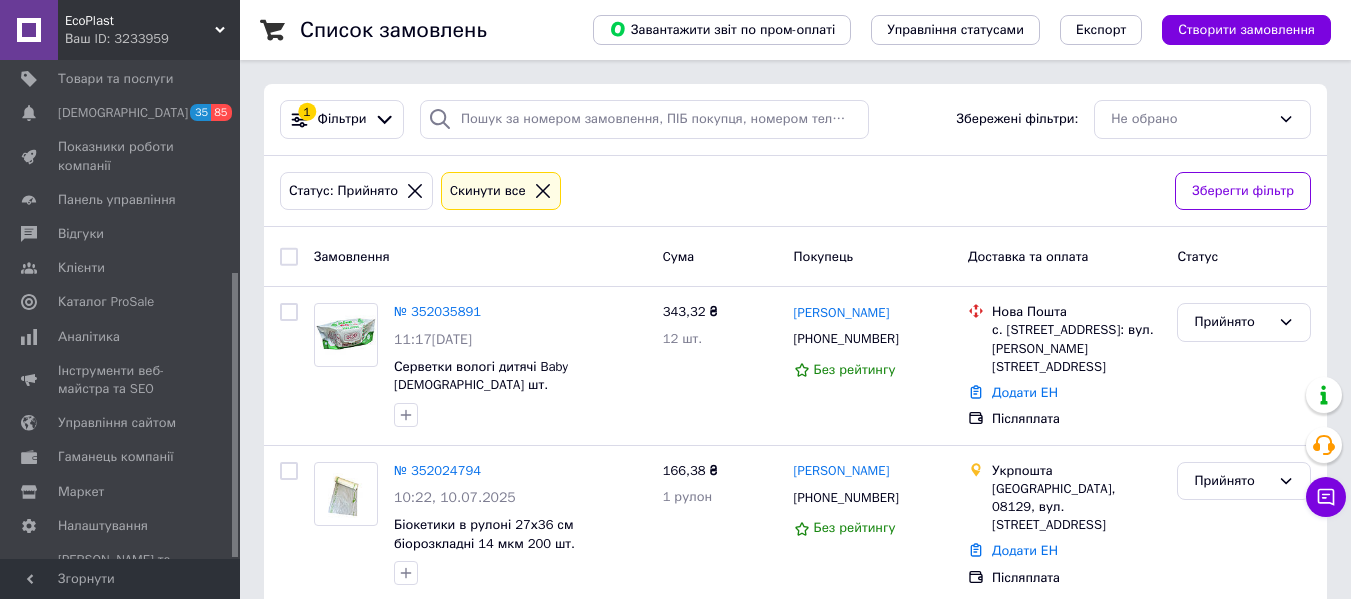 click at bounding box center (235, 415) 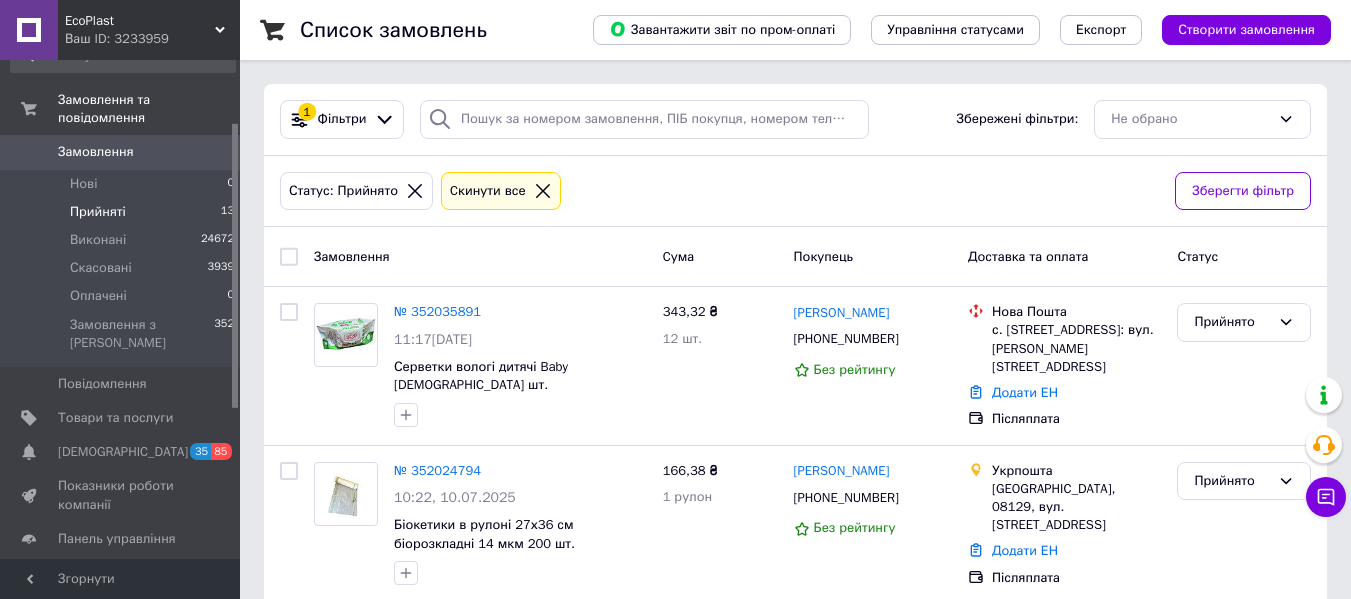 scroll, scrollTop: 0, scrollLeft: 0, axis: both 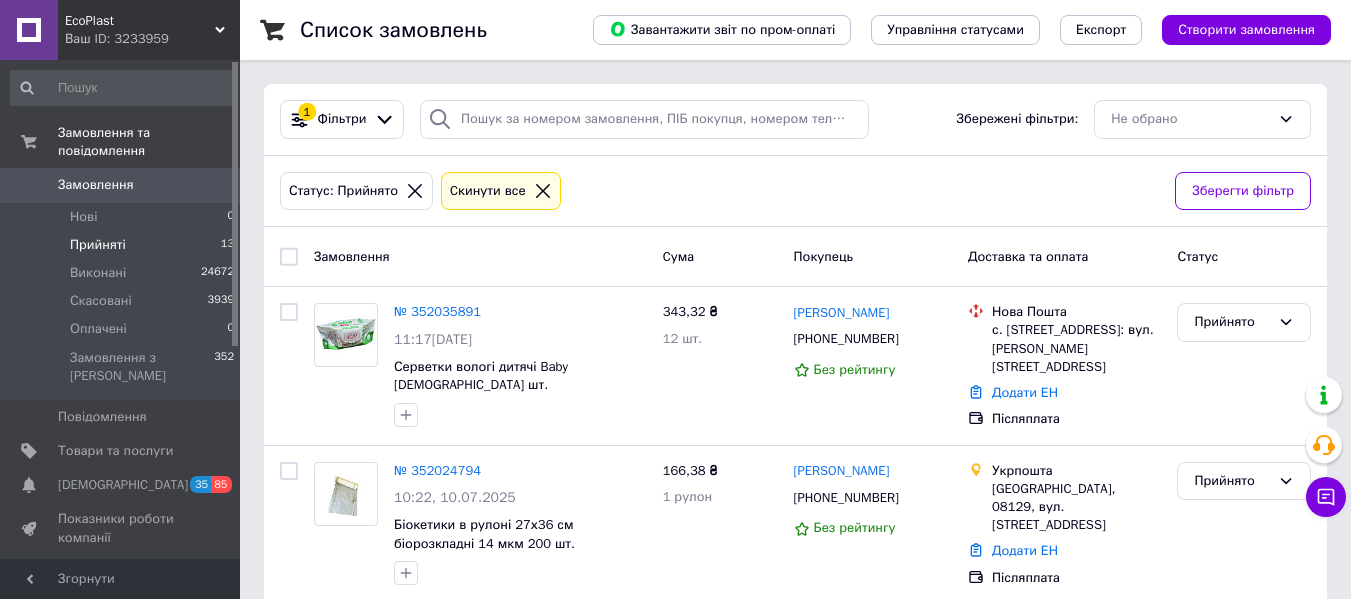 drag, startPoint x: 234, startPoint y: 302, endPoint x: 262, endPoint y: 36, distance: 267.46964 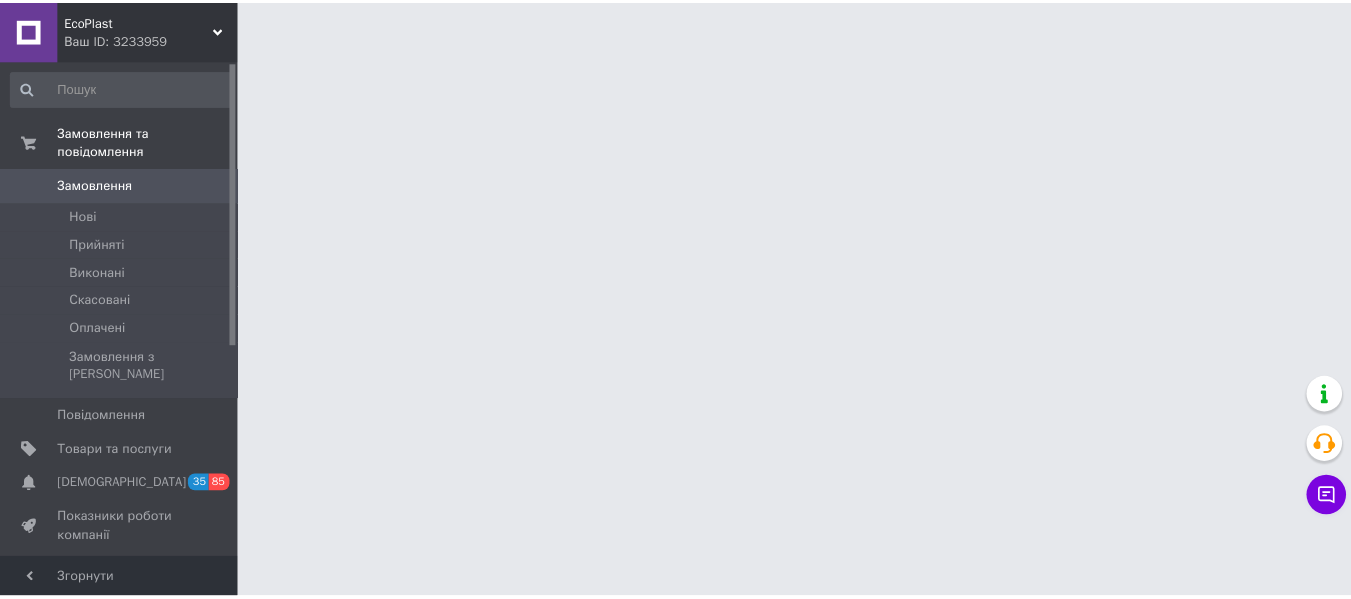 scroll, scrollTop: 0, scrollLeft: 0, axis: both 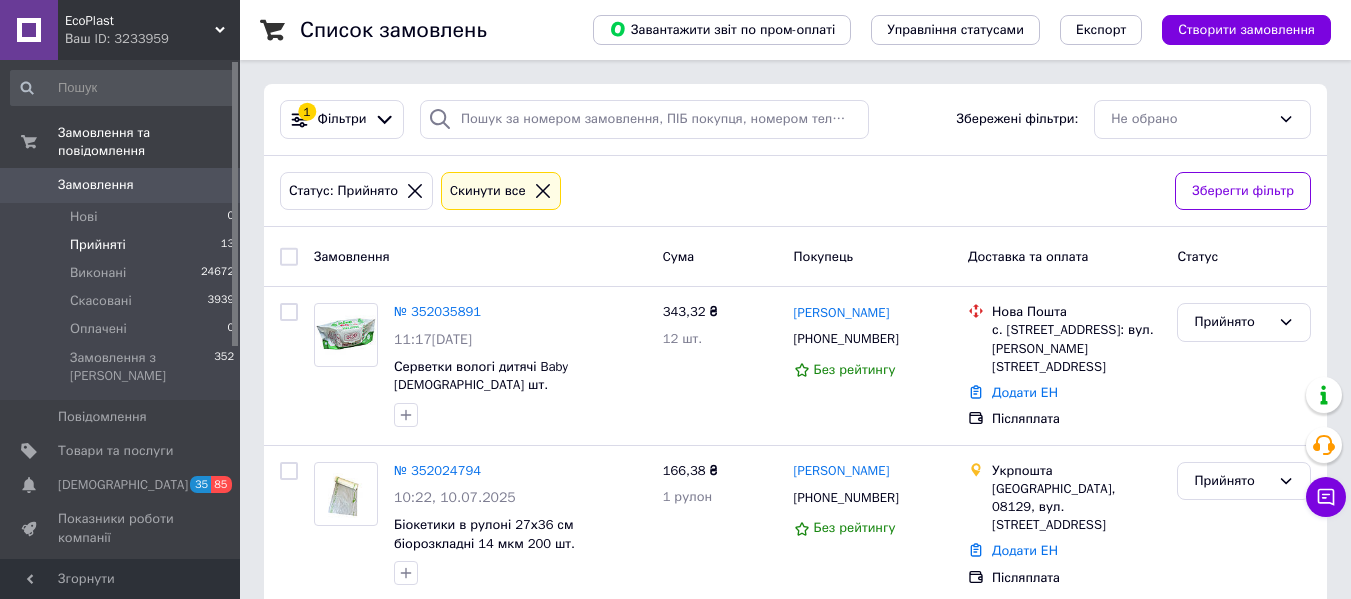 click on "Прийняті" at bounding box center [98, 245] 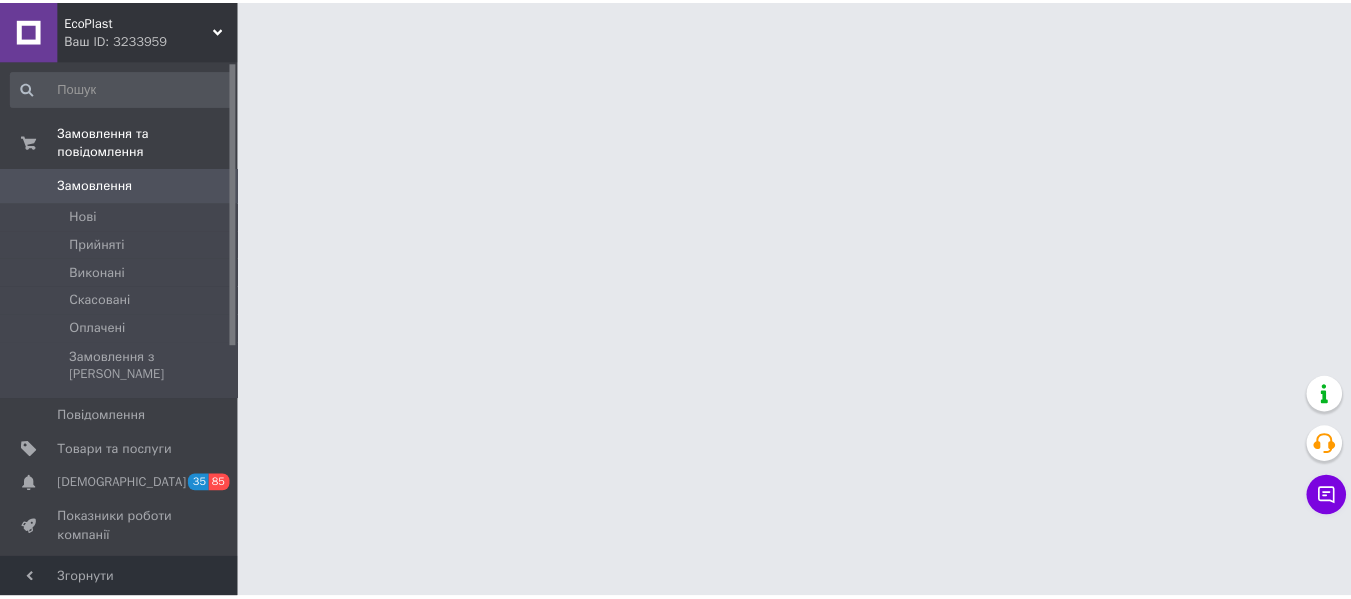 scroll, scrollTop: 0, scrollLeft: 0, axis: both 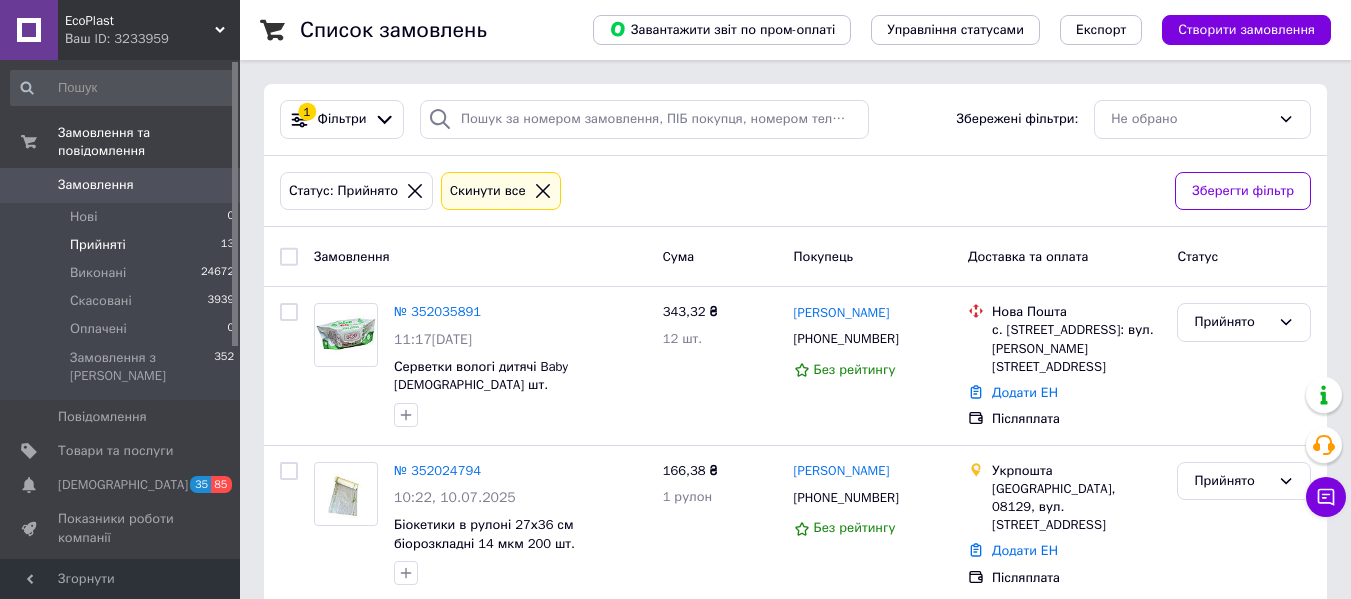 click 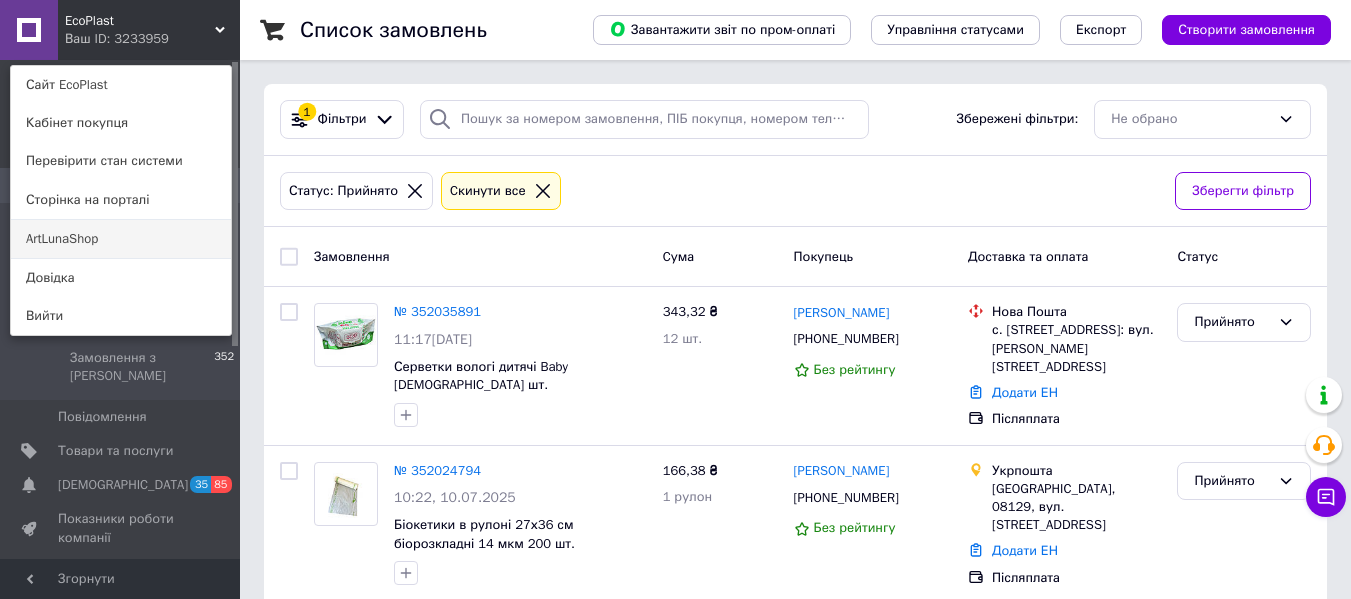 click on "ArtLunaShop" at bounding box center (121, 239) 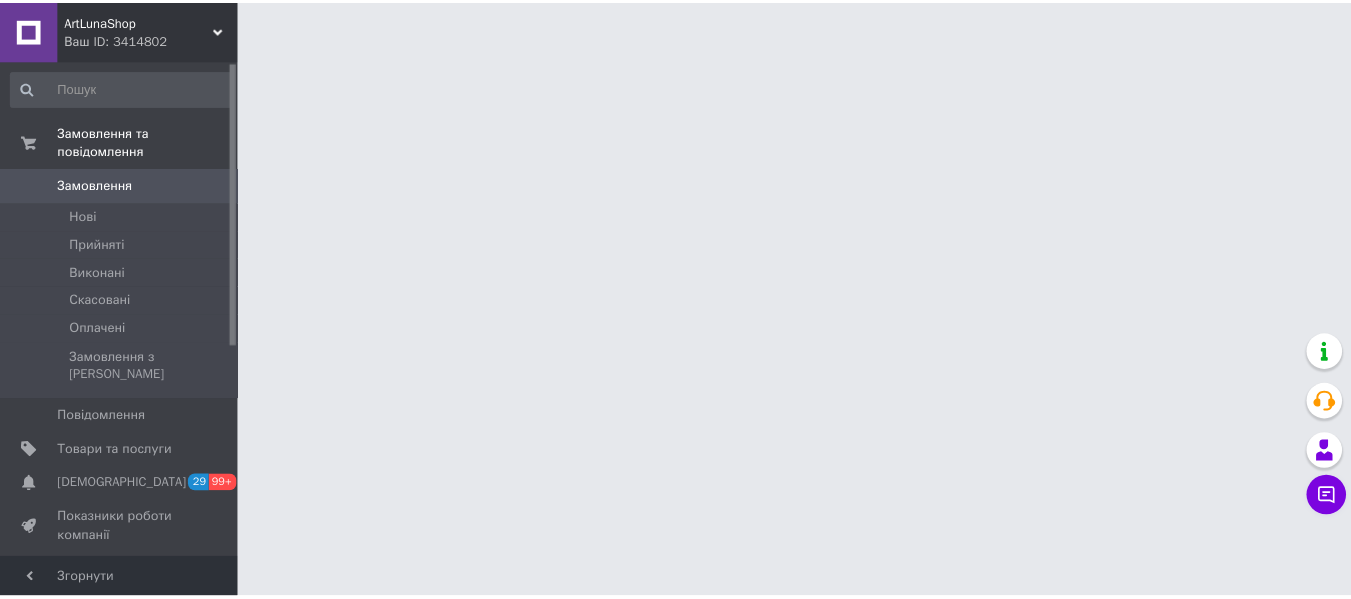 scroll, scrollTop: 0, scrollLeft: 0, axis: both 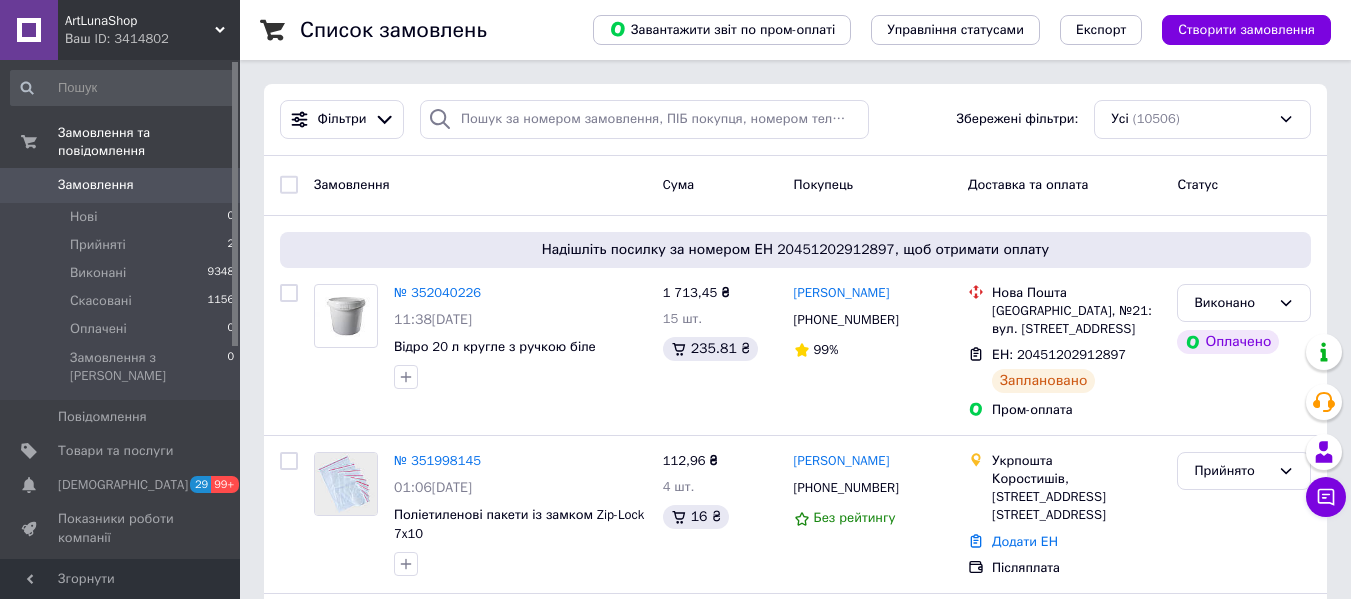 click on "ArtLunaShop Ваш ID: 3414802" at bounding box center [149, 30] 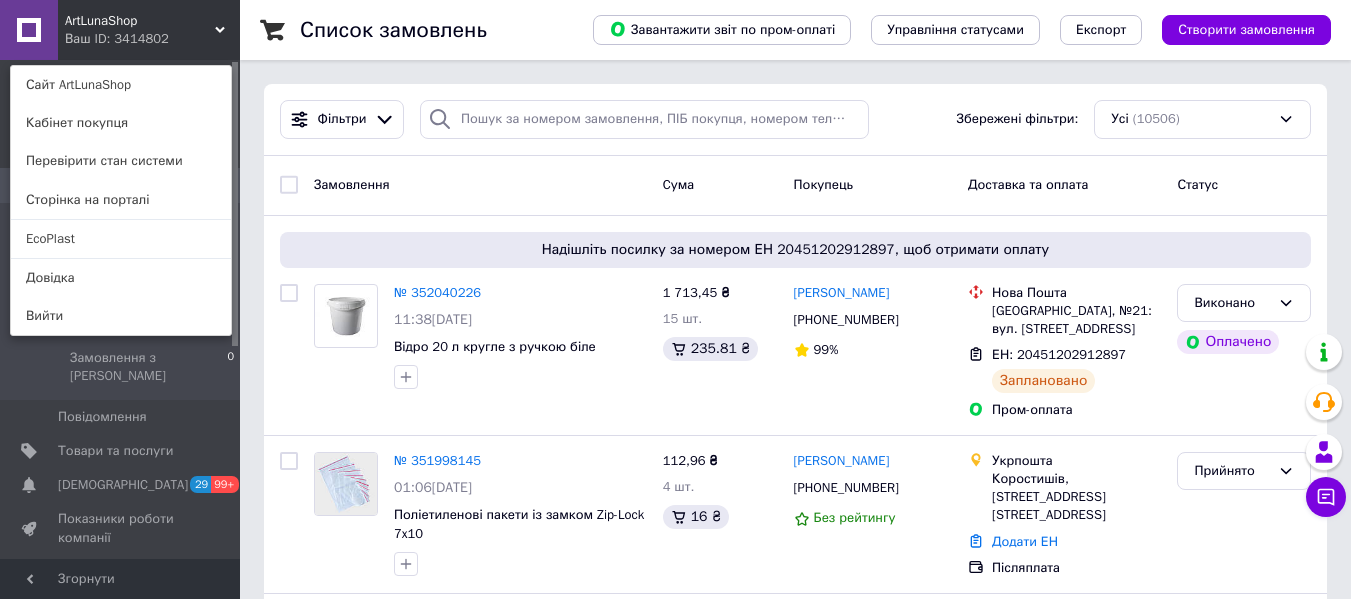 click on "EcoPlast" at bounding box center (121, 239) 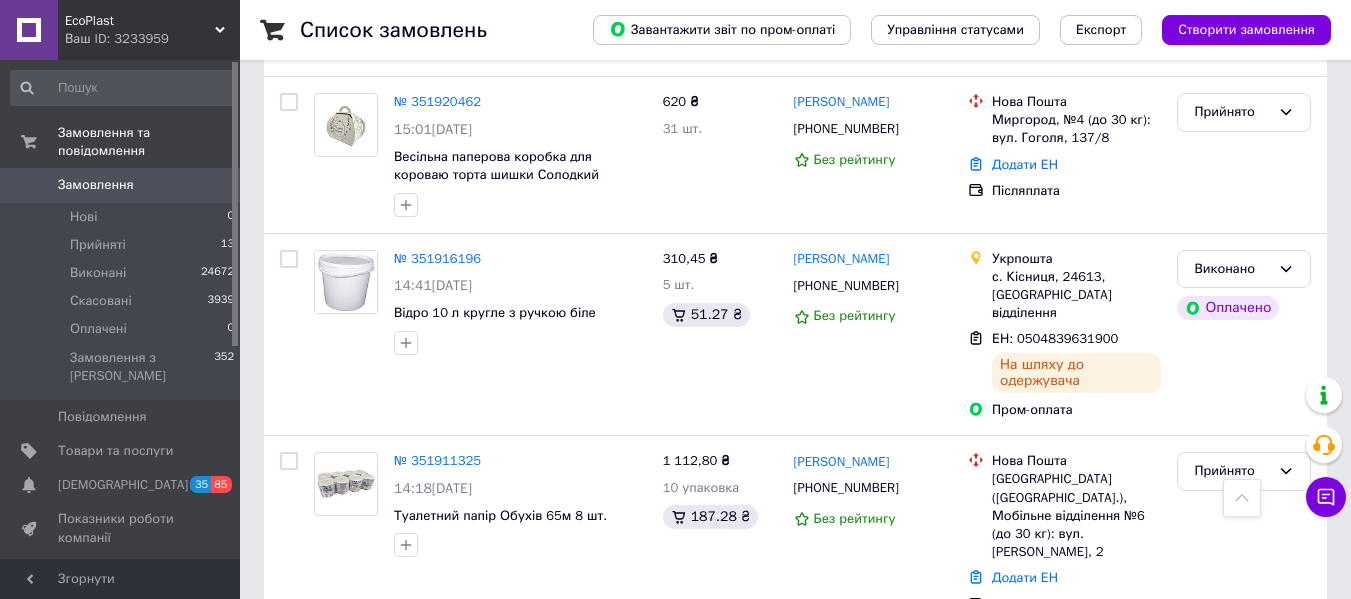 scroll, scrollTop: 3500, scrollLeft: 0, axis: vertical 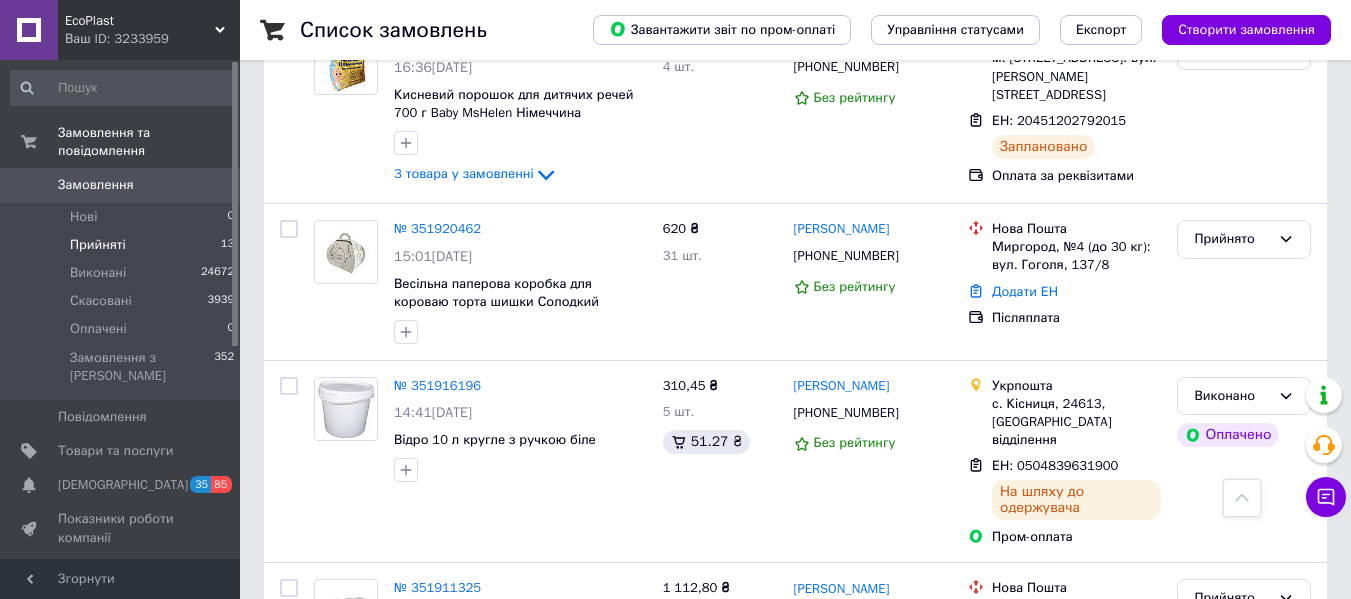 click on "Прийняті 13" at bounding box center [123, 245] 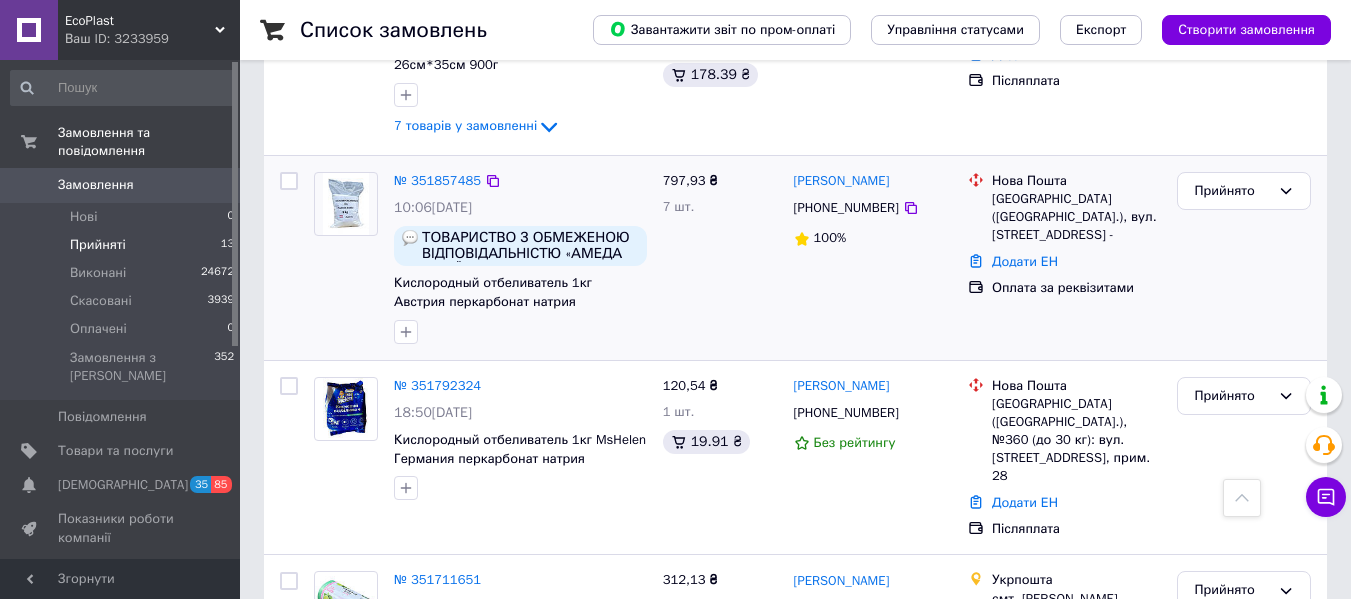 scroll, scrollTop: 1500, scrollLeft: 0, axis: vertical 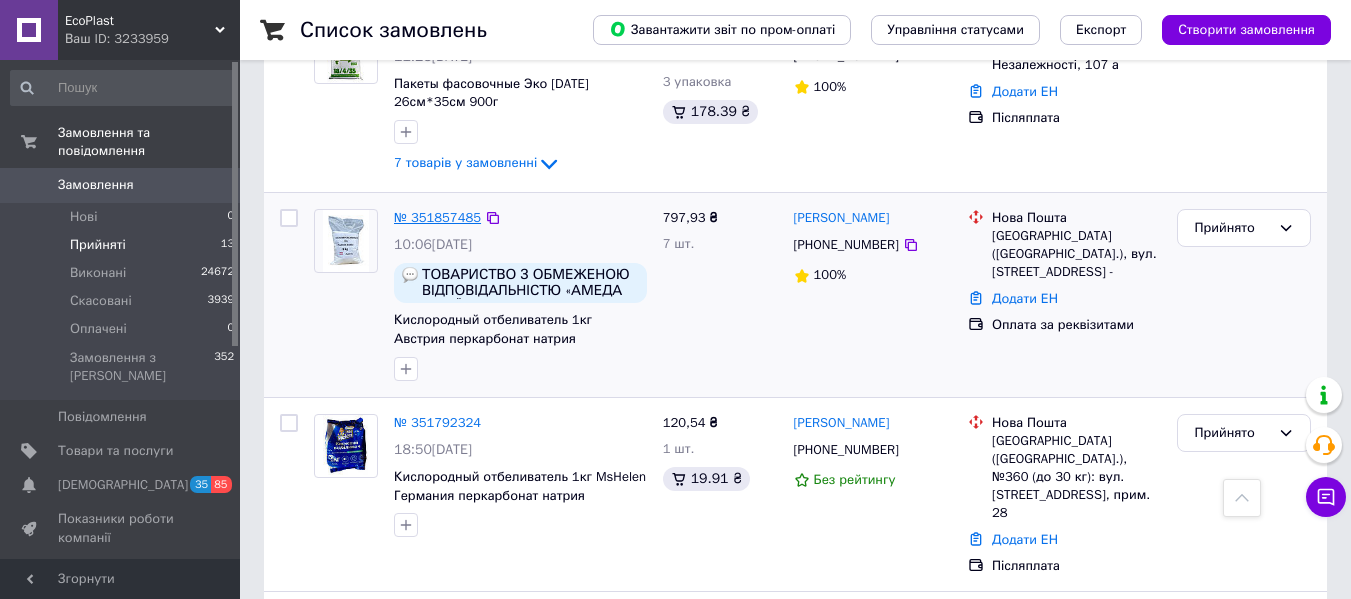 click on "№ 351857485" at bounding box center (437, 217) 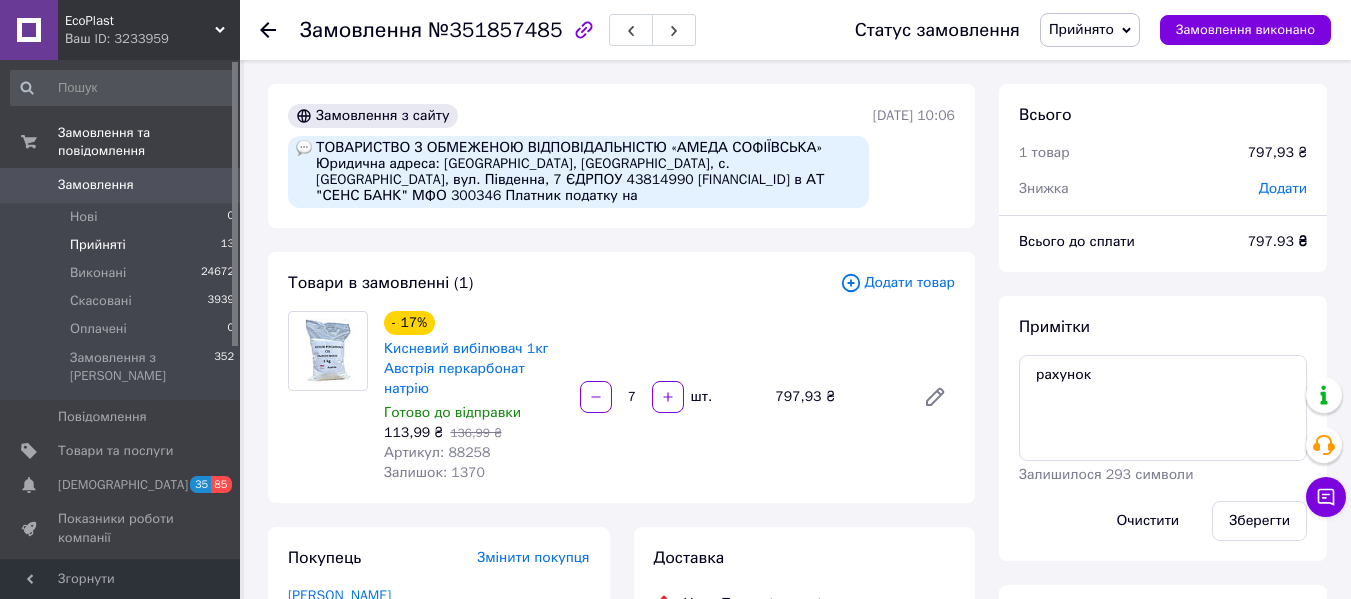 click on "Прийняті" at bounding box center [98, 245] 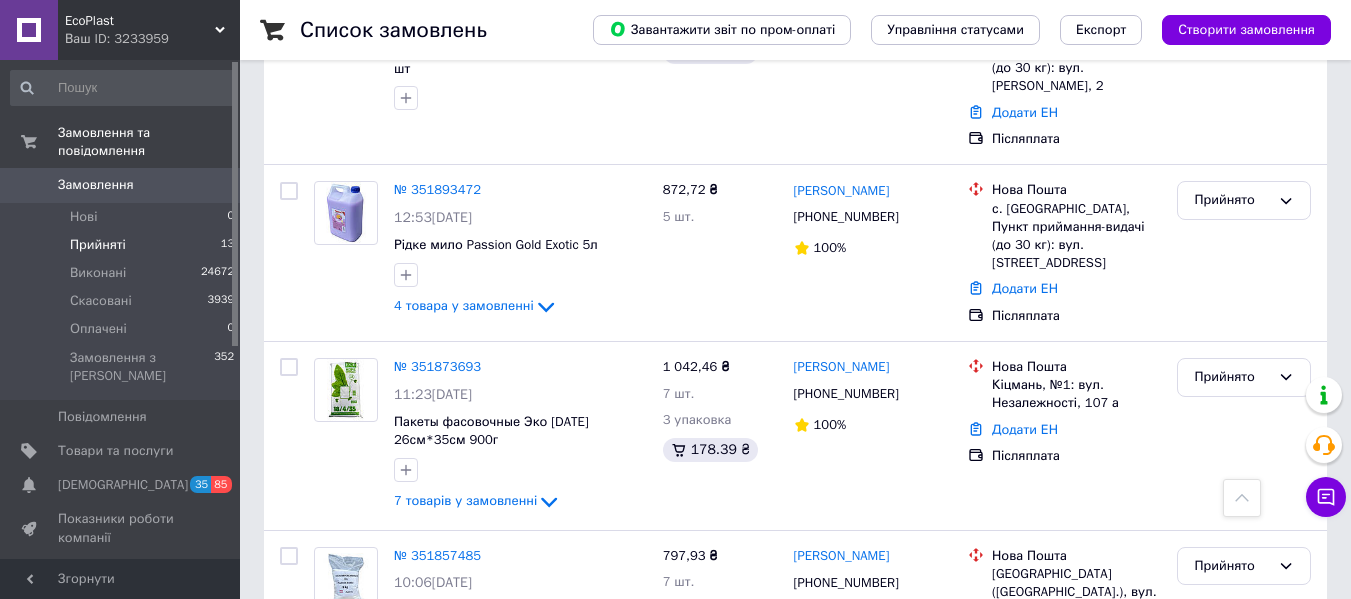 scroll, scrollTop: 1200, scrollLeft: 0, axis: vertical 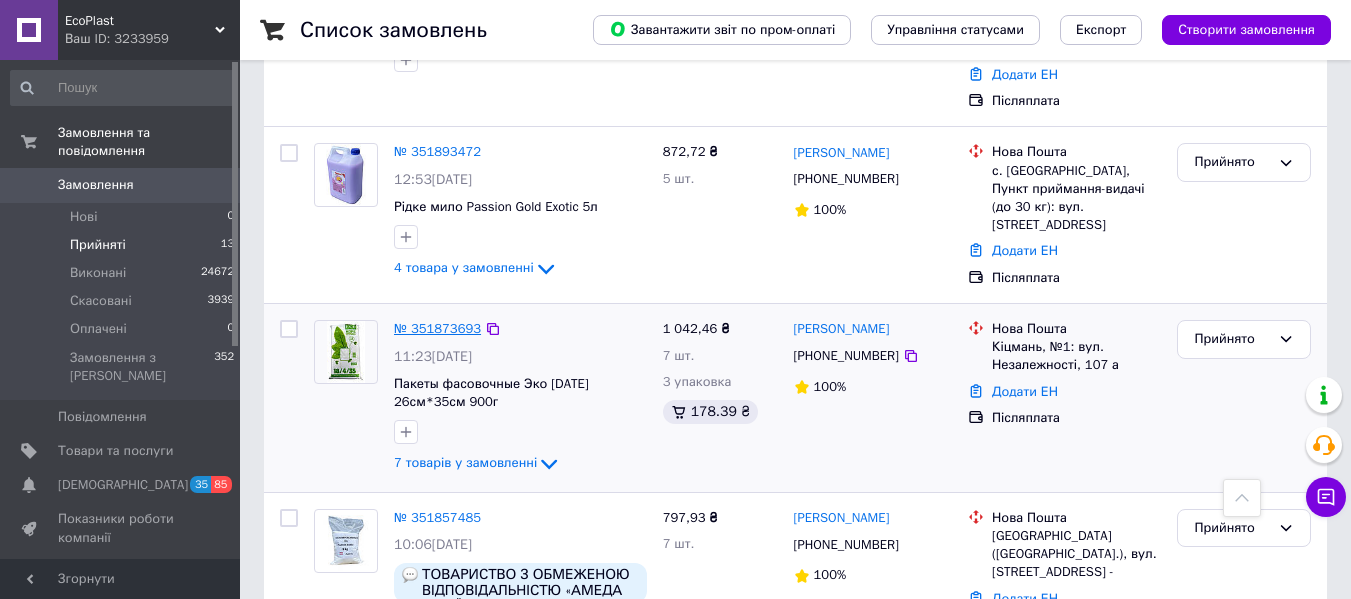 click on "№ 351873693" at bounding box center (437, 328) 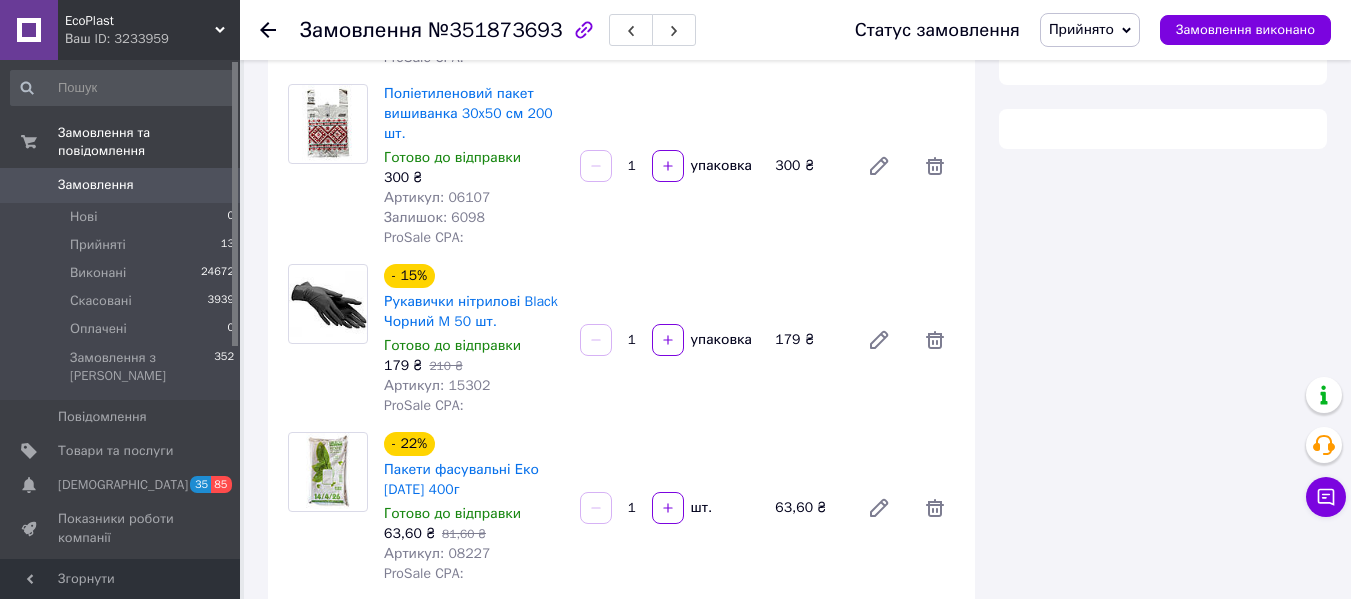 scroll, scrollTop: 1200, scrollLeft: 0, axis: vertical 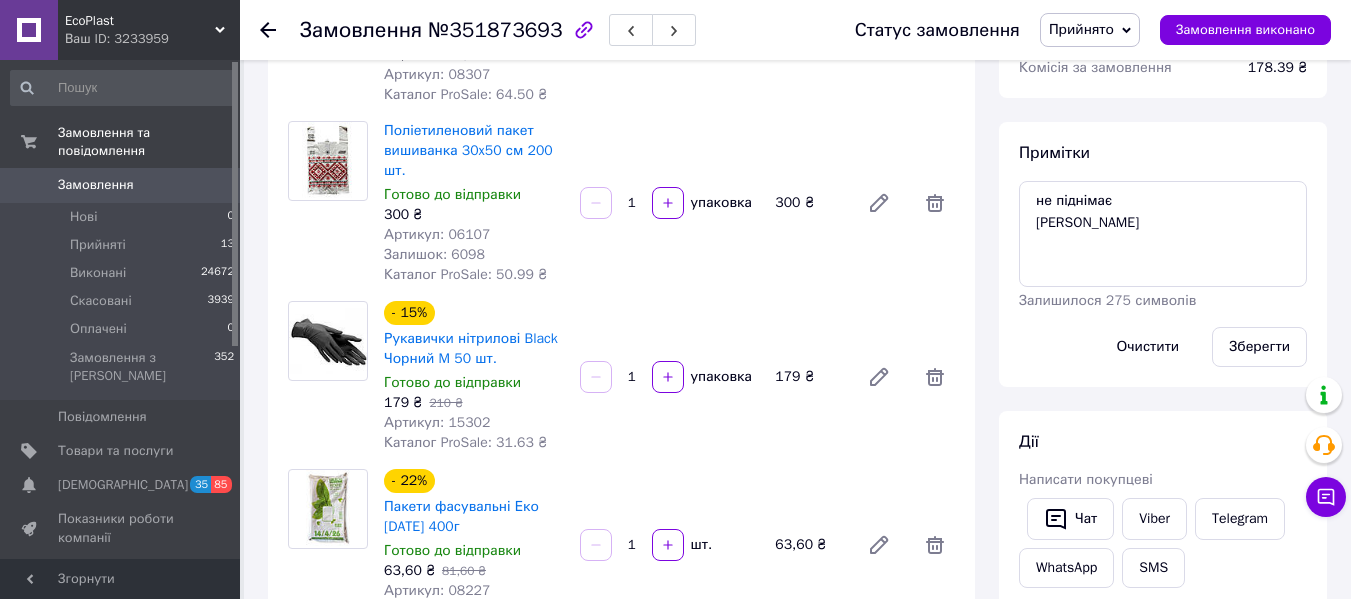 click 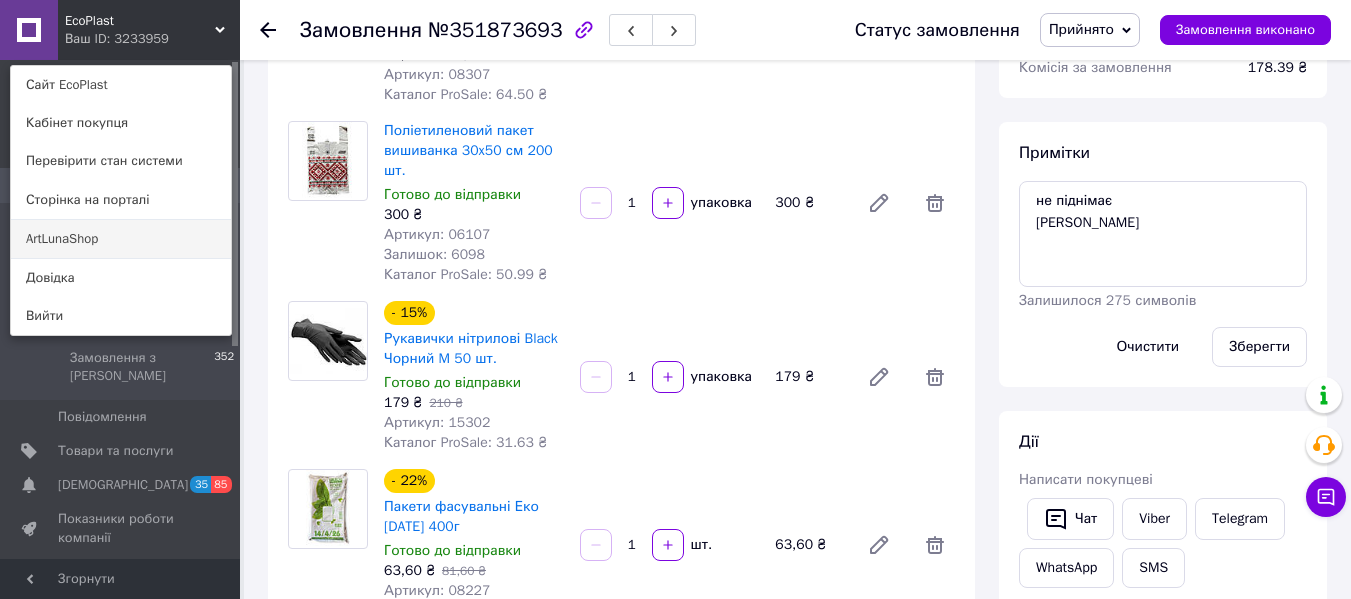 click on "ArtLunaShop" at bounding box center (121, 239) 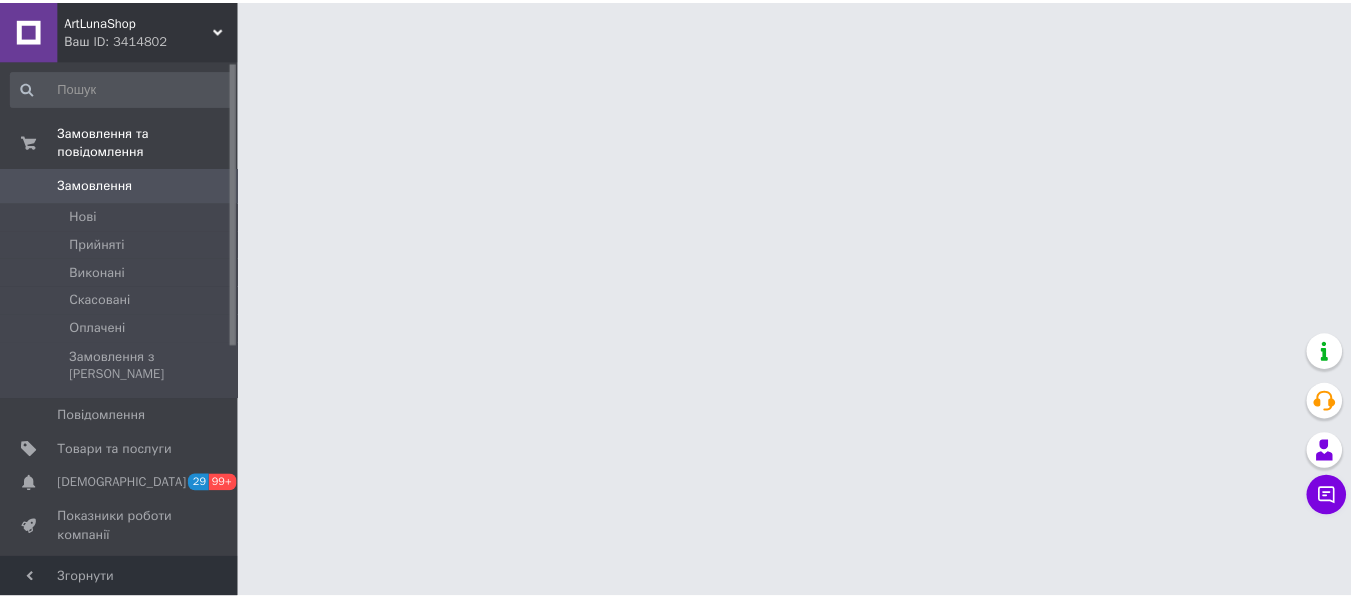scroll, scrollTop: 0, scrollLeft: 0, axis: both 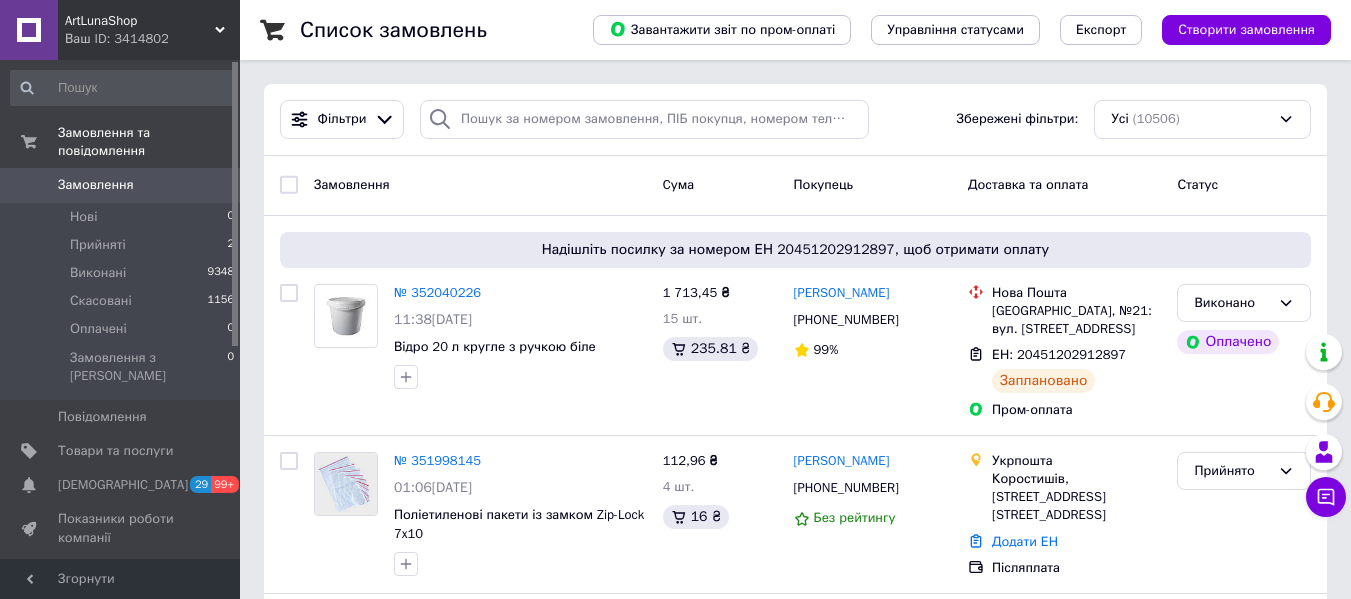 click on "ArtLunaShop Ваш ID: 3414802" at bounding box center [149, 30] 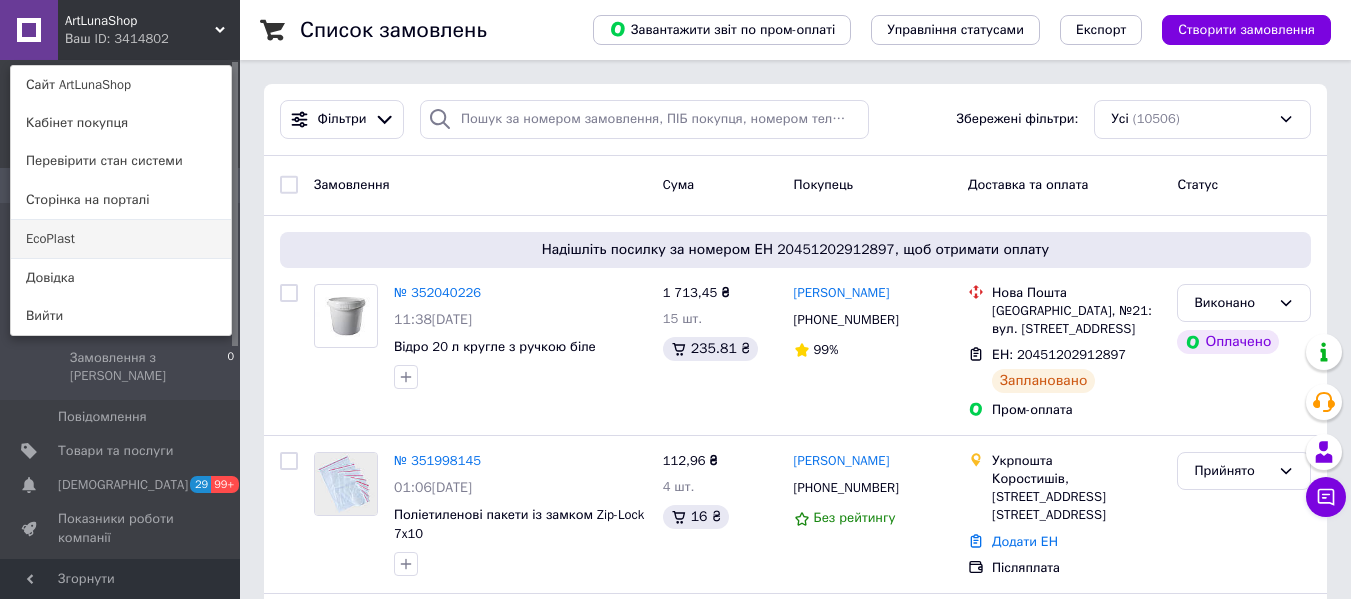 click on "EcoPlast" at bounding box center [121, 239] 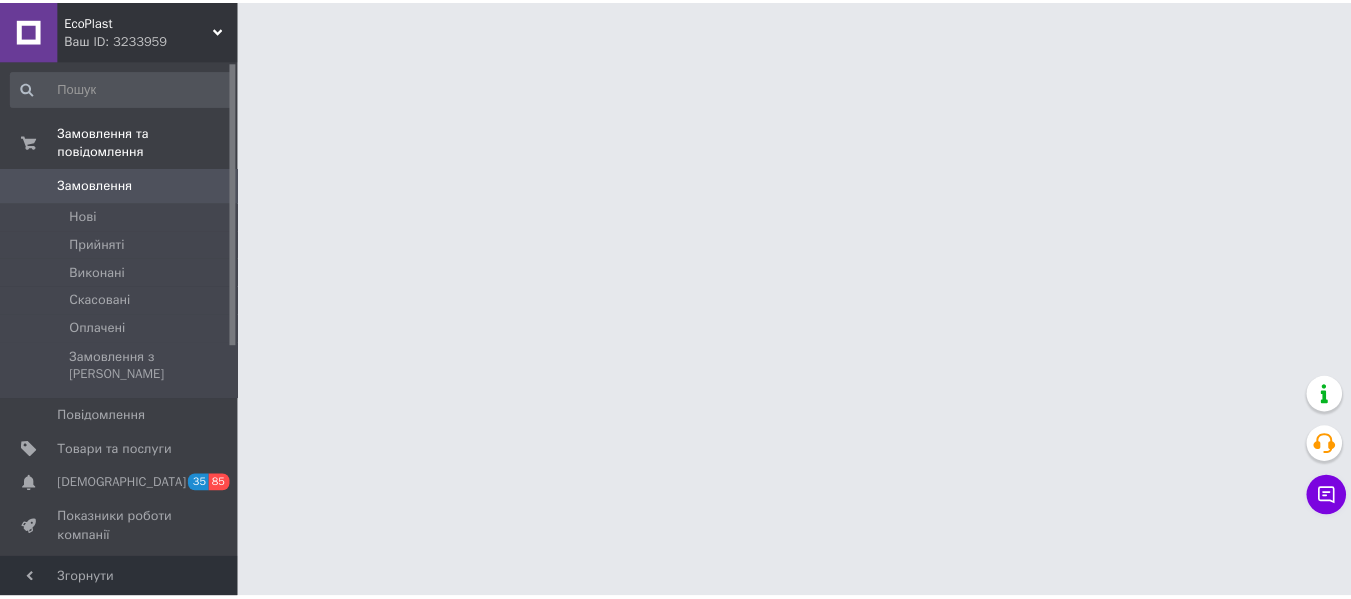 scroll, scrollTop: 0, scrollLeft: 0, axis: both 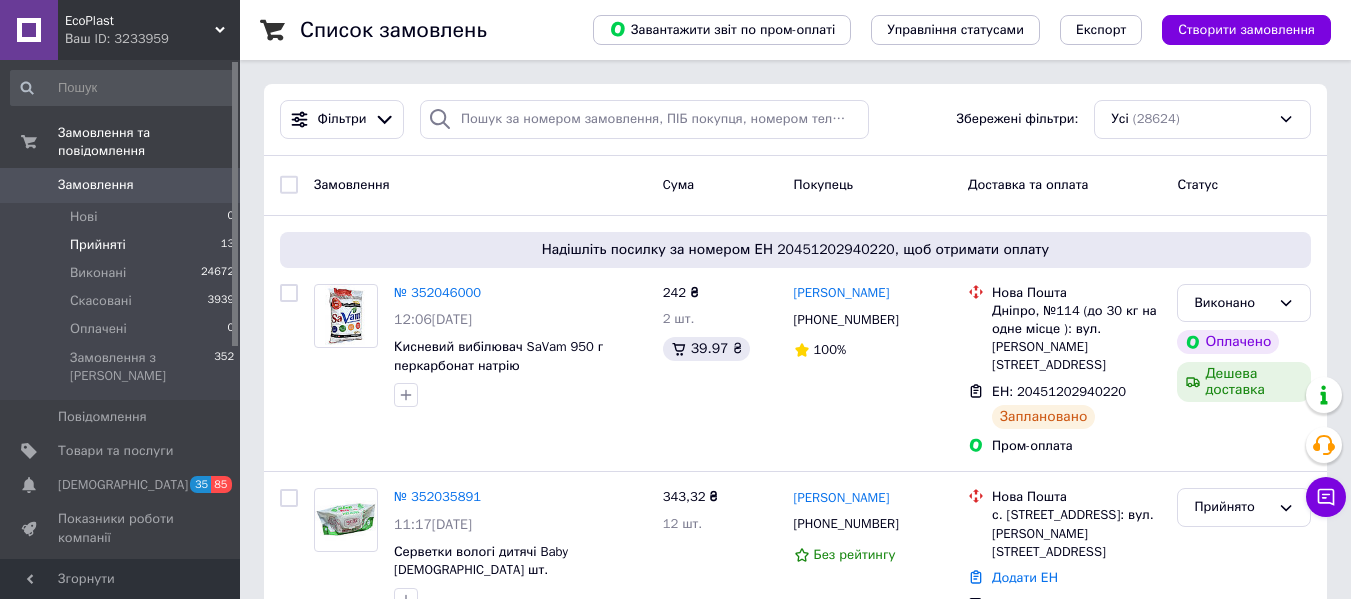click on "Прийняті 13" at bounding box center [123, 245] 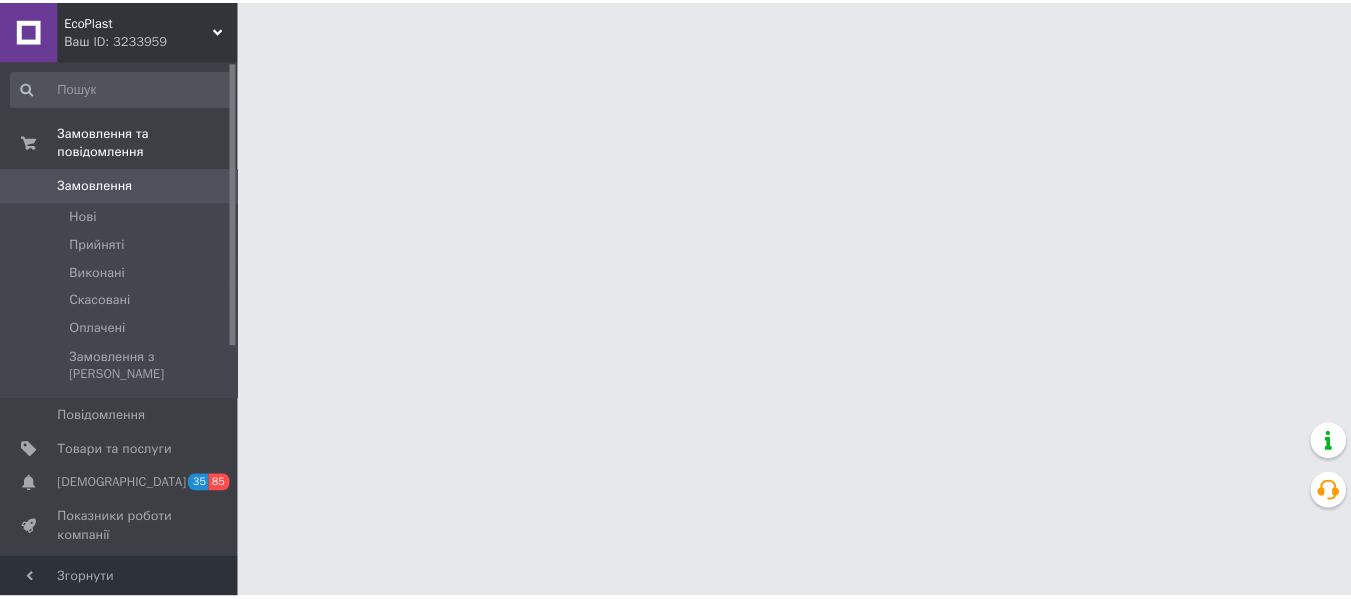 scroll, scrollTop: 0, scrollLeft: 0, axis: both 